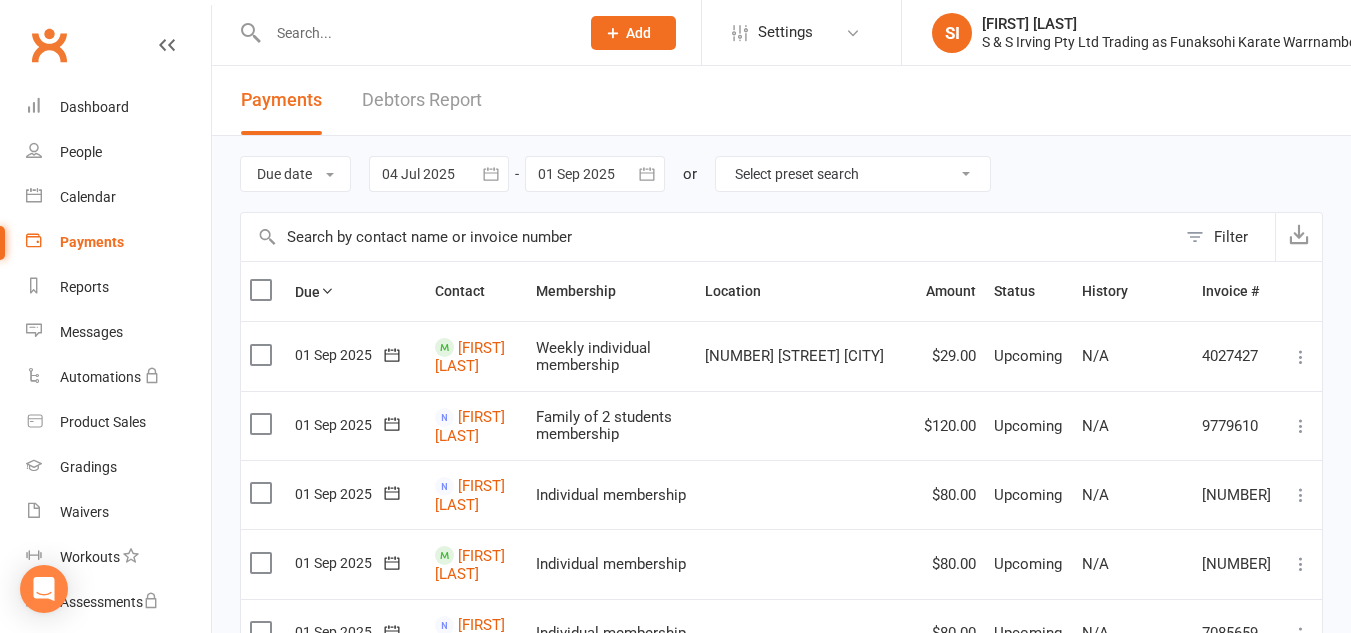 scroll, scrollTop: 0, scrollLeft: 0, axis: both 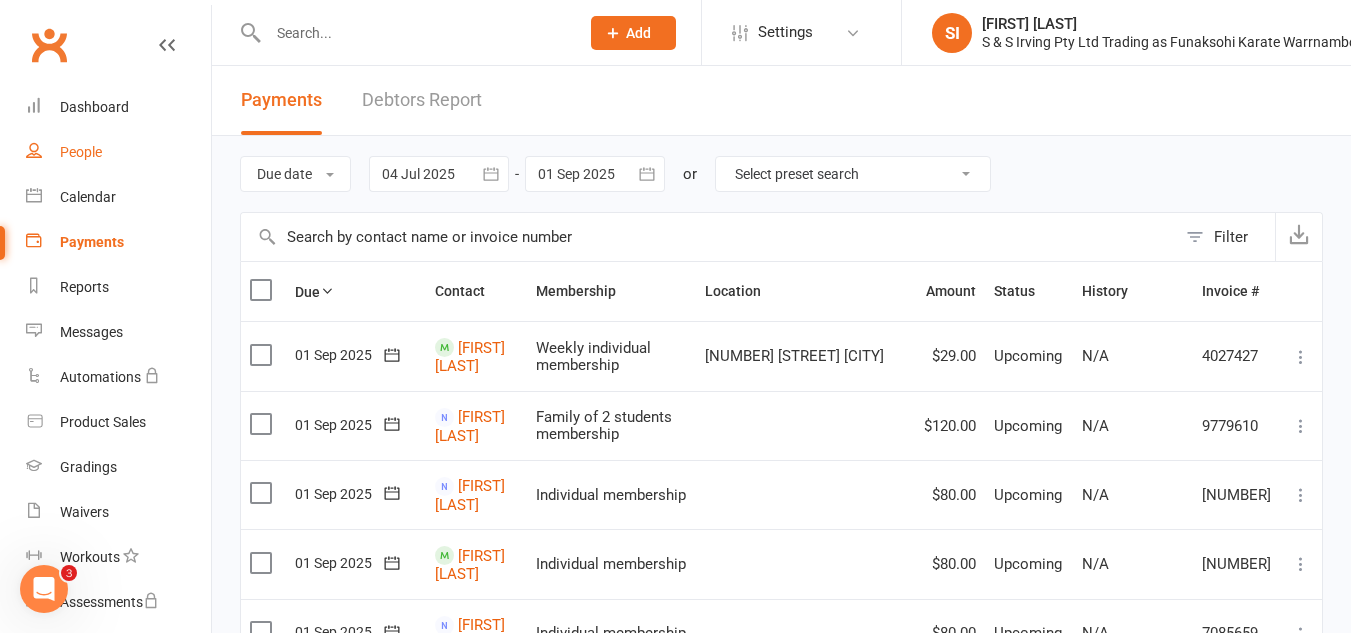 click on "People" at bounding box center [81, 152] 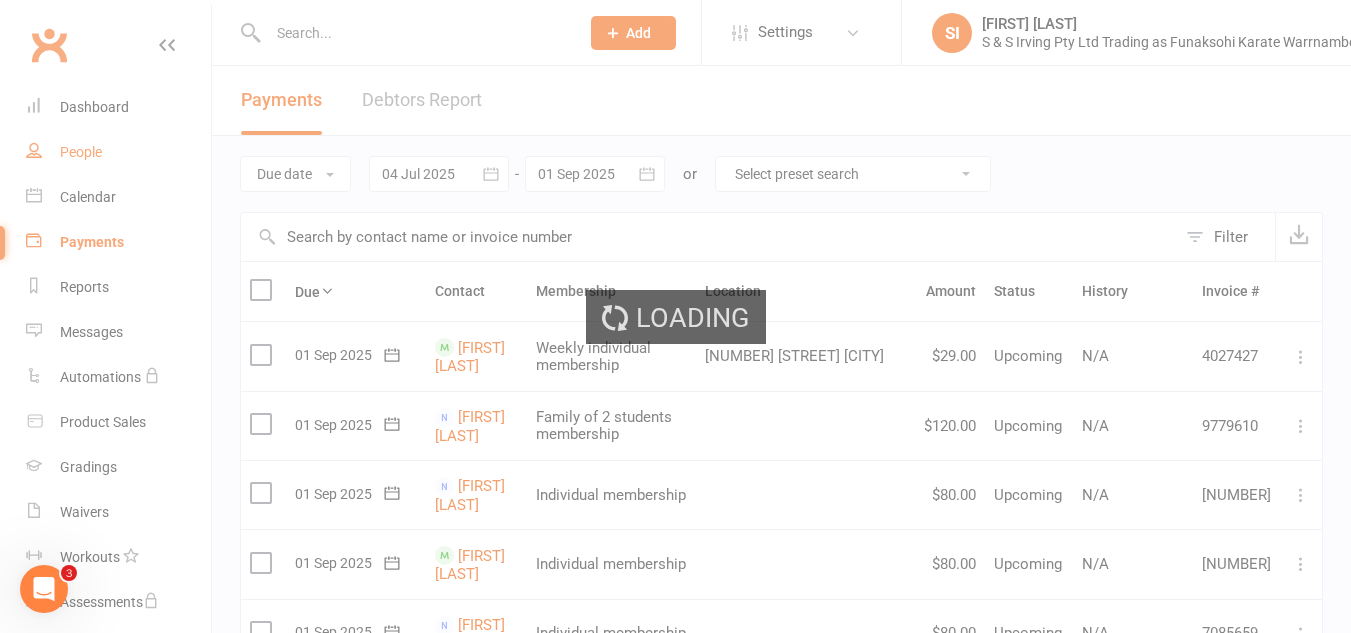 select on "100" 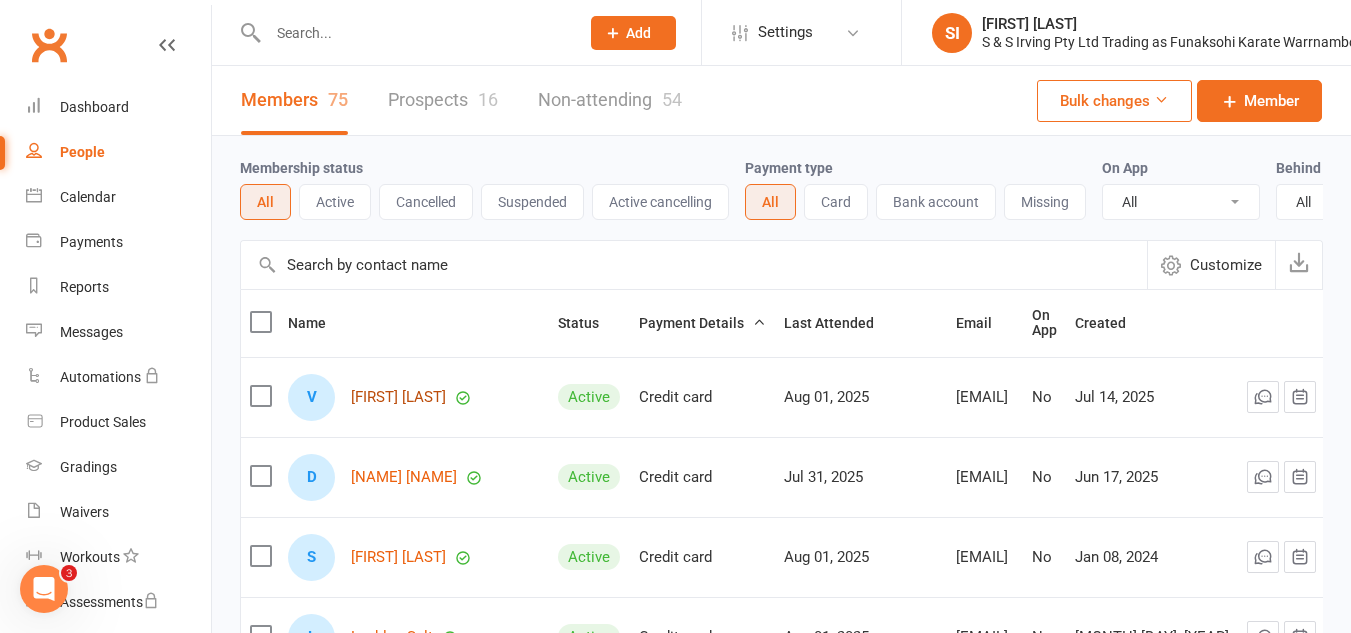 click on "[FIRST] [LAST]" at bounding box center (398, 397) 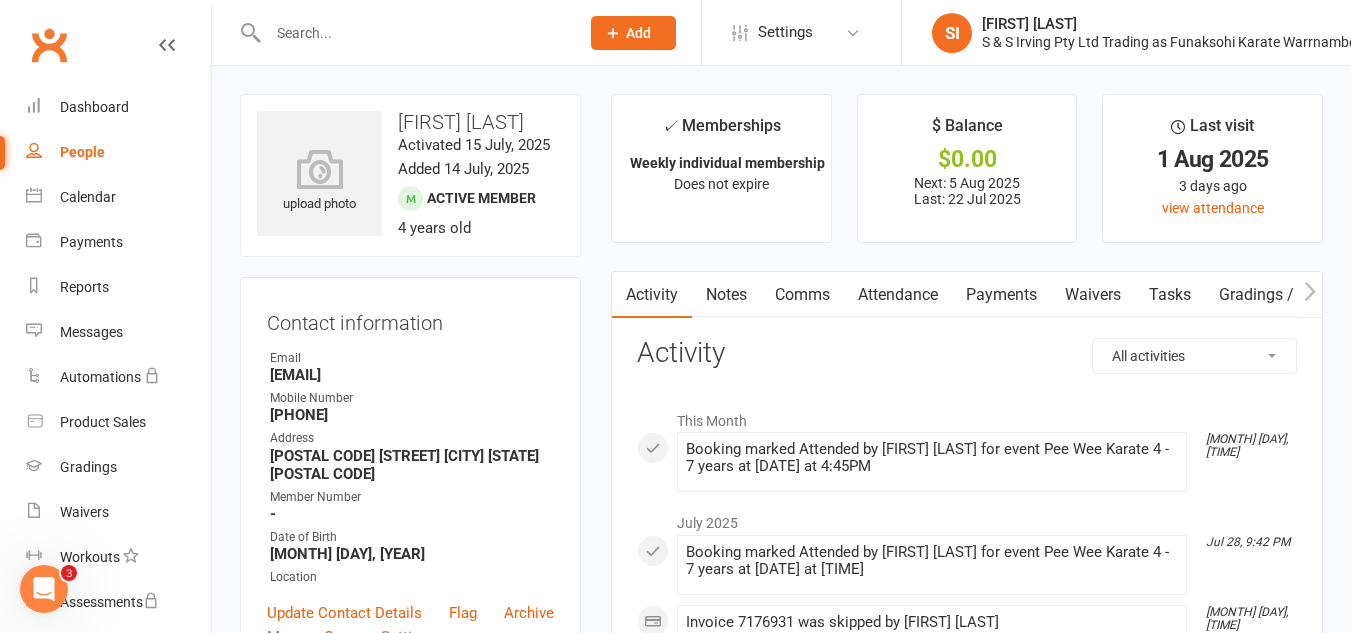click on "Payments" at bounding box center (1001, 295) 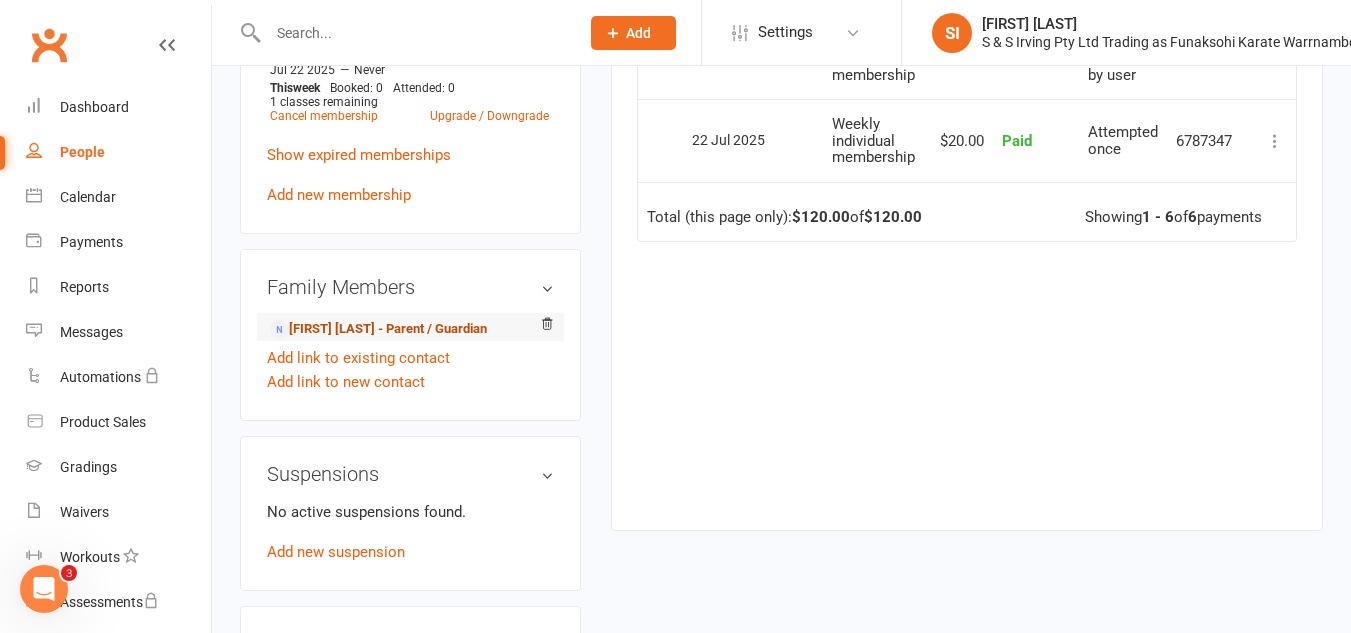 scroll, scrollTop: 937, scrollLeft: 0, axis: vertical 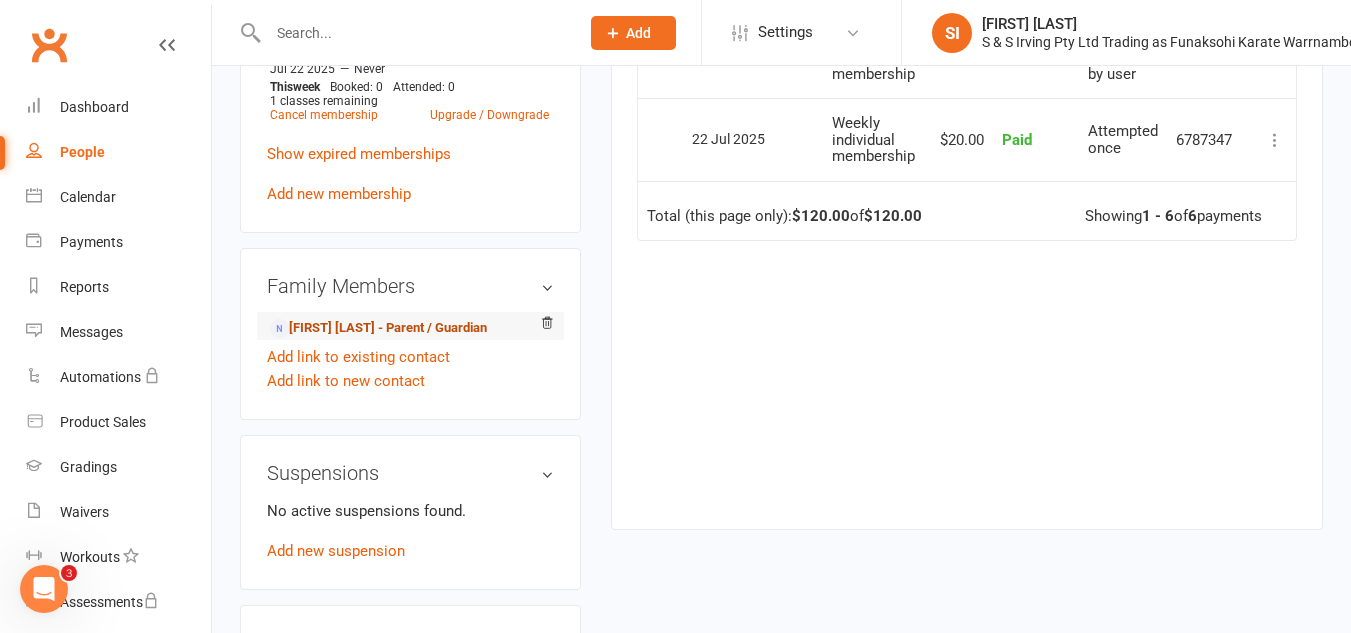 click on "[FIRST] [LAST] - Parent / Guardian" at bounding box center (378, 328) 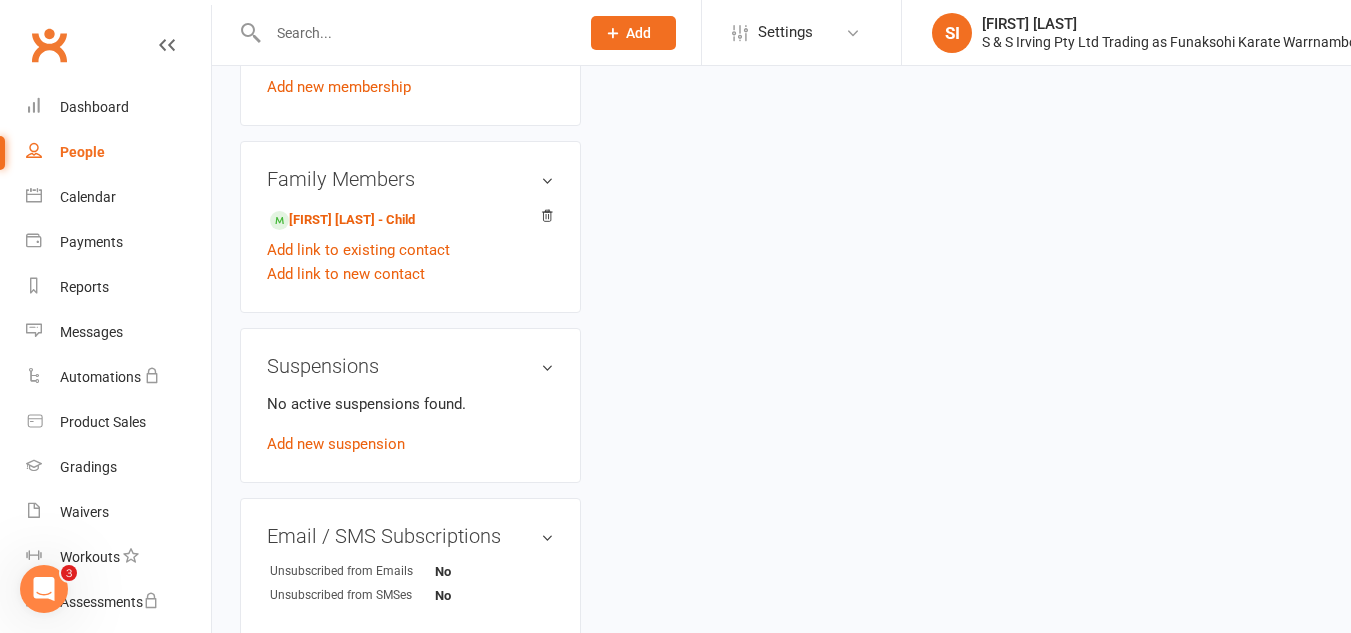 scroll, scrollTop: 0, scrollLeft: 0, axis: both 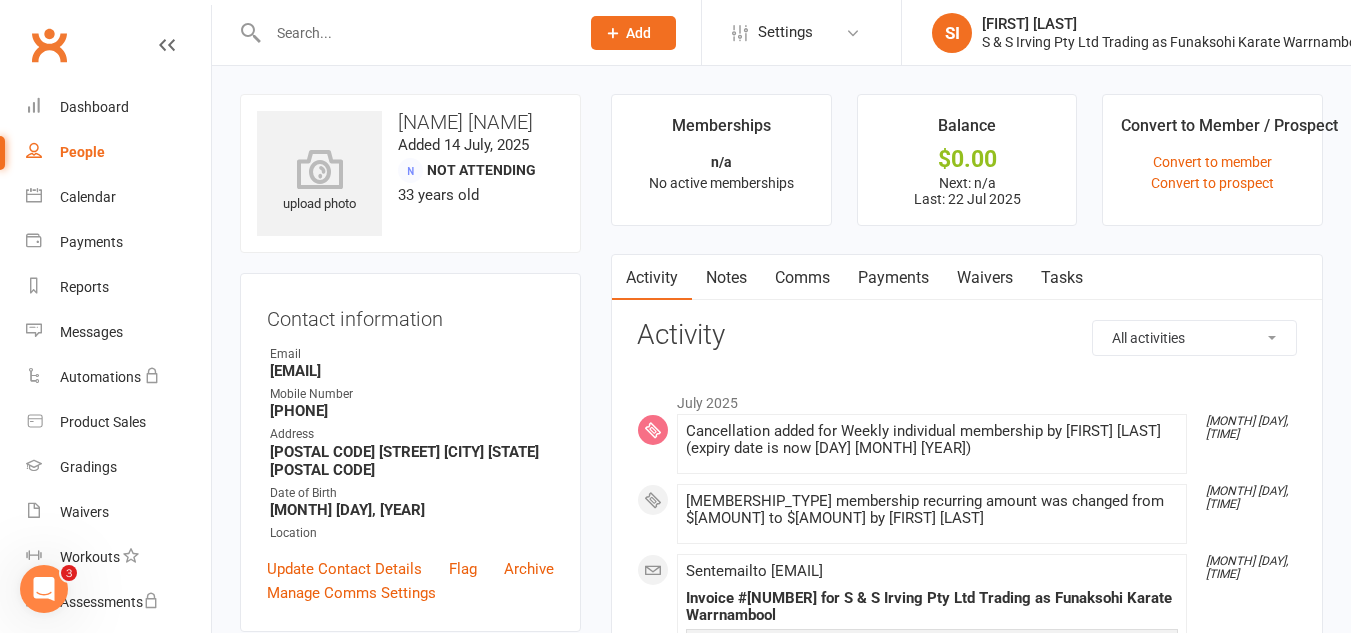 click on "Payments" at bounding box center [893, 278] 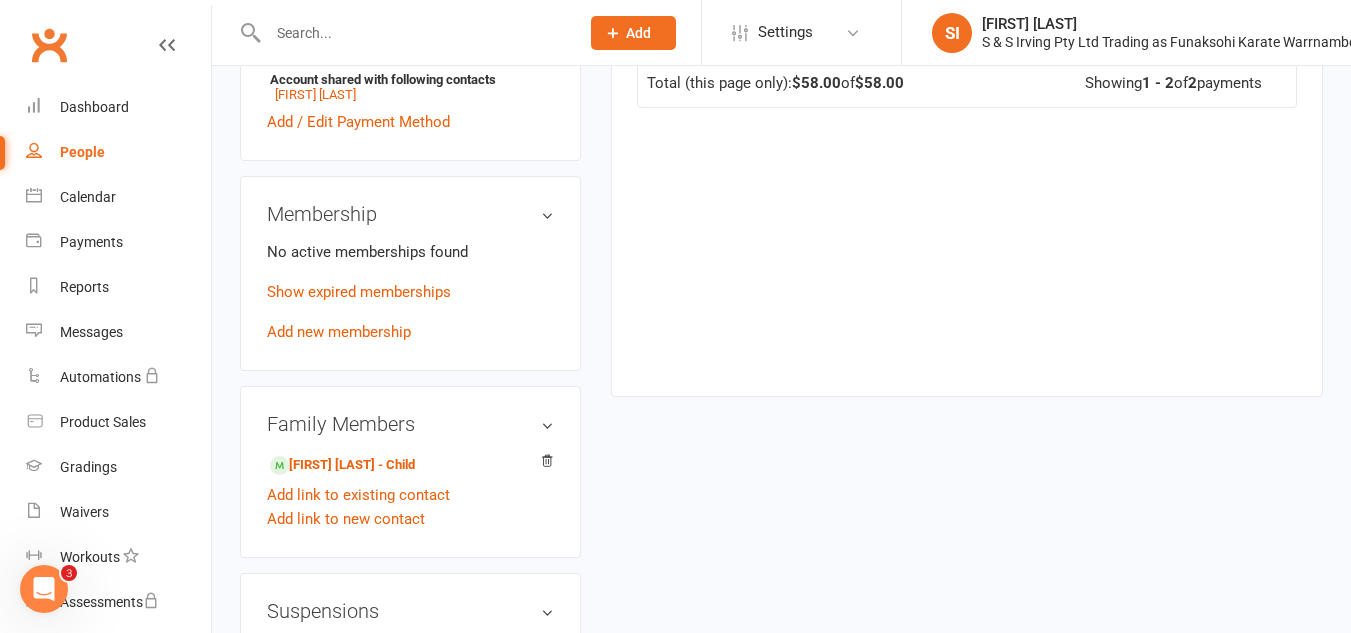 scroll, scrollTop: 695, scrollLeft: 0, axis: vertical 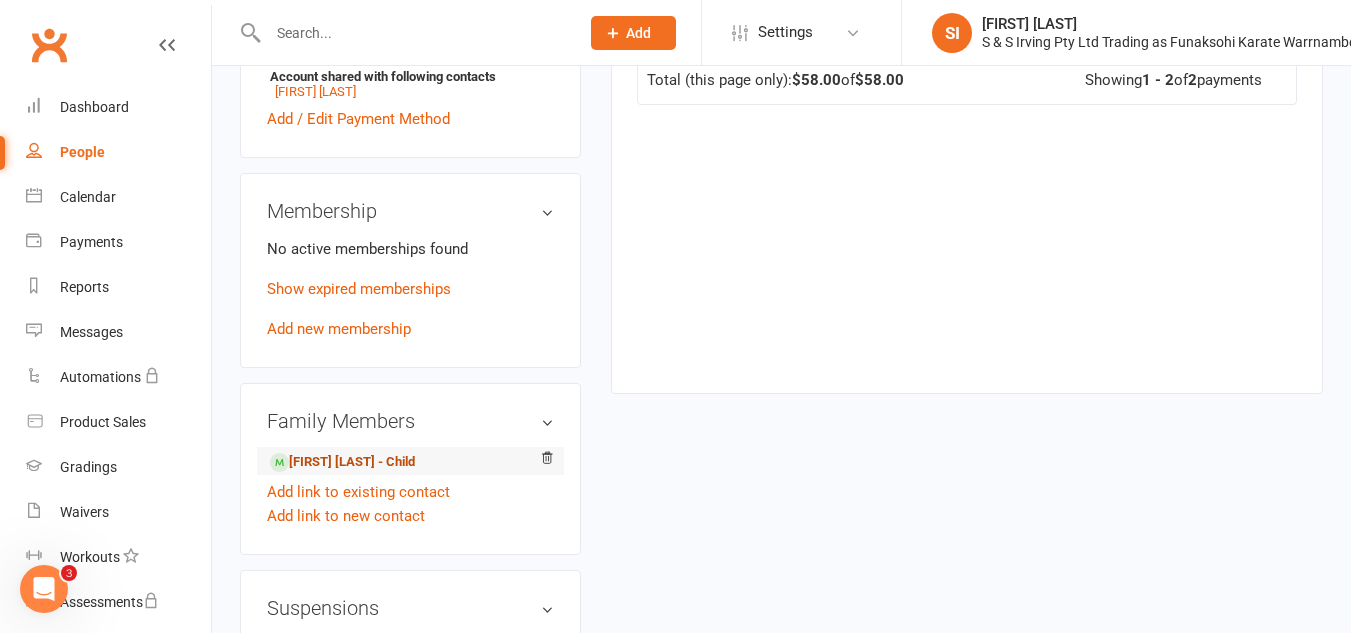 click on "[FIRST] [LAST] - Child" at bounding box center (342, 462) 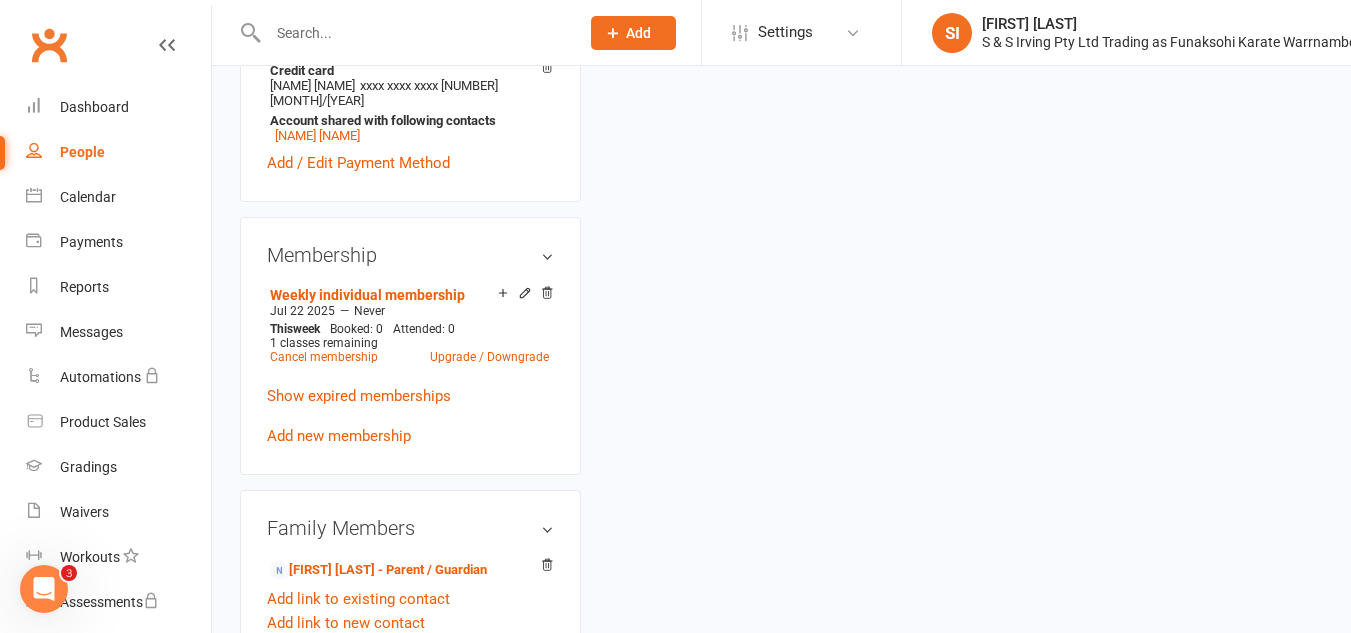 scroll, scrollTop: 0, scrollLeft: 0, axis: both 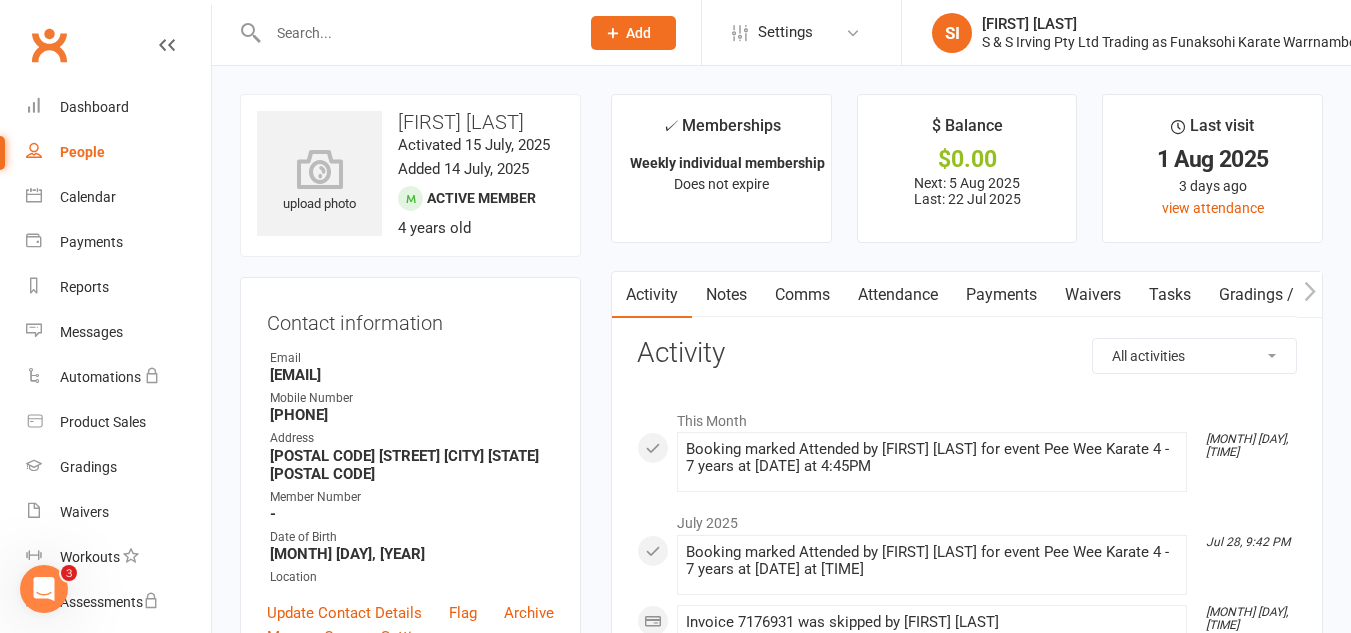 click on "Payments" at bounding box center (1001, 295) 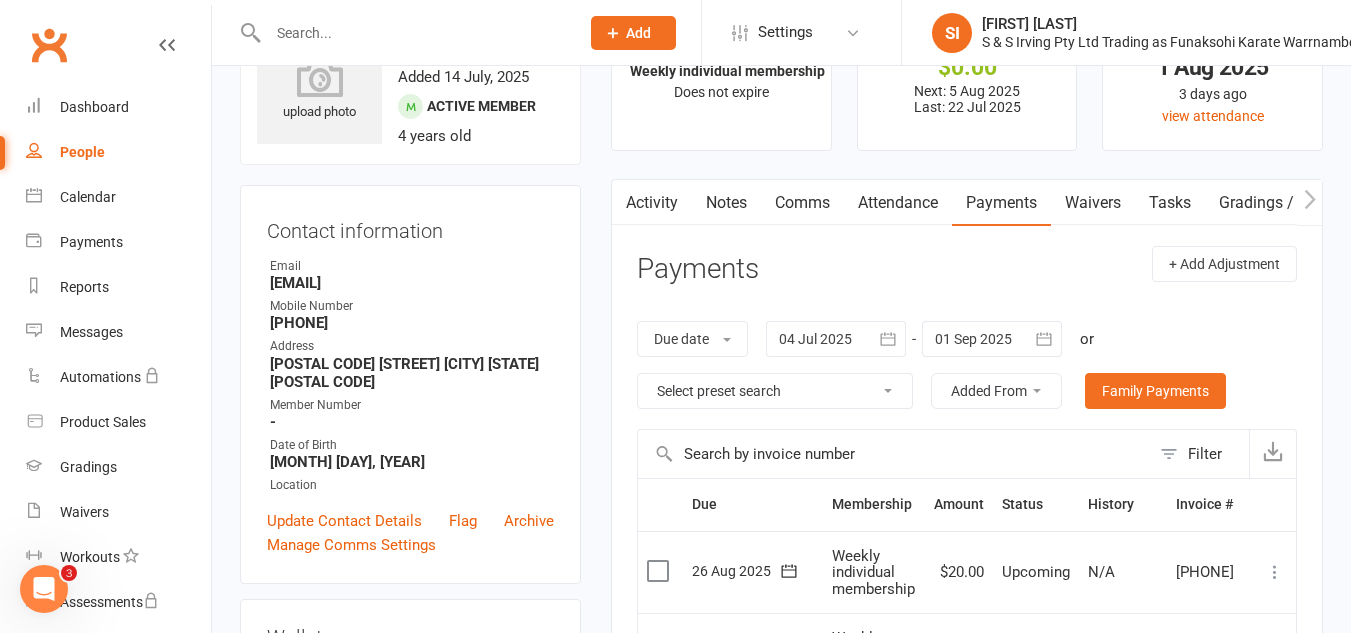 scroll, scrollTop: 0, scrollLeft: 0, axis: both 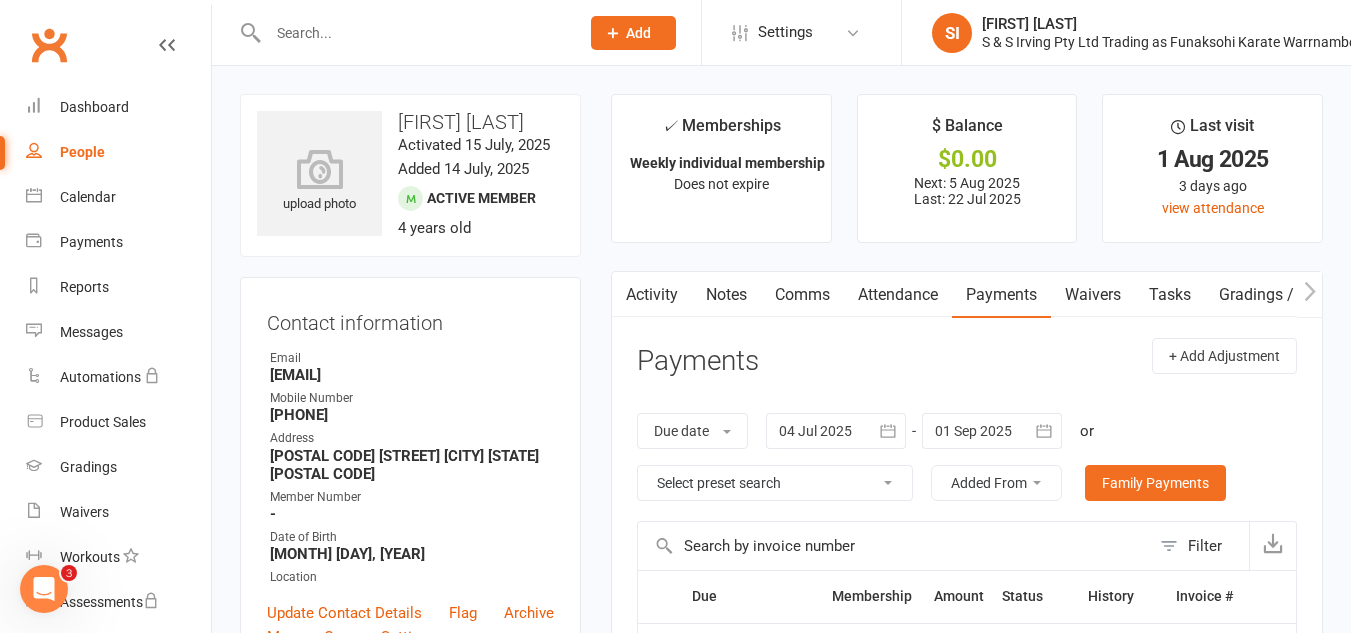 click on "People" at bounding box center [82, 152] 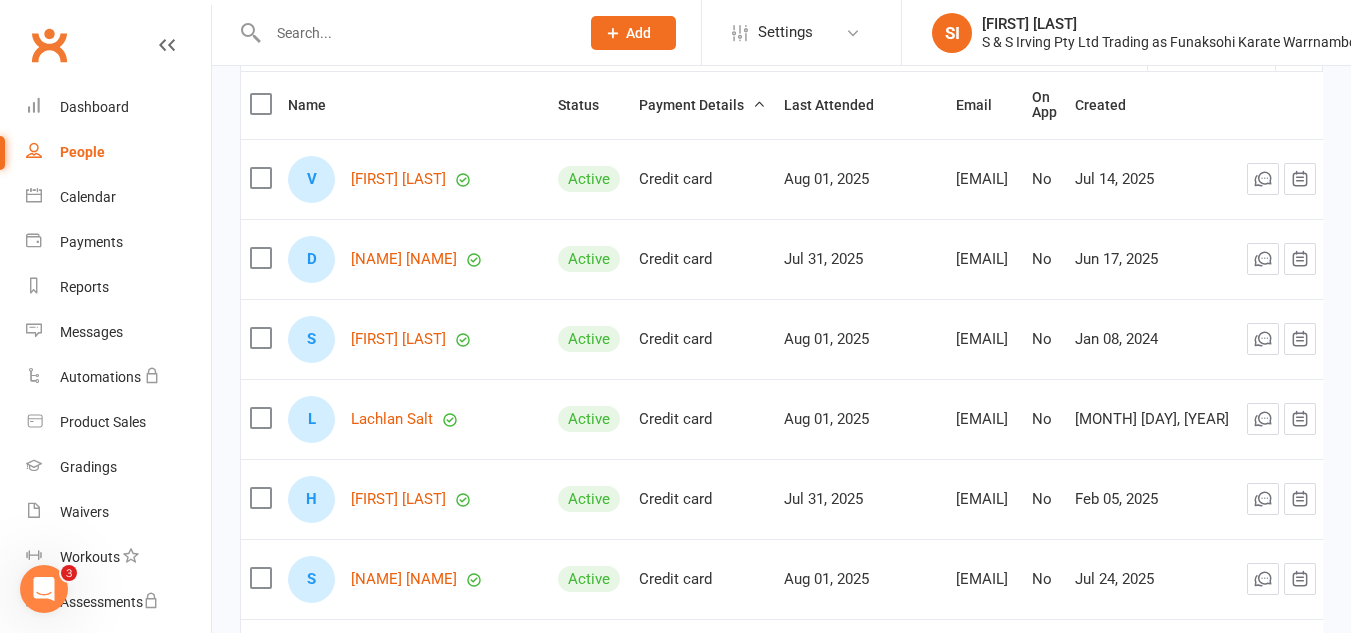 scroll, scrollTop: 280, scrollLeft: 0, axis: vertical 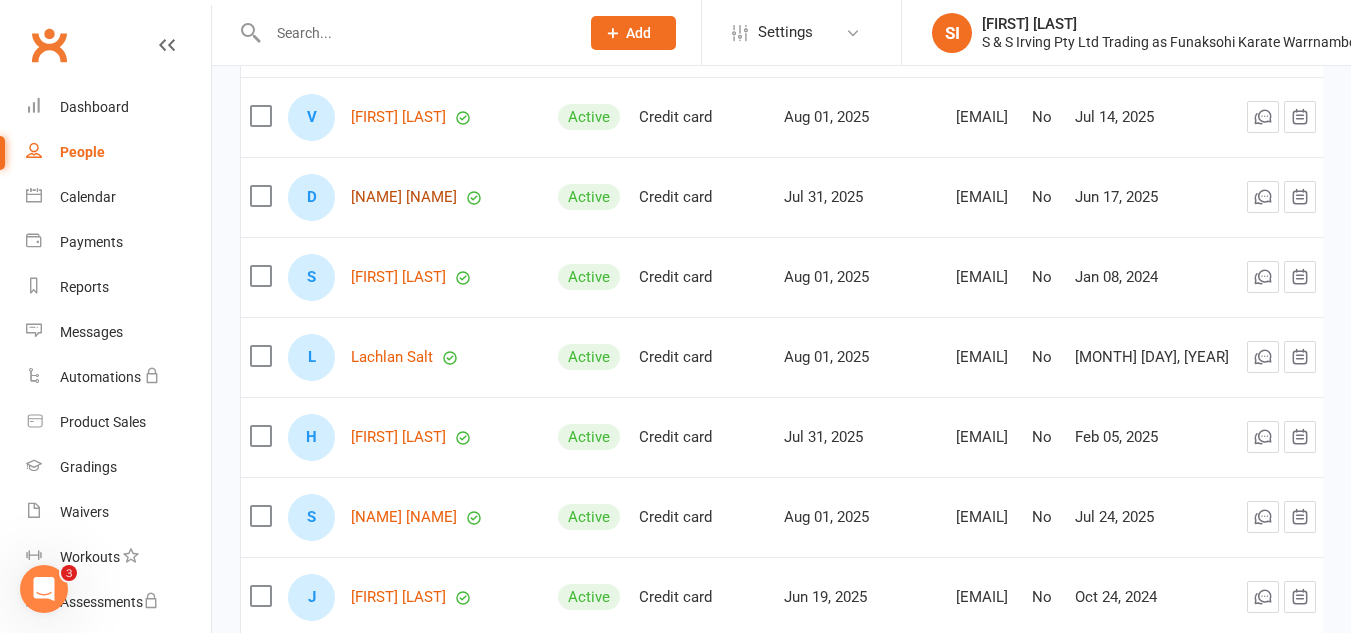 click on "[NAME] [NAME]" at bounding box center (404, 197) 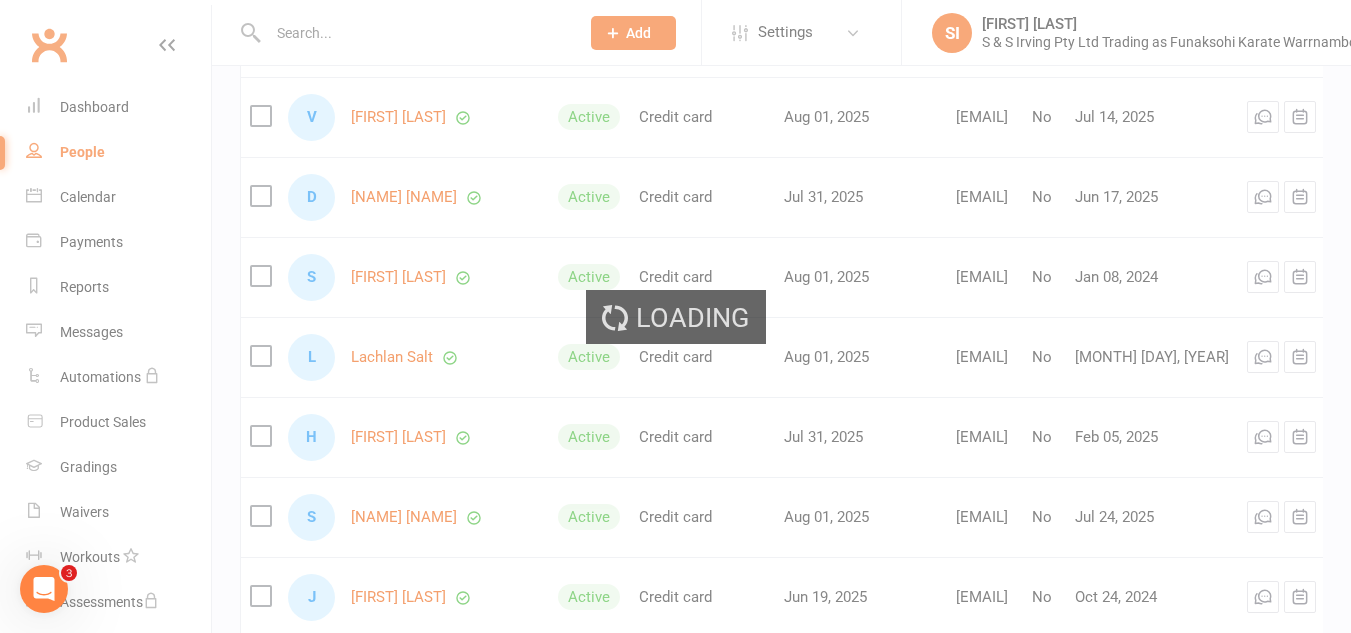 click on "Loading" at bounding box center (675, 316) 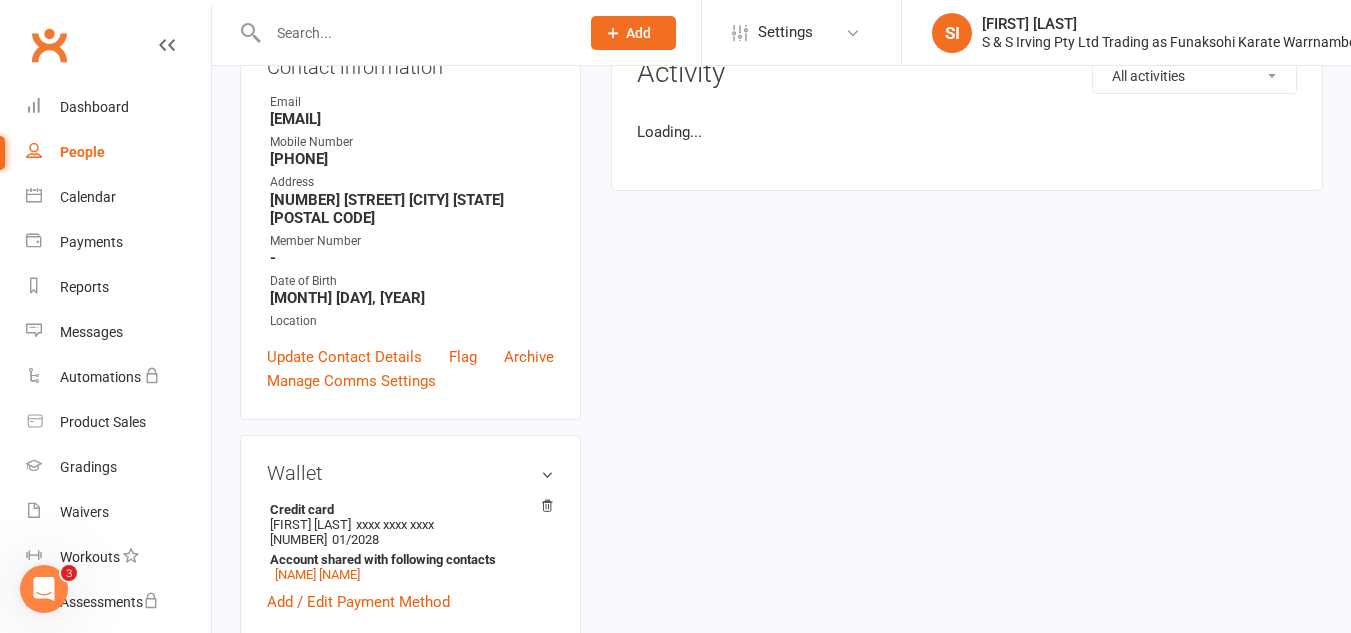 scroll, scrollTop: 0, scrollLeft: 0, axis: both 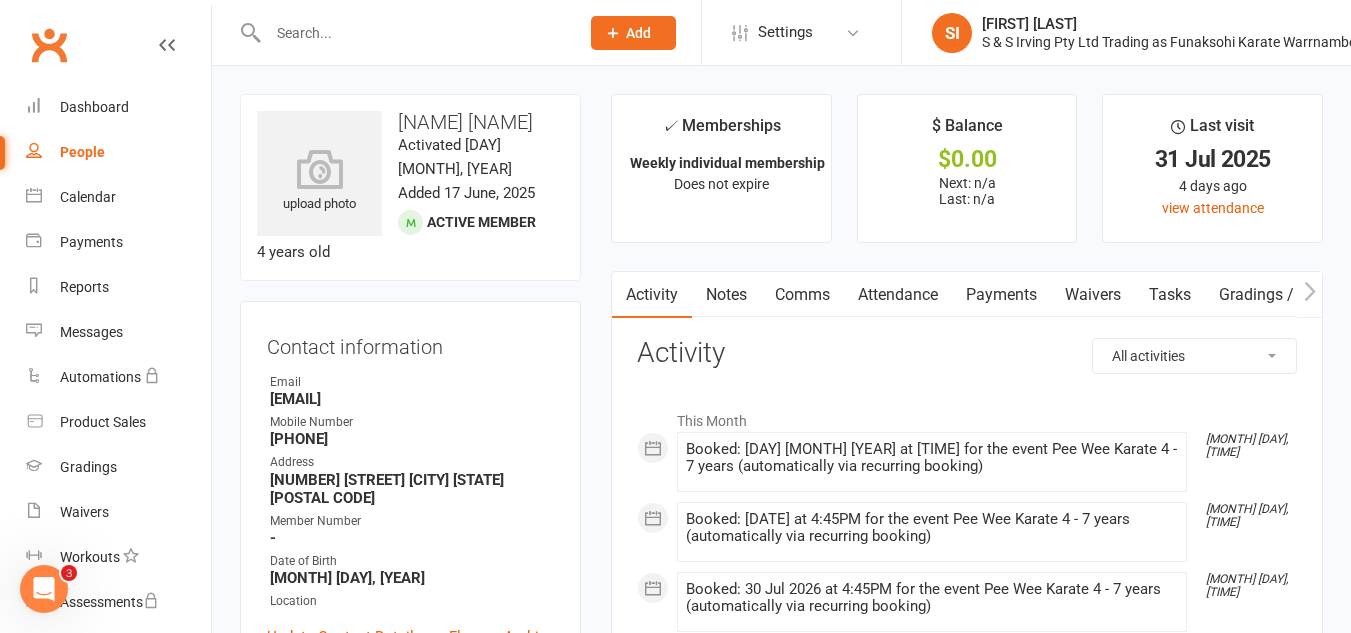 click on "Payments" at bounding box center [1001, 295] 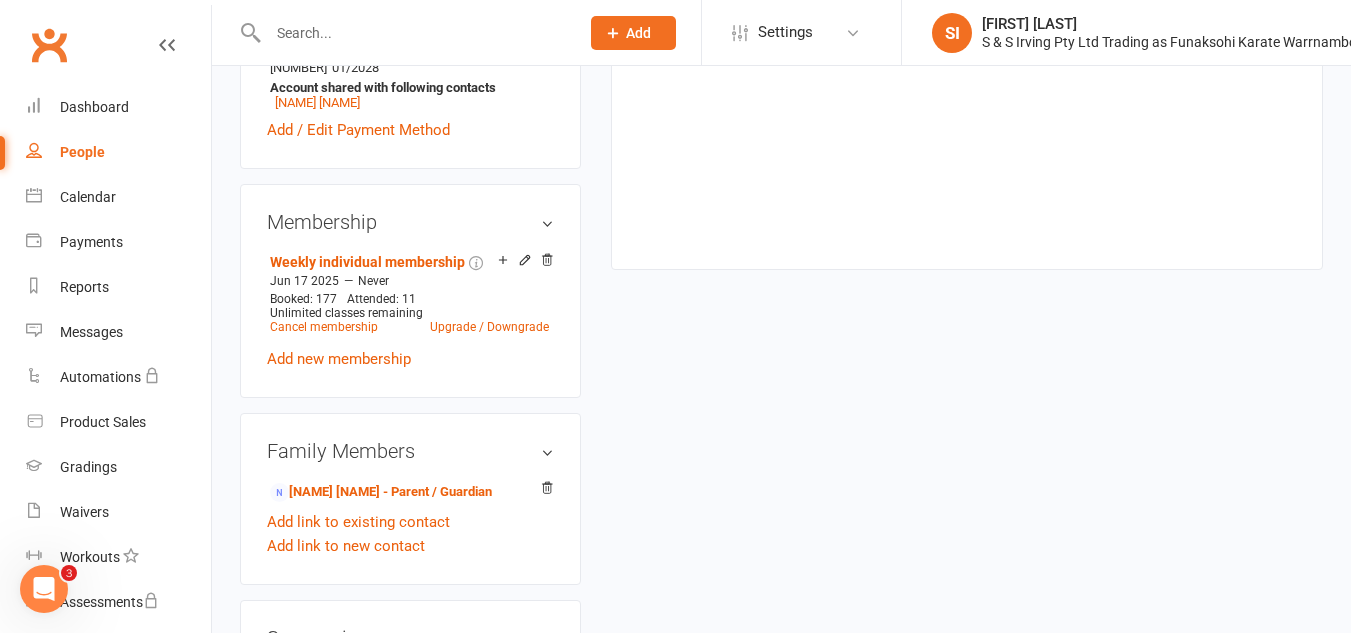 scroll, scrollTop: 755, scrollLeft: 0, axis: vertical 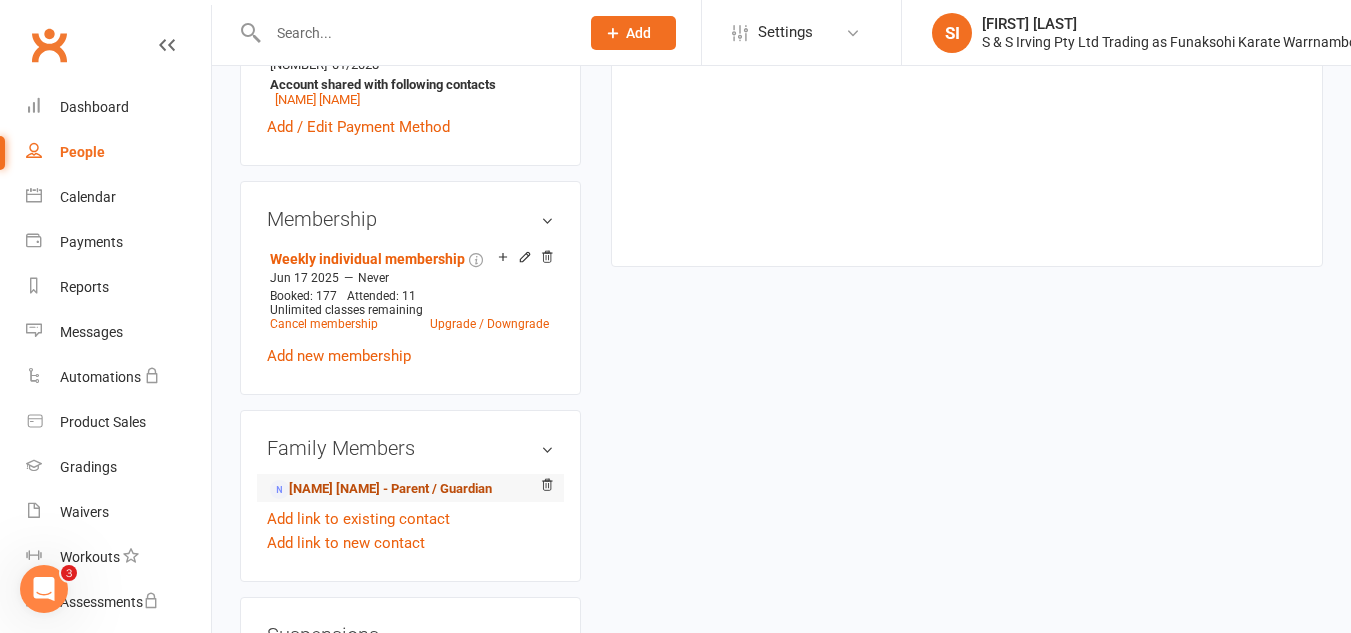 click on "[NAME] [NAME] - Parent / Guardian" at bounding box center [381, 489] 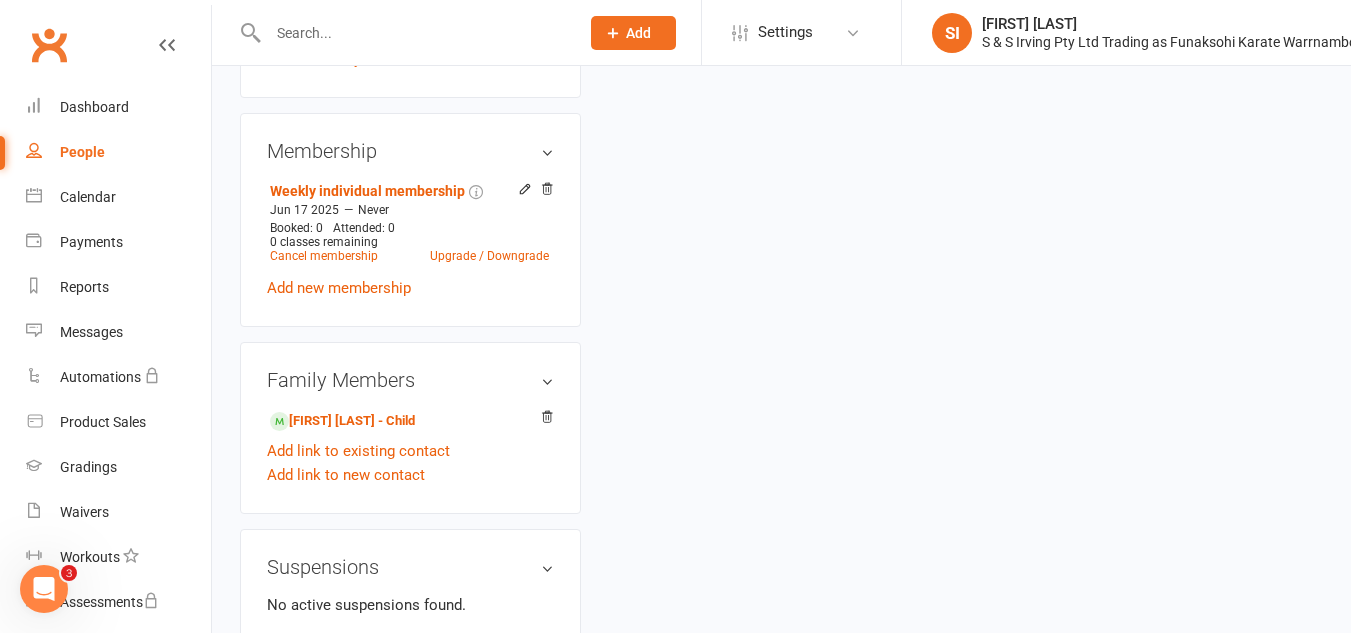 scroll, scrollTop: 0, scrollLeft: 0, axis: both 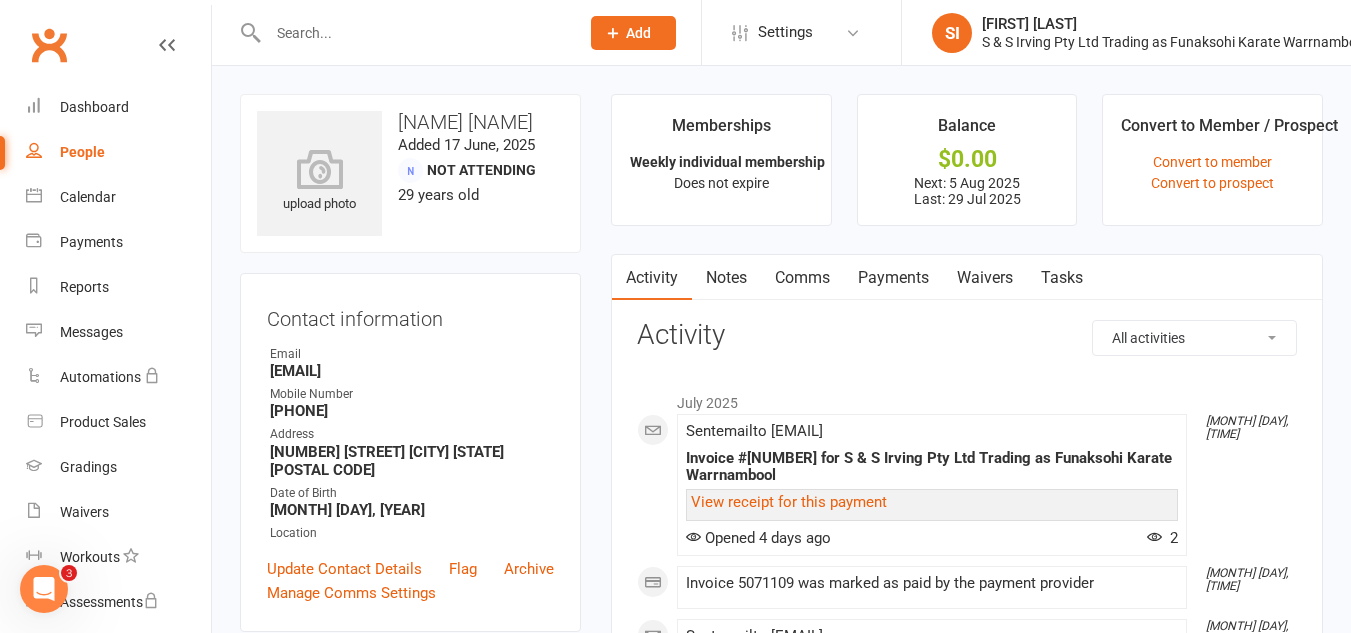 click on "Payments" at bounding box center [893, 278] 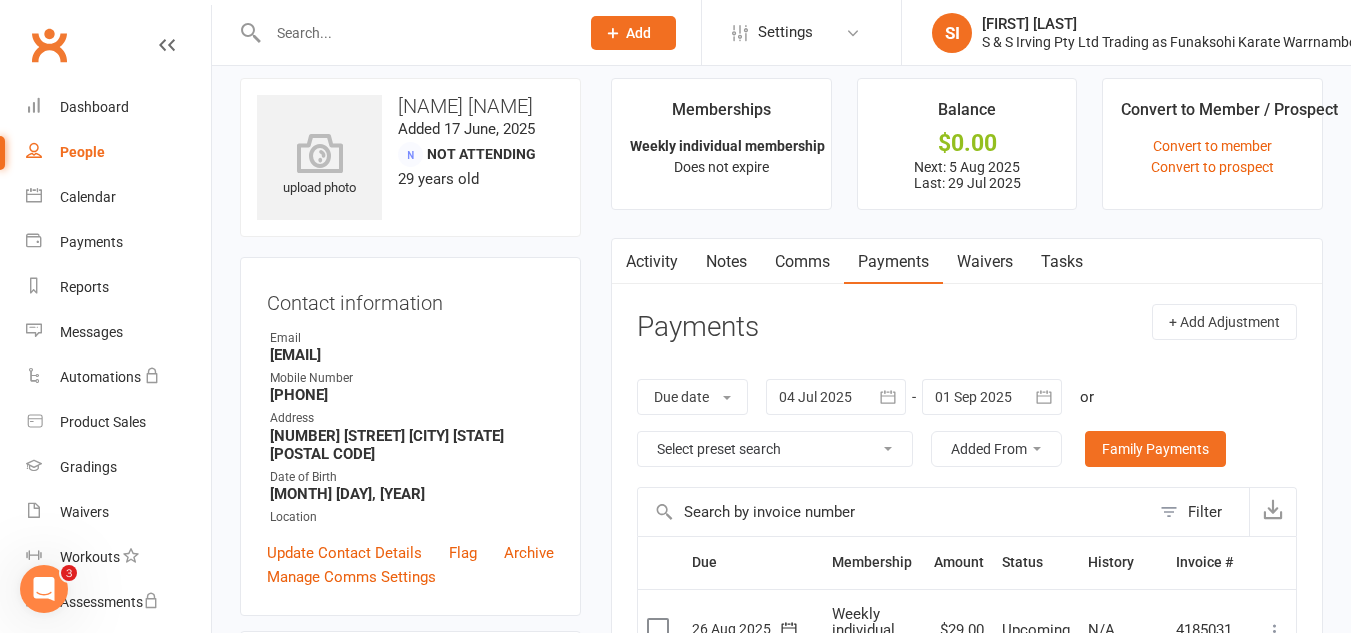 scroll, scrollTop: 15, scrollLeft: 0, axis: vertical 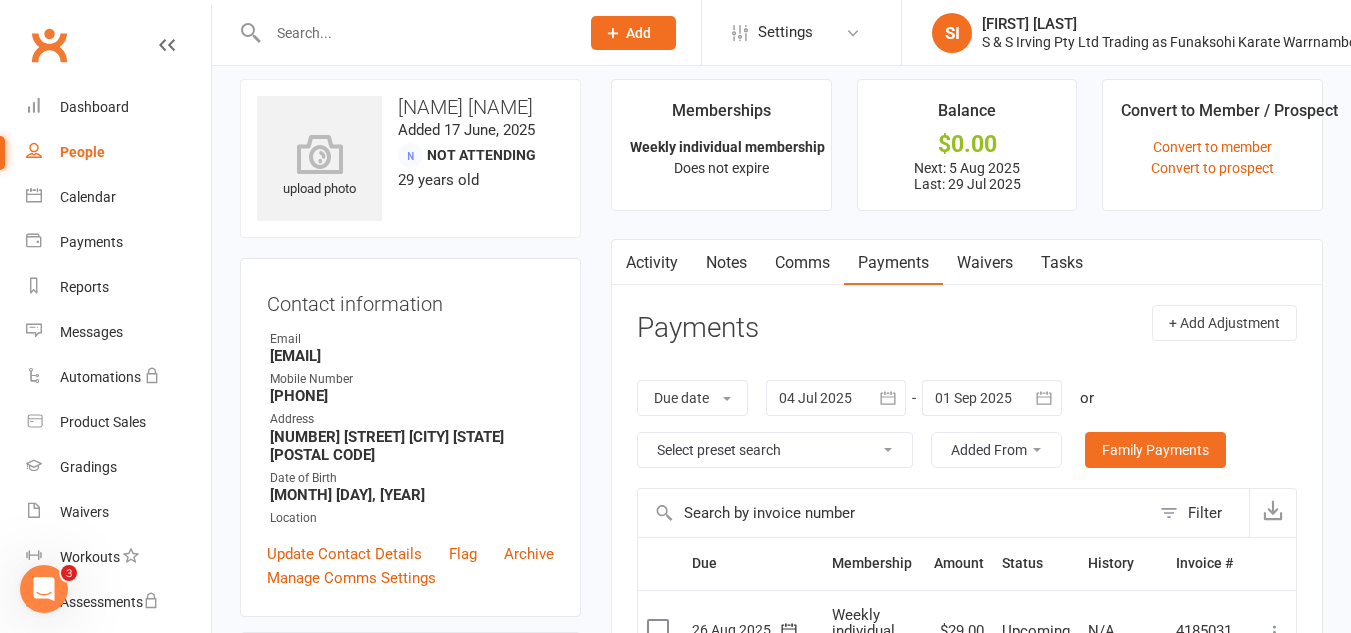 click on "People" at bounding box center (118, 152) 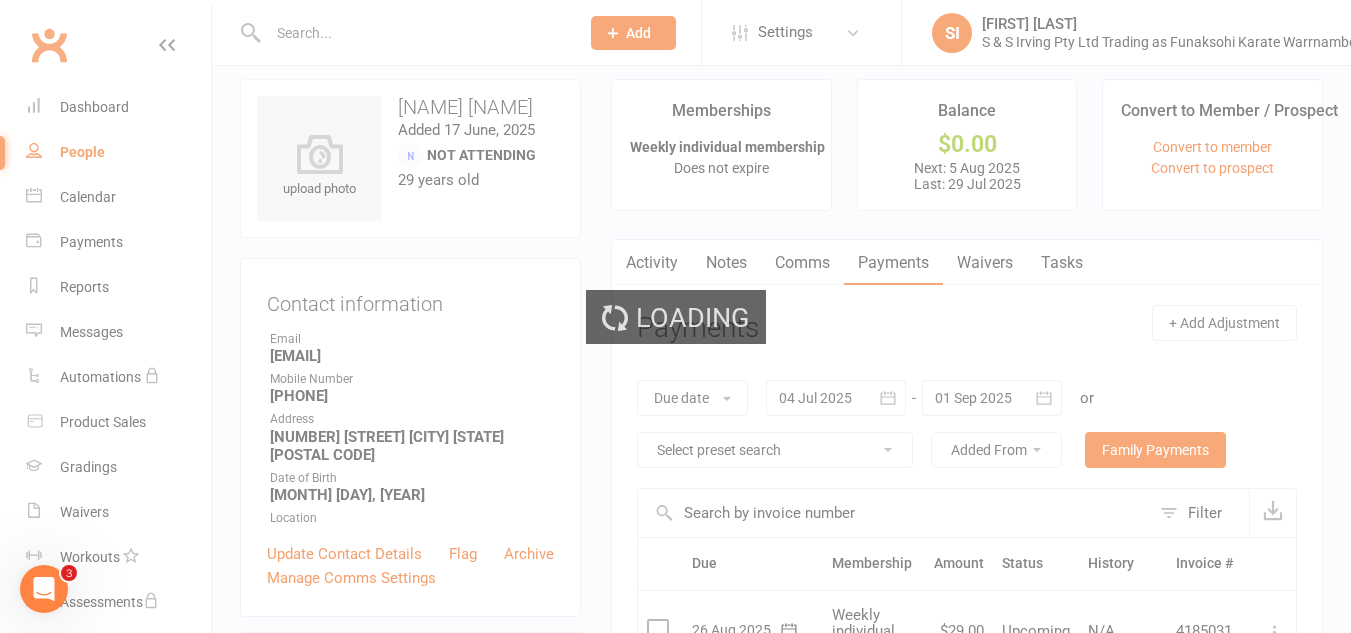 select on "100" 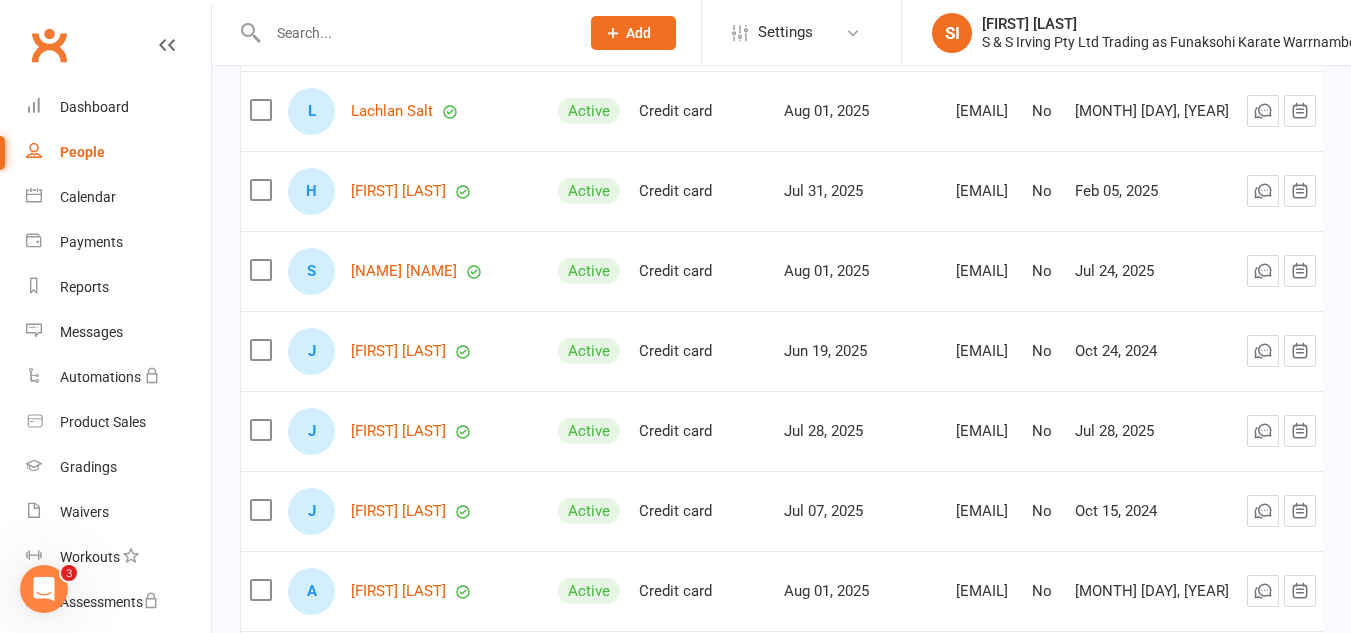 scroll, scrollTop: 527, scrollLeft: 0, axis: vertical 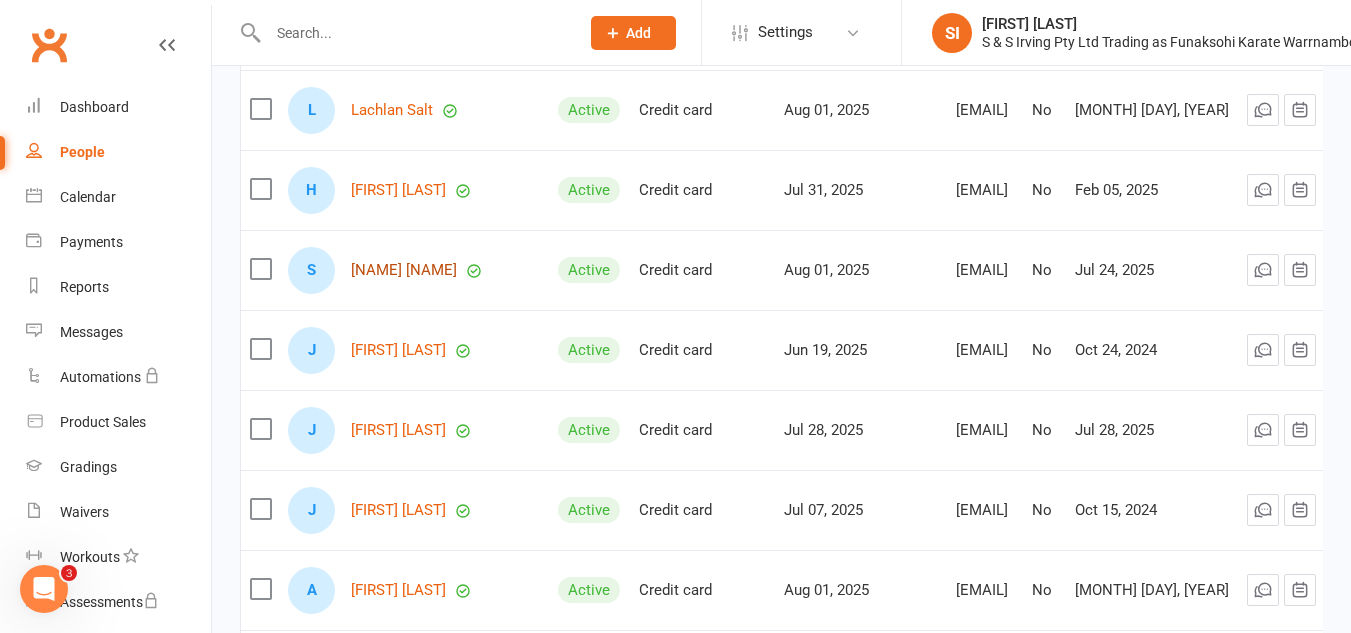 click on "[NAME] [NAME]" at bounding box center (404, 270) 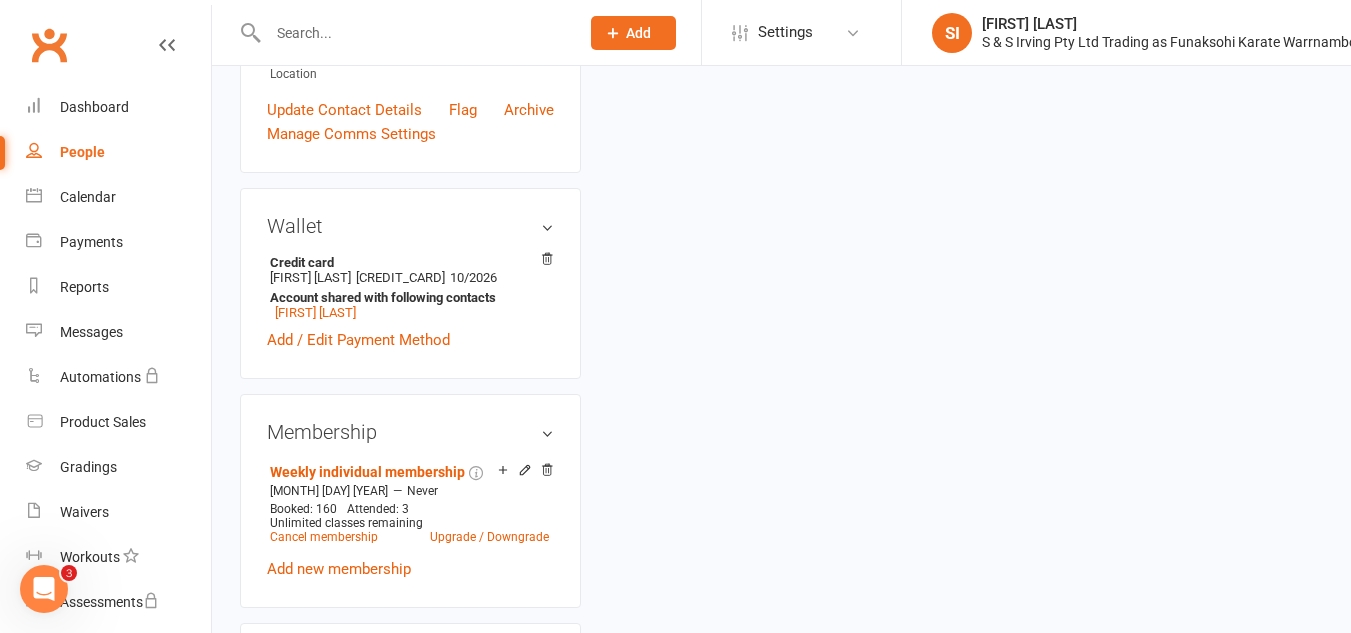 scroll, scrollTop: 0, scrollLeft: 0, axis: both 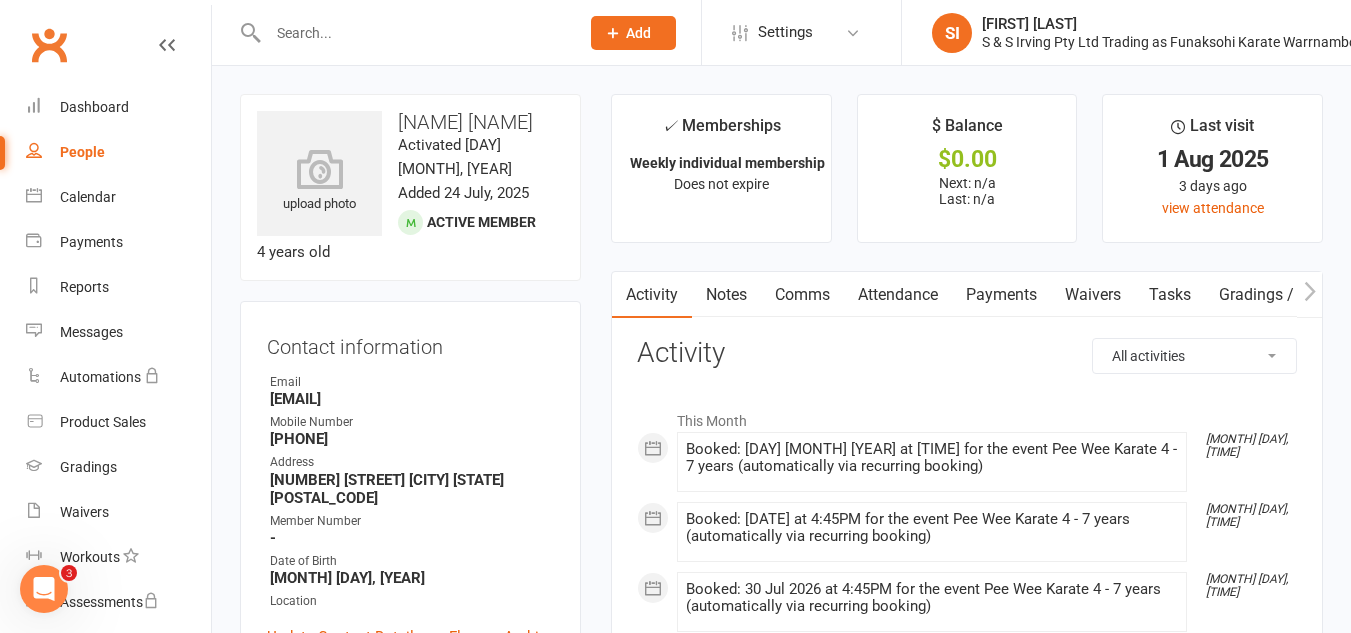 click on "Payments" at bounding box center [1001, 295] 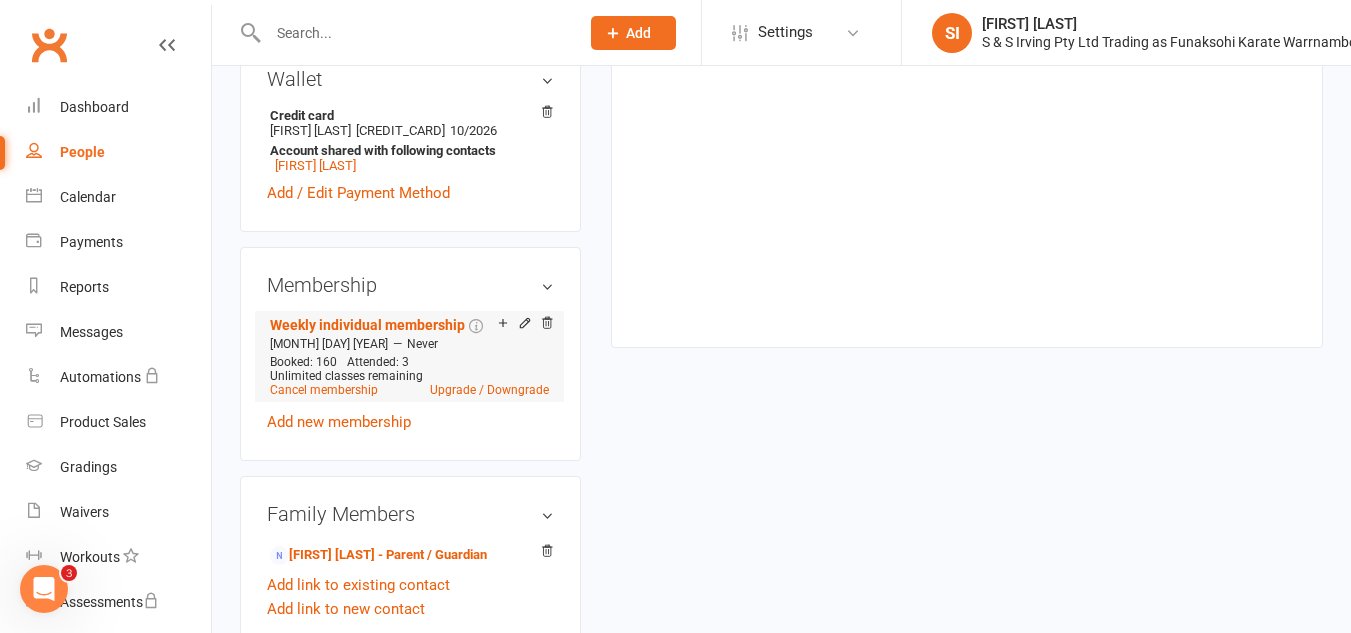 scroll, scrollTop: 675, scrollLeft: 0, axis: vertical 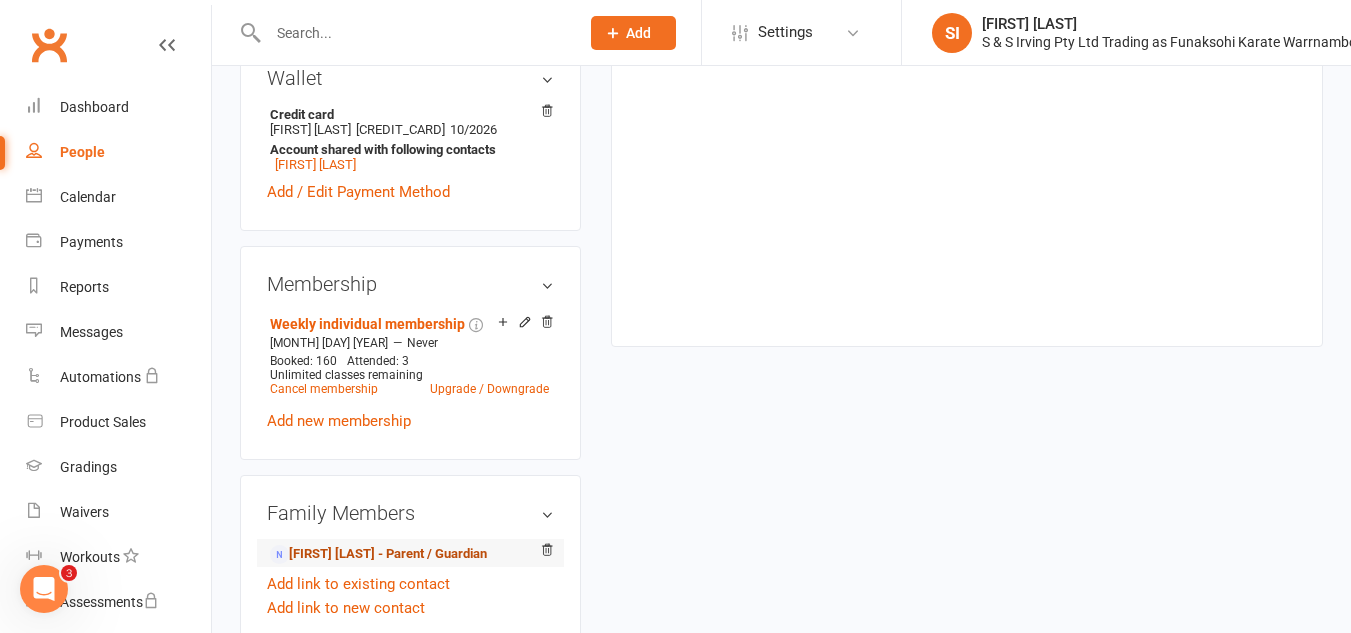 click on "[FIRST] [LAST] - Parent / Guardian" at bounding box center (378, 554) 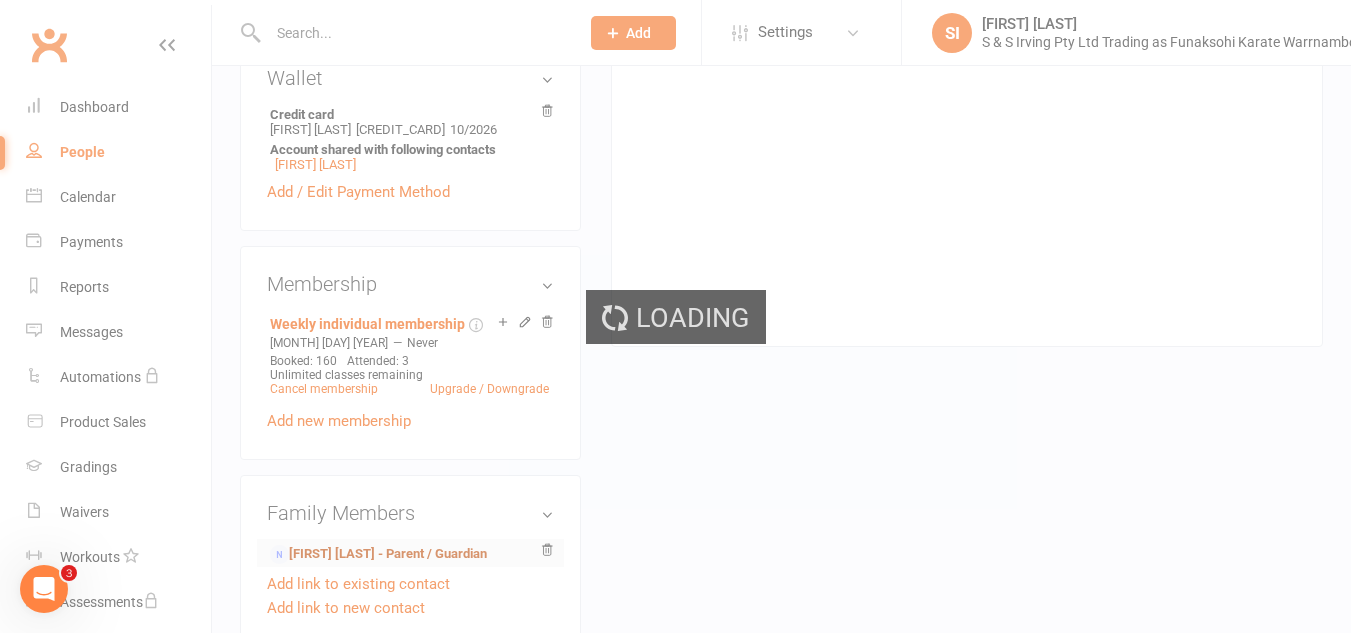 scroll, scrollTop: 0, scrollLeft: 0, axis: both 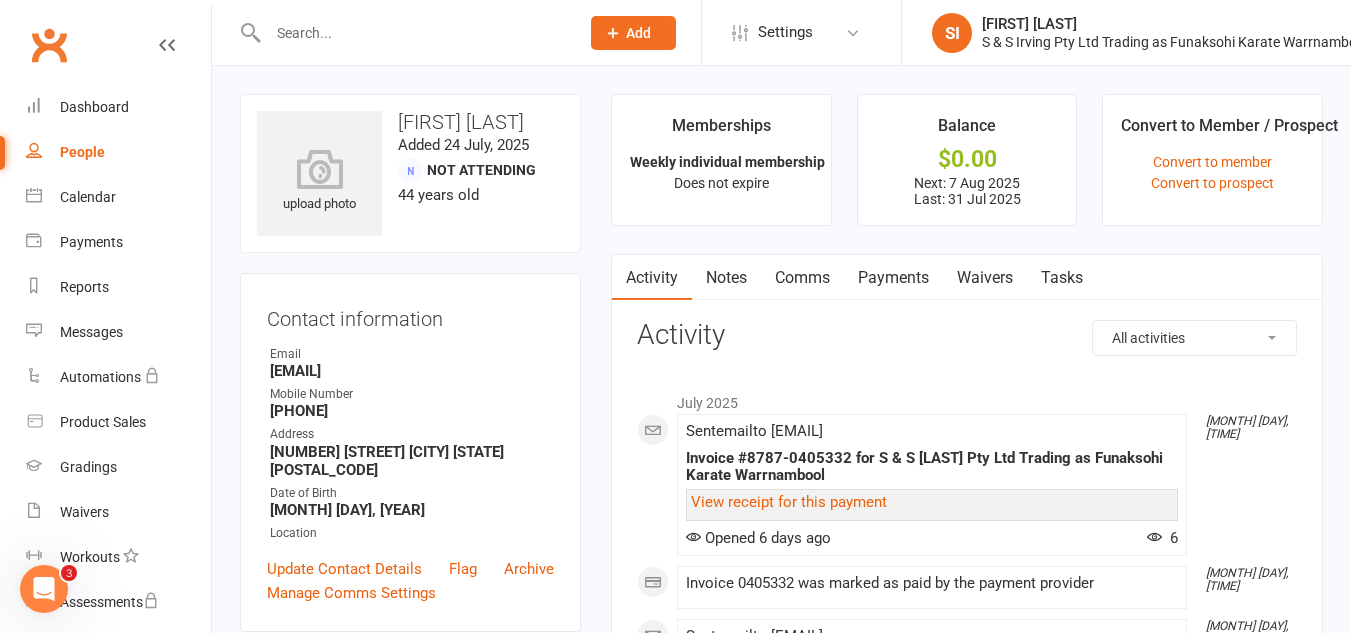 click on "Payments" at bounding box center [893, 278] 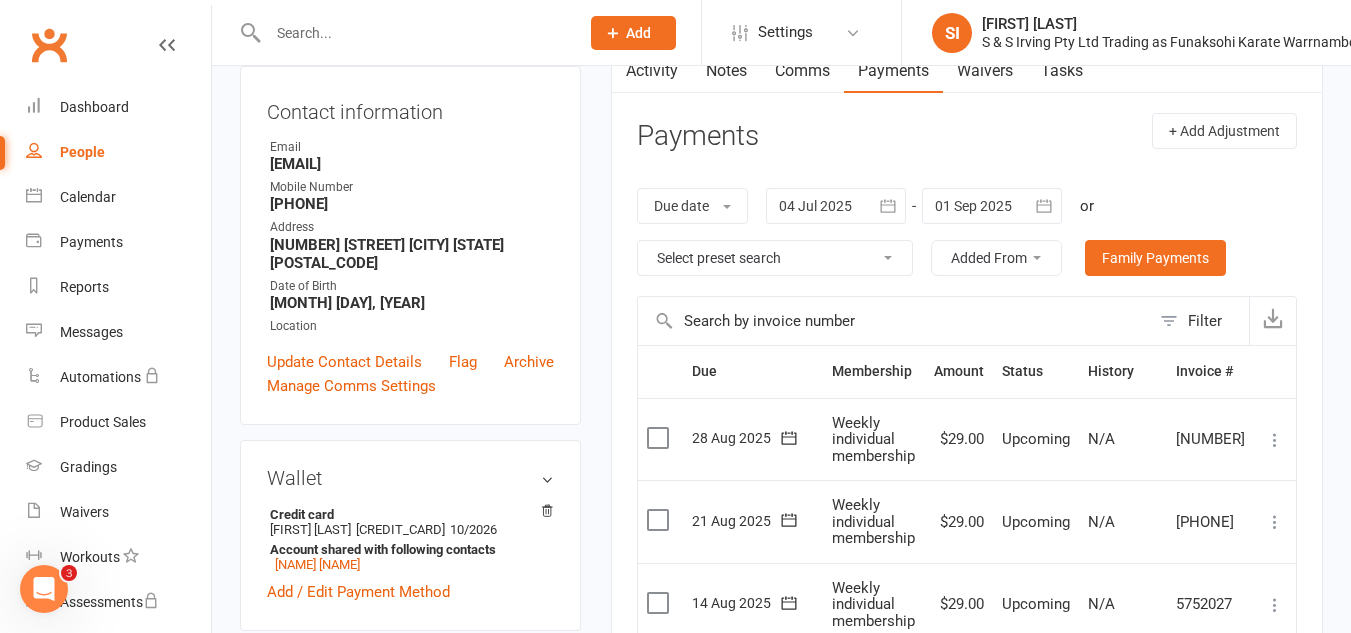 scroll, scrollTop: 206, scrollLeft: 0, axis: vertical 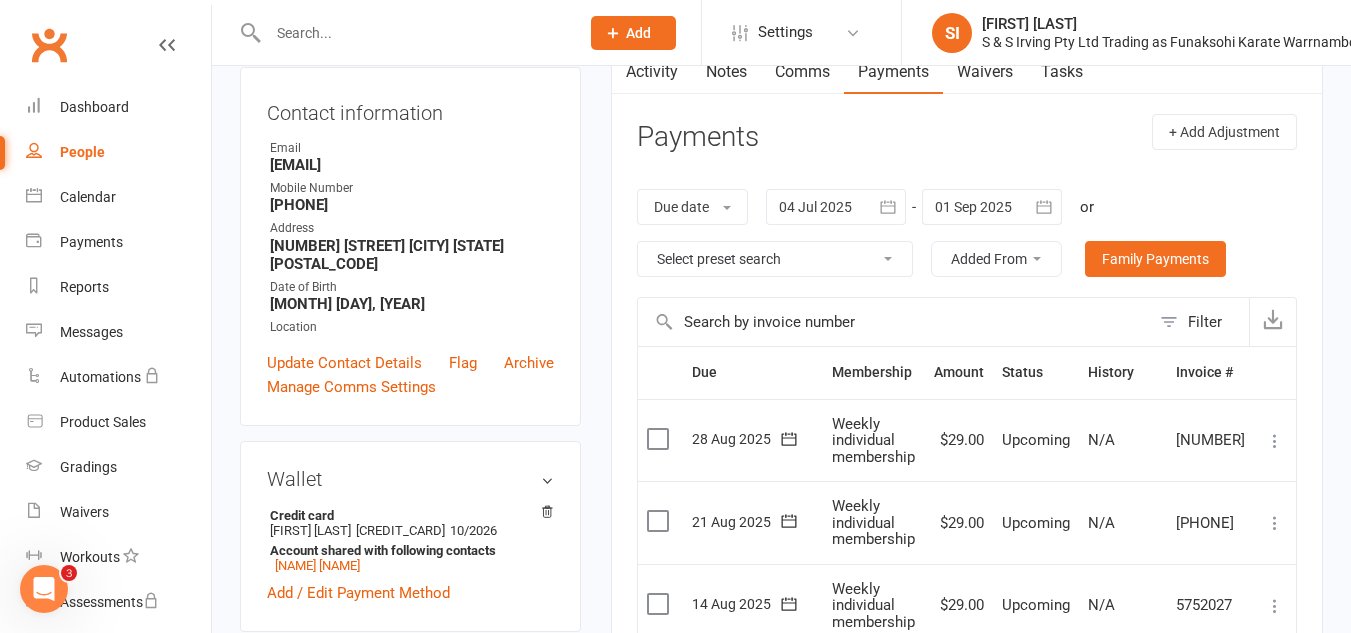 click on "People" at bounding box center (82, 152) 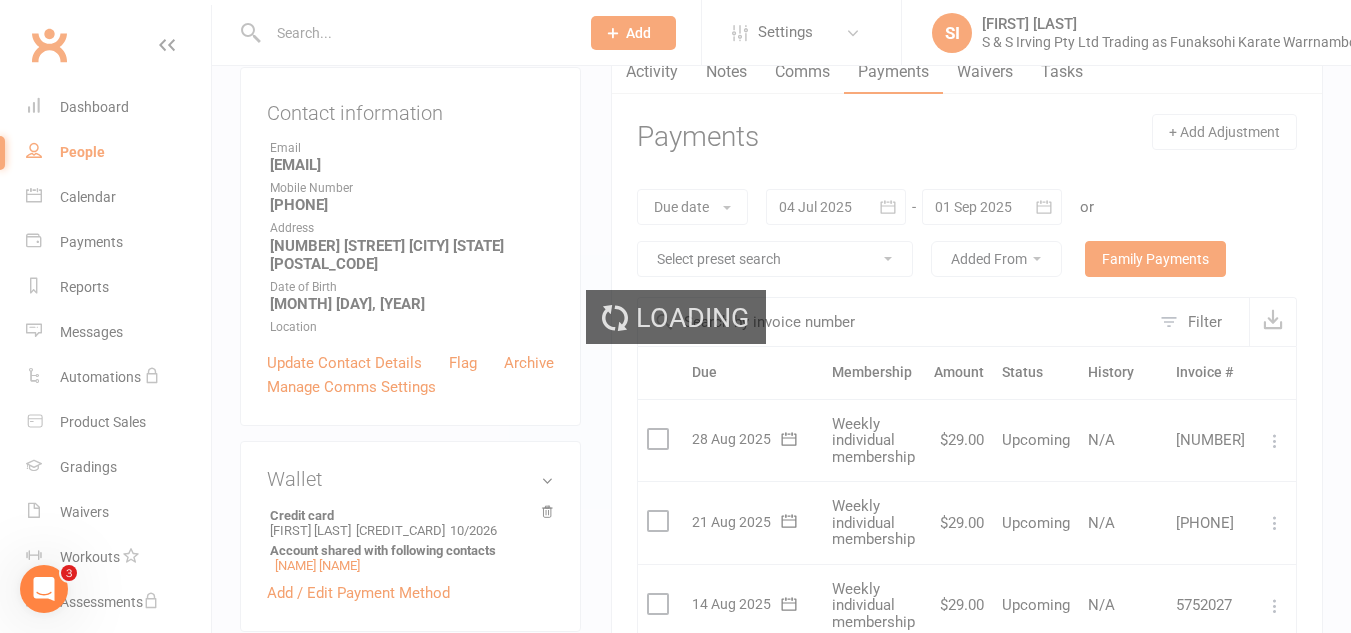 select on "100" 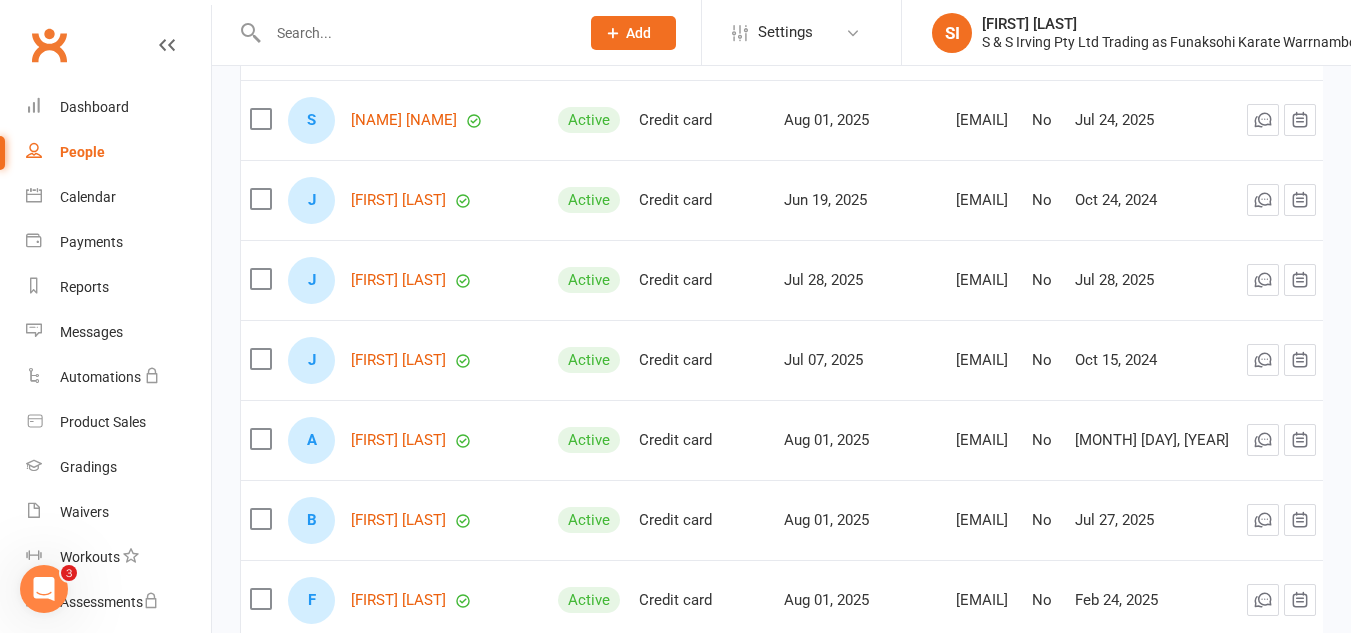 scroll, scrollTop: 684, scrollLeft: 0, axis: vertical 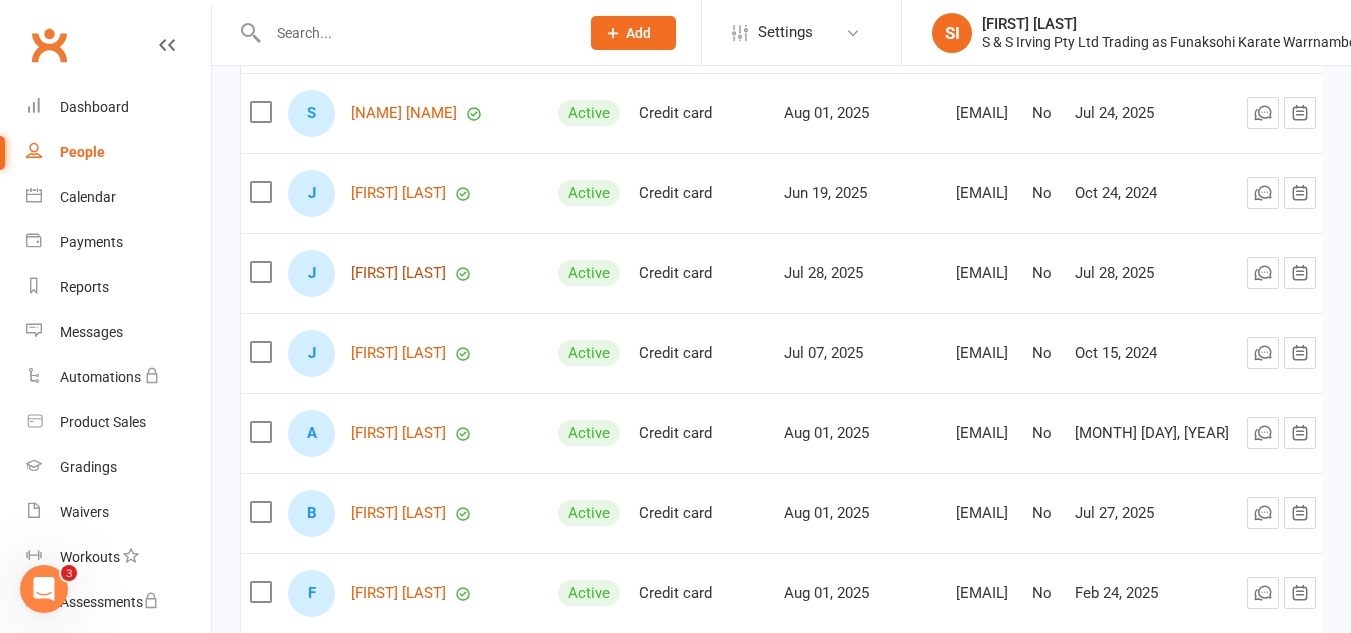 click on "[FIRST] [LAST]" at bounding box center (398, 273) 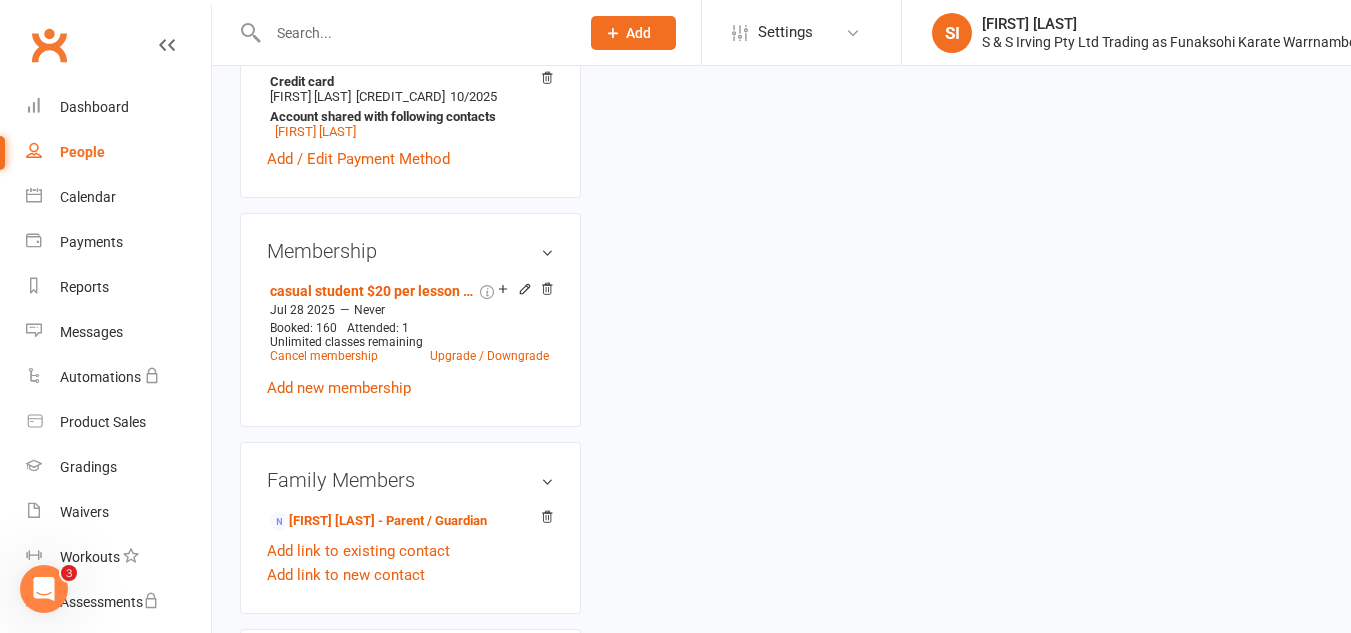 scroll, scrollTop: 0, scrollLeft: 0, axis: both 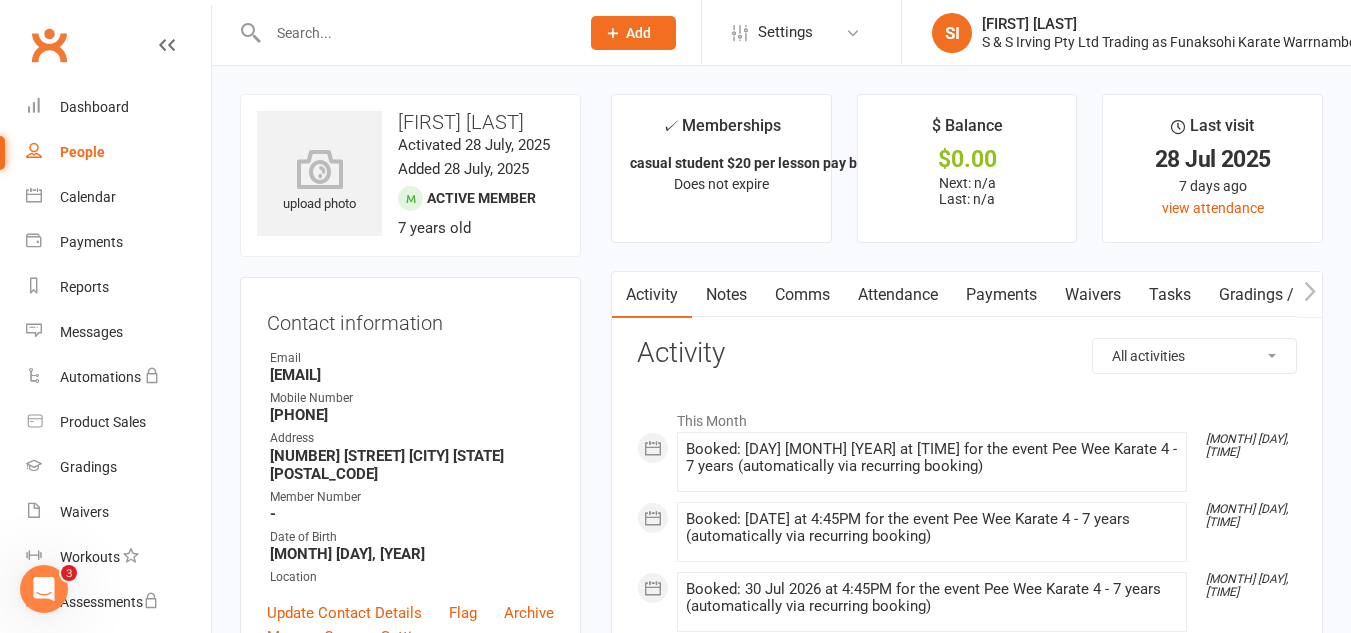 click on "Payments" at bounding box center (1001, 295) 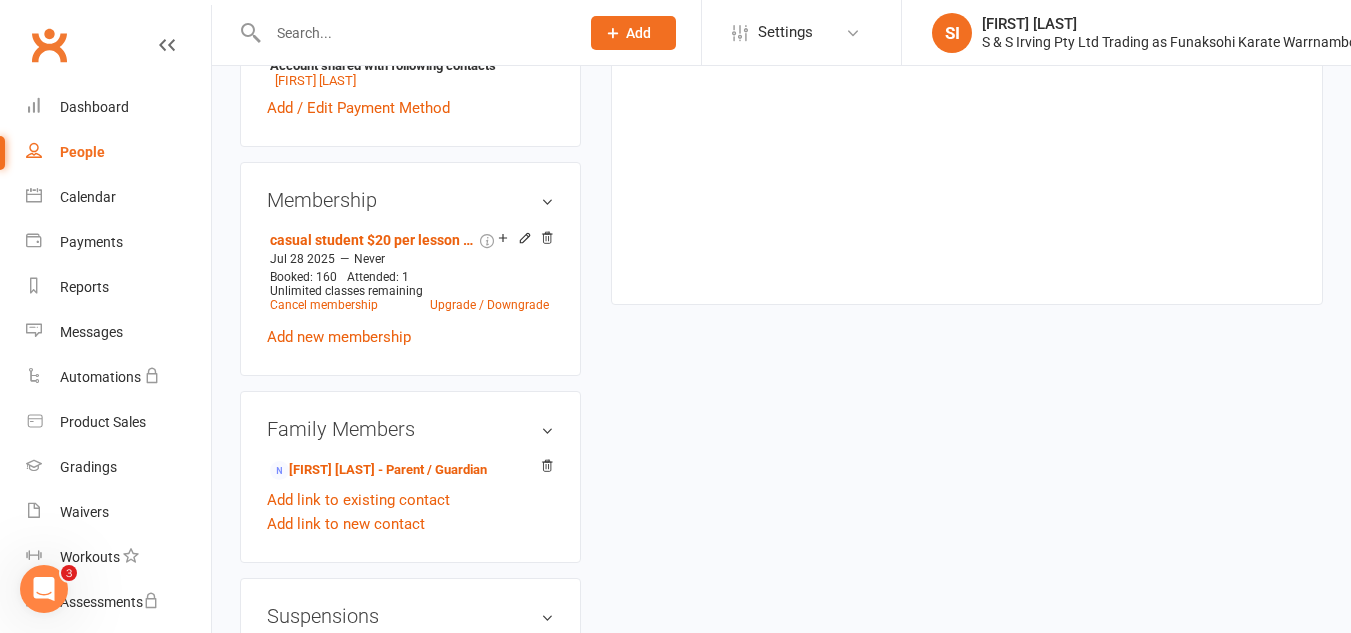 scroll, scrollTop: 736, scrollLeft: 0, axis: vertical 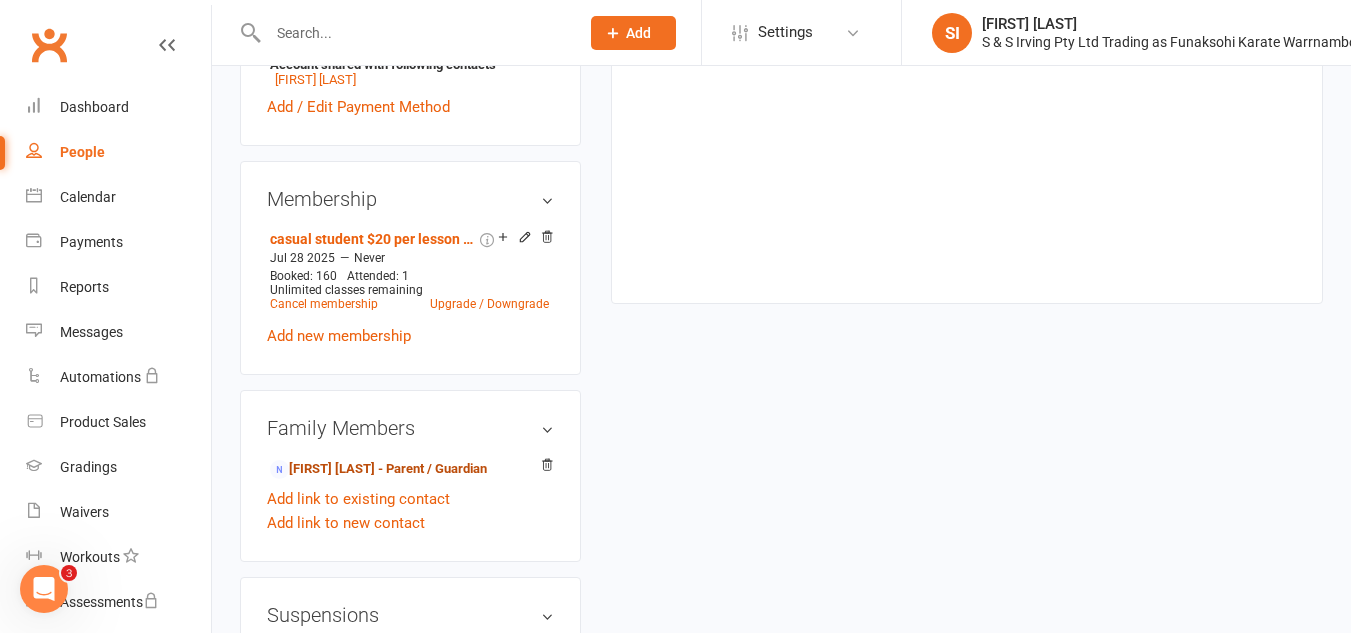 click on "[FIRST] [LAST] - Parent / Guardian" at bounding box center (378, 469) 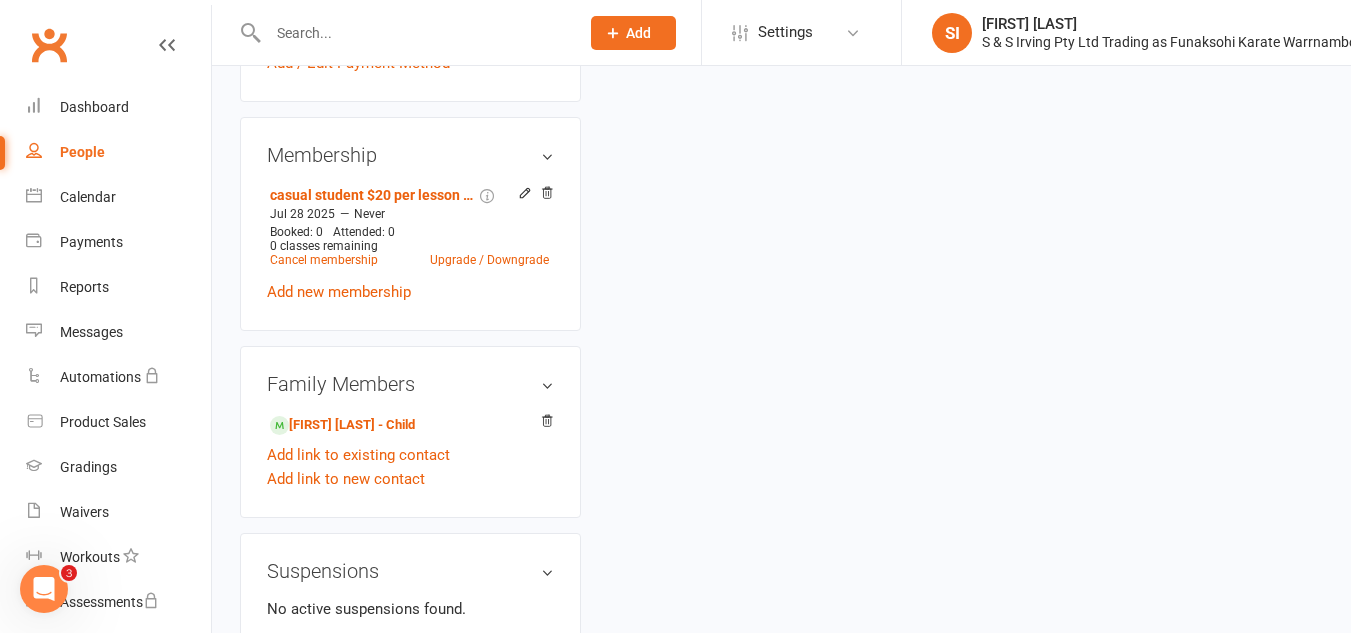scroll, scrollTop: 0, scrollLeft: 0, axis: both 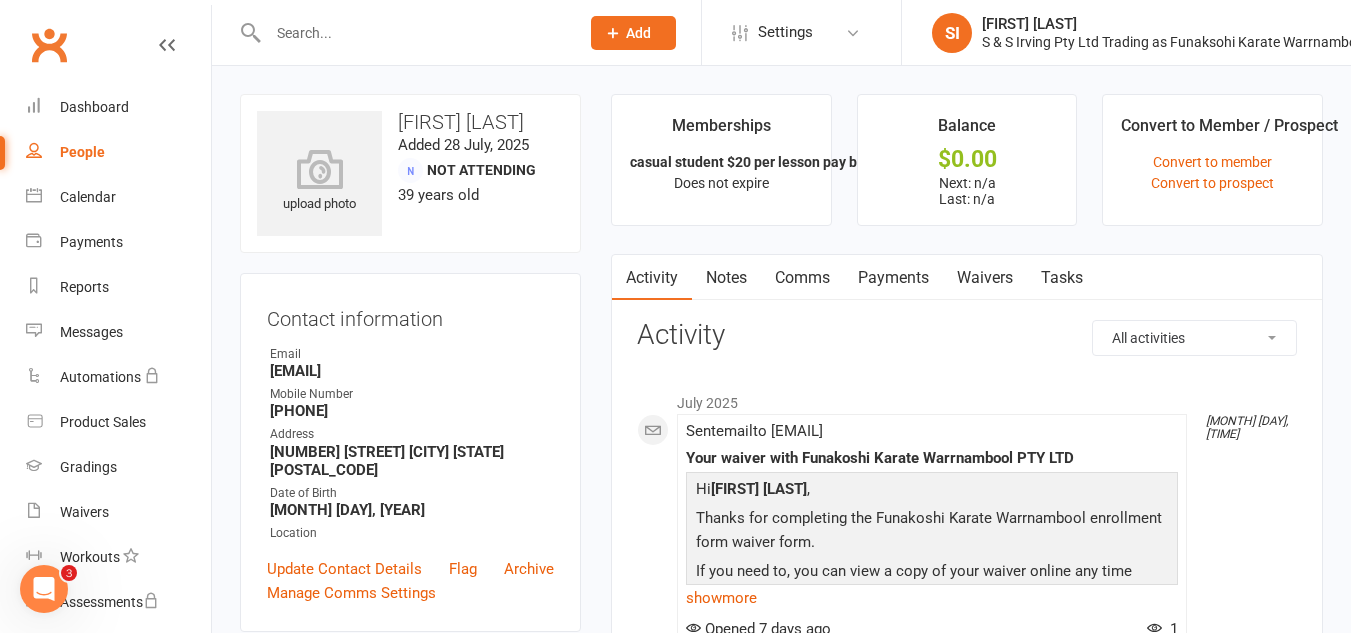 click on "Payments" at bounding box center [893, 278] 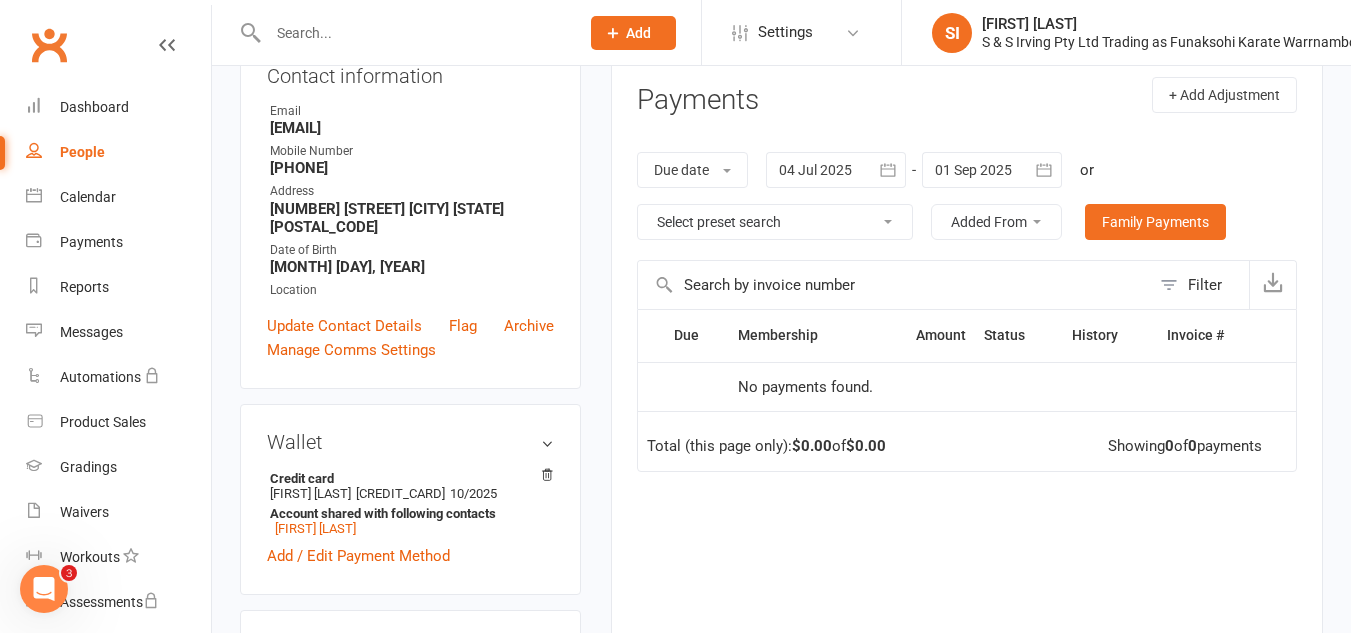 scroll, scrollTop: 244, scrollLeft: 0, axis: vertical 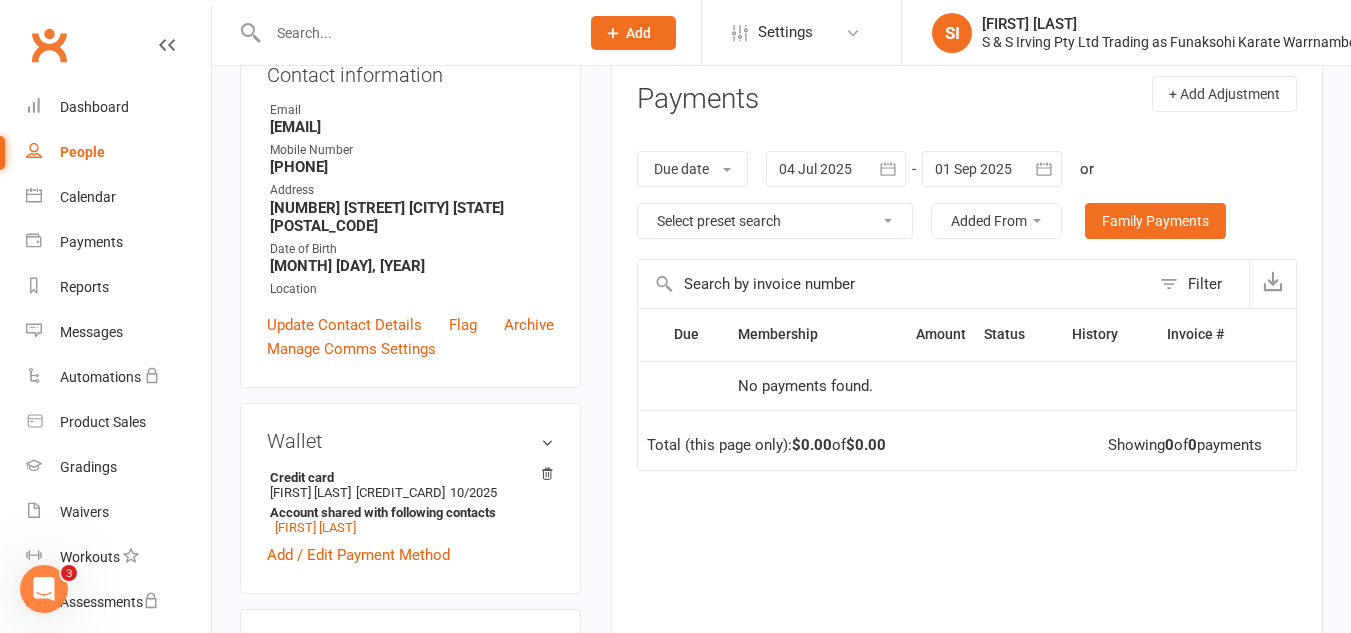 click on "People" at bounding box center [82, 152] 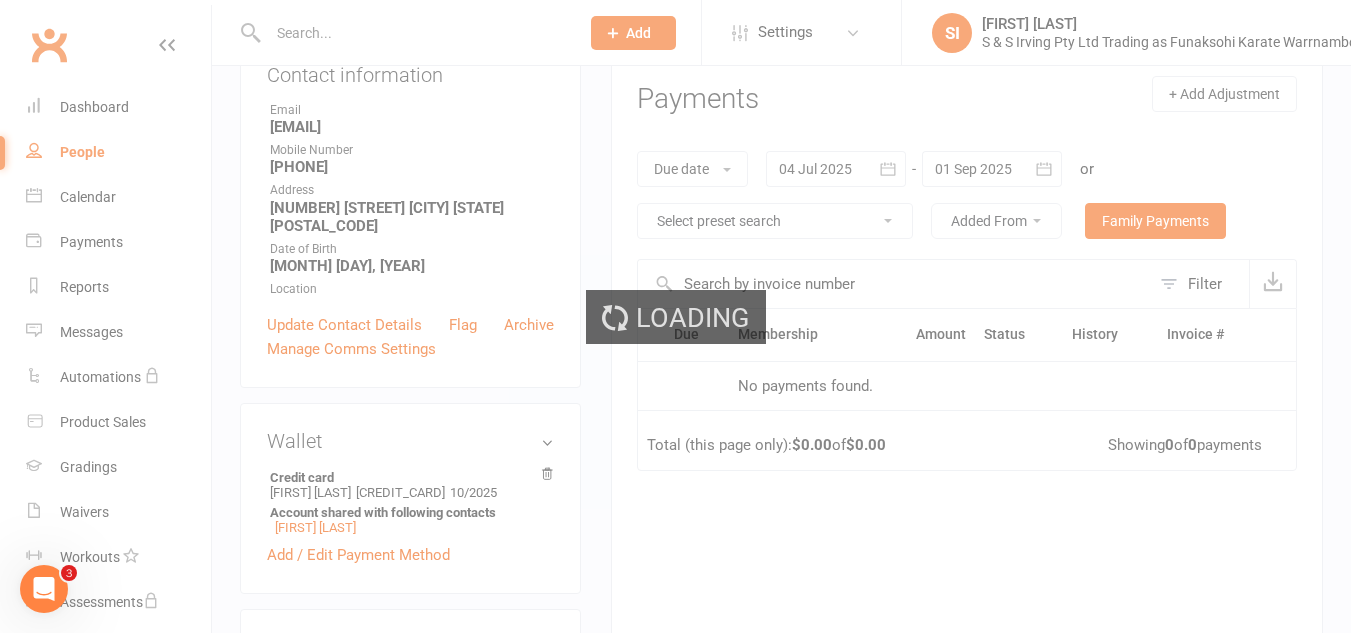 select on "100" 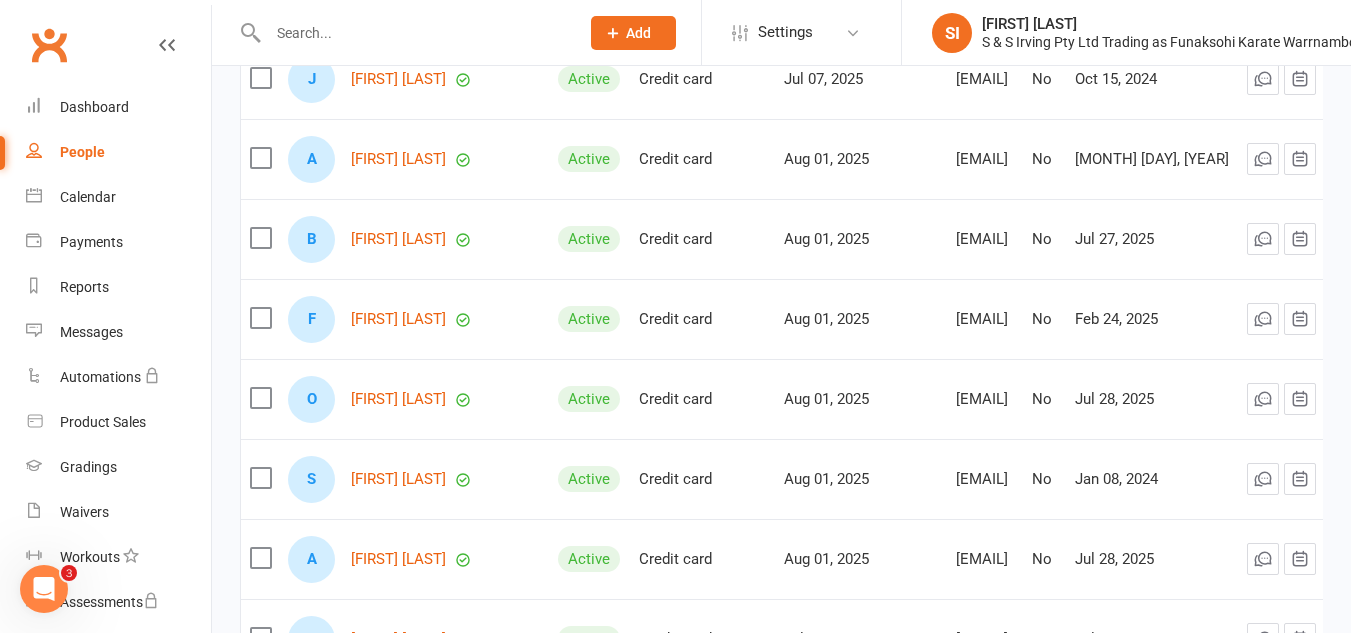 scroll, scrollTop: 960, scrollLeft: 0, axis: vertical 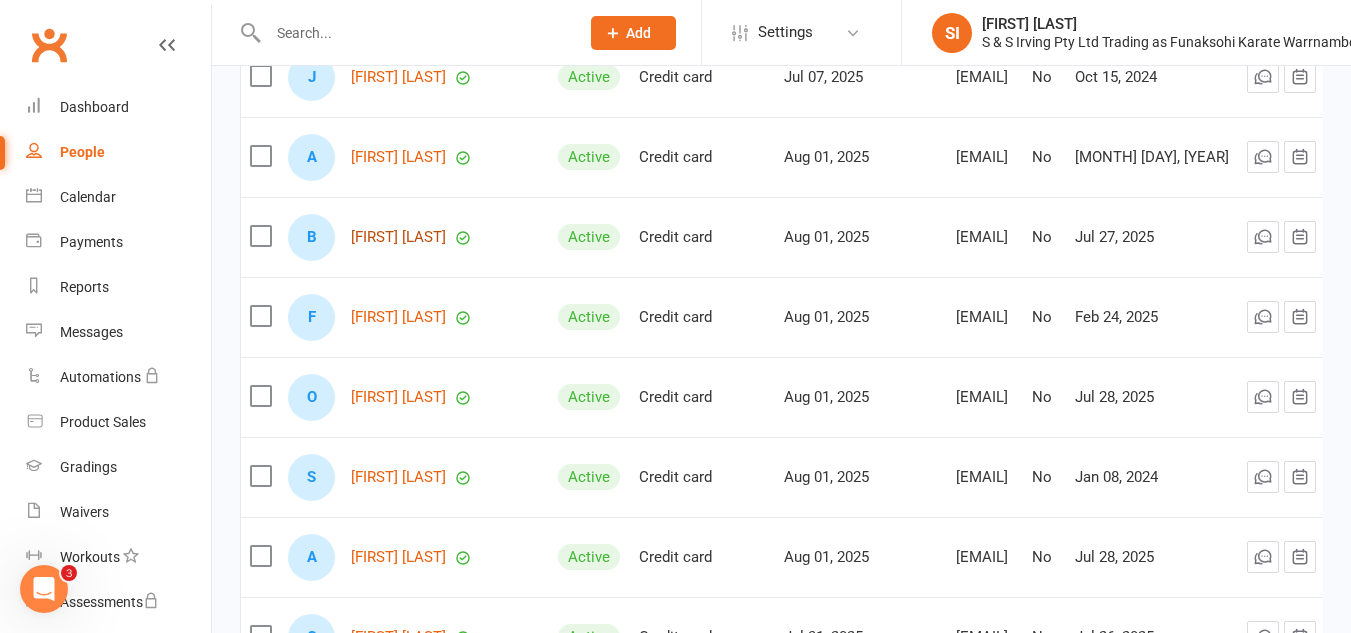 click on "[FIRST] [LAST]" at bounding box center (398, 237) 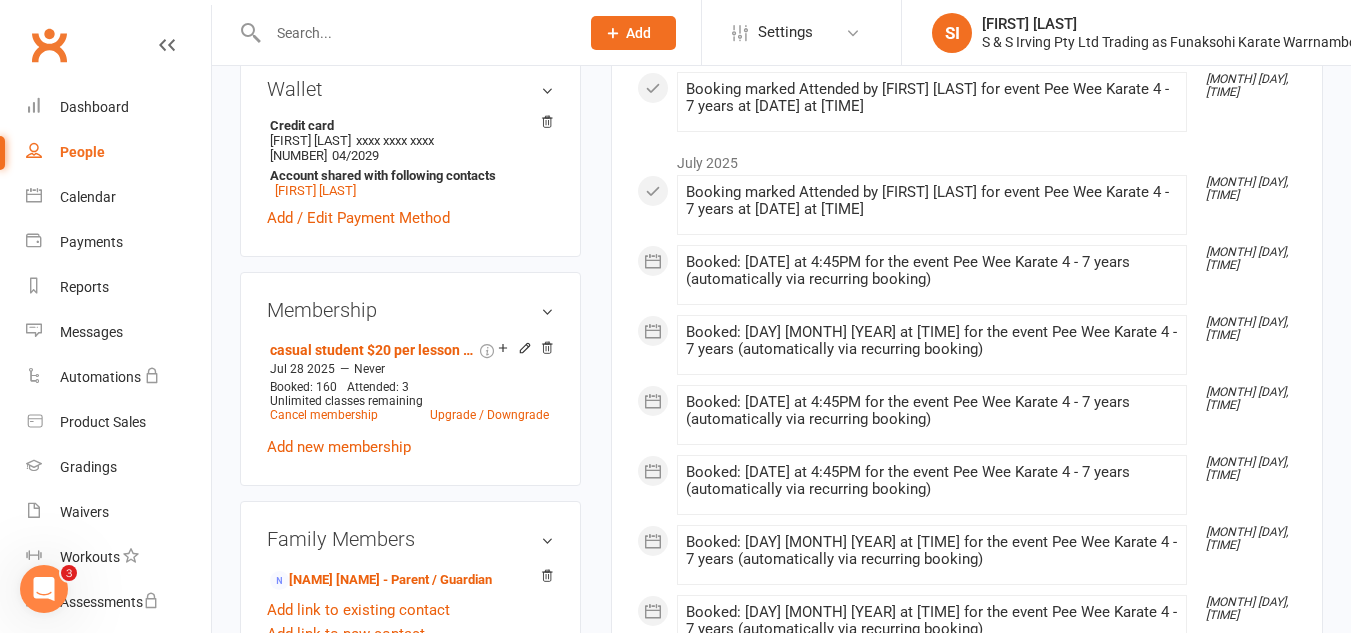 scroll, scrollTop: 643, scrollLeft: 0, axis: vertical 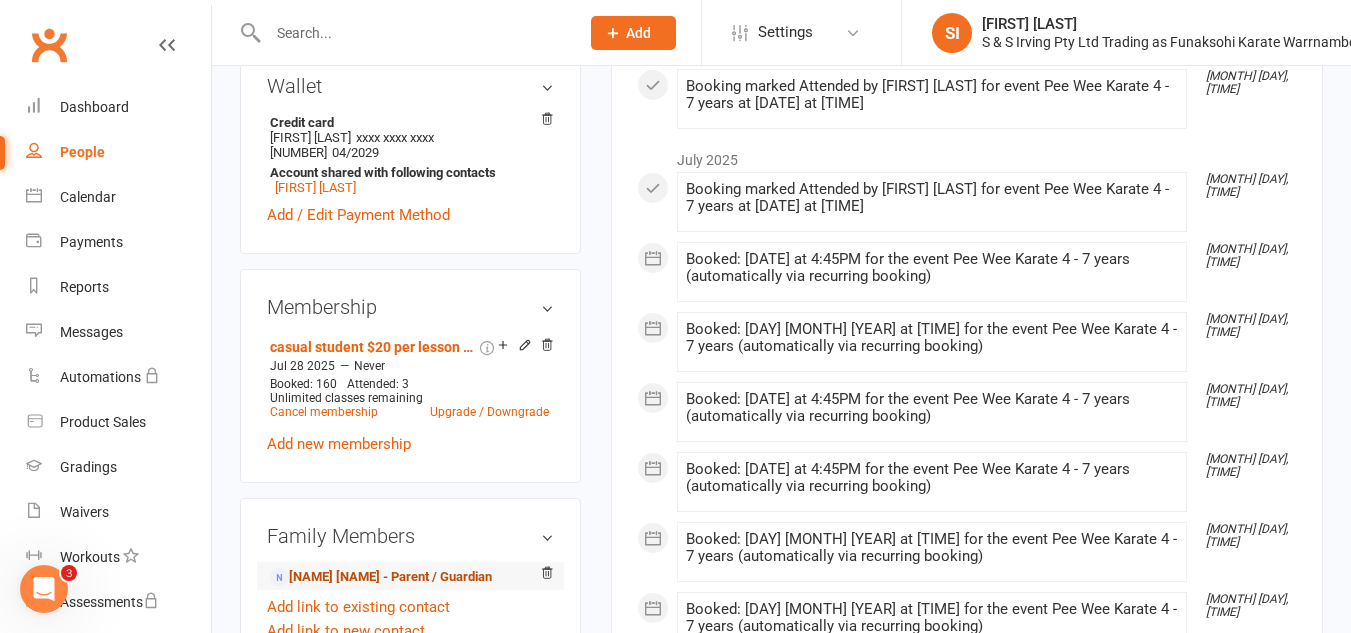 click on "[NAME] [NAME] - Parent / Guardian" at bounding box center [381, 577] 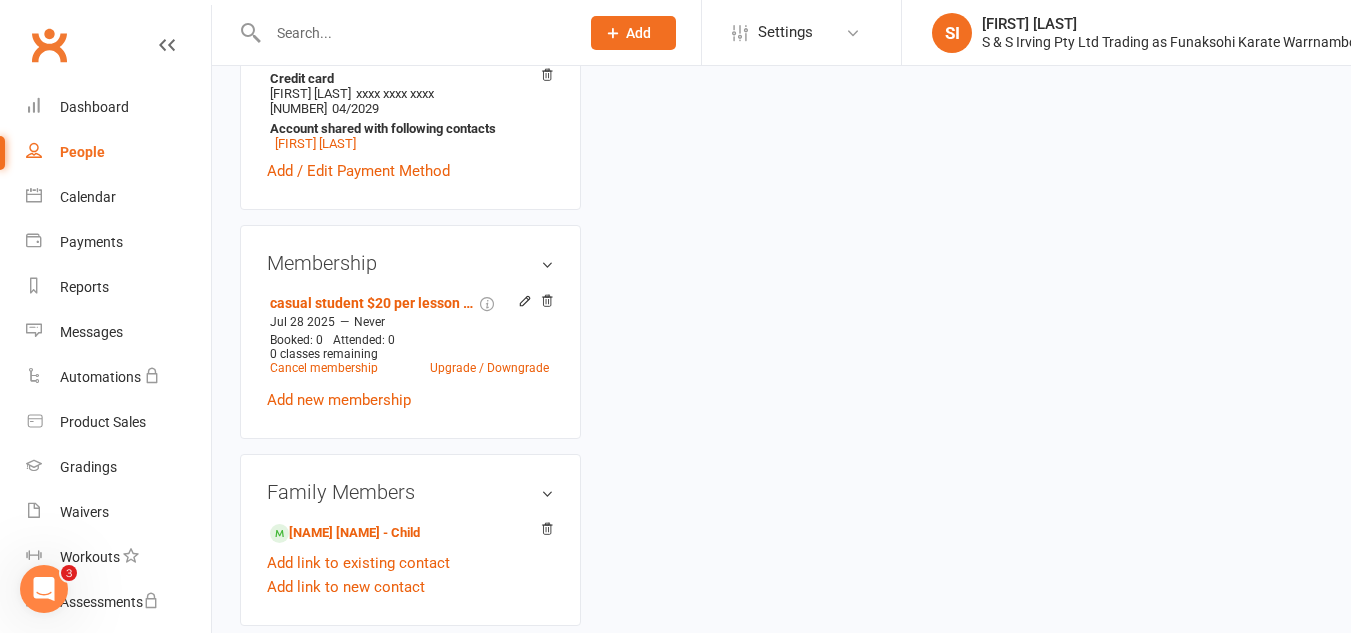 scroll, scrollTop: 0, scrollLeft: 0, axis: both 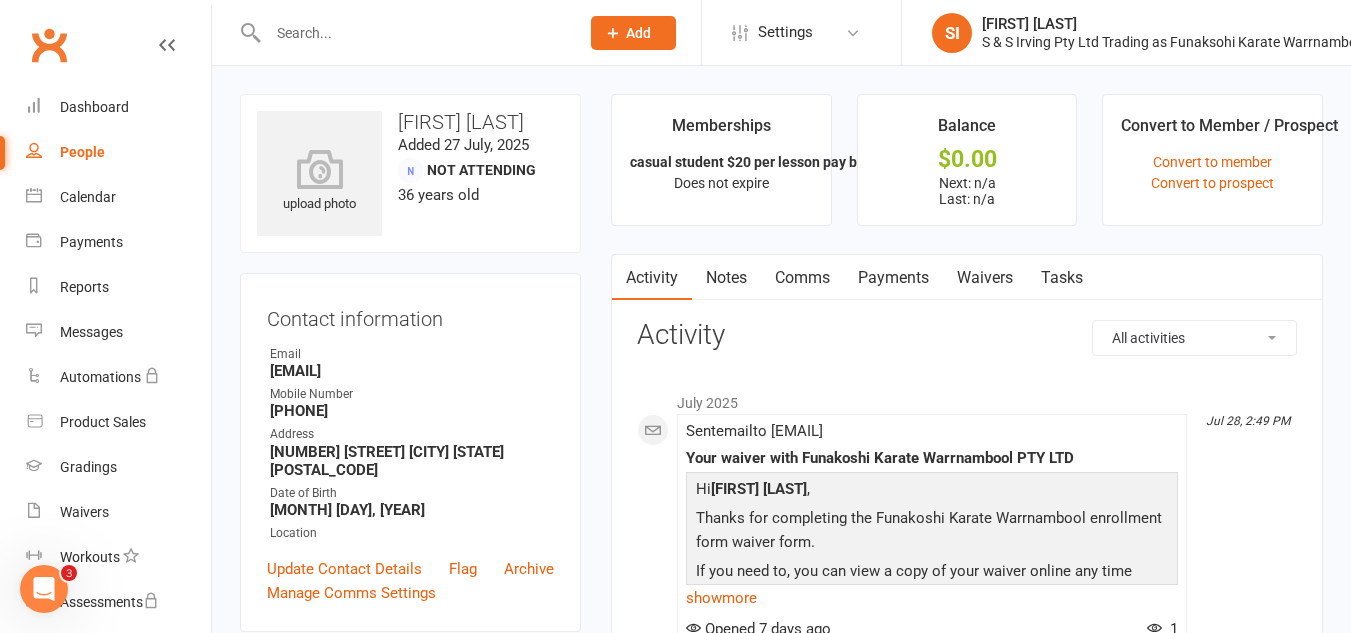 click on "Payments" at bounding box center (893, 278) 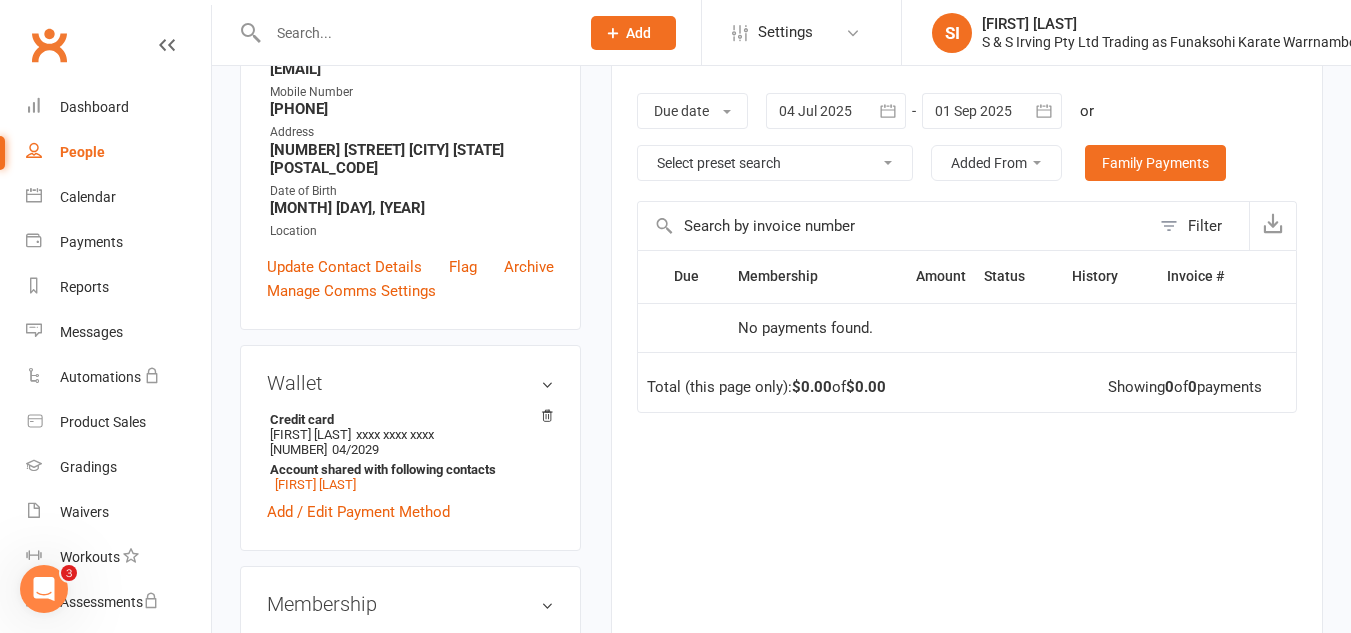 scroll, scrollTop: 303, scrollLeft: 0, axis: vertical 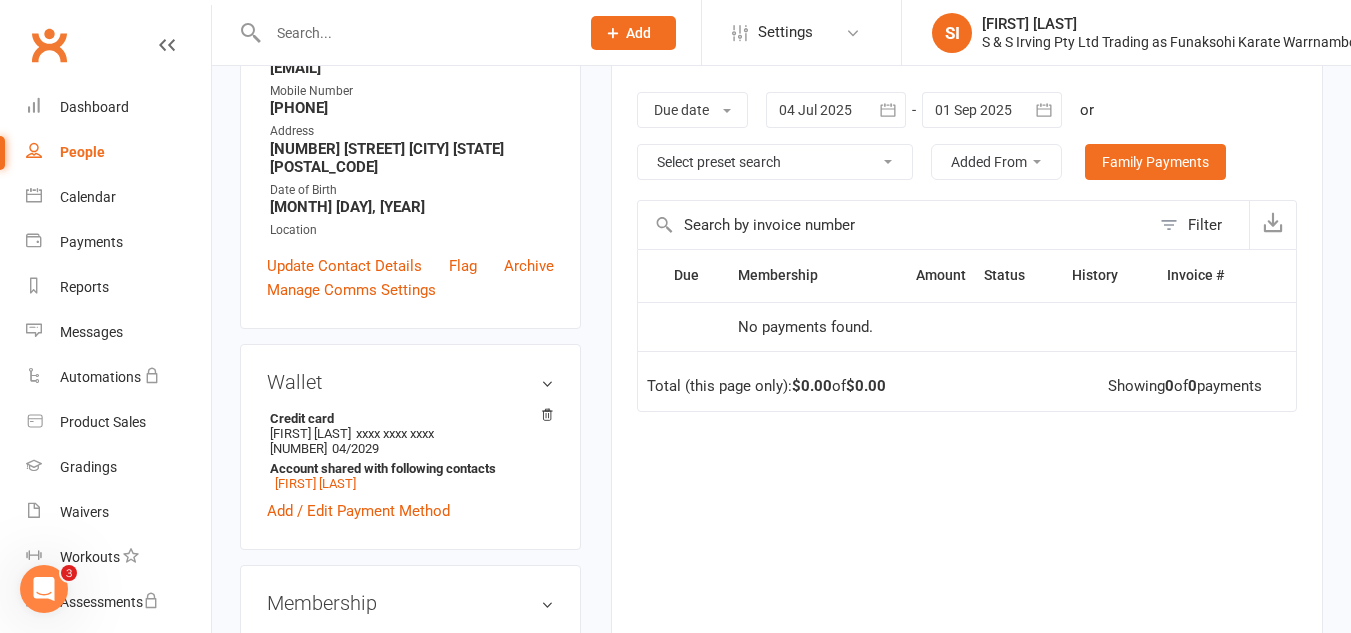 click on "People" at bounding box center (118, 152) 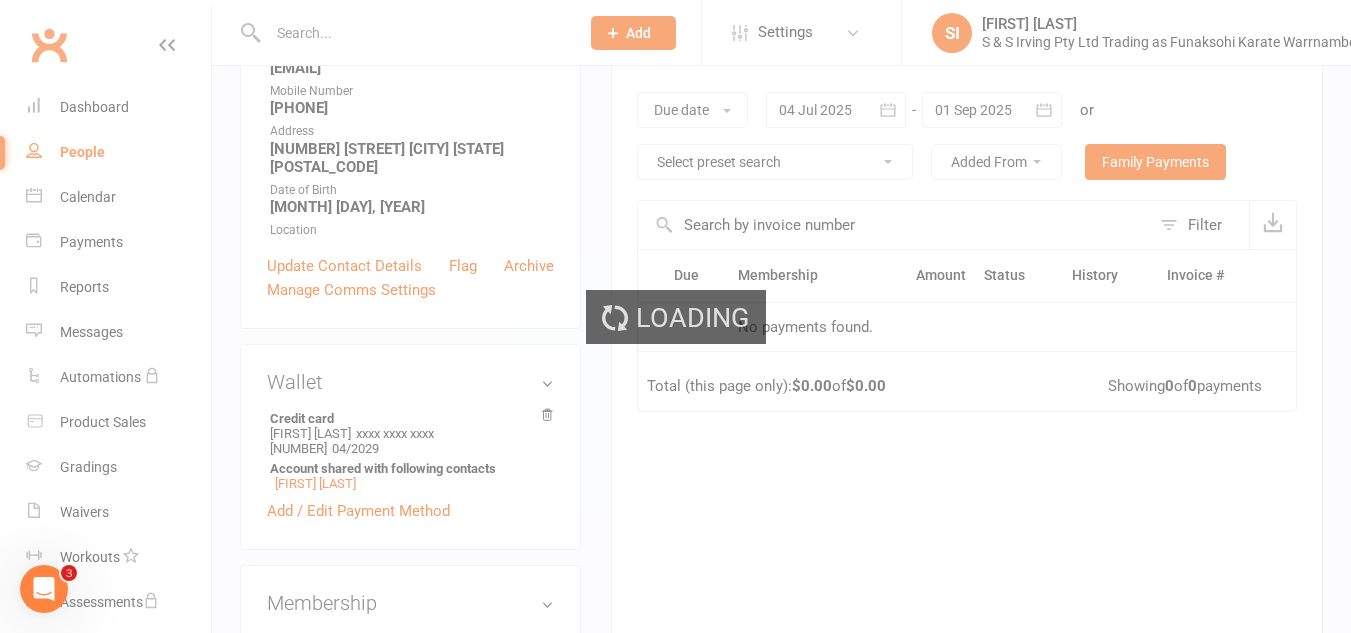 scroll, scrollTop: 0, scrollLeft: 0, axis: both 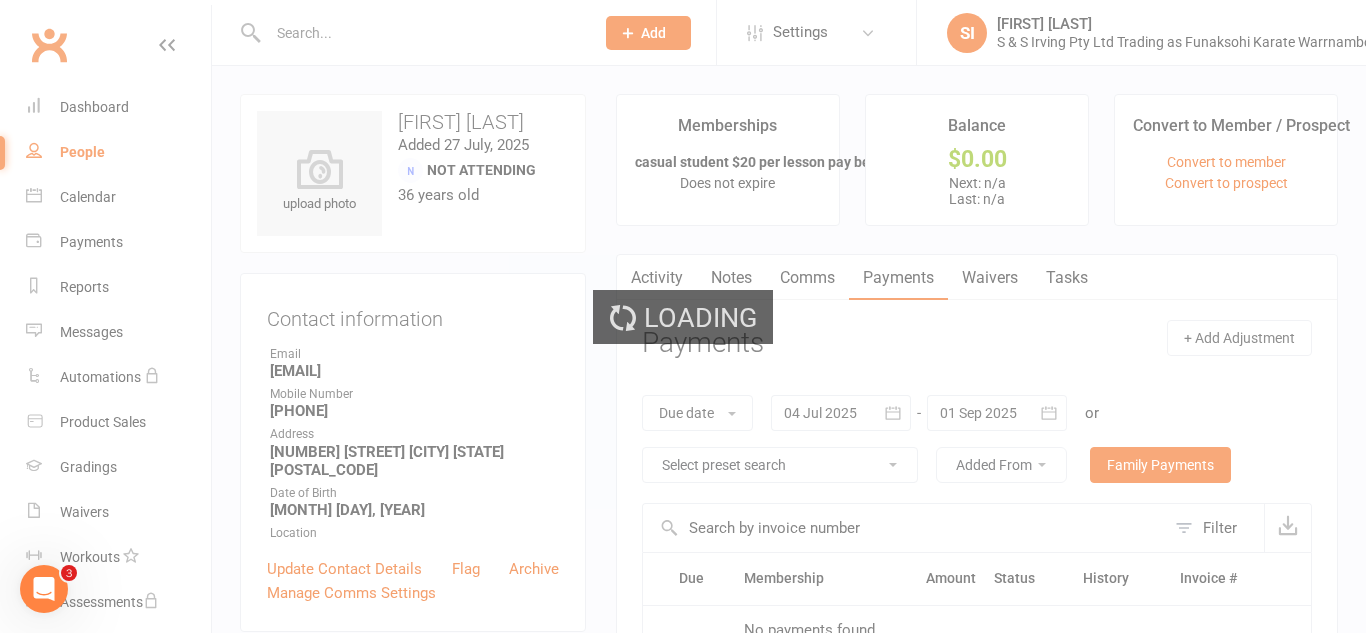 select on "100" 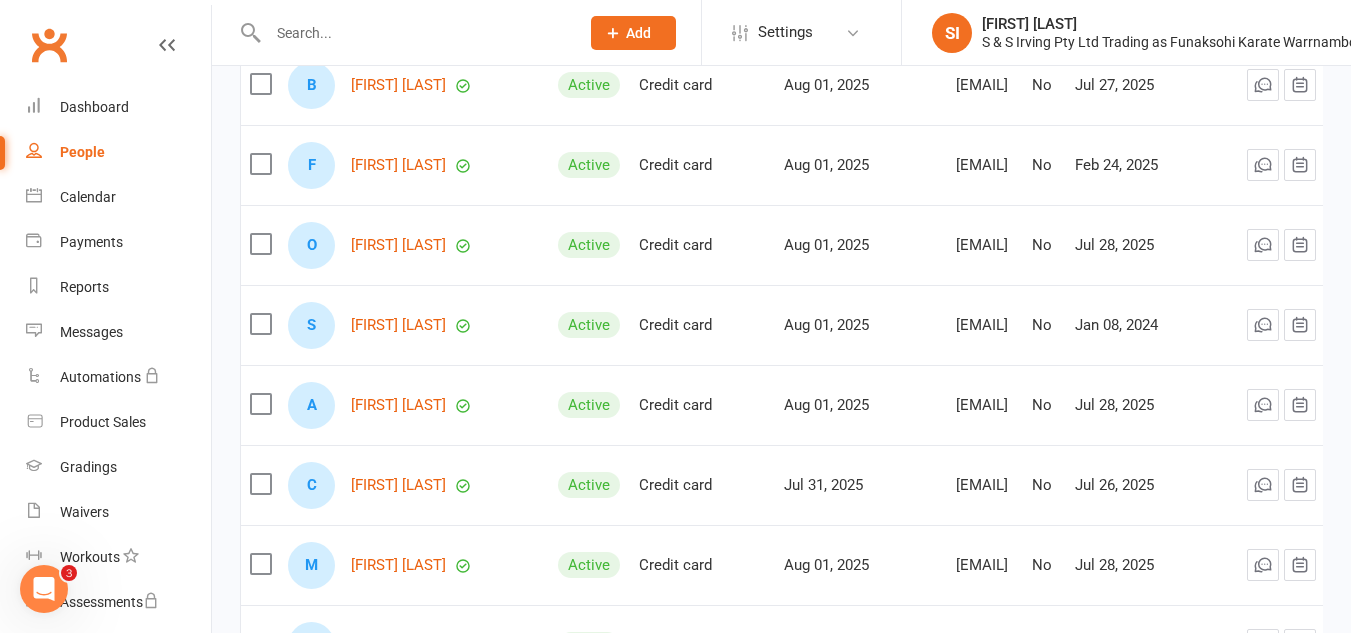 scroll, scrollTop: 1113, scrollLeft: 0, axis: vertical 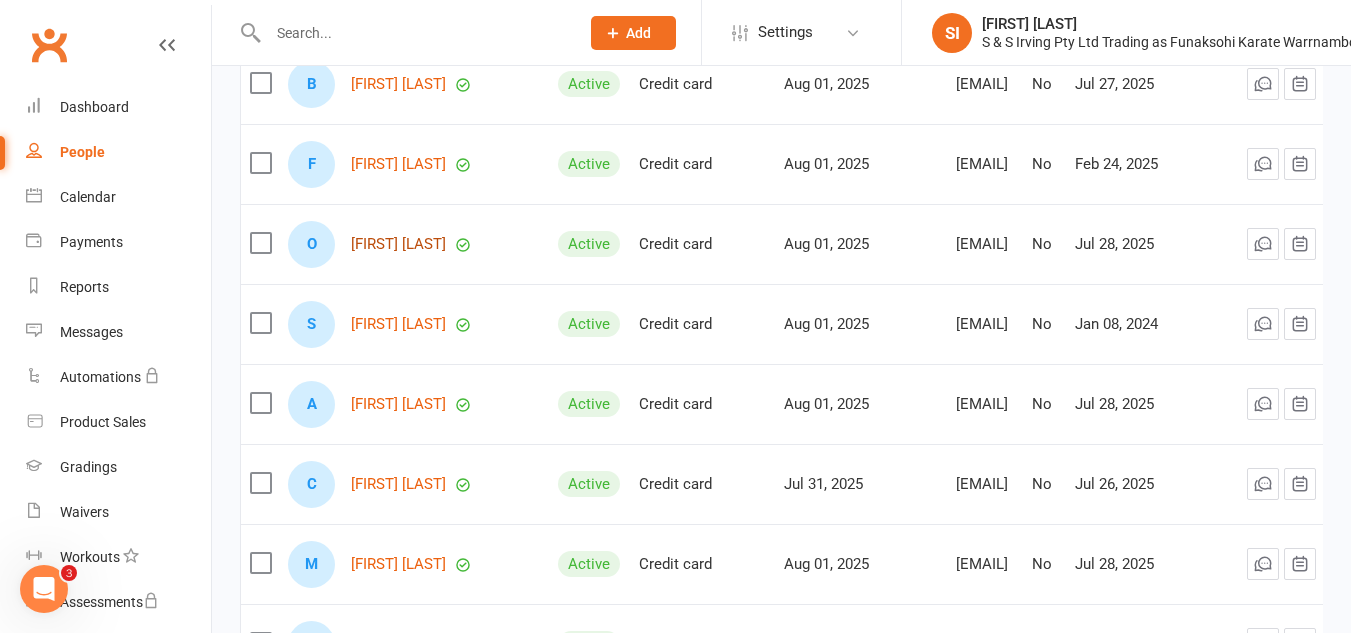 click on "[FIRST] [LAST]" at bounding box center [398, 244] 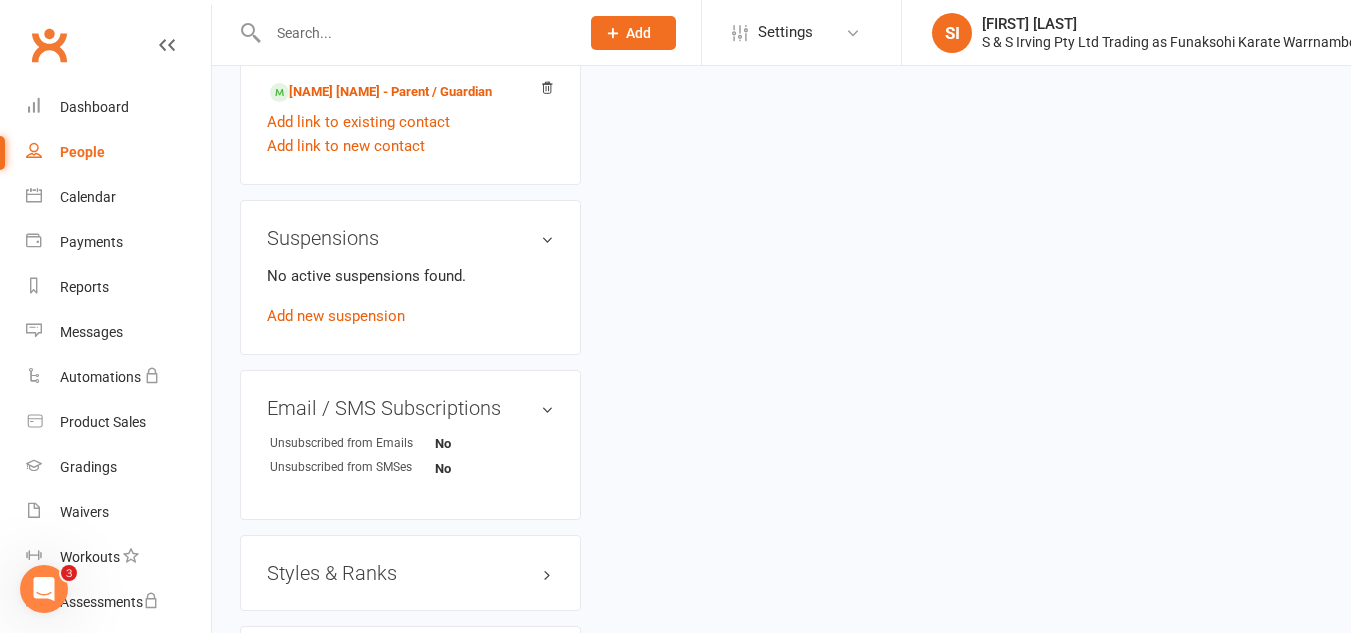 scroll, scrollTop: 0, scrollLeft: 0, axis: both 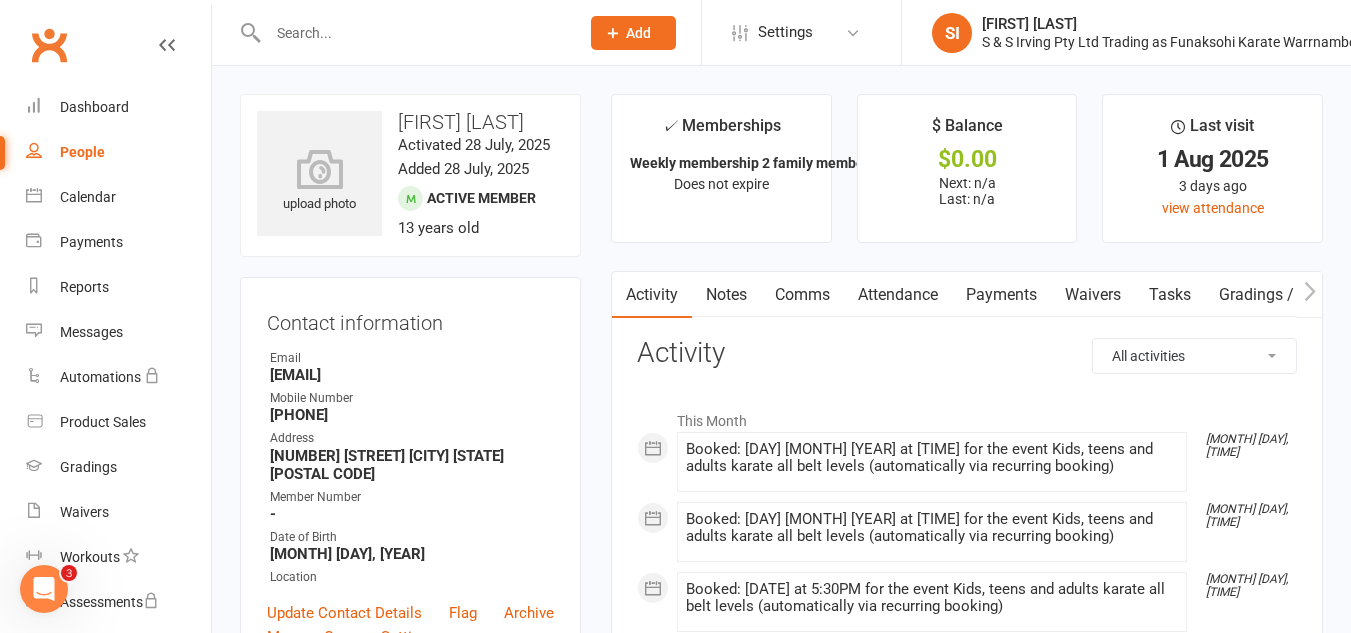click on "Payments" at bounding box center [1001, 295] 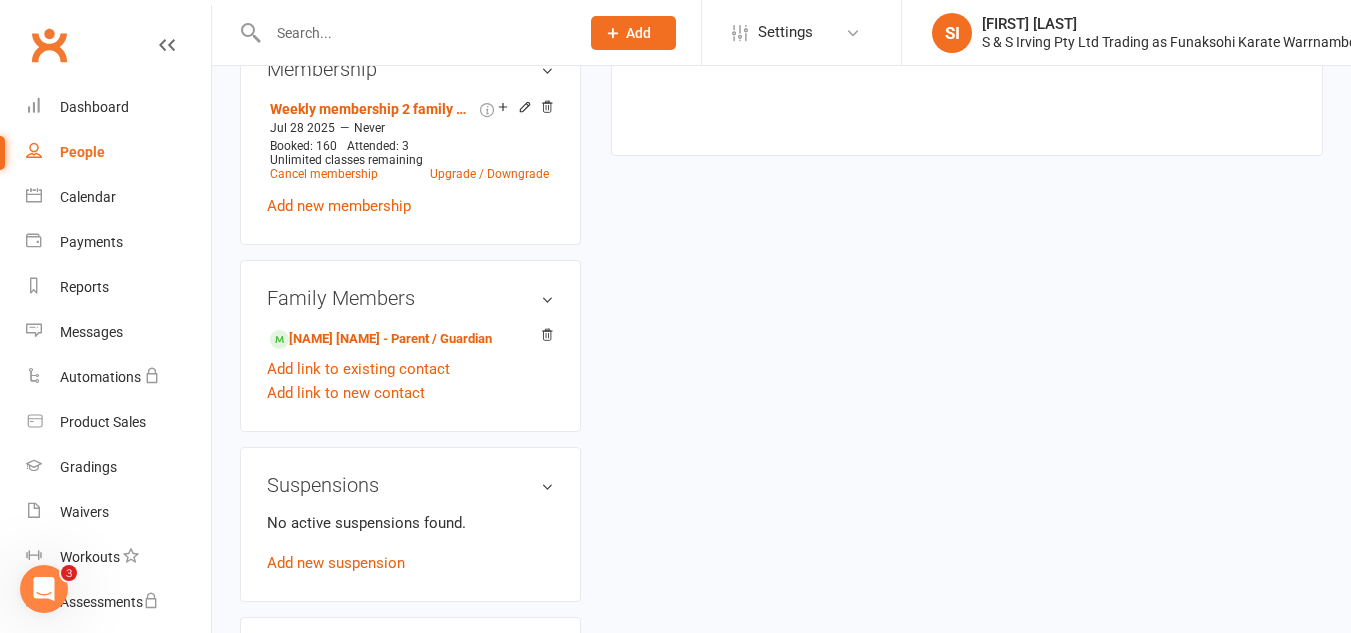 scroll, scrollTop: 867, scrollLeft: 0, axis: vertical 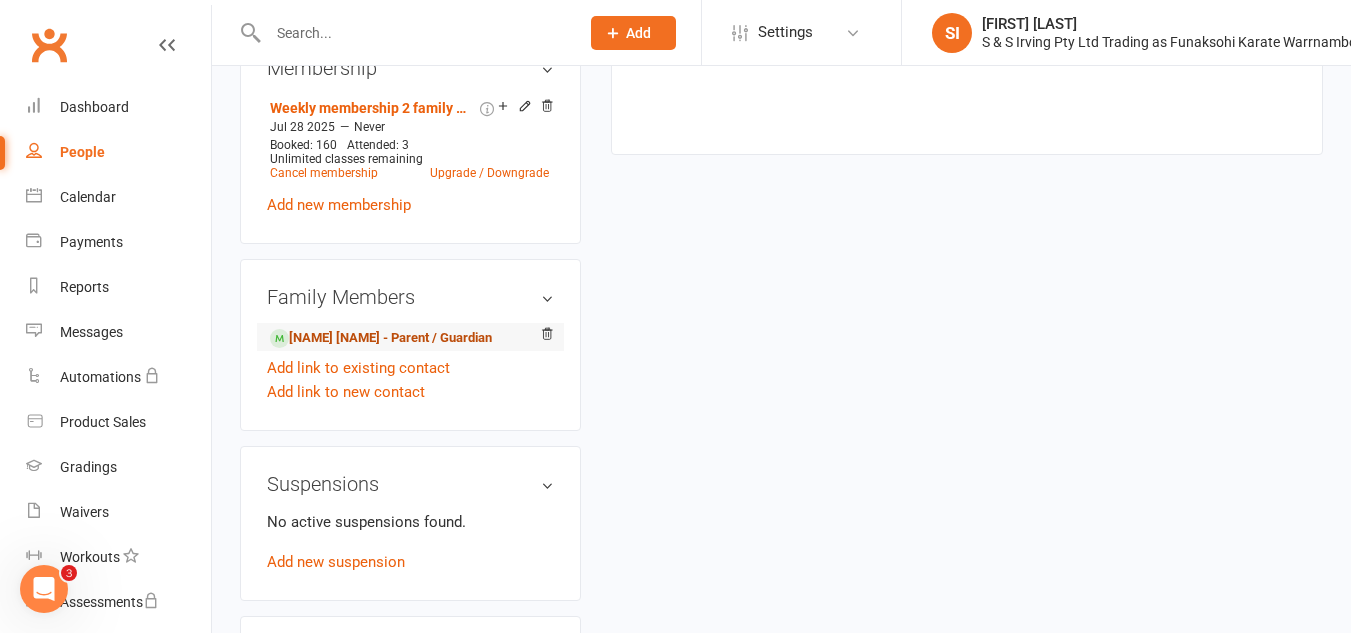 click on "[NAME] [NAME] - Parent / Guardian" at bounding box center (381, 338) 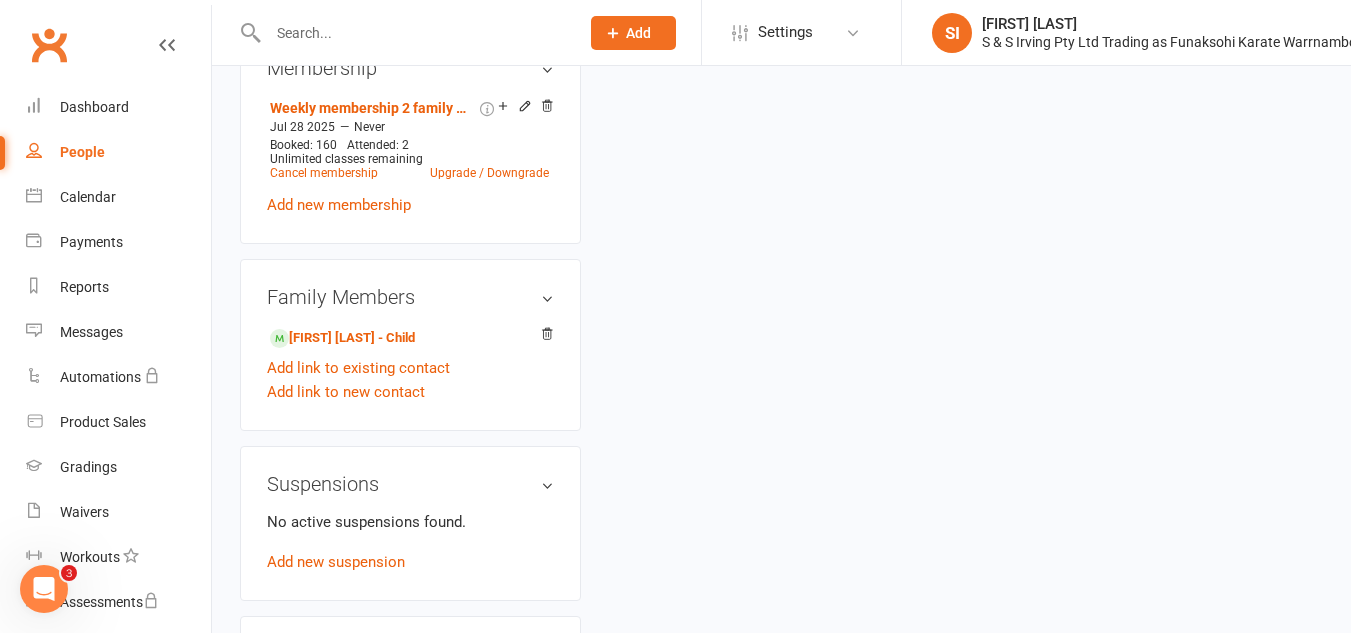 scroll, scrollTop: 0, scrollLeft: 0, axis: both 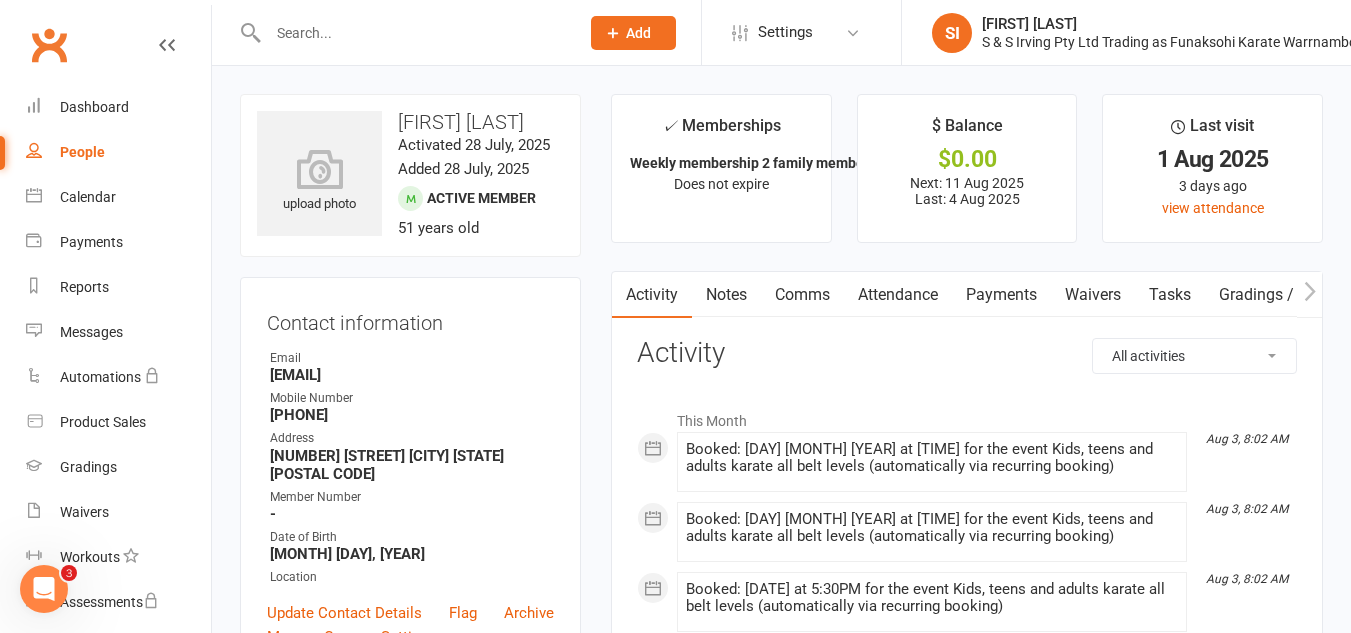 click on "Payments" at bounding box center (1001, 295) 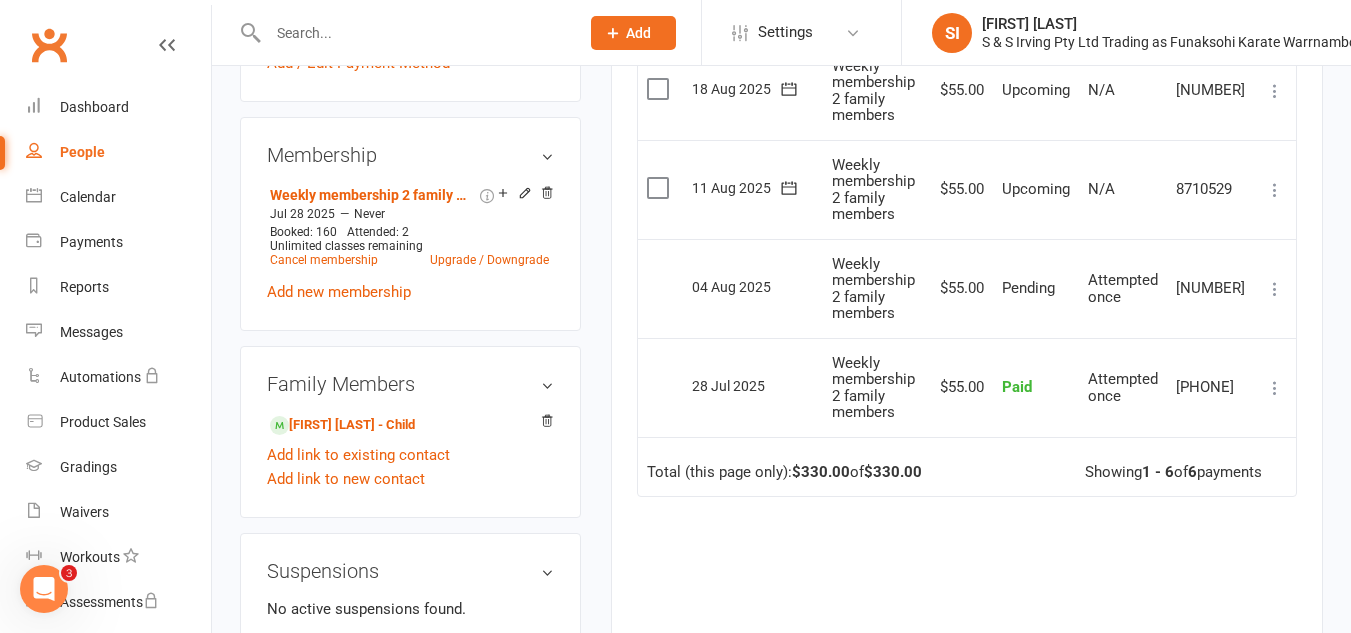 scroll, scrollTop: 781, scrollLeft: 0, axis: vertical 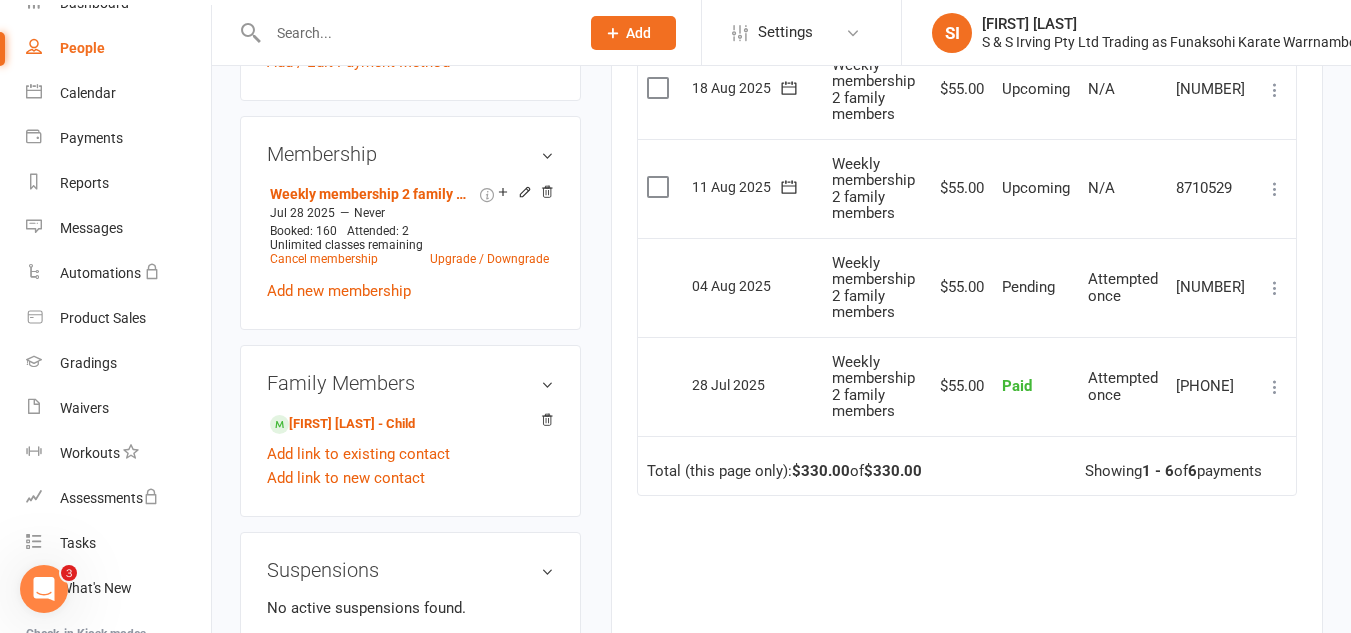 click on "People" at bounding box center [82, 48] 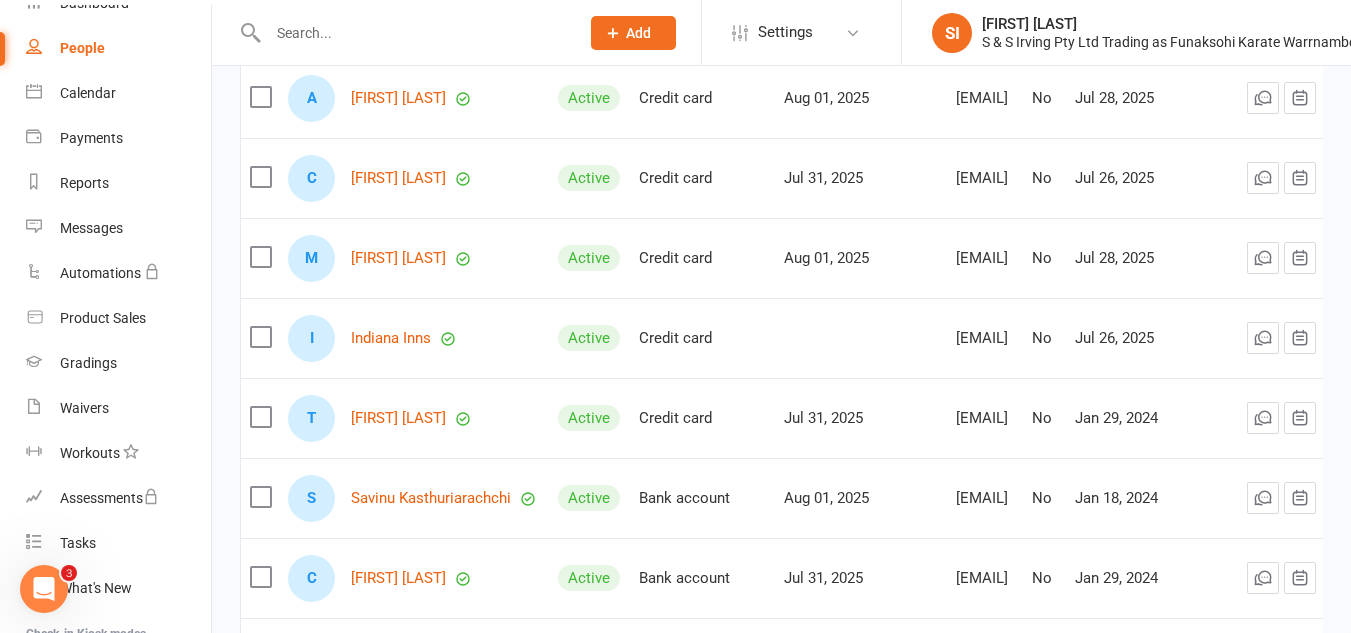 scroll, scrollTop: 1420, scrollLeft: 0, axis: vertical 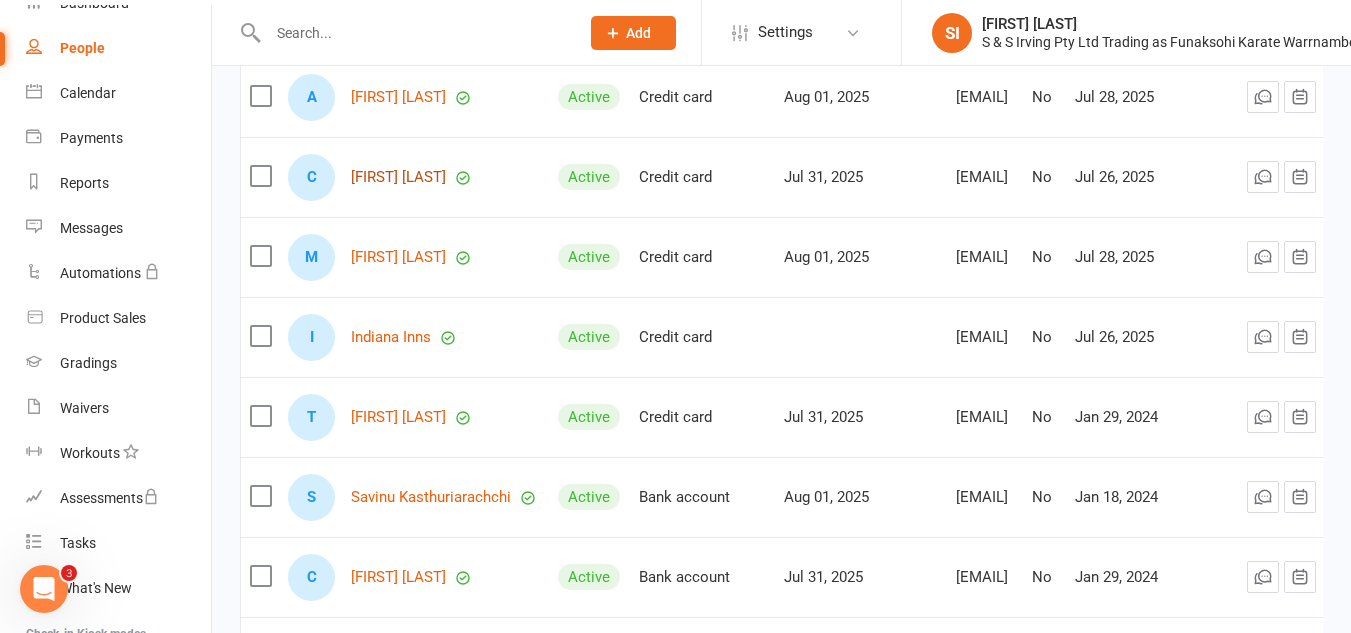 click on "[FIRST] [LAST]" at bounding box center [398, 177] 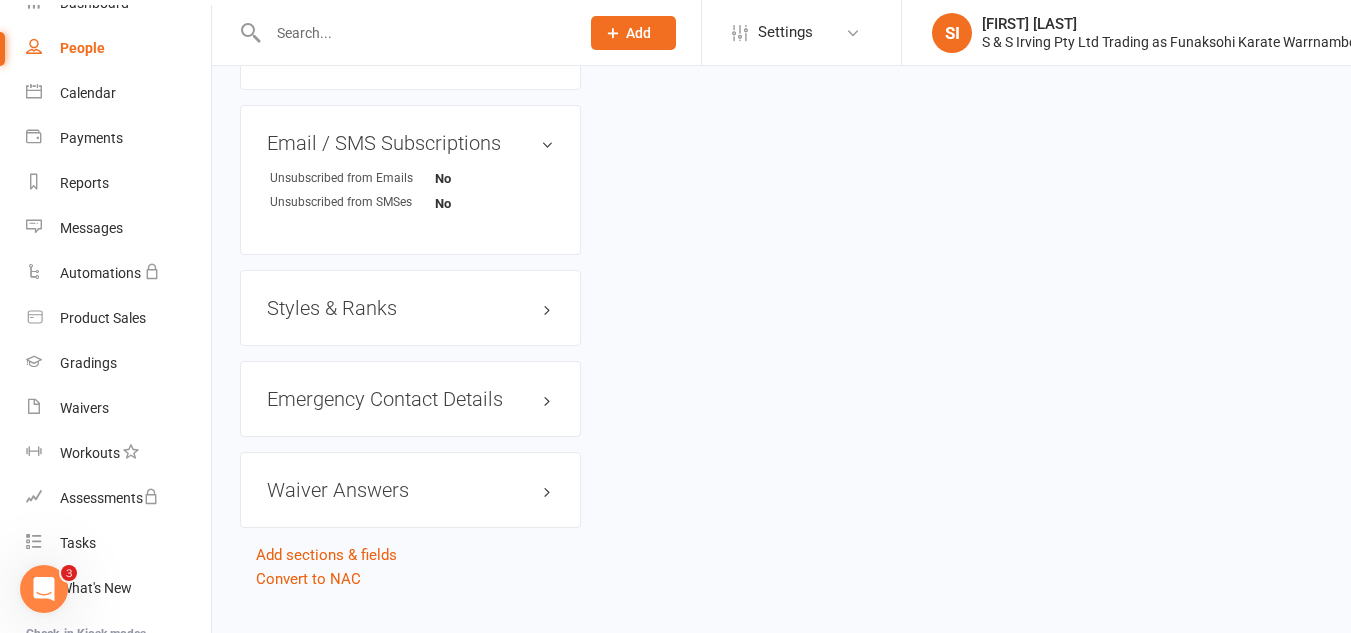 scroll, scrollTop: 0, scrollLeft: 0, axis: both 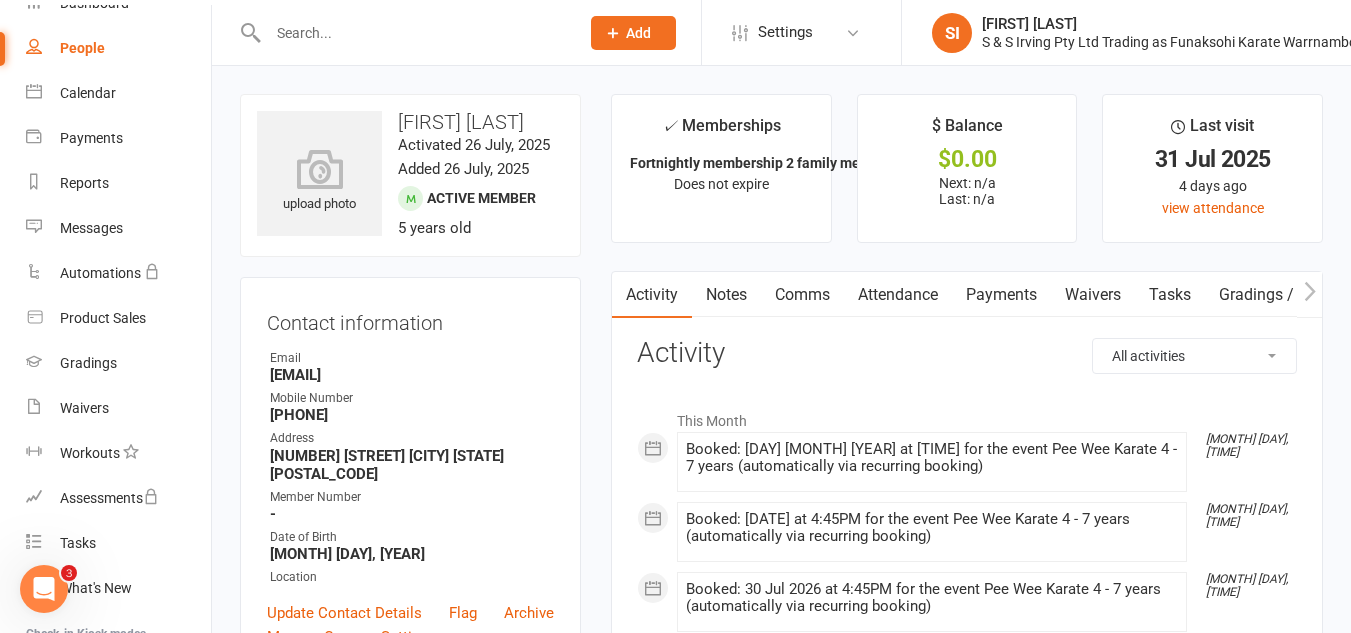 click on "Payments" at bounding box center (1001, 295) 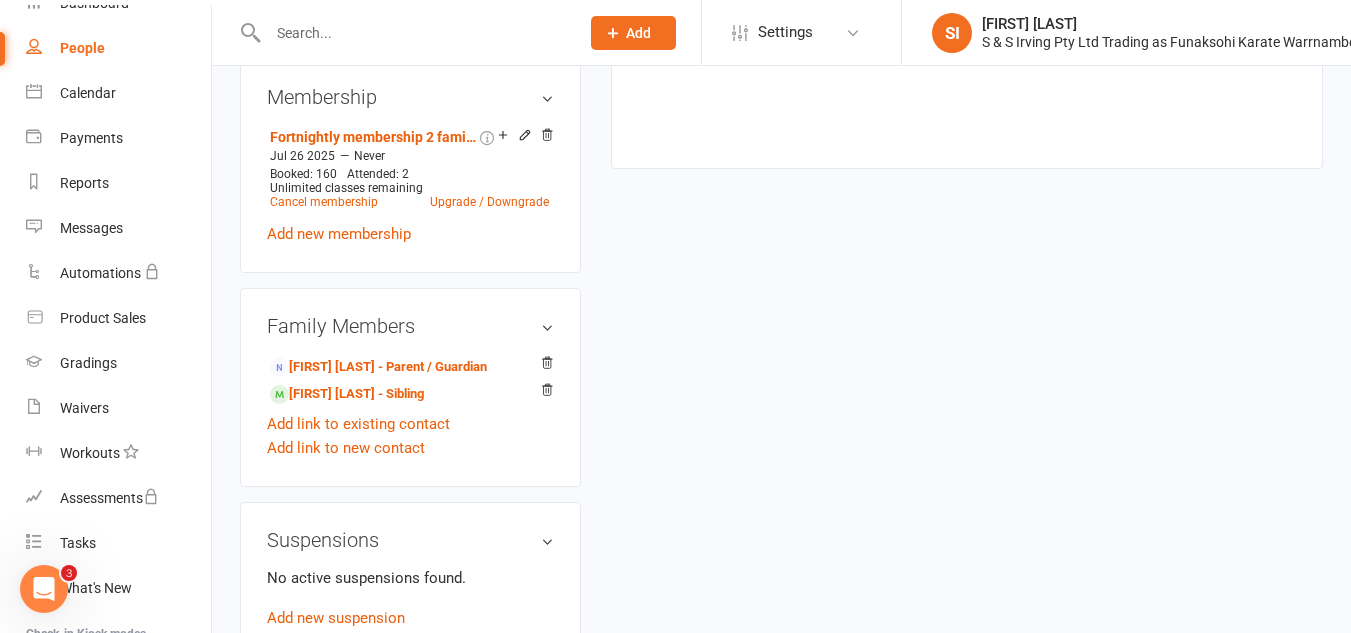 scroll, scrollTop: 854, scrollLeft: 0, axis: vertical 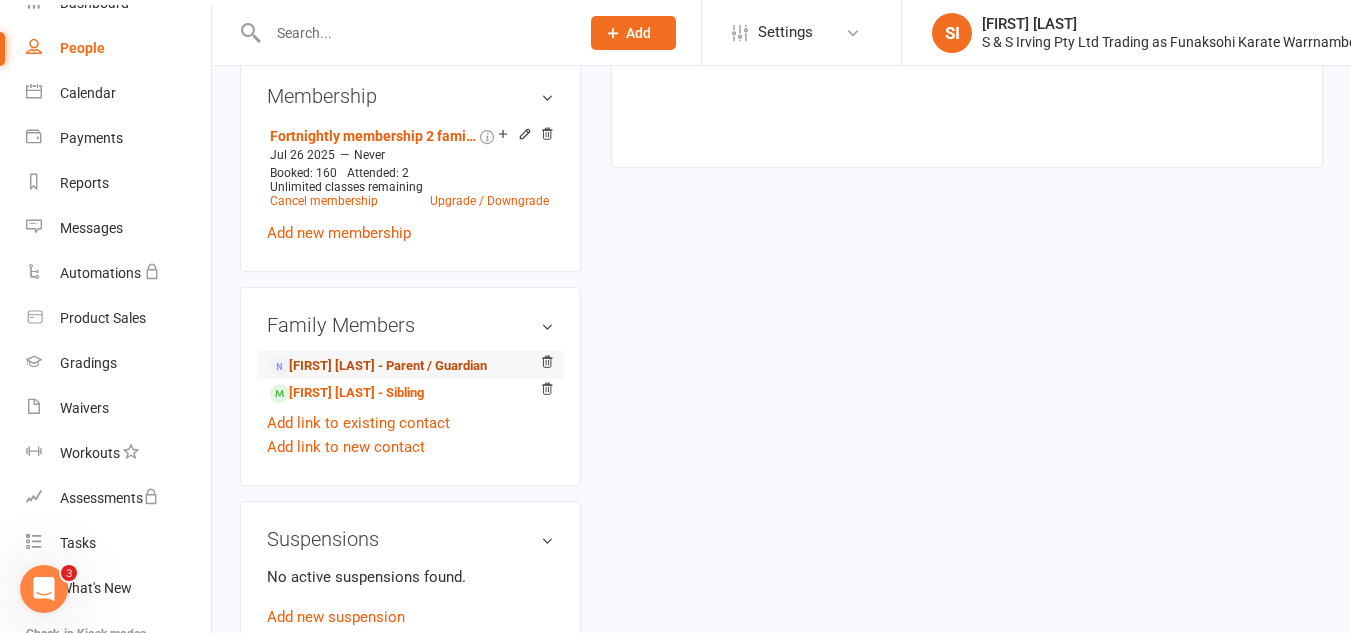 click on "[FIRST] [LAST] - Parent / Guardian" at bounding box center [378, 366] 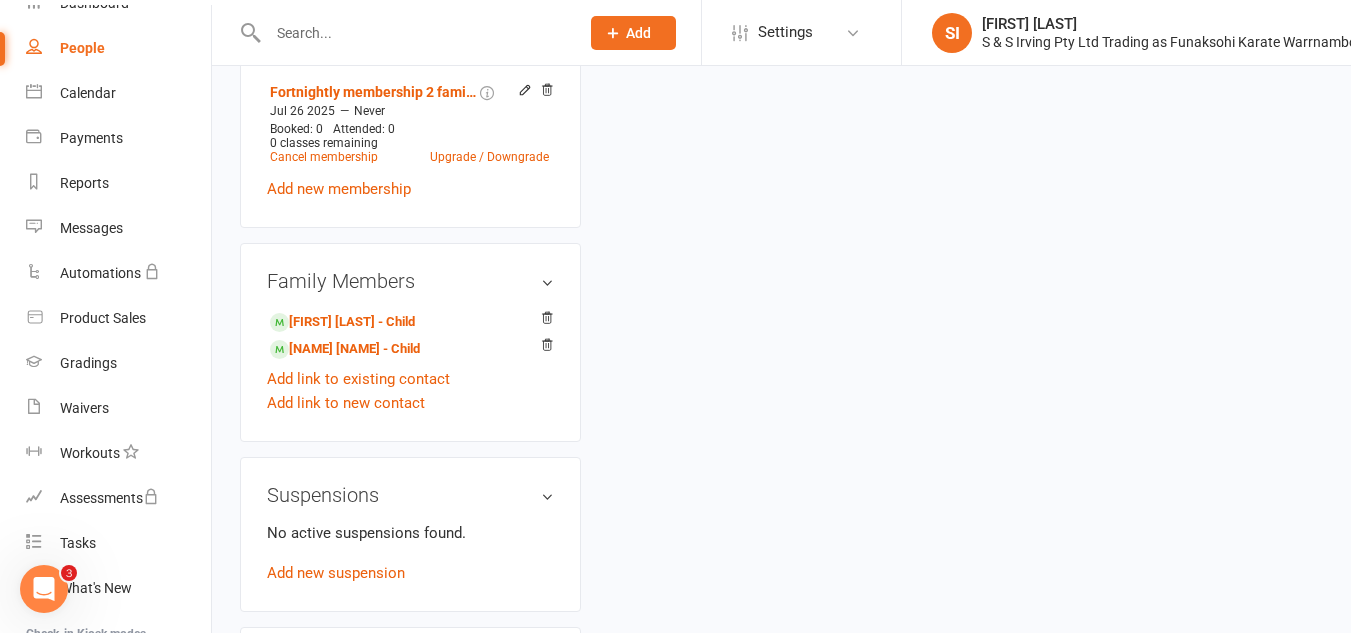 scroll, scrollTop: 0, scrollLeft: 0, axis: both 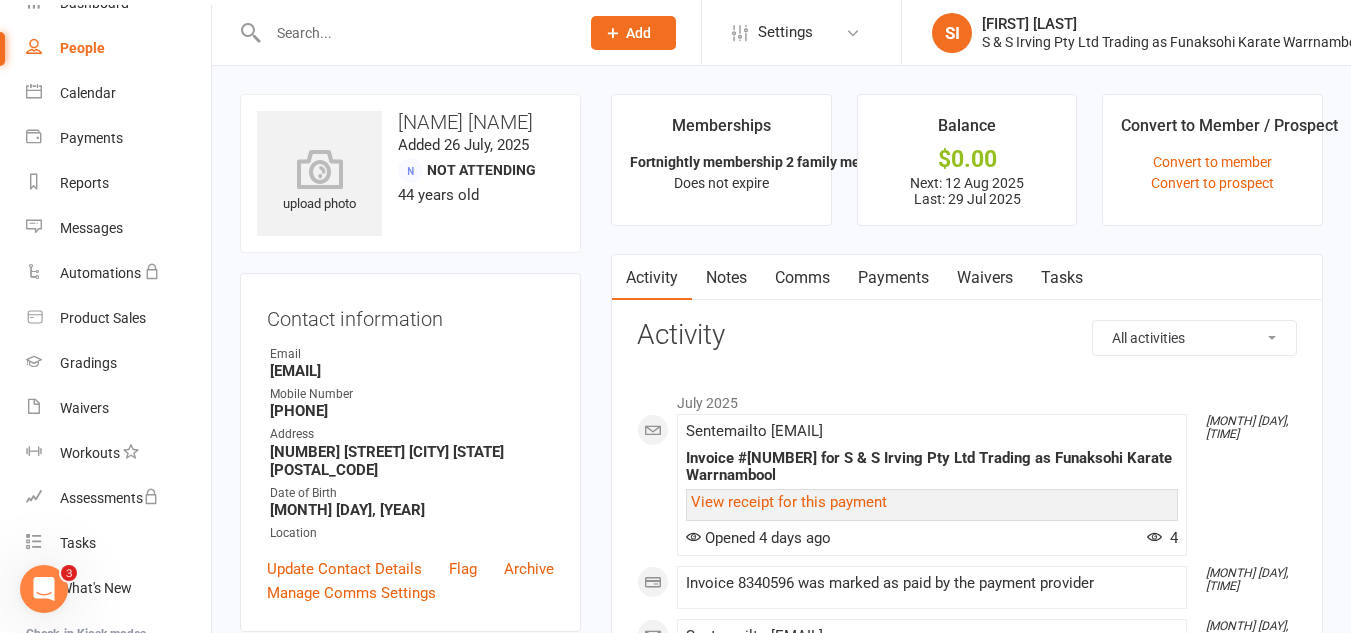 click on "Payments" at bounding box center [893, 278] 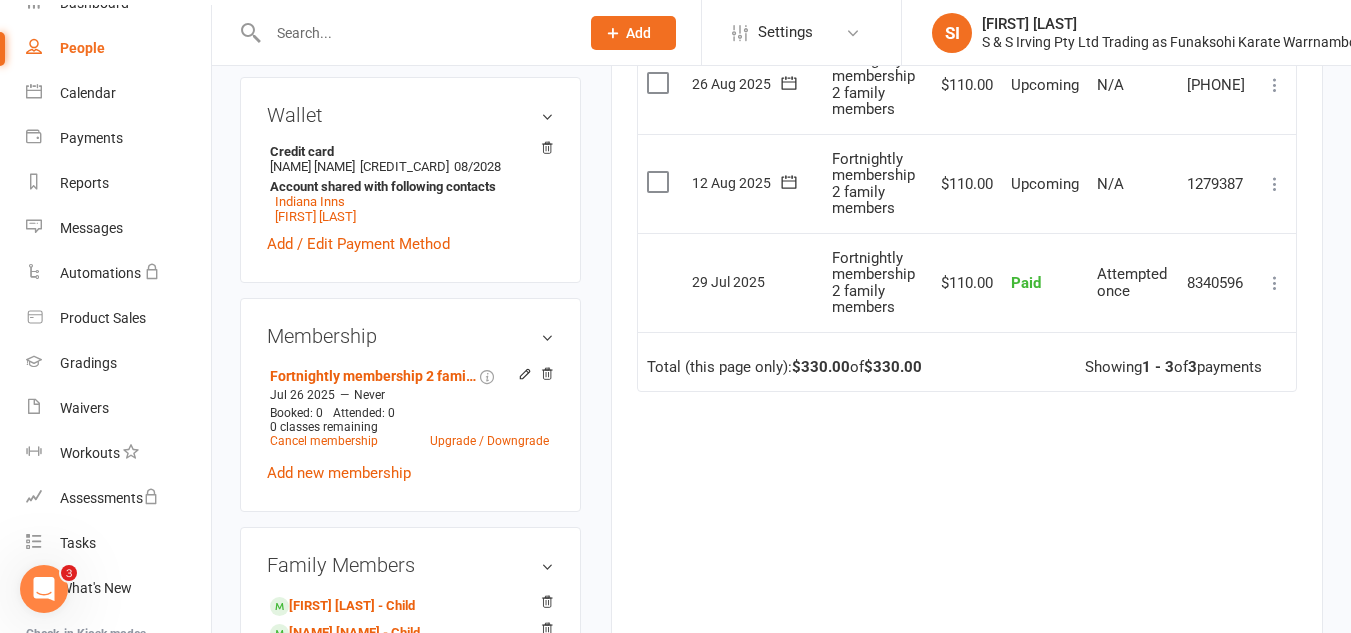 scroll, scrollTop: 571, scrollLeft: 0, axis: vertical 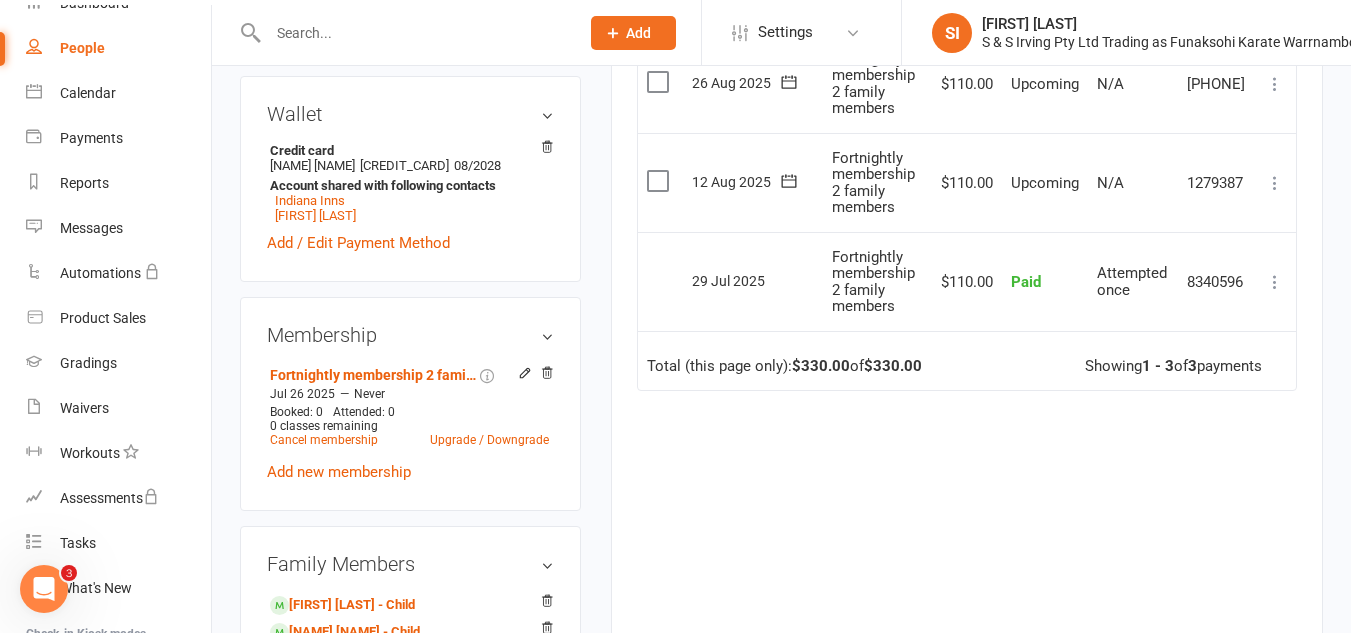 click on "People" at bounding box center (82, 48) 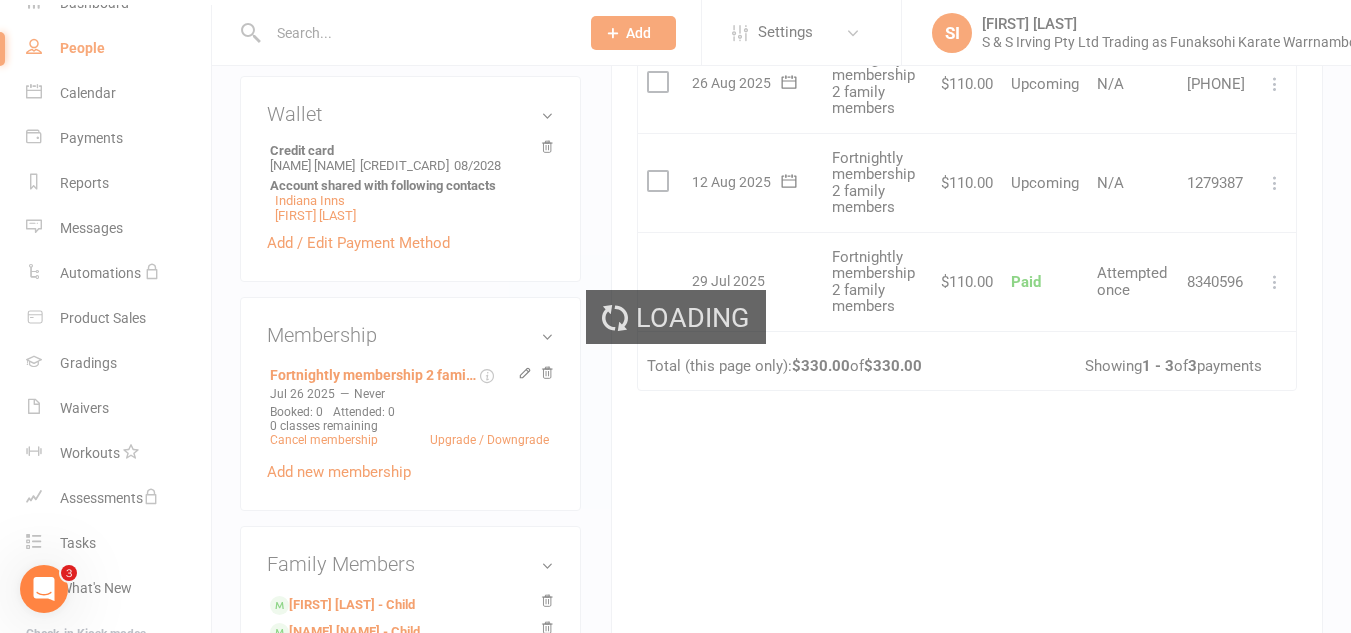 select on "100" 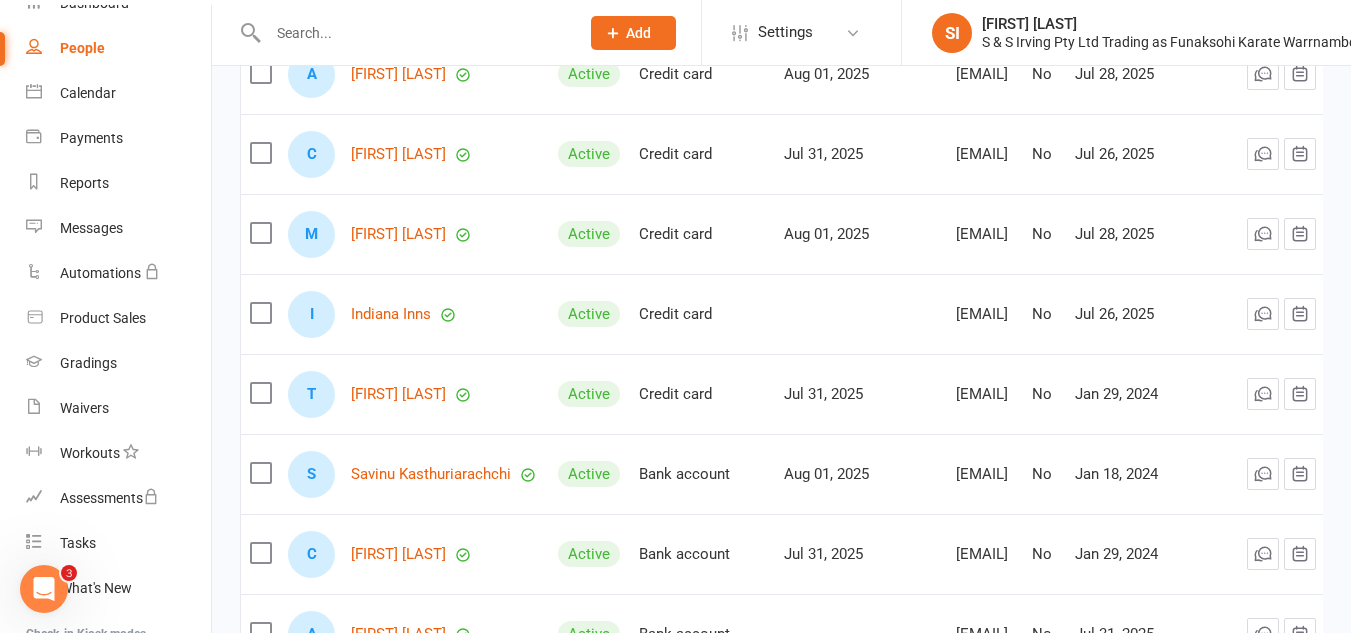 scroll, scrollTop: 1442, scrollLeft: 0, axis: vertical 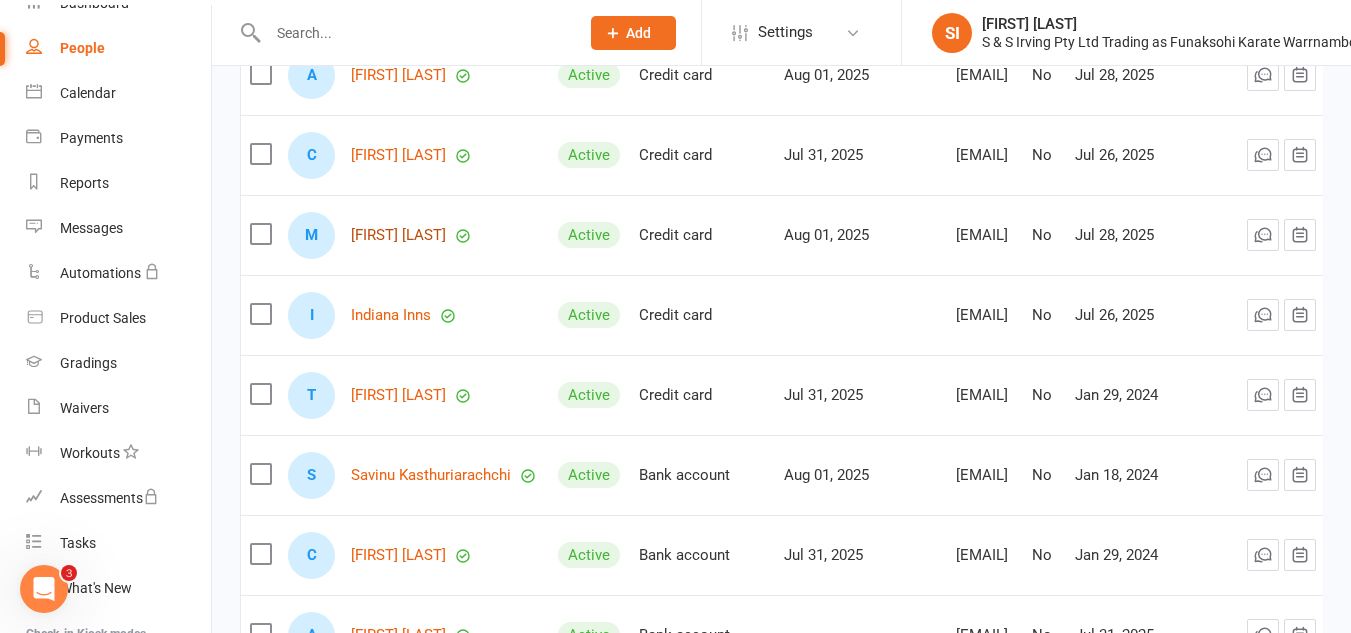 click on "[FIRST] [LAST]" at bounding box center (398, 235) 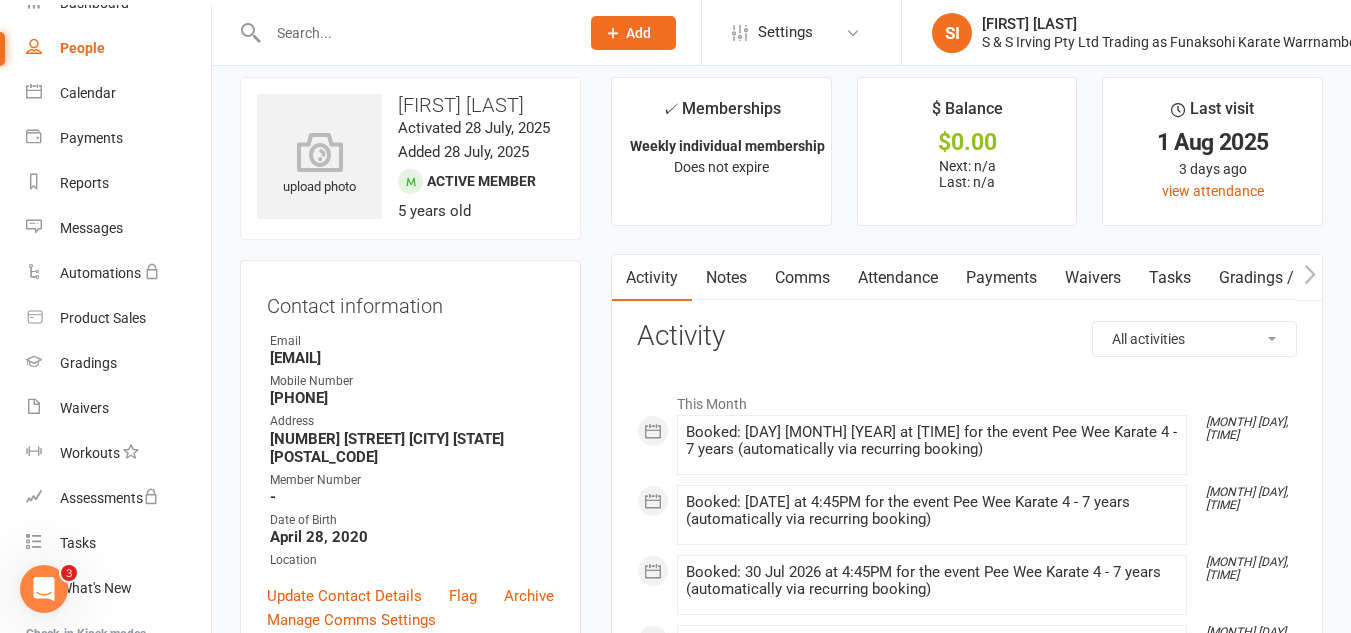 scroll, scrollTop: 0, scrollLeft: 0, axis: both 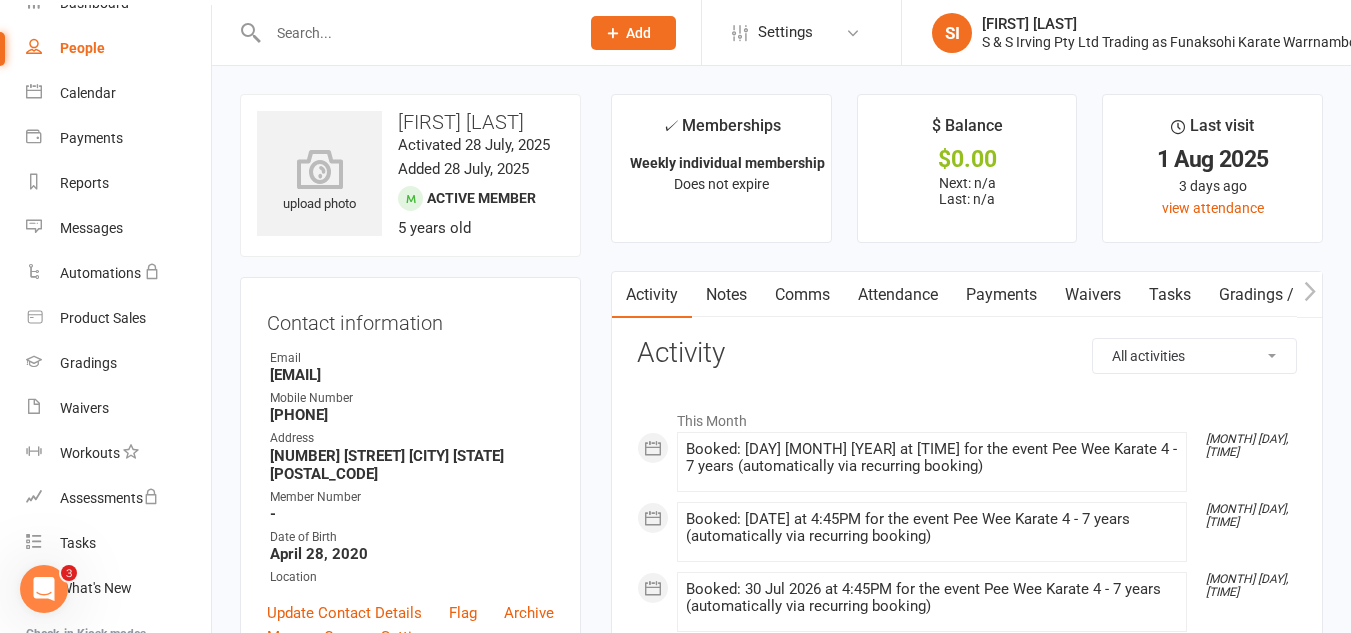 click on "Payments" at bounding box center (1001, 295) 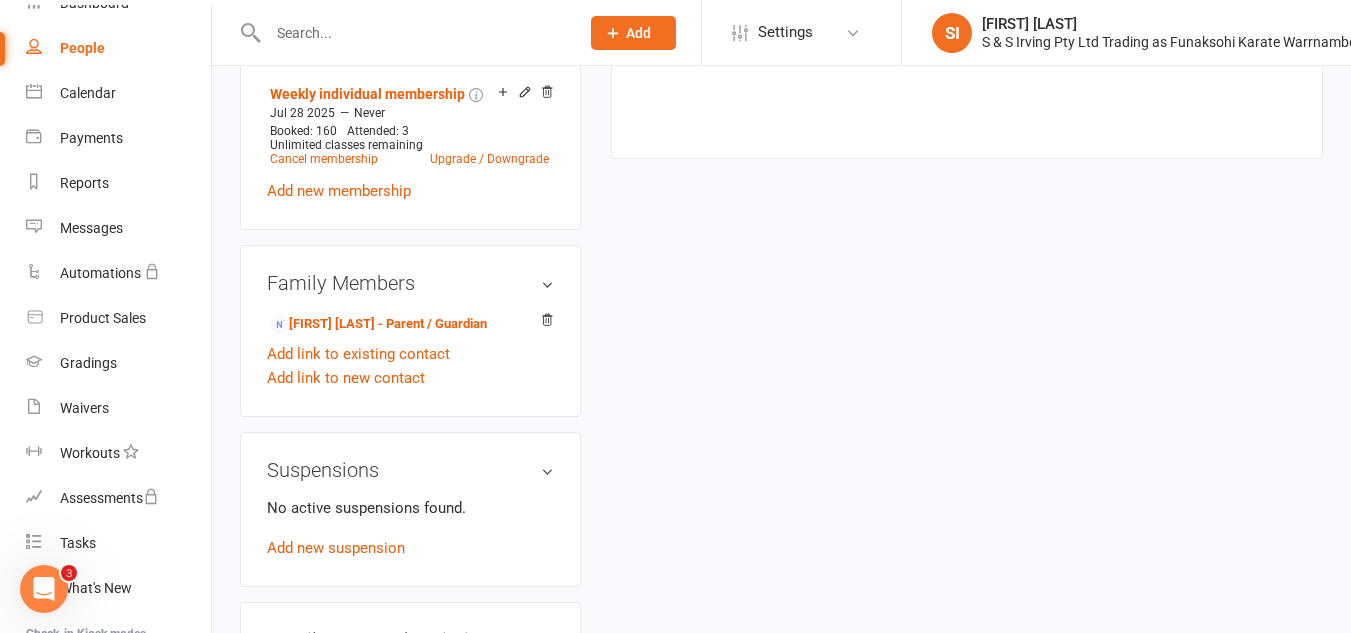 scroll, scrollTop: 882, scrollLeft: 0, axis: vertical 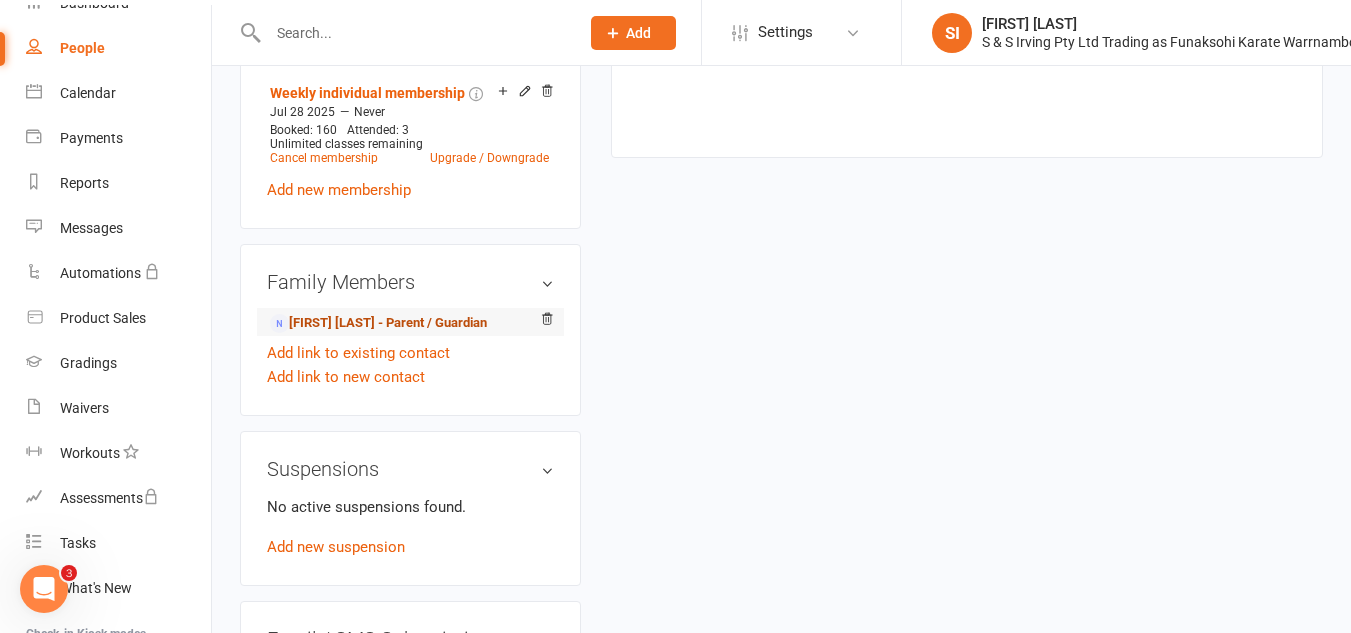 click on "[FIRST] [LAST] - Parent / Guardian" at bounding box center [378, 323] 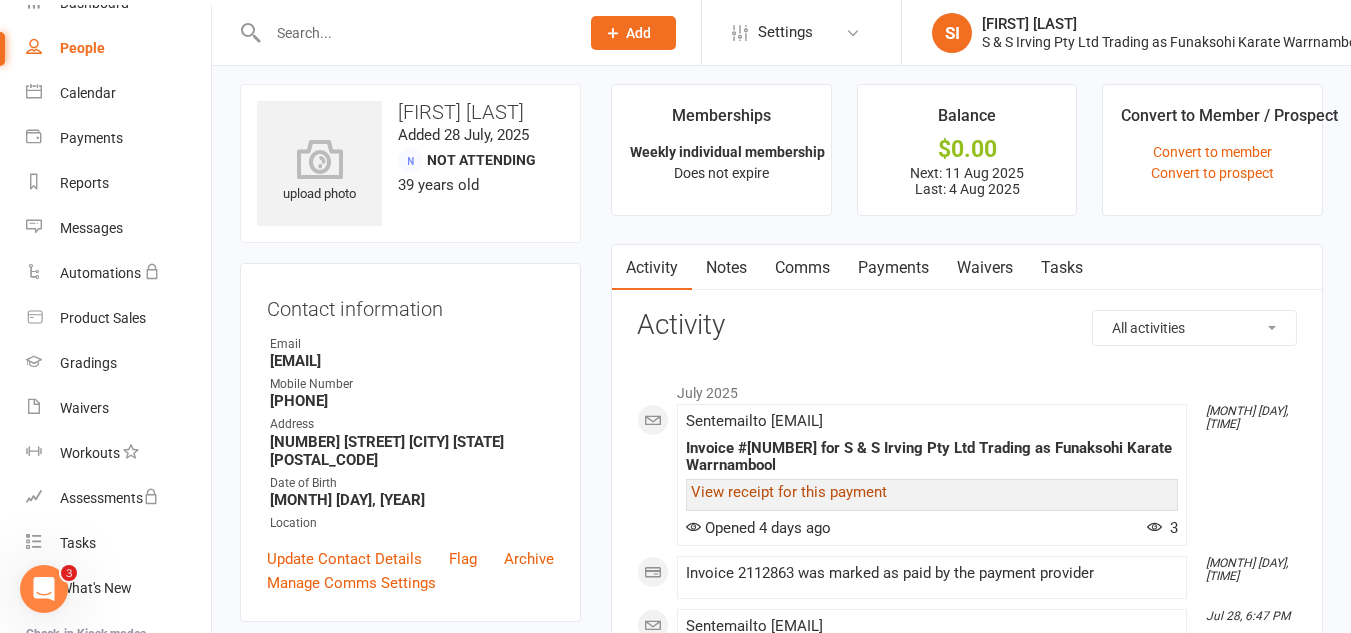 scroll, scrollTop: 0, scrollLeft: 0, axis: both 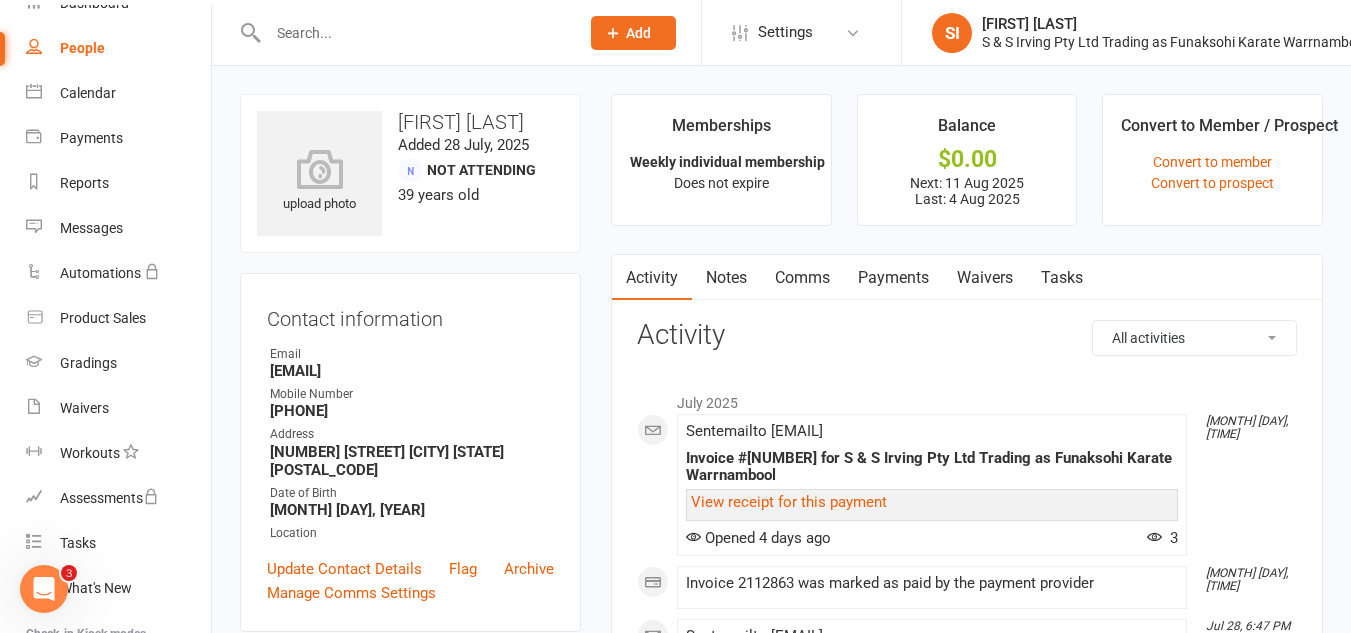 click on "Payments" at bounding box center [893, 278] 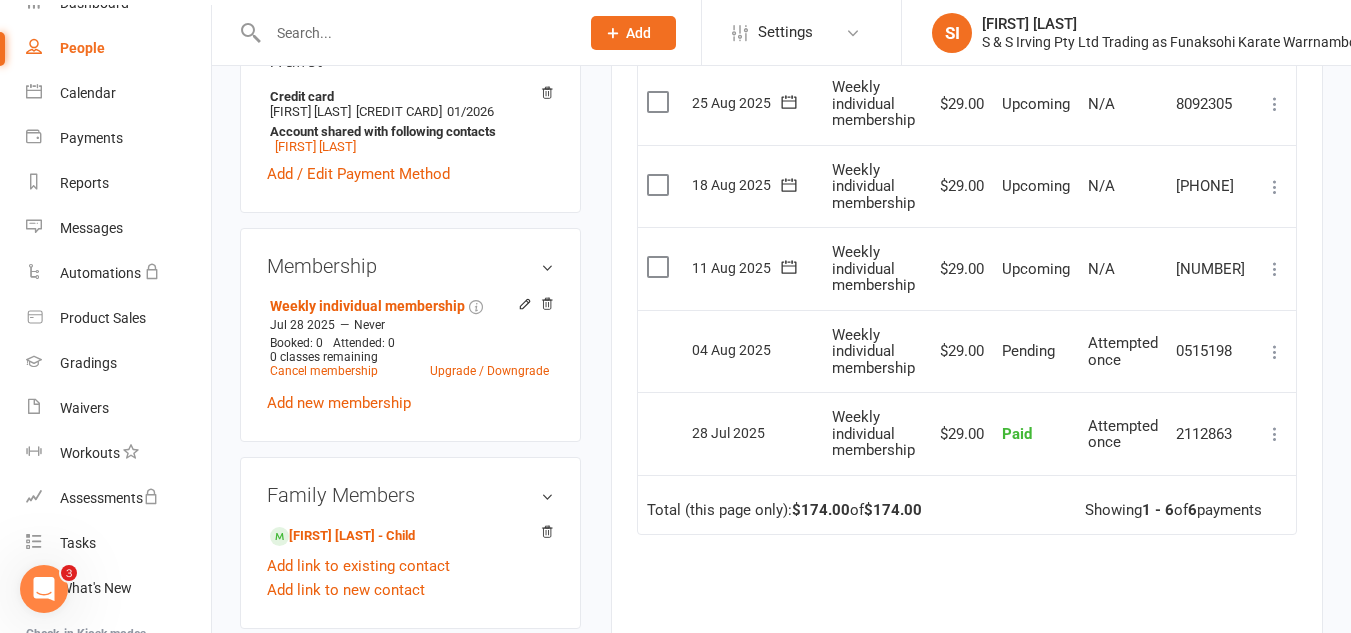 scroll, scrollTop: 621, scrollLeft: 0, axis: vertical 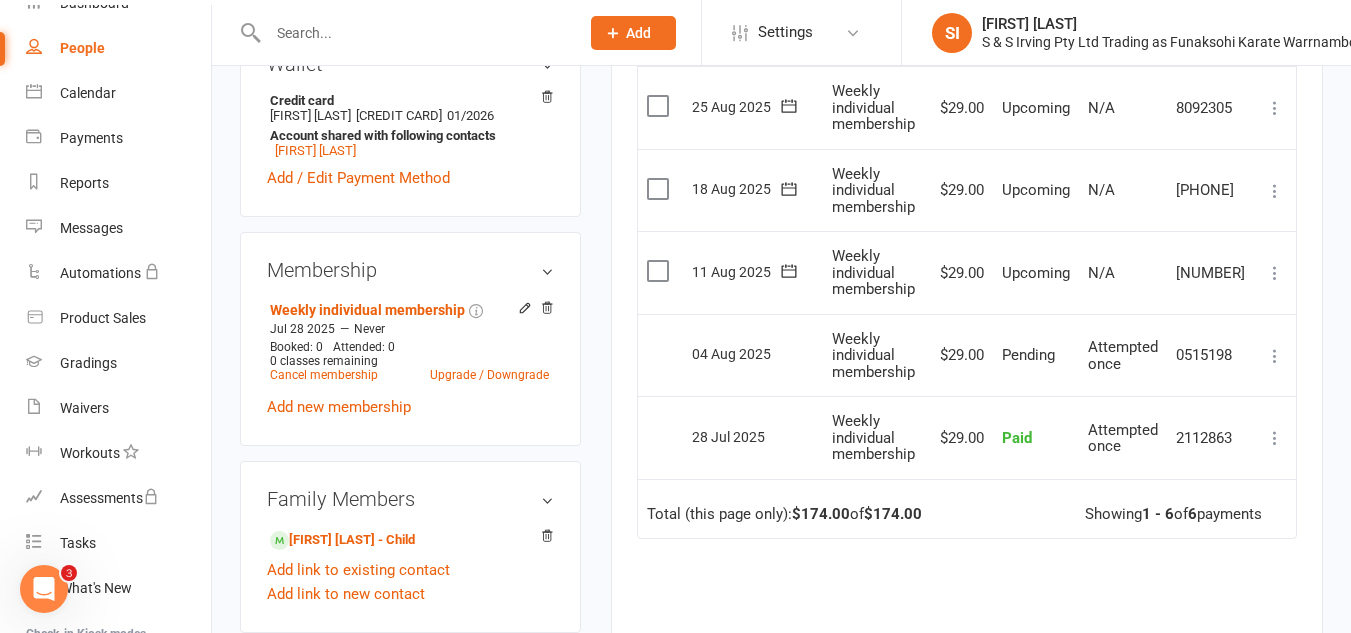 click at bounding box center [1275, 438] 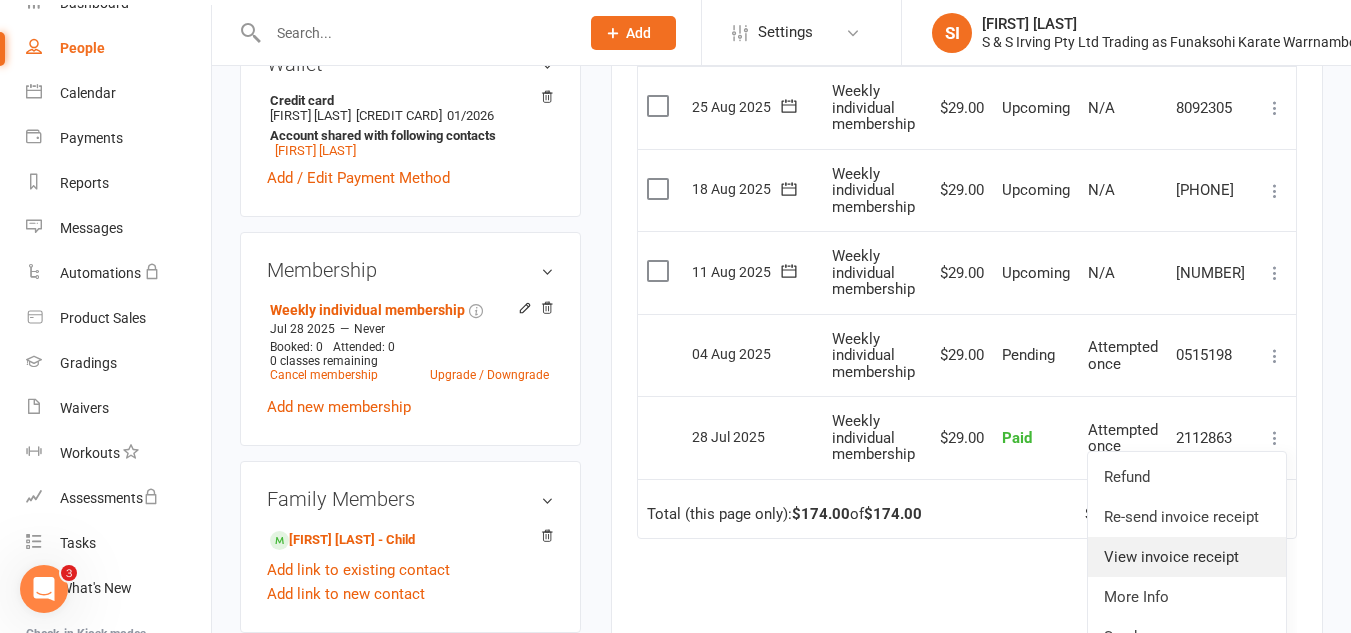 click on "View invoice receipt" at bounding box center (1187, 557) 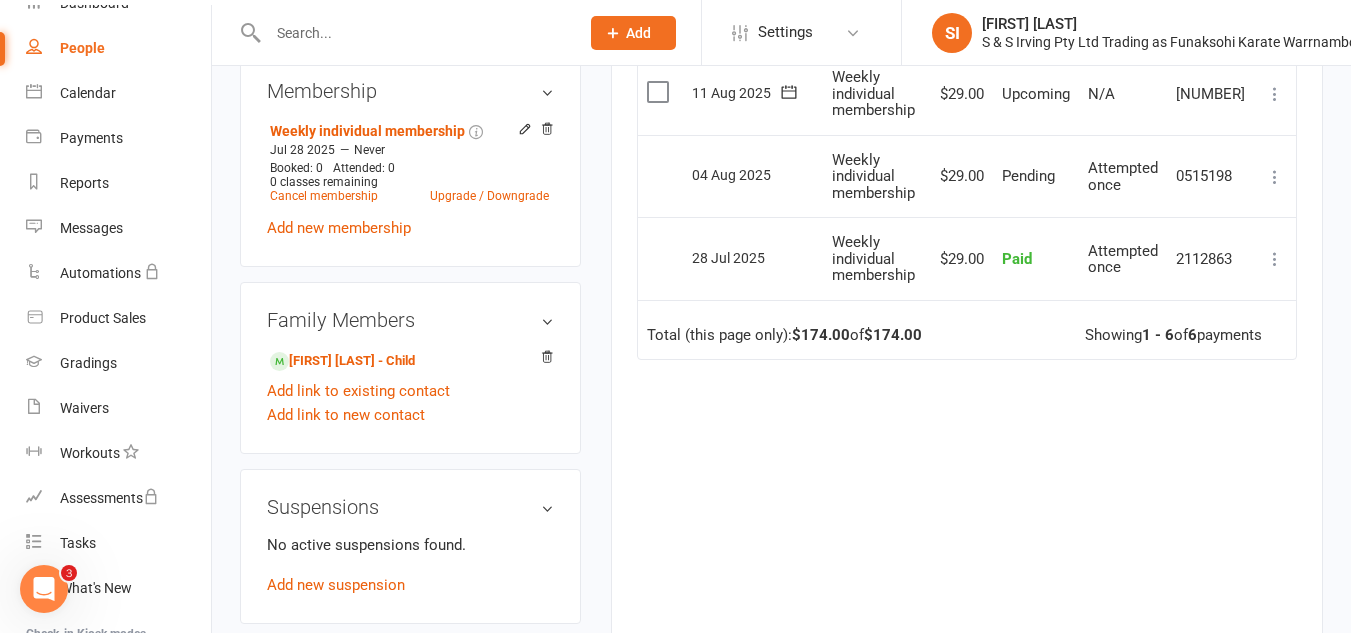 scroll, scrollTop: 805, scrollLeft: 0, axis: vertical 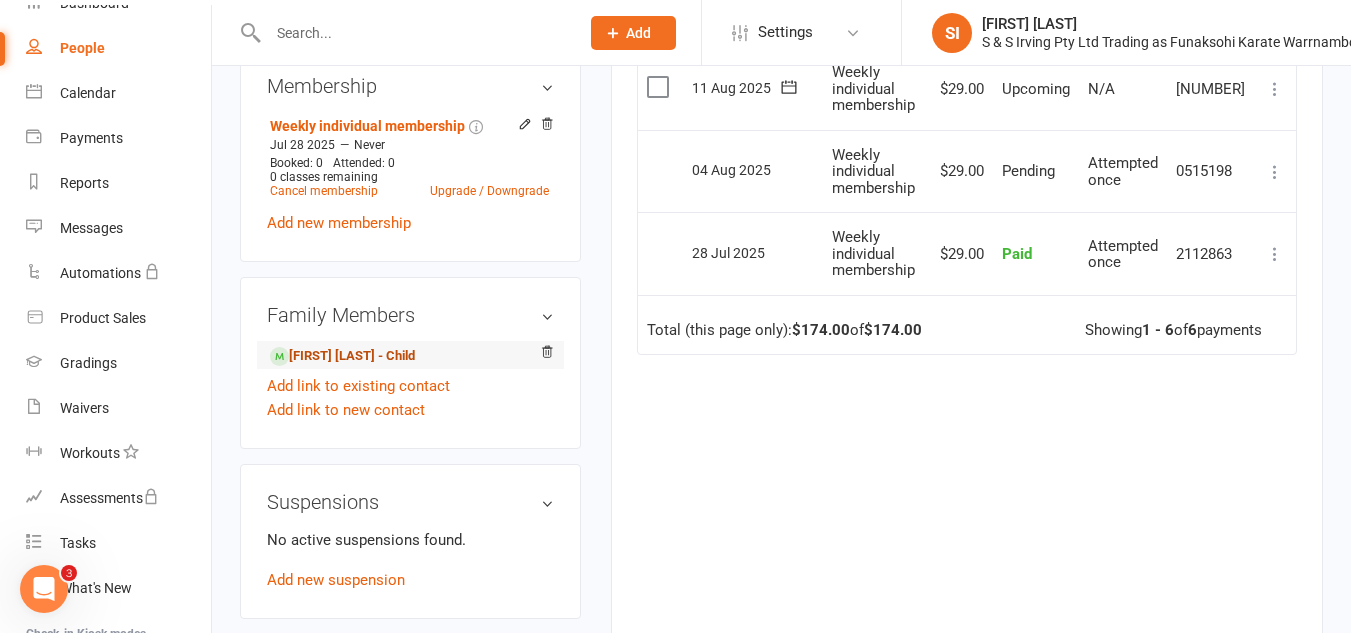 click on "[FIRST] [LAST] - Child" at bounding box center [342, 356] 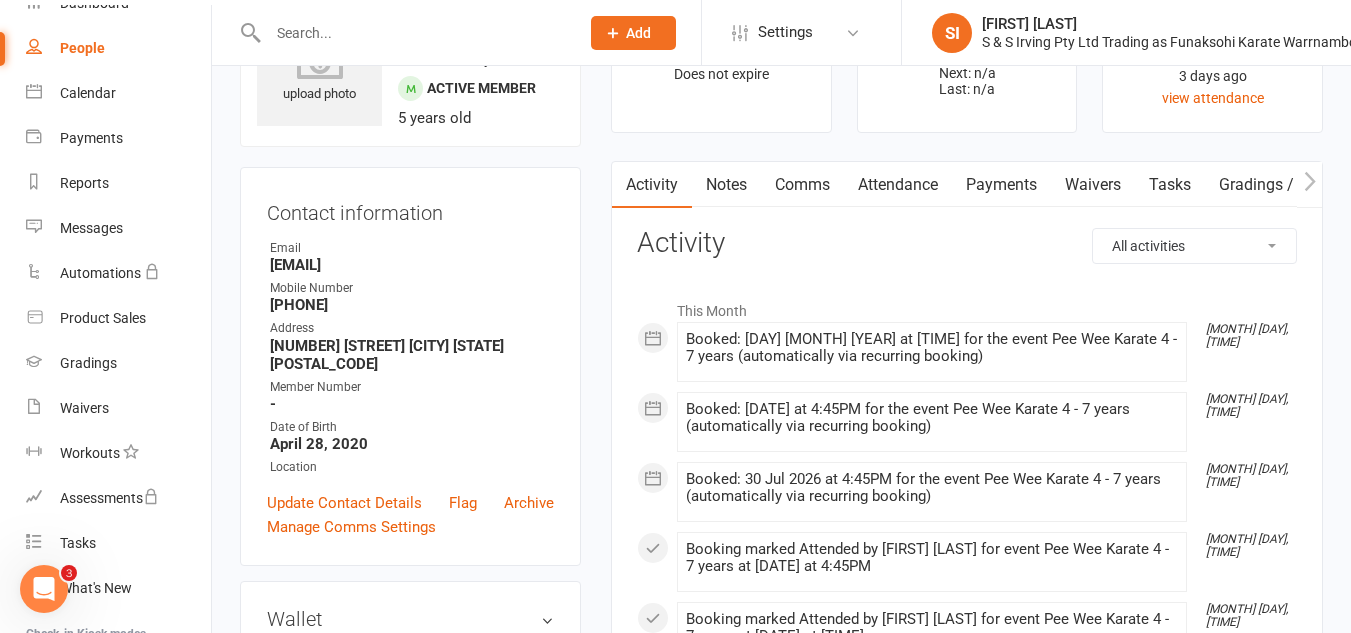 scroll, scrollTop: 0, scrollLeft: 0, axis: both 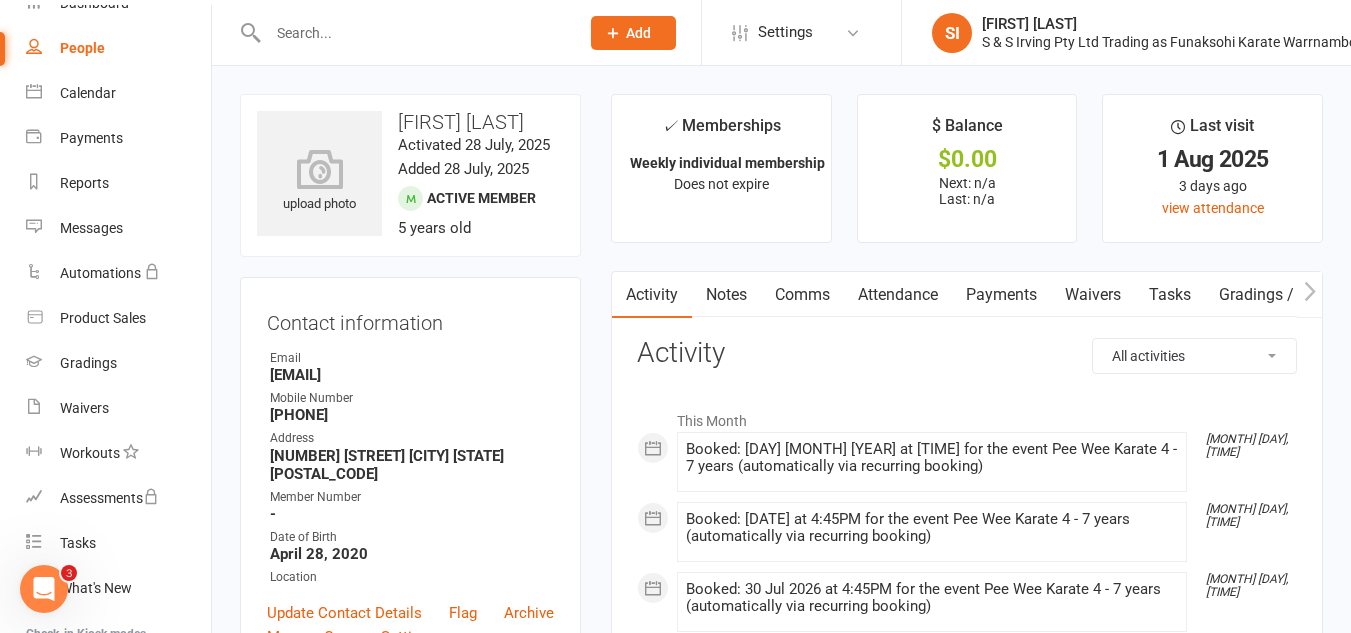click on "Payments" at bounding box center [1001, 295] 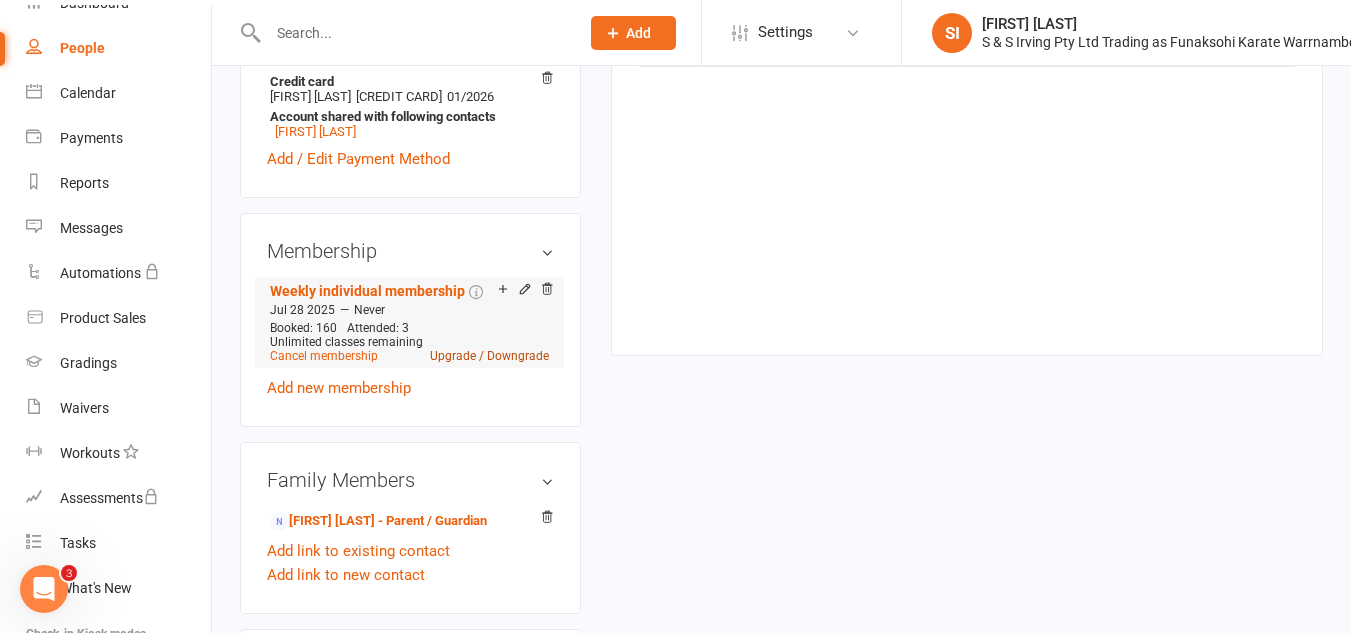 scroll, scrollTop: 688, scrollLeft: 0, axis: vertical 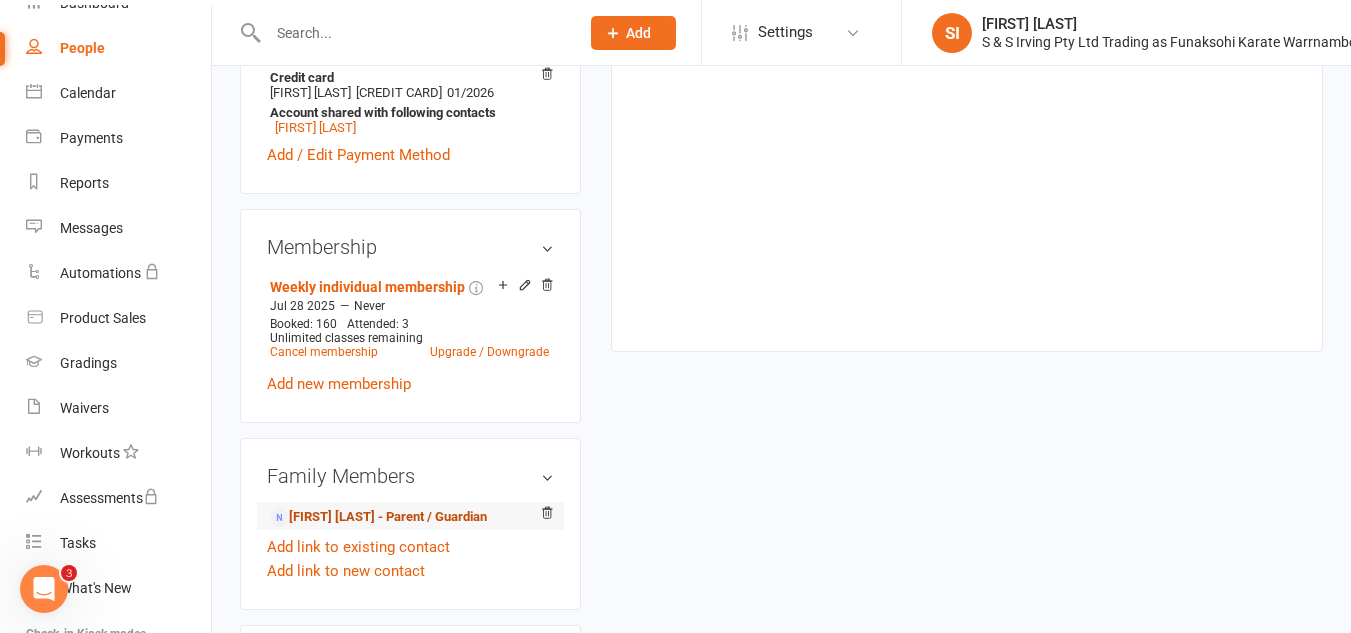 click on "[FIRST] [LAST] - Parent / Guardian" at bounding box center (378, 517) 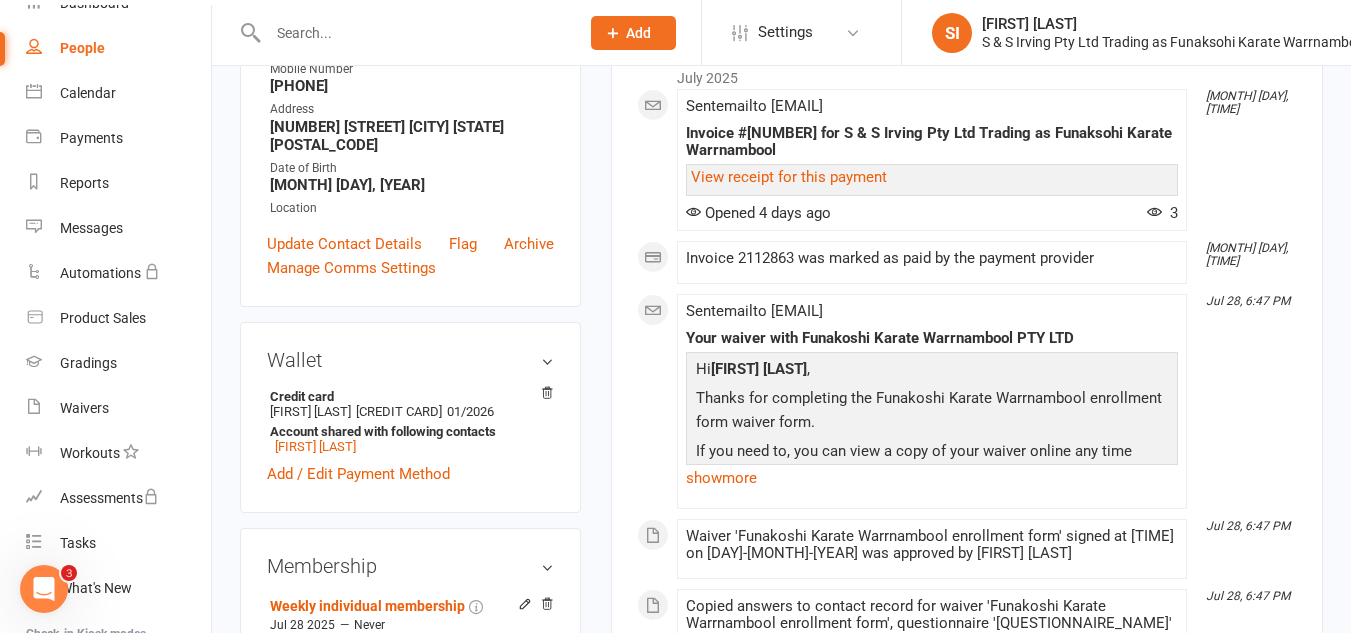scroll, scrollTop: 0, scrollLeft: 0, axis: both 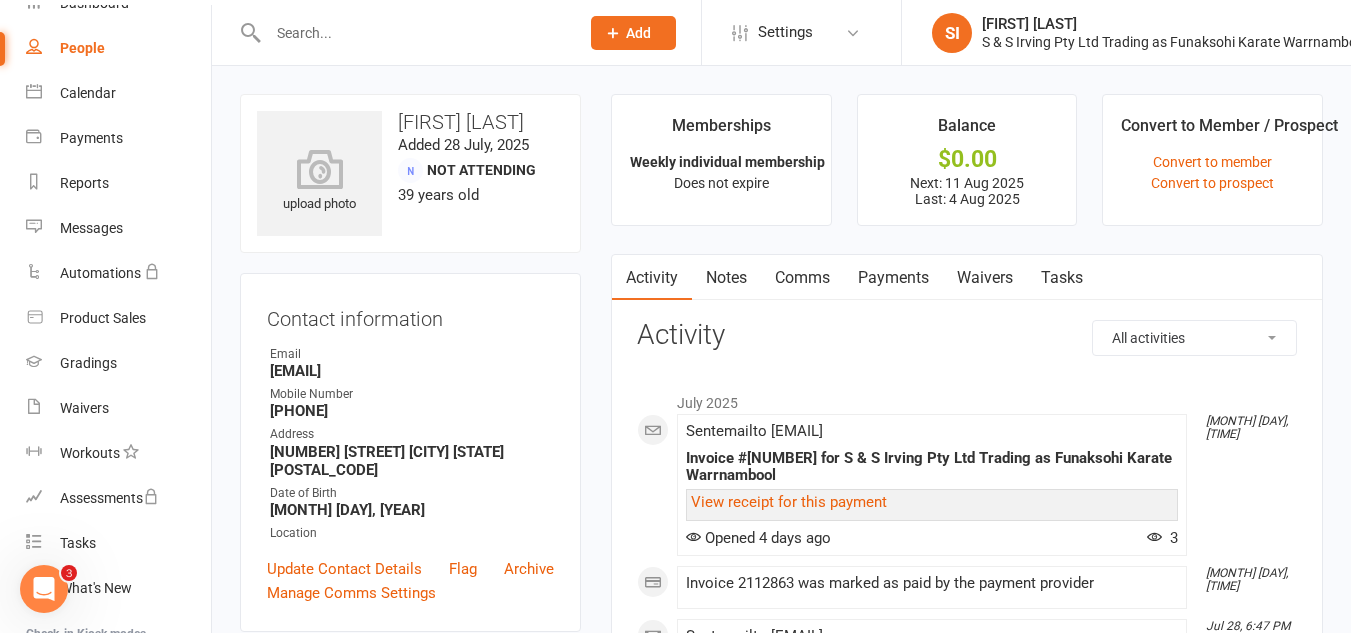 click on "Payments" at bounding box center [893, 278] 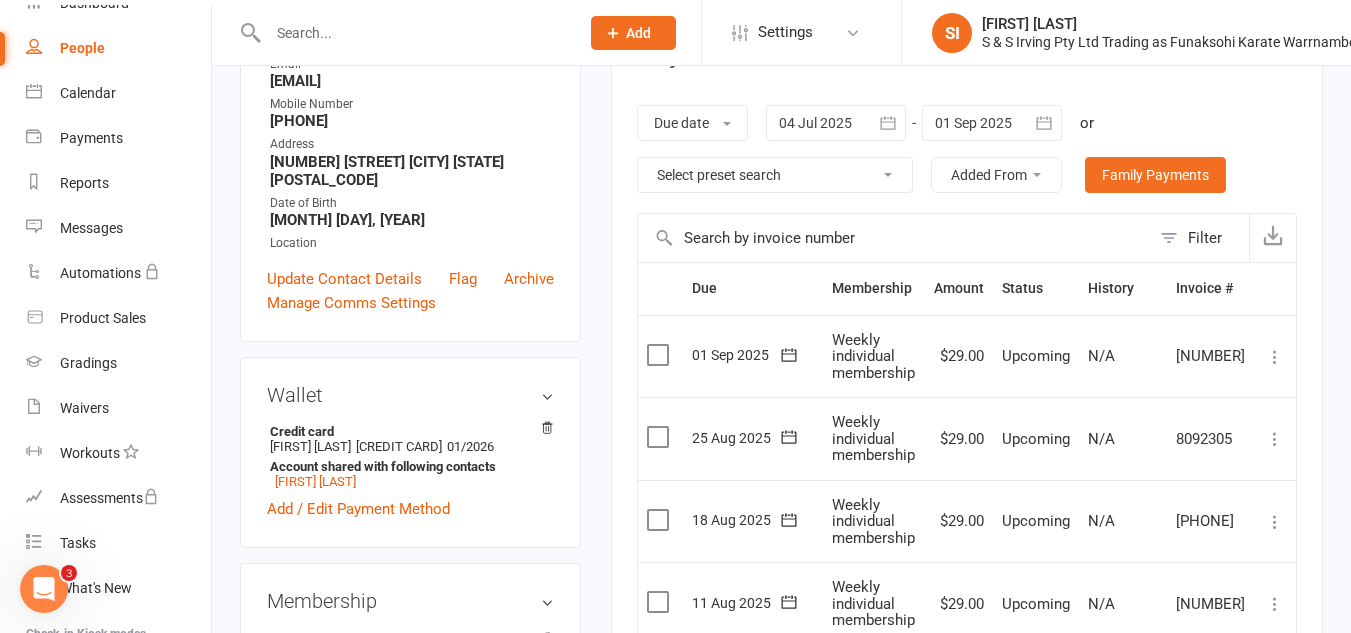 scroll, scrollTop: 284, scrollLeft: 0, axis: vertical 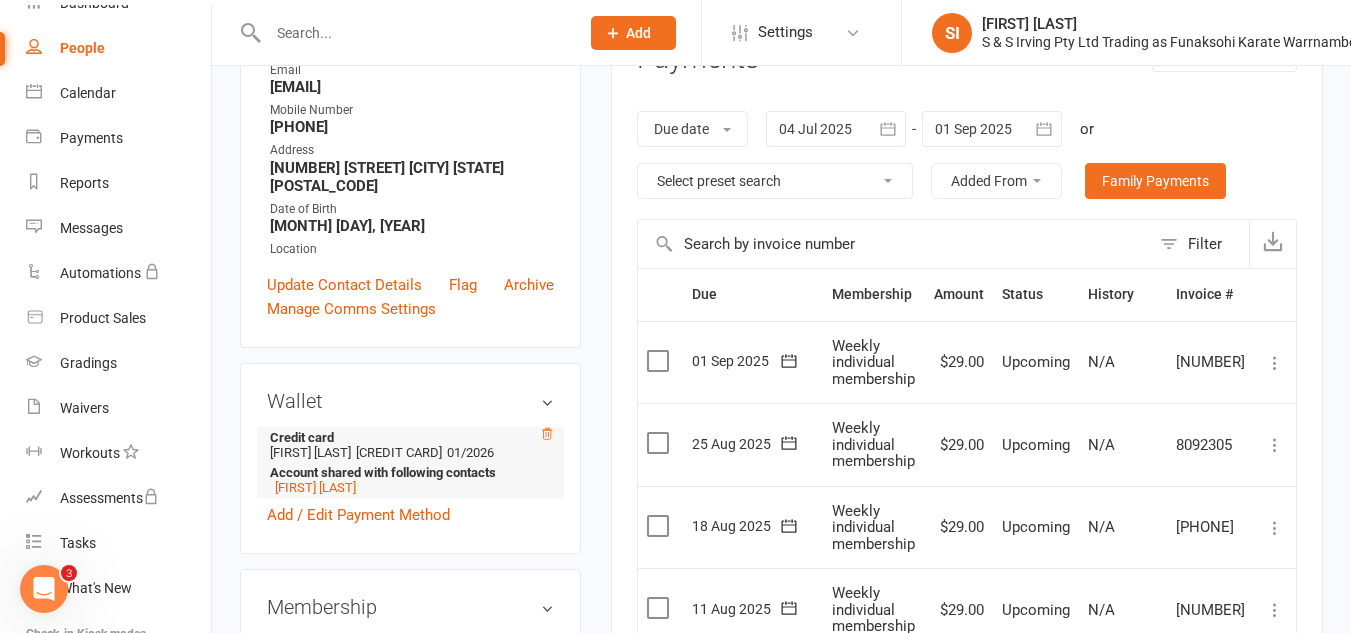 click 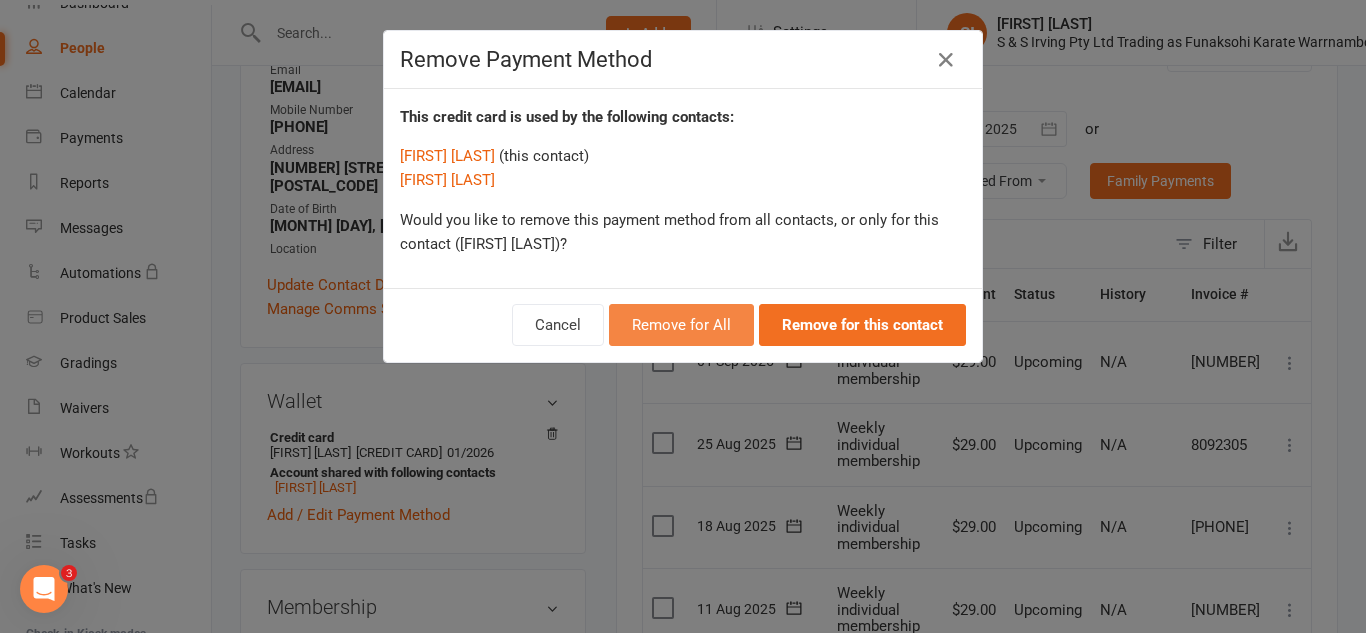 click on "Remove for All" at bounding box center [681, 325] 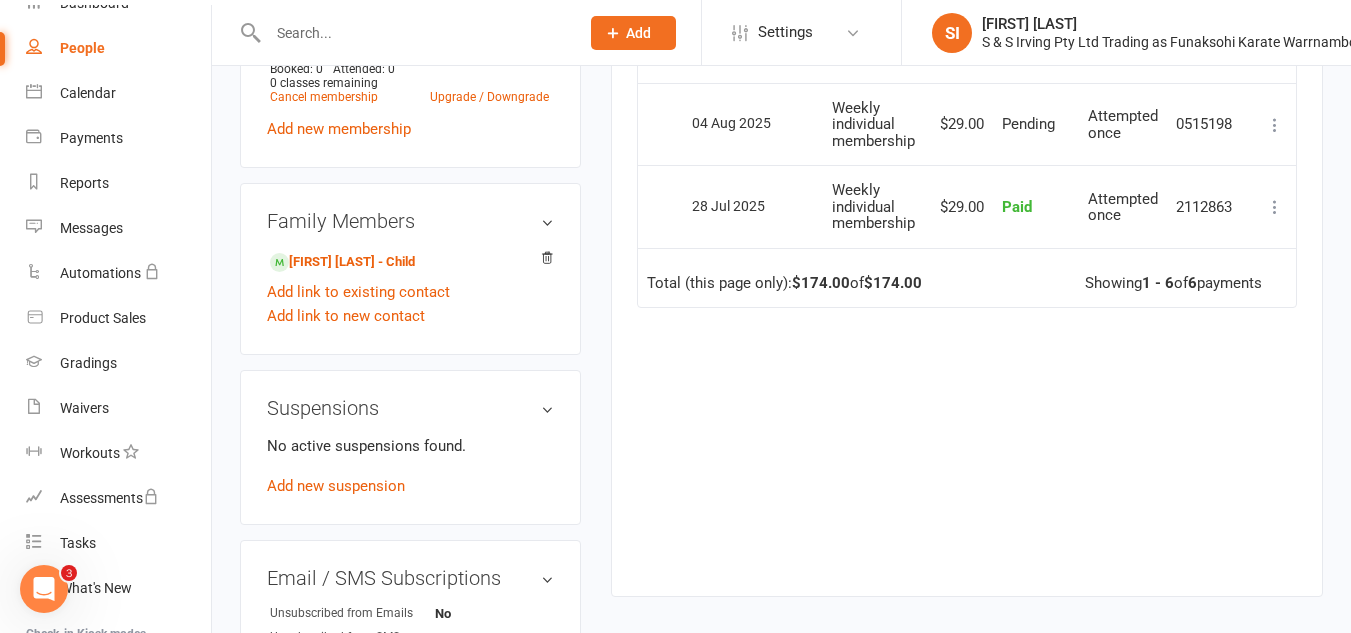 scroll, scrollTop: 856, scrollLeft: 0, axis: vertical 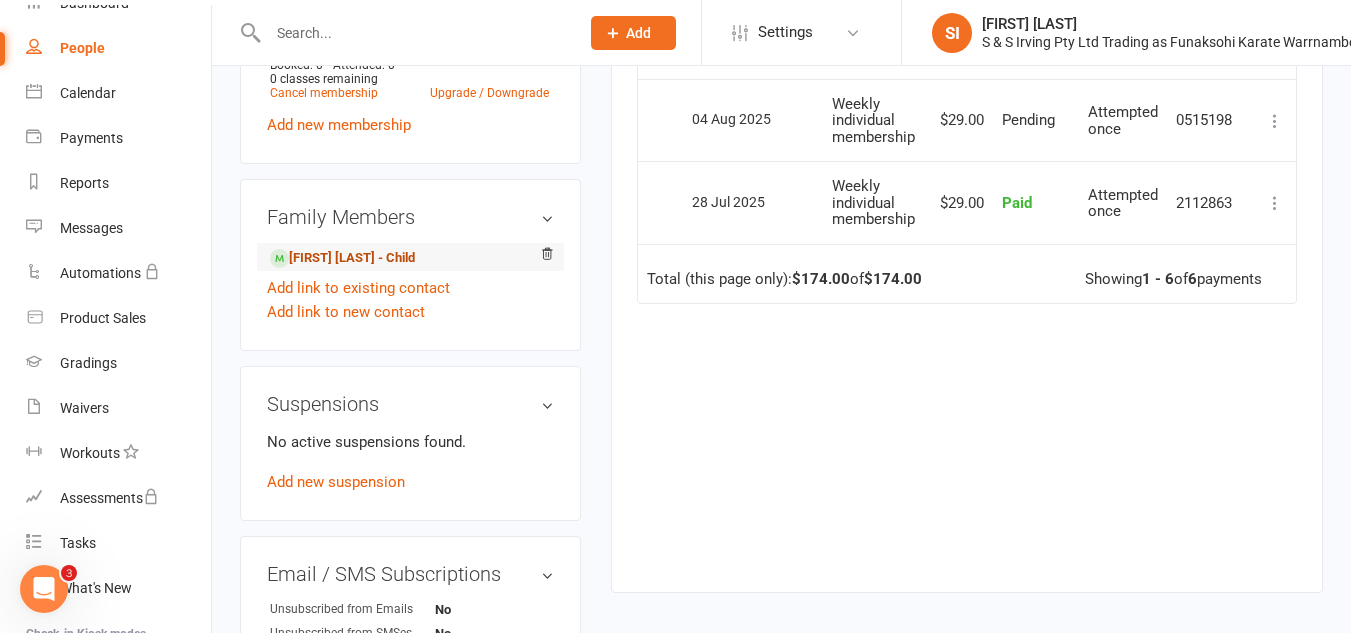click on "[FIRST] [LAST] - Child" at bounding box center [342, 258] 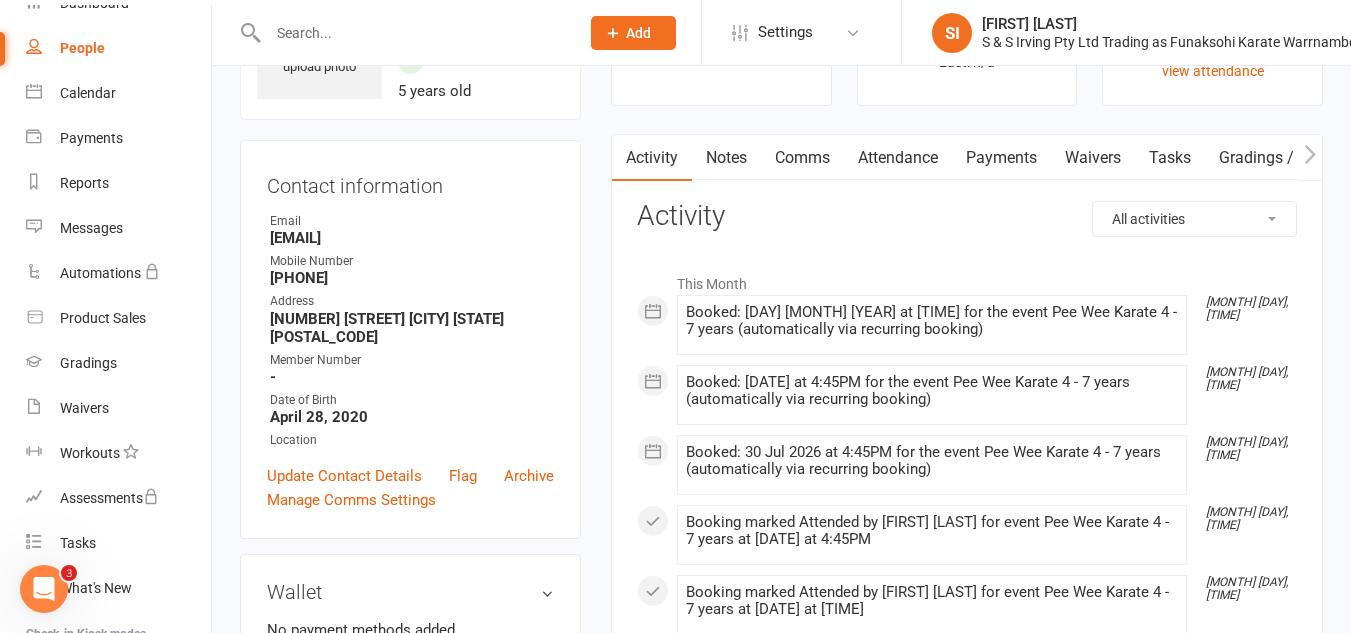 scroll, scrollTop: 0, scrollLeft: 0, axis: both 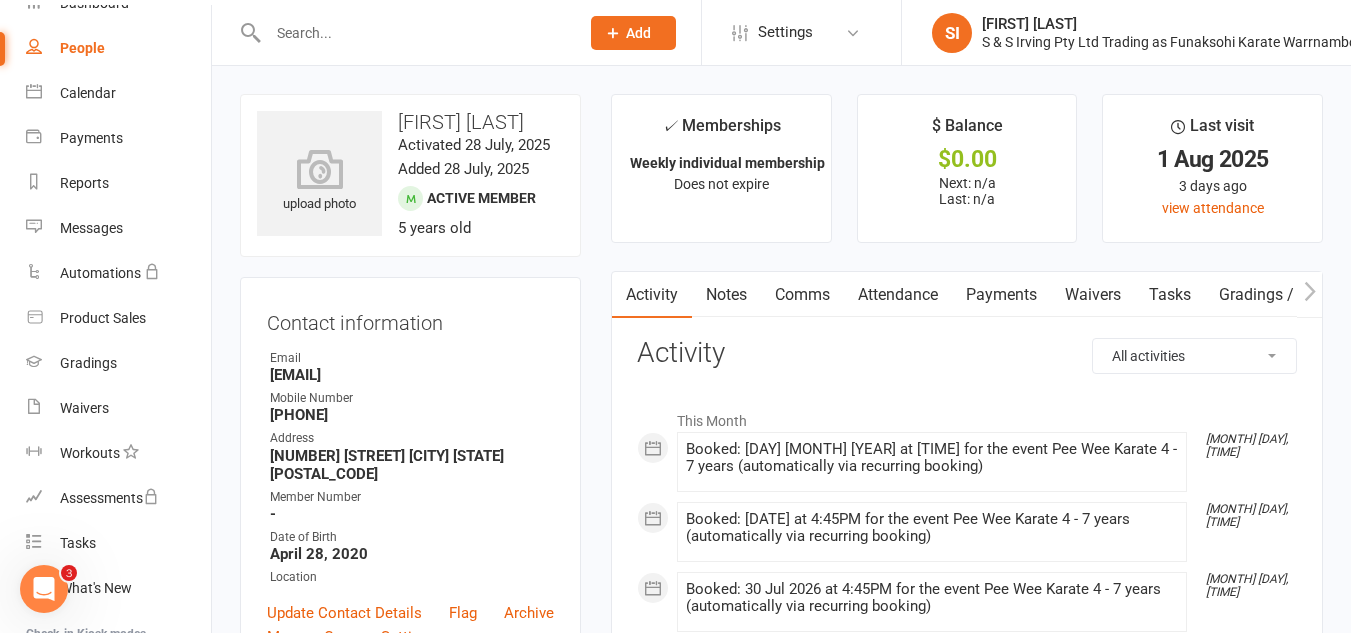 click on "Payments" at bounding box center [1001, 295] 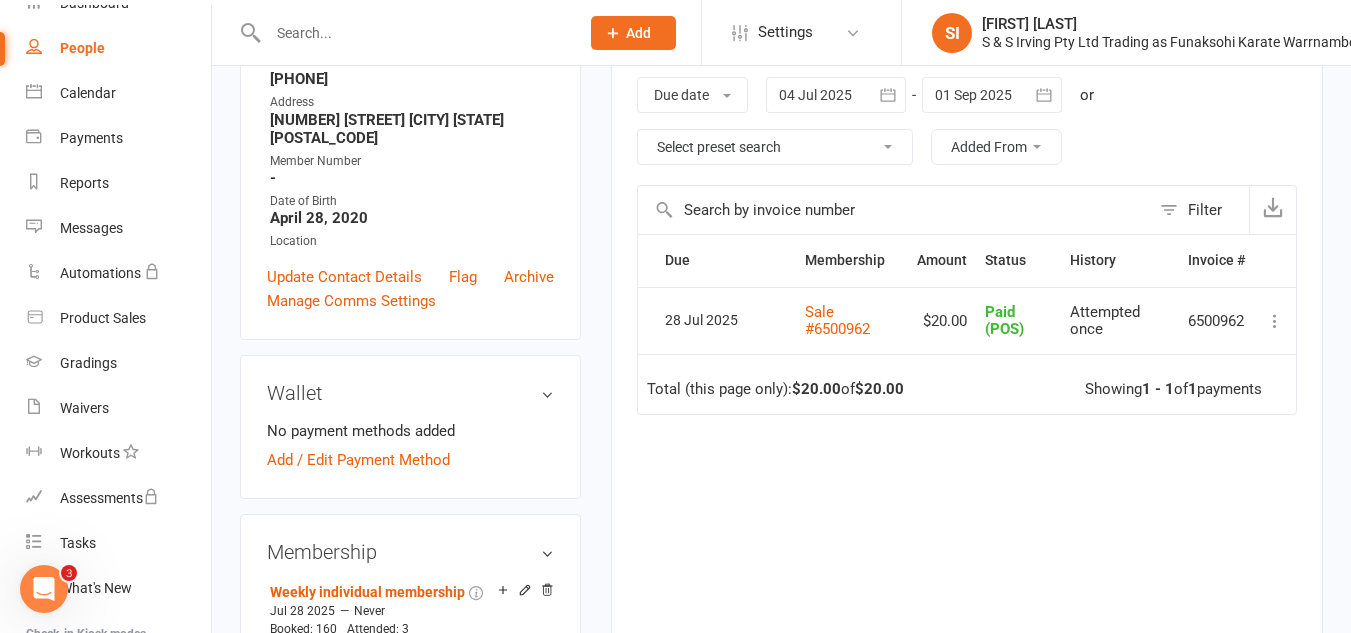 scroll, scrollTop: 337, scrollLeft: 0, axis: vertical 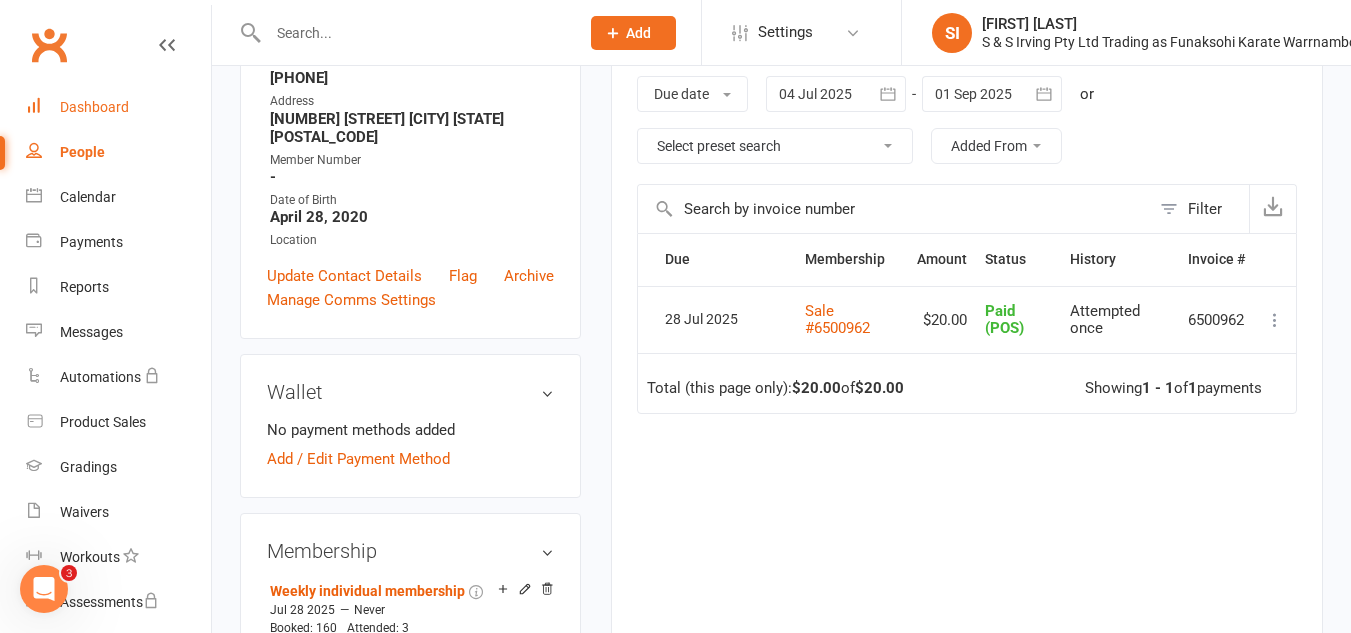 click on "Dashboard" at bounding box center (118, 107) 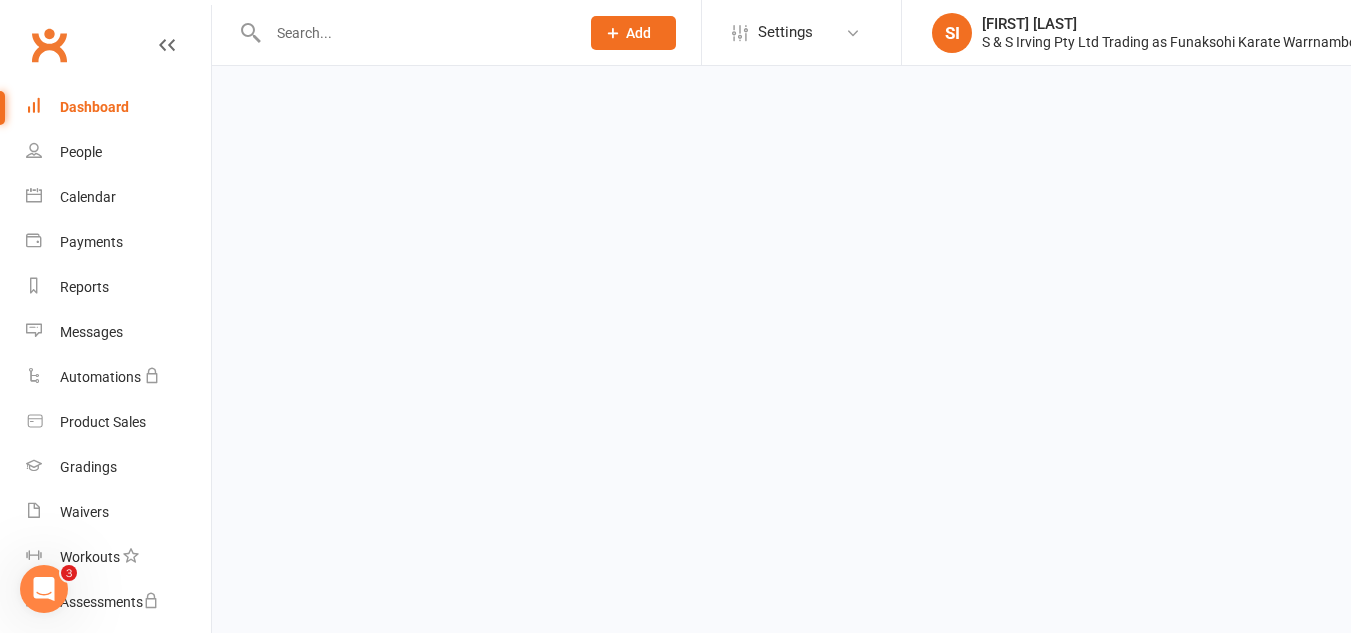 scroll, scrollTop: 0, scrollLeft: 0, axis: both 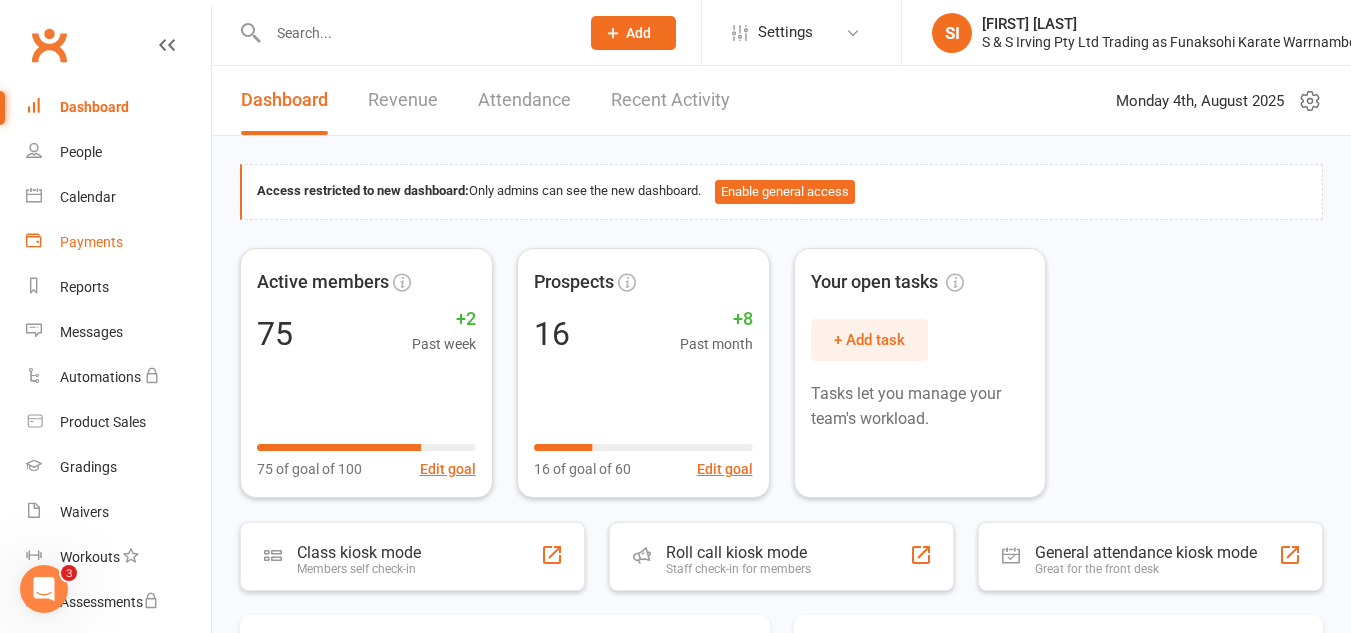 click on "Payments" at bounding box center [91, 242] 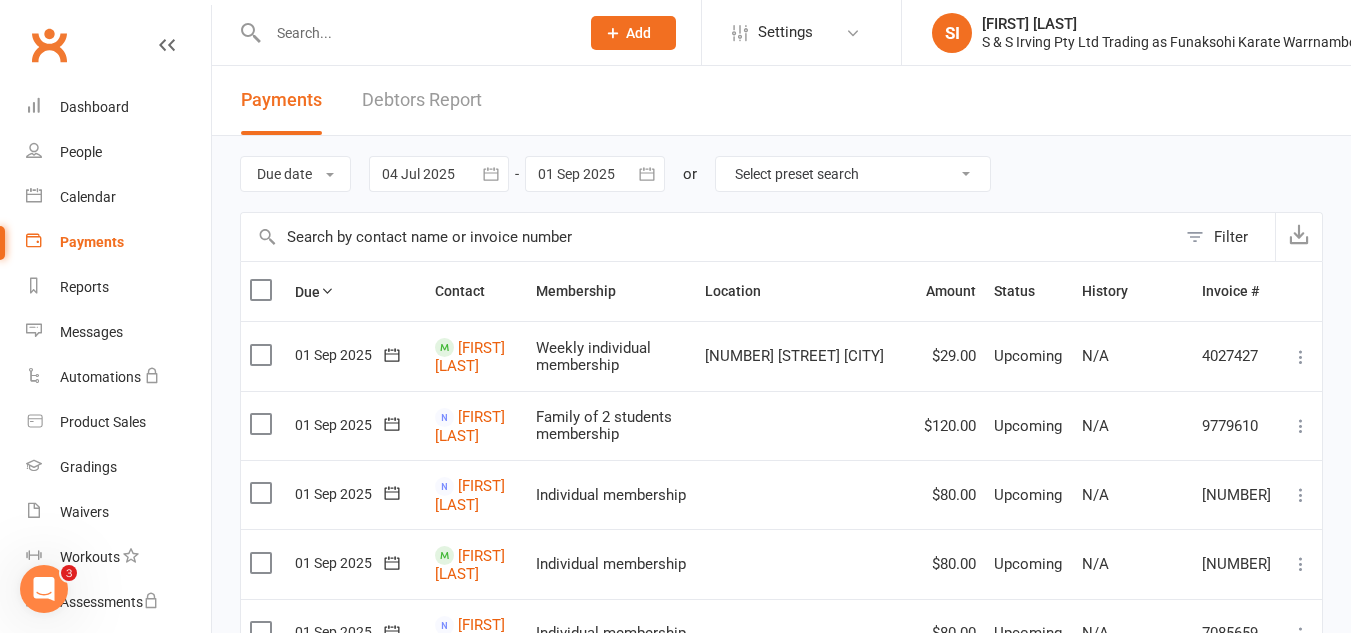 click at bounding box center (708, 237) 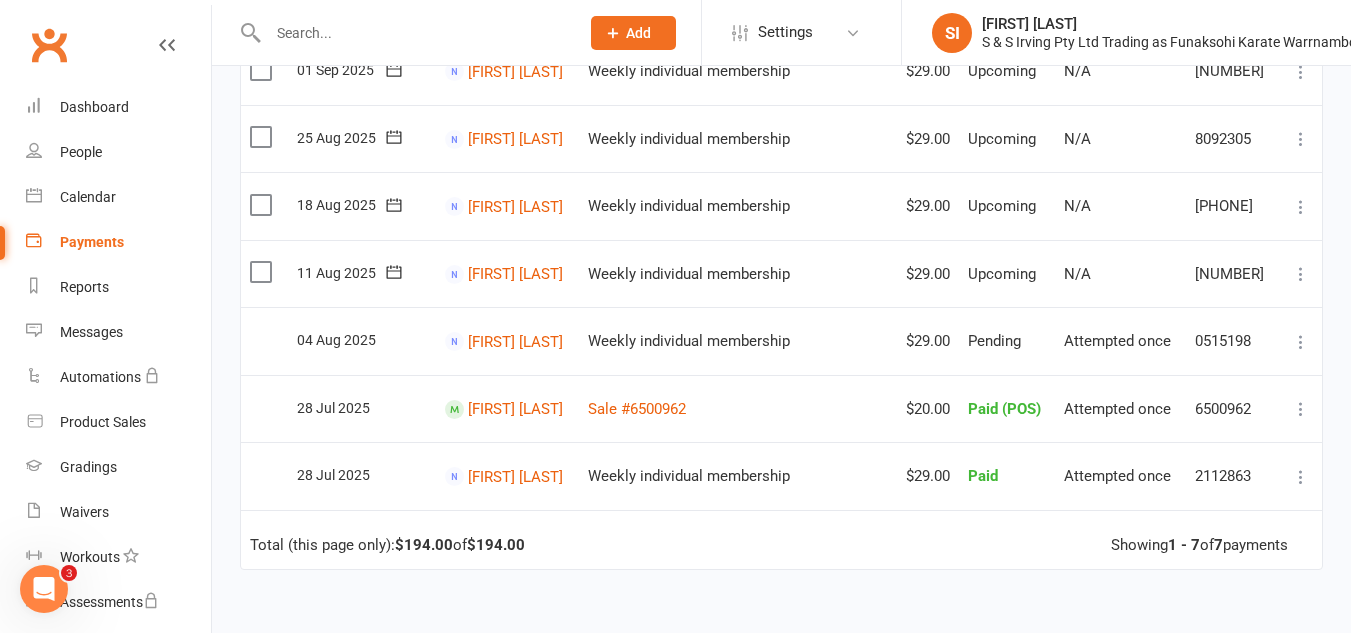 scroll, scrollTop: 285, scrollLeft: 0, axis: vertical 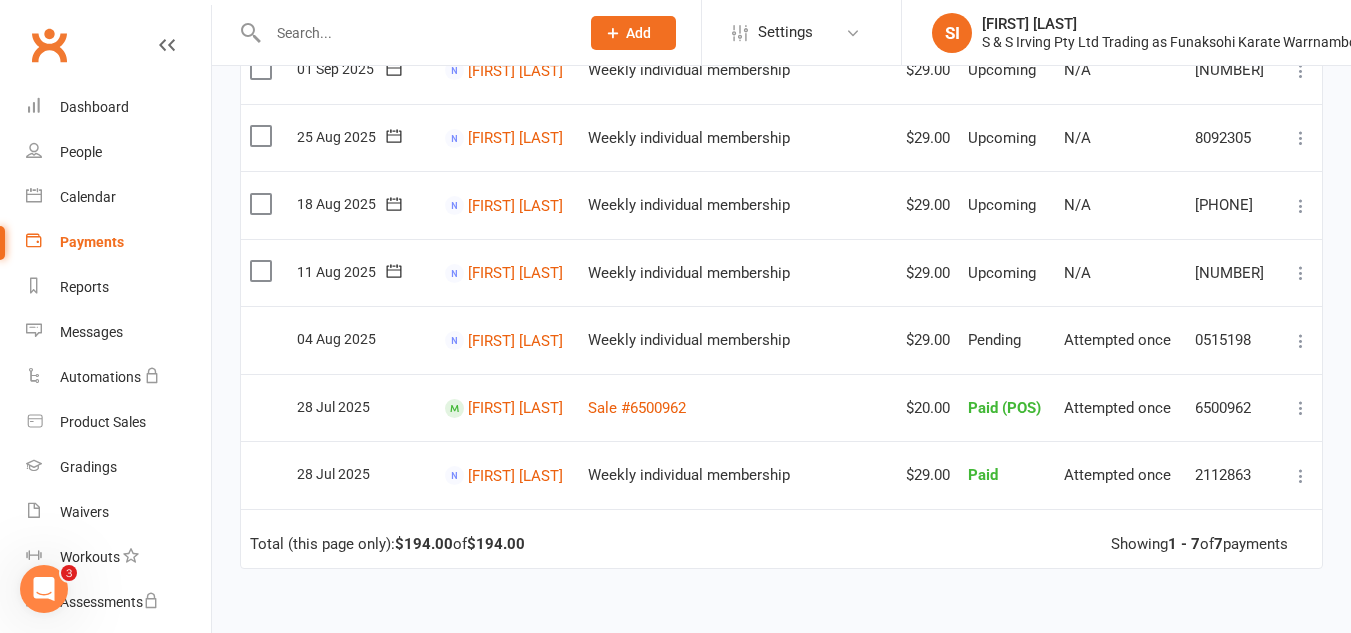 type on "[LAST]" 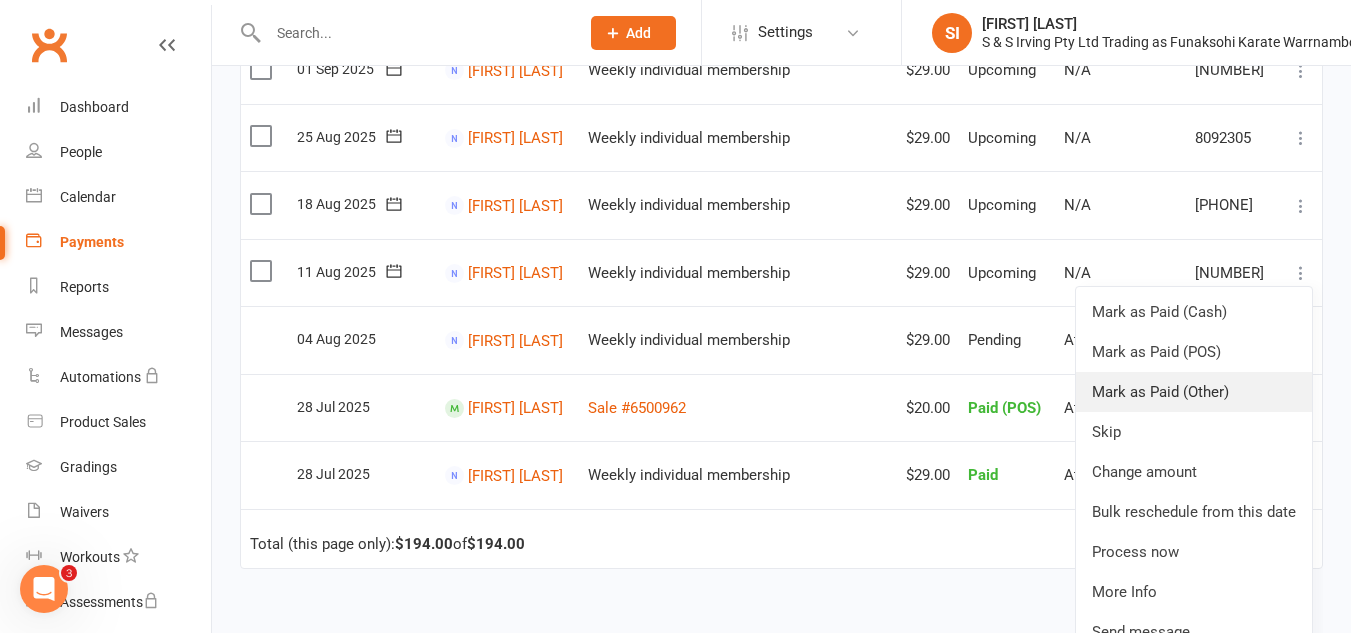 click on "Mark as Paid (Other)" at bounding box center [1194, 392] 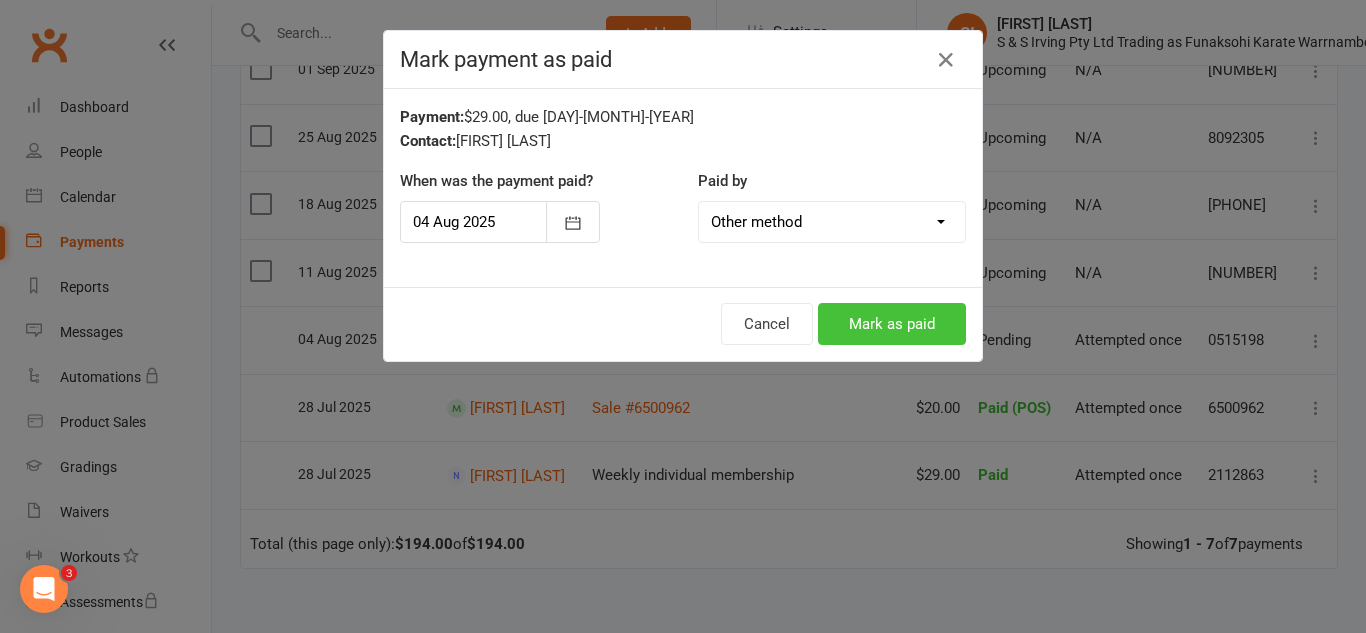 click on "Mark as paid" at bounding box center (892, 324) 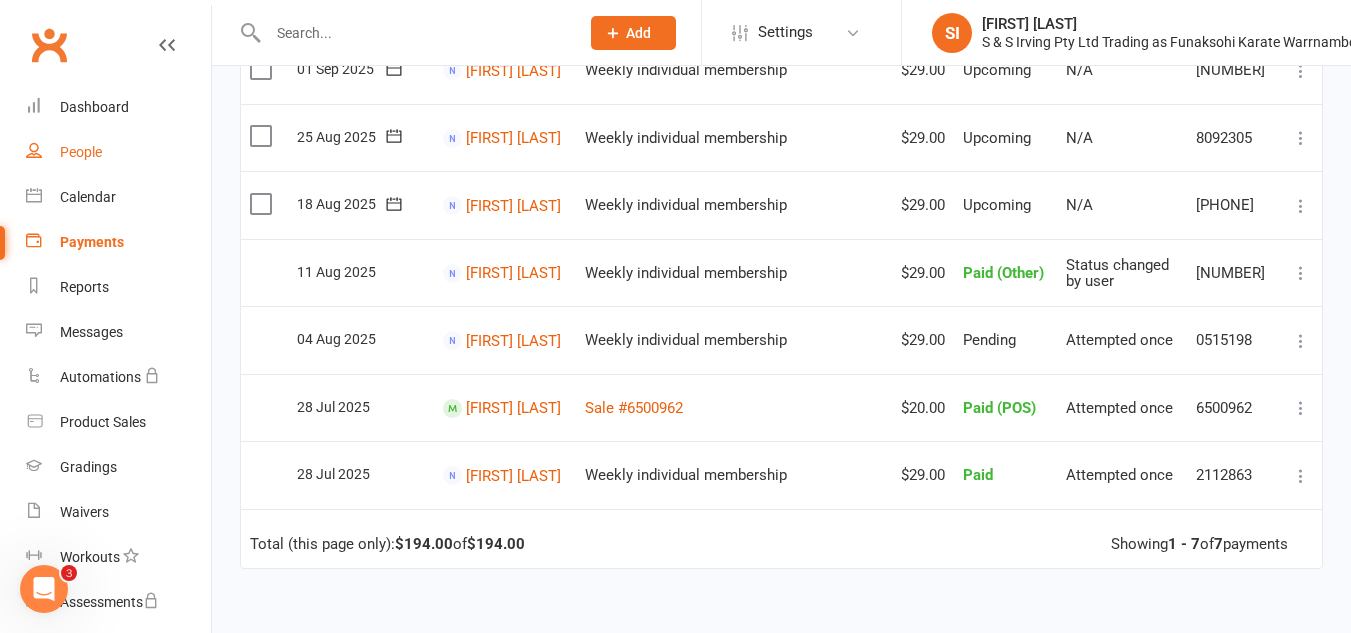 click on "People" at bounding box center (81, 152) 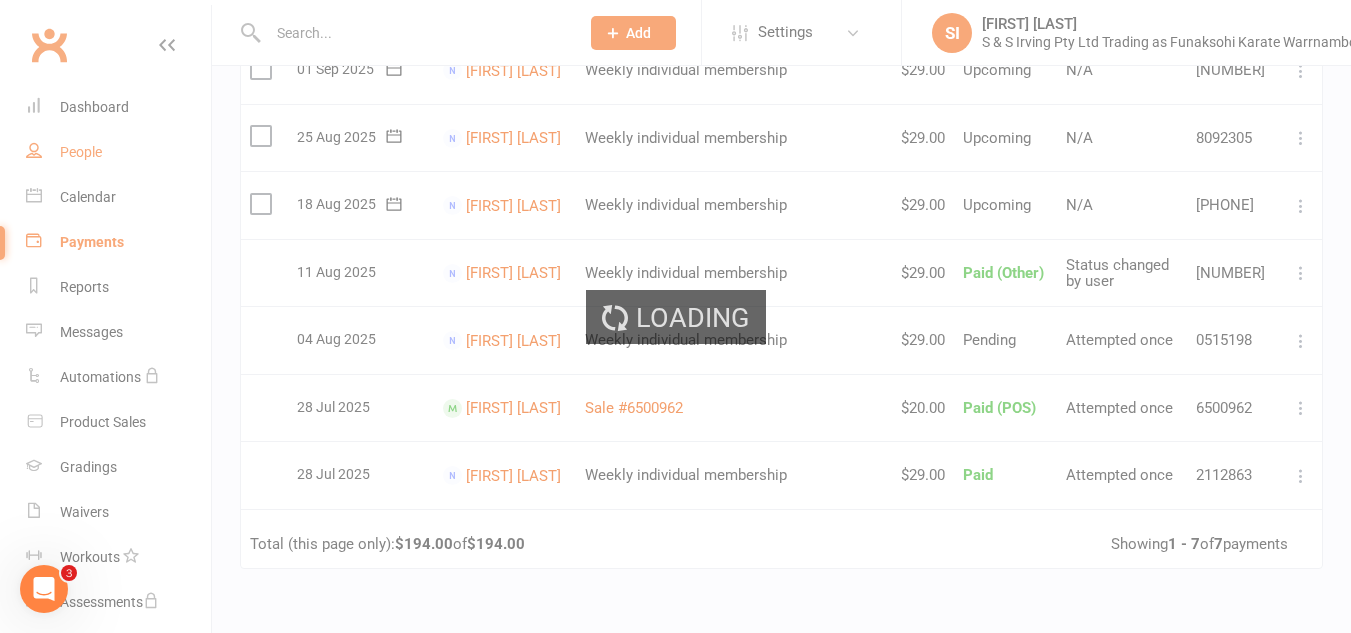 select on "100" 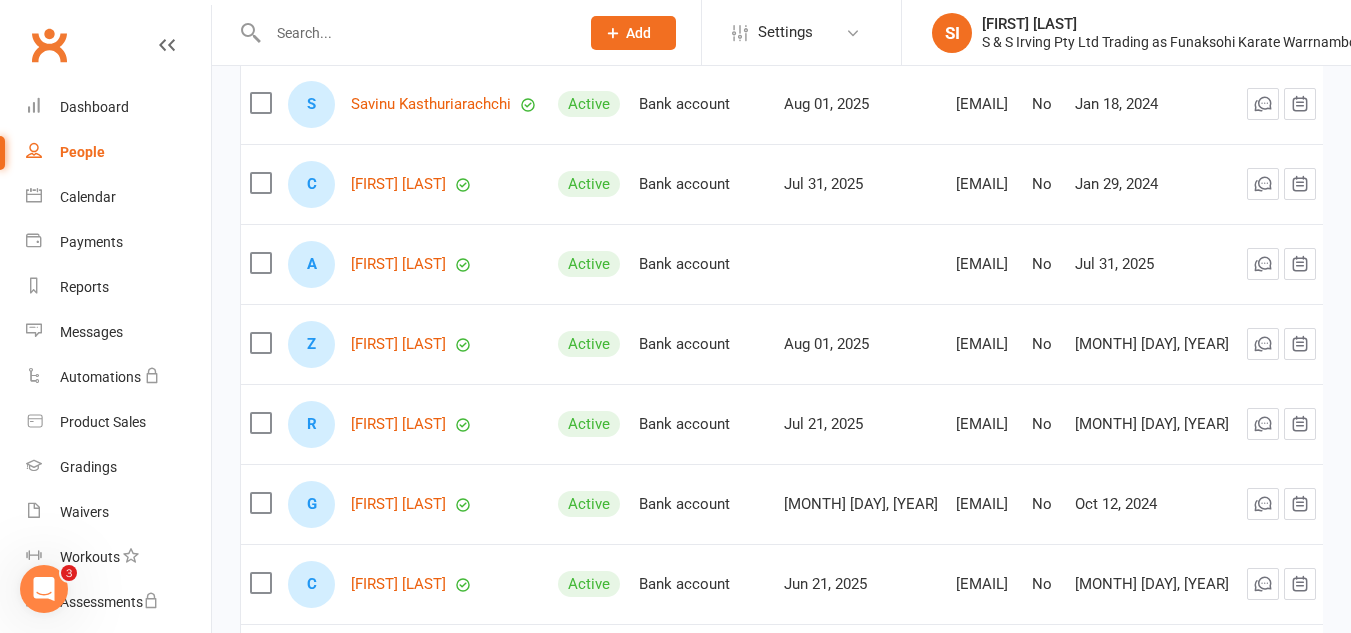 scroll, scrollTop: 1734, scrollLeft: 0, axis: vertical 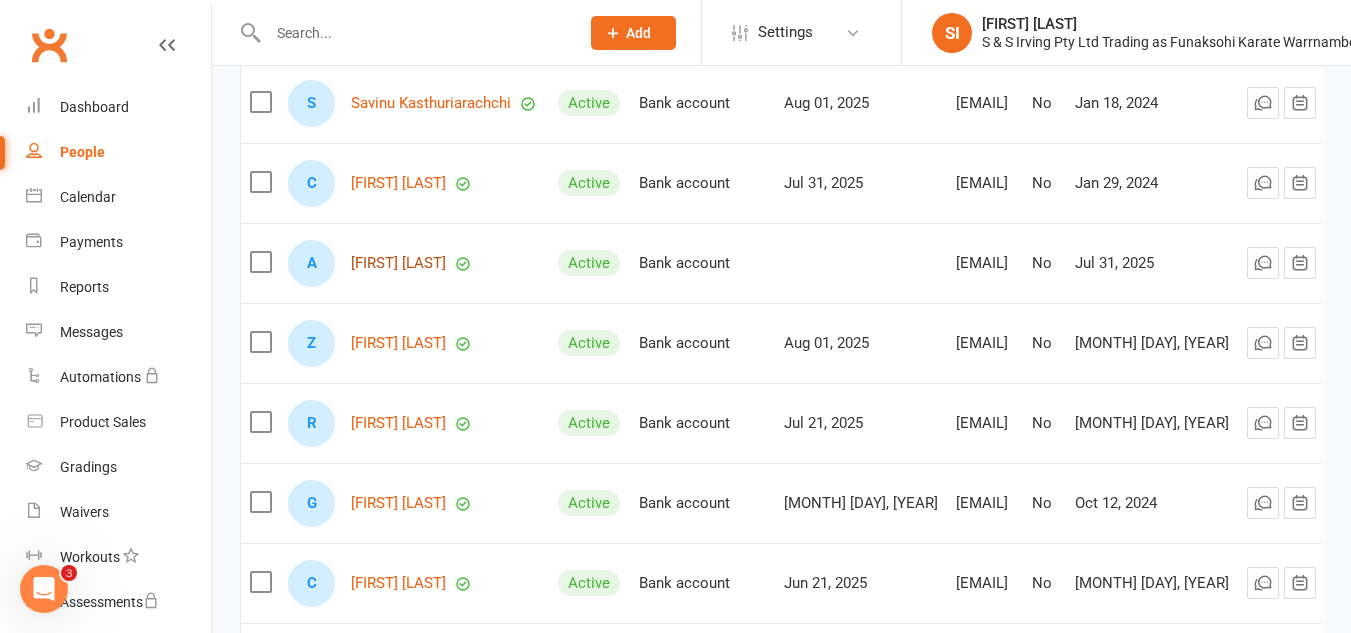 click on "[FIRST] [LAST]" at bounding box center (398, 263) 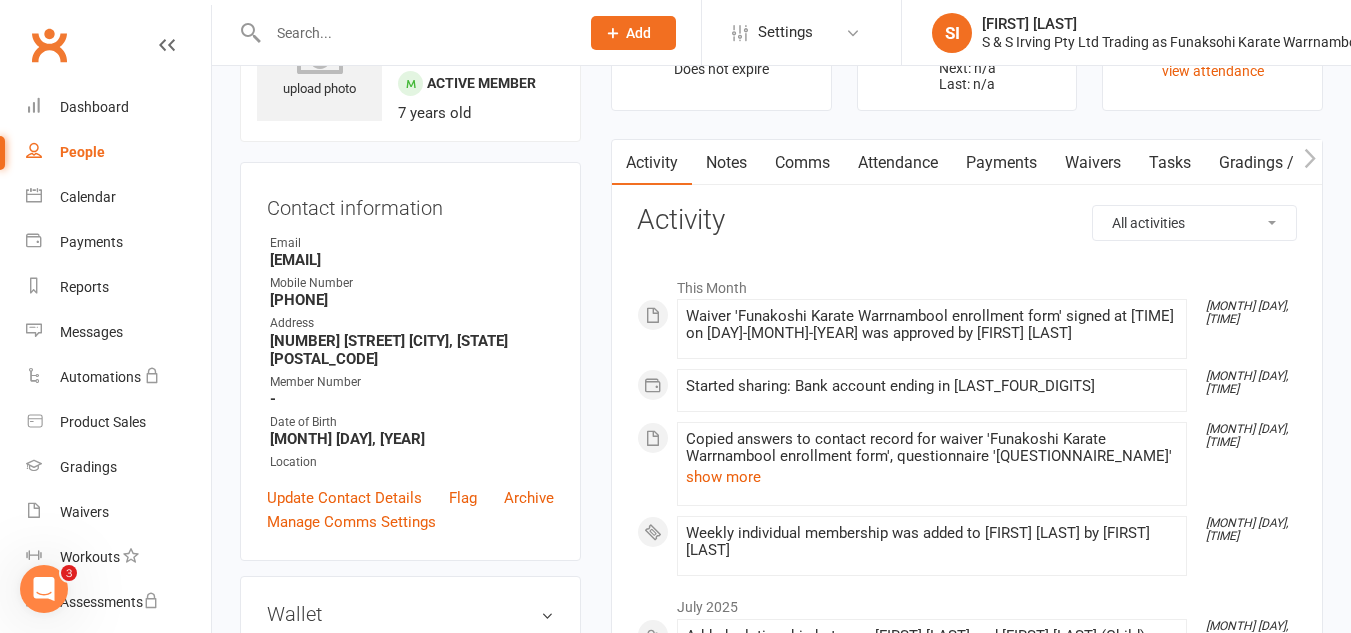 scroll, scrollTop: 0, scrollLeft: 0, axis: both 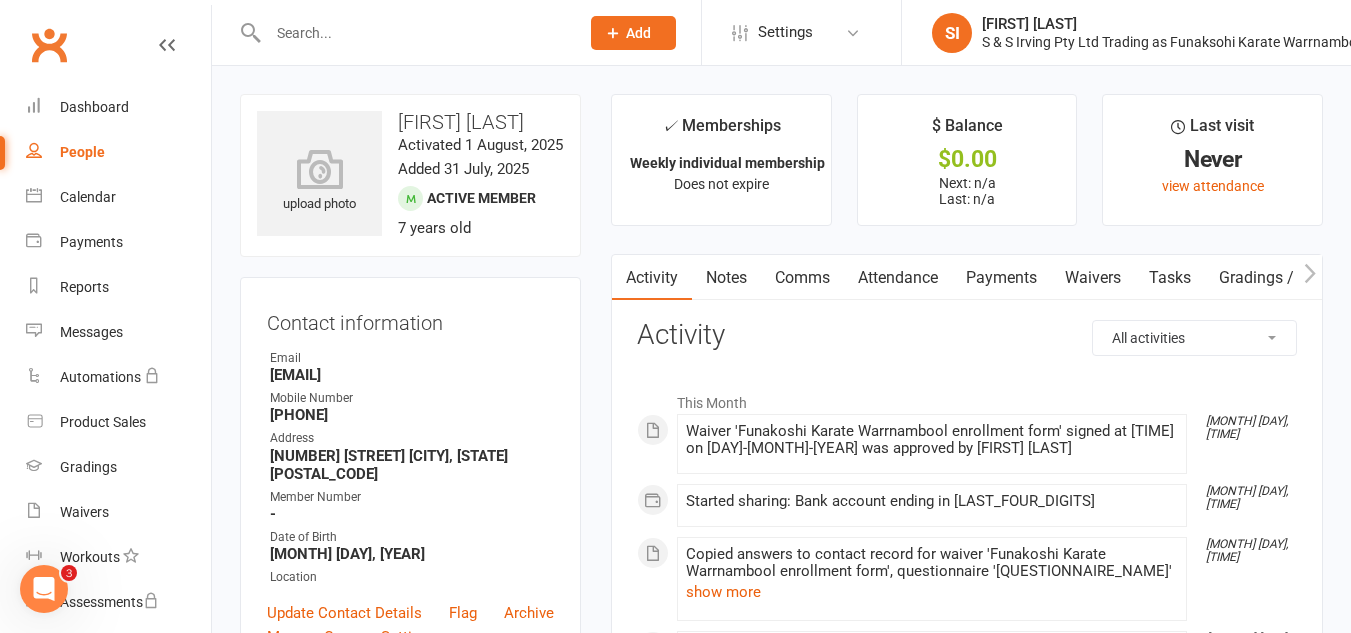 click on "Payments" at bounding box center (1001, 278) 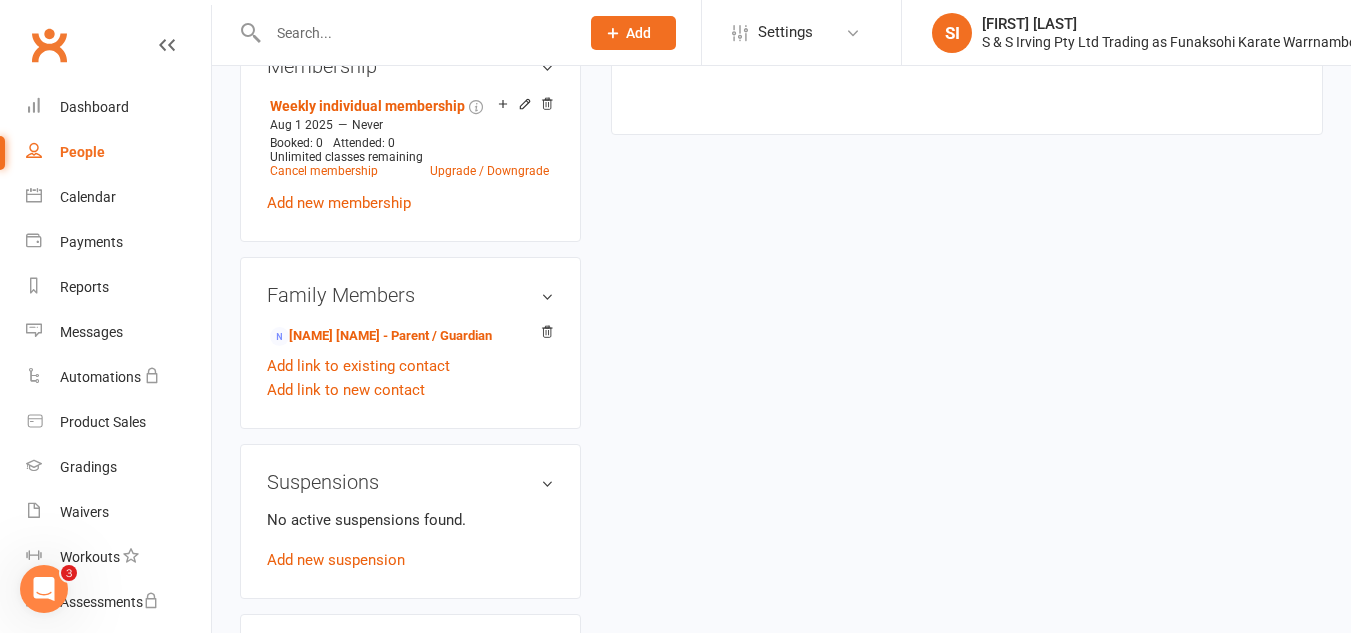 scroll, scrollTop: 870, scrollLeft: 0, axis: vertical 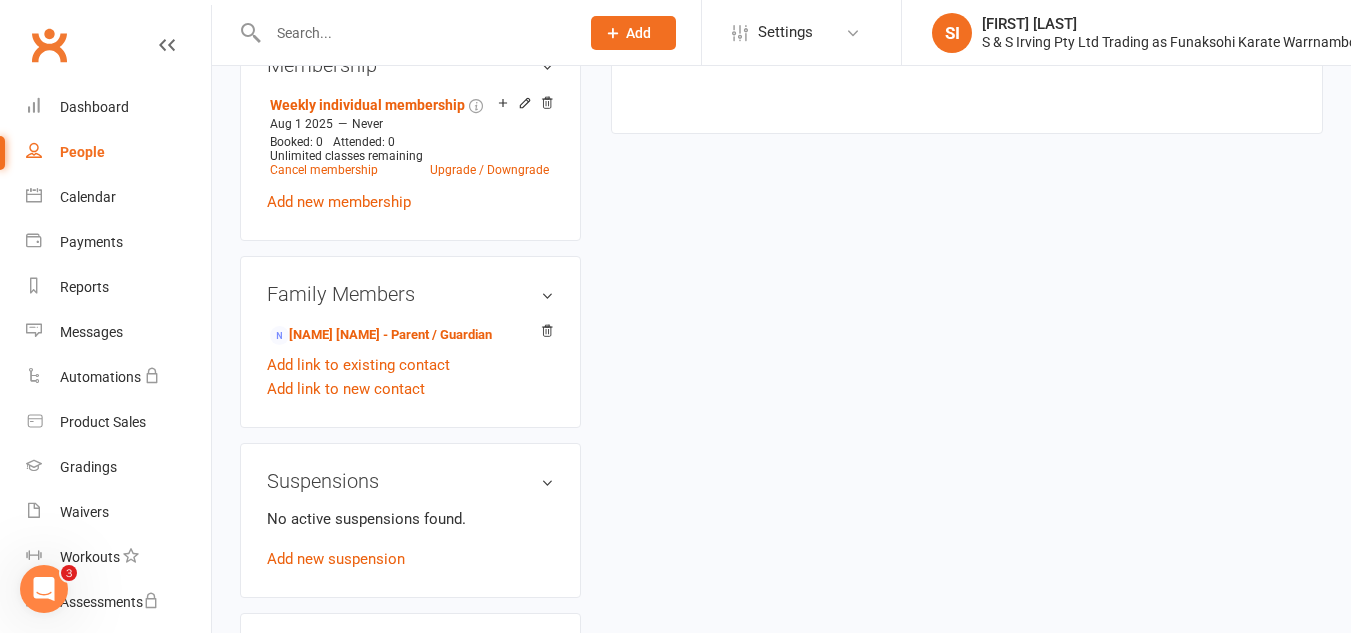click on "People" at bounding box center [82, 152] 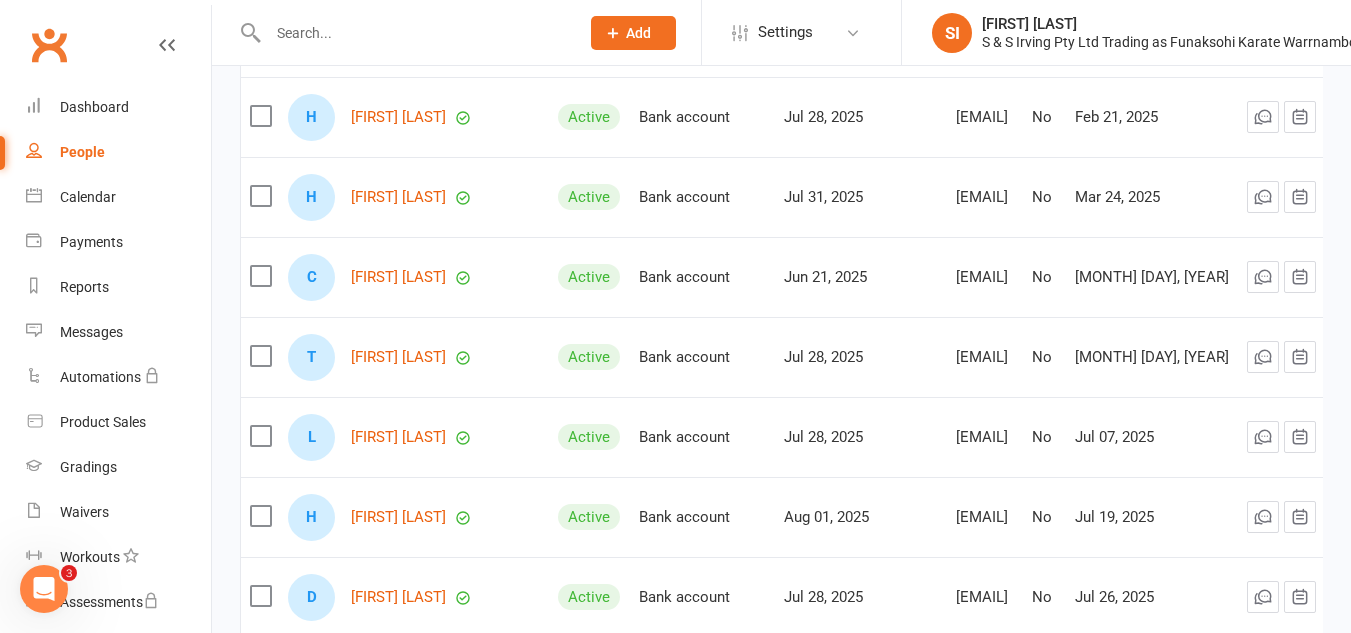 scroll, scrollTop: 2601, scrollLeft: 0, axis: vertical 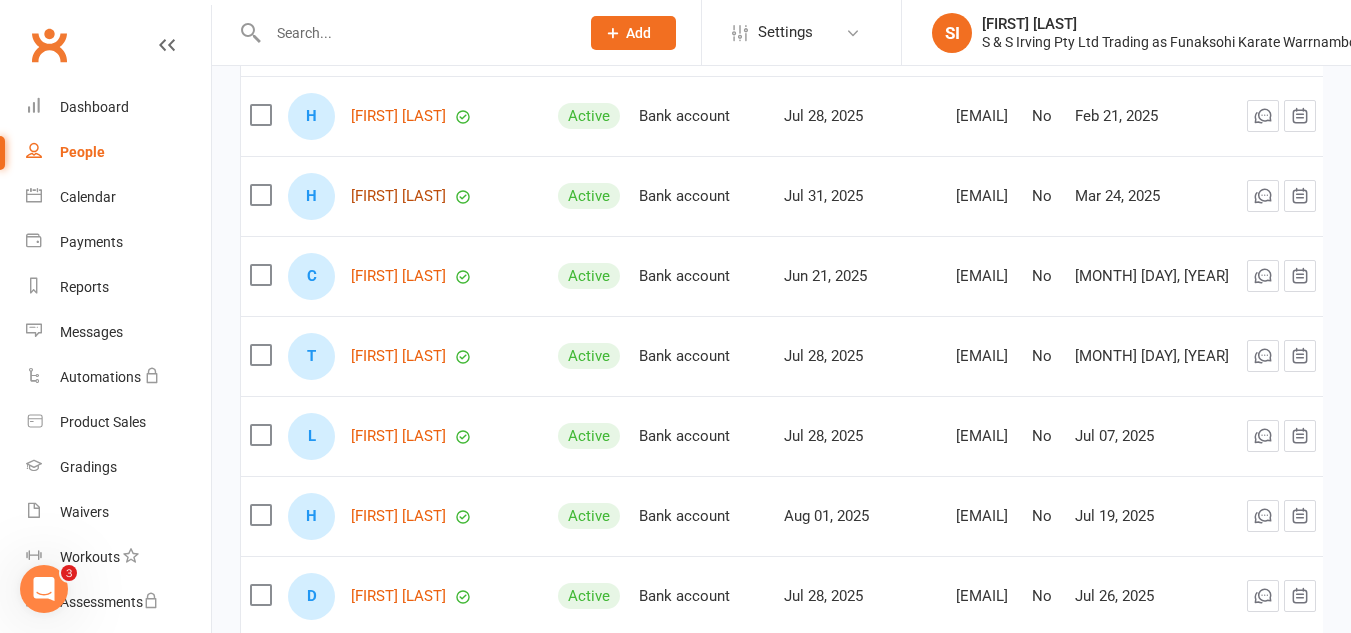 click on "[FIRST] [LAST]" at bounding box center [398, 196] 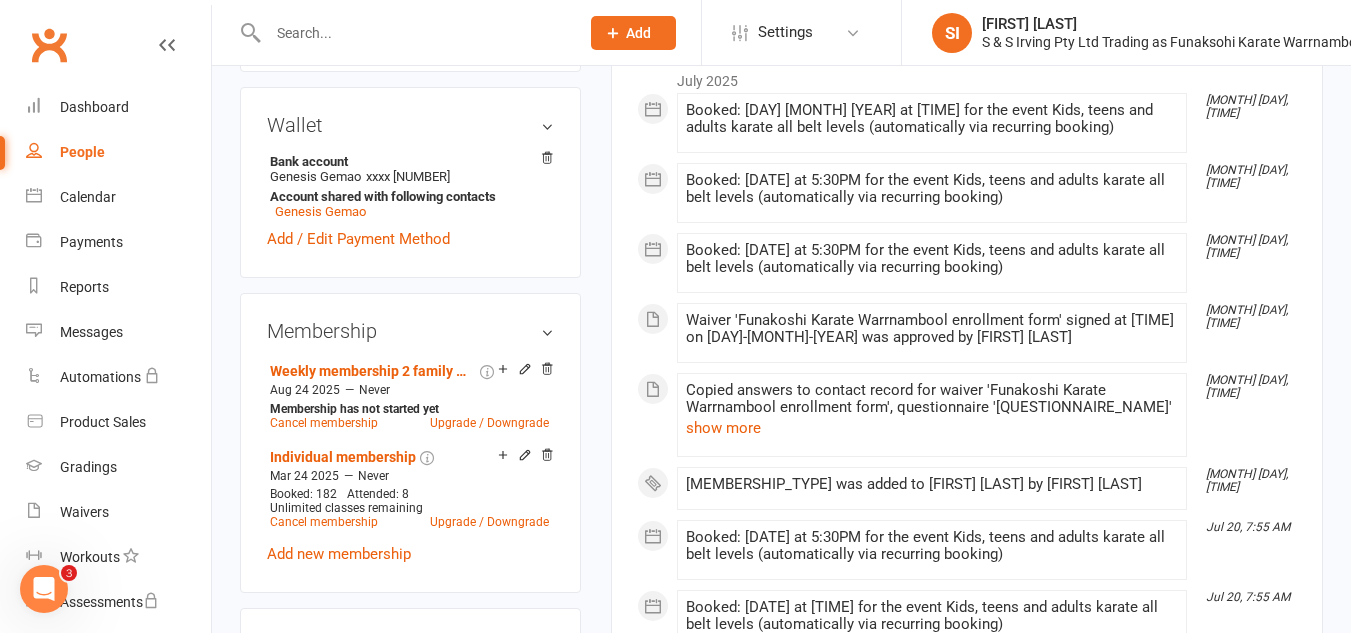 scroll, scrollTop: 654, scrollLeft: 0, axis: vertical 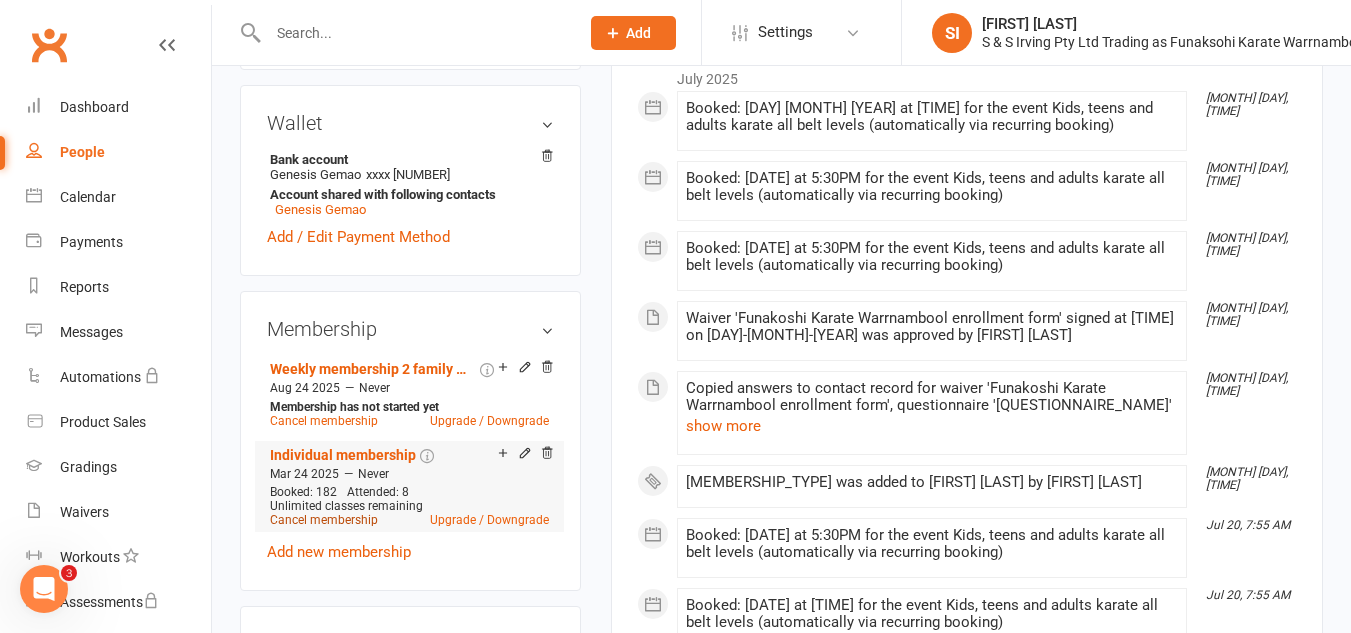 click on "Cancel membership" at bounding box center (324, 520) 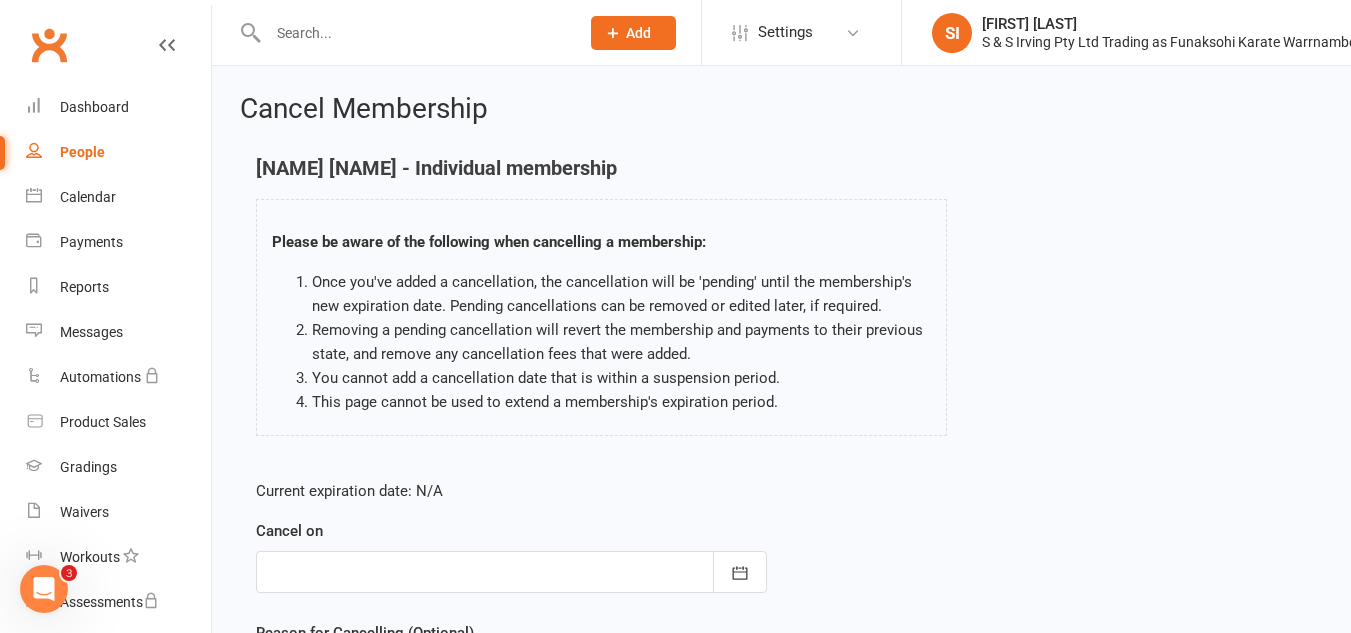 scroll, scrollTop: 231, scrollLeft: 0, axis: vertical 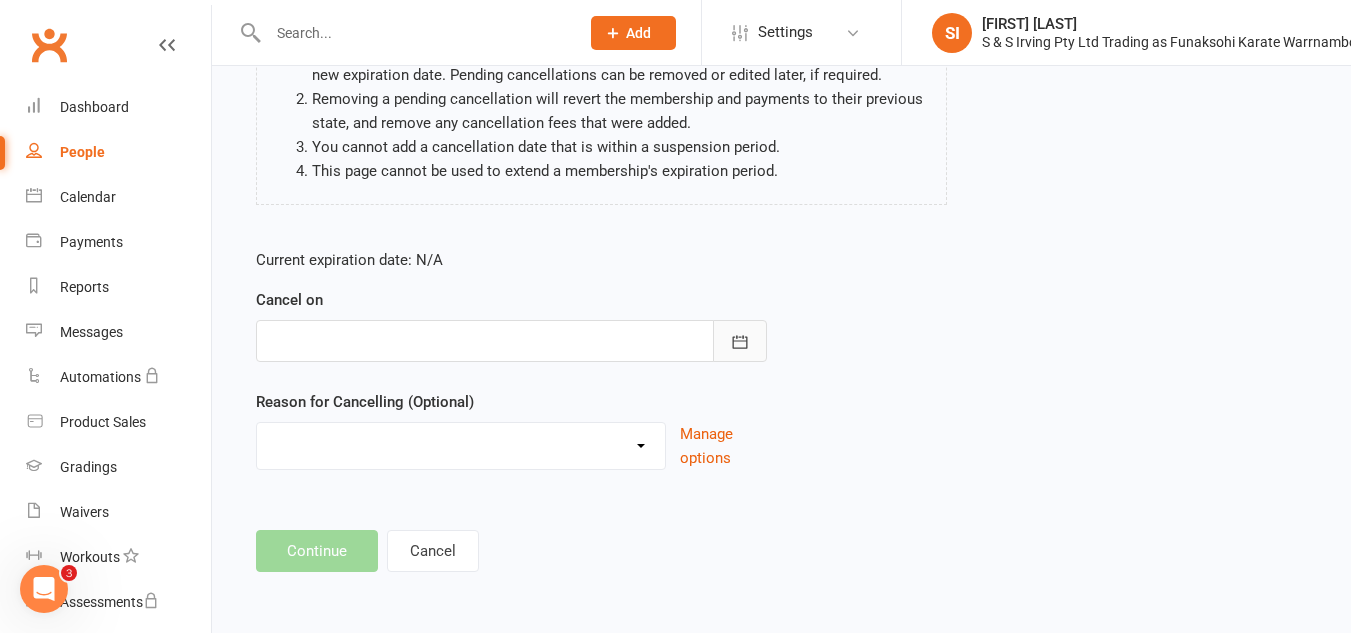click 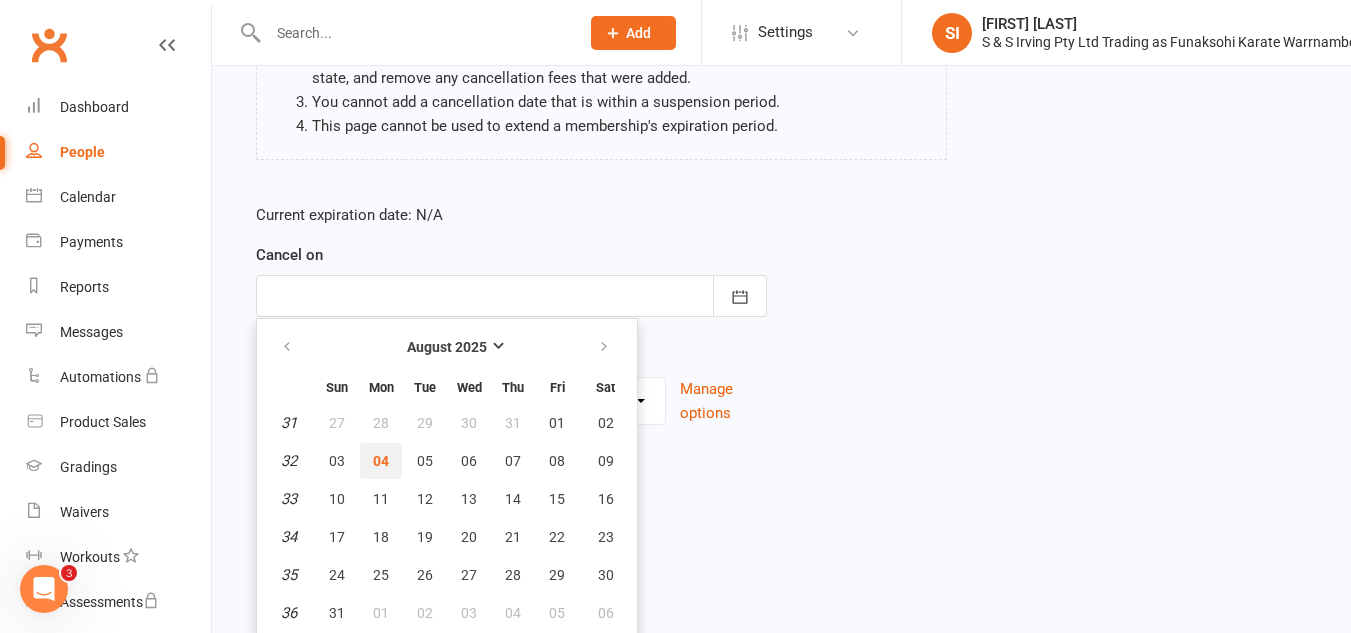 click on "04" at bounding box center [381, 461] 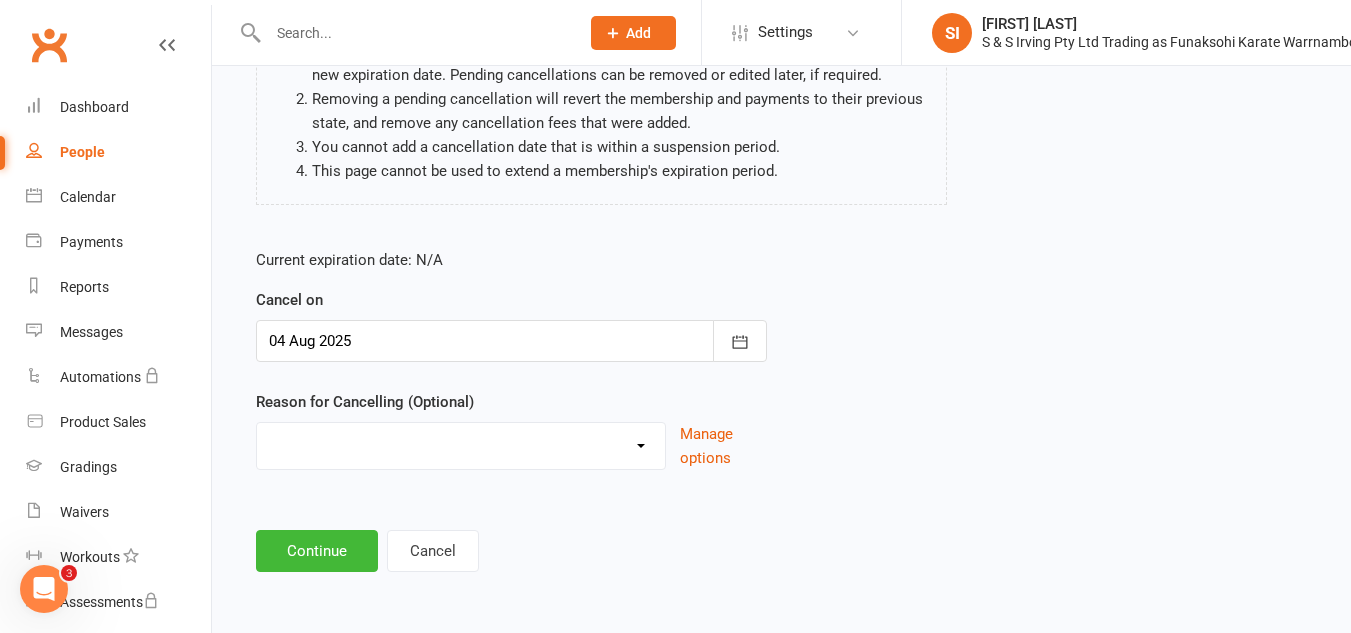 scroll, scrollTop: 231, scrollLeft: 0, axis: vertical 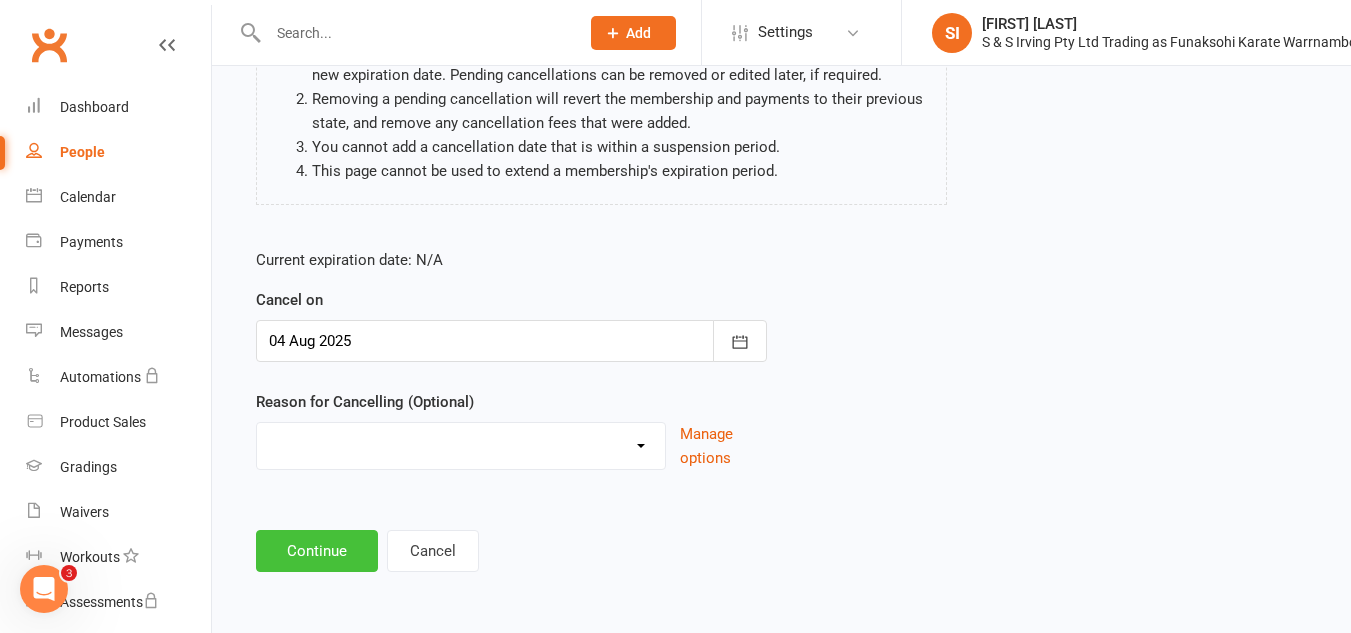 click on "Continue" at bounding box center (317, 551) 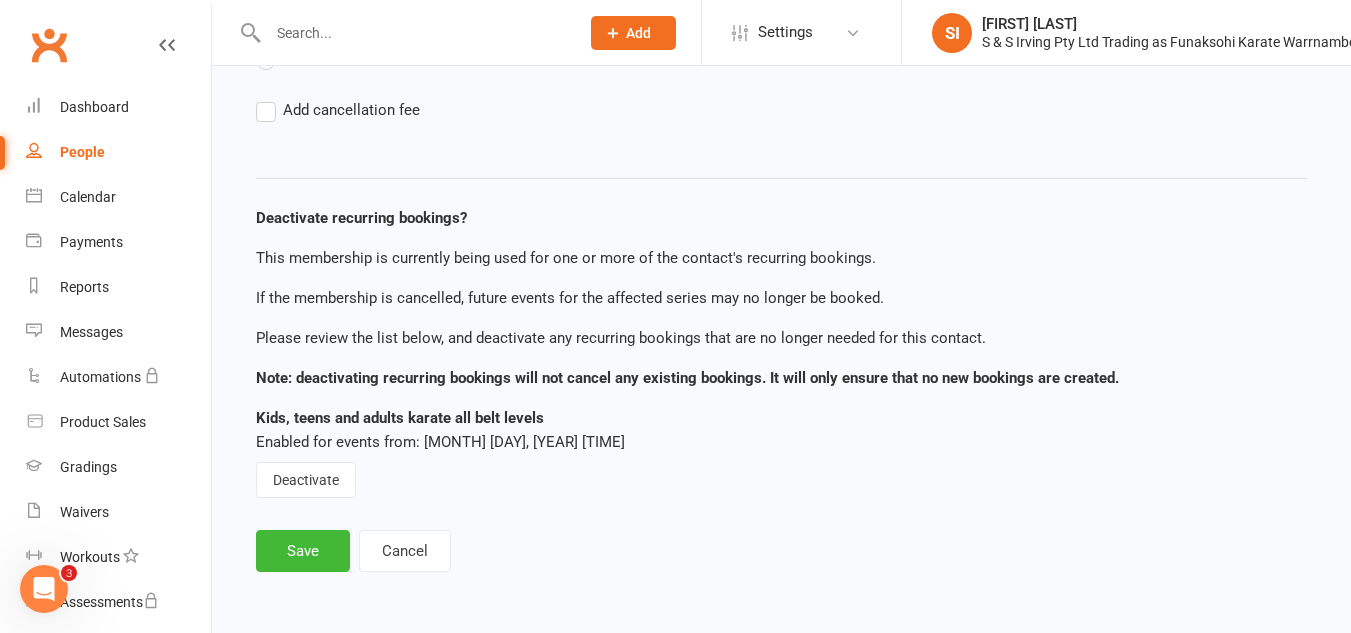 scroll, scrollTop: 225, scrollLeft: 0, axis: vertical 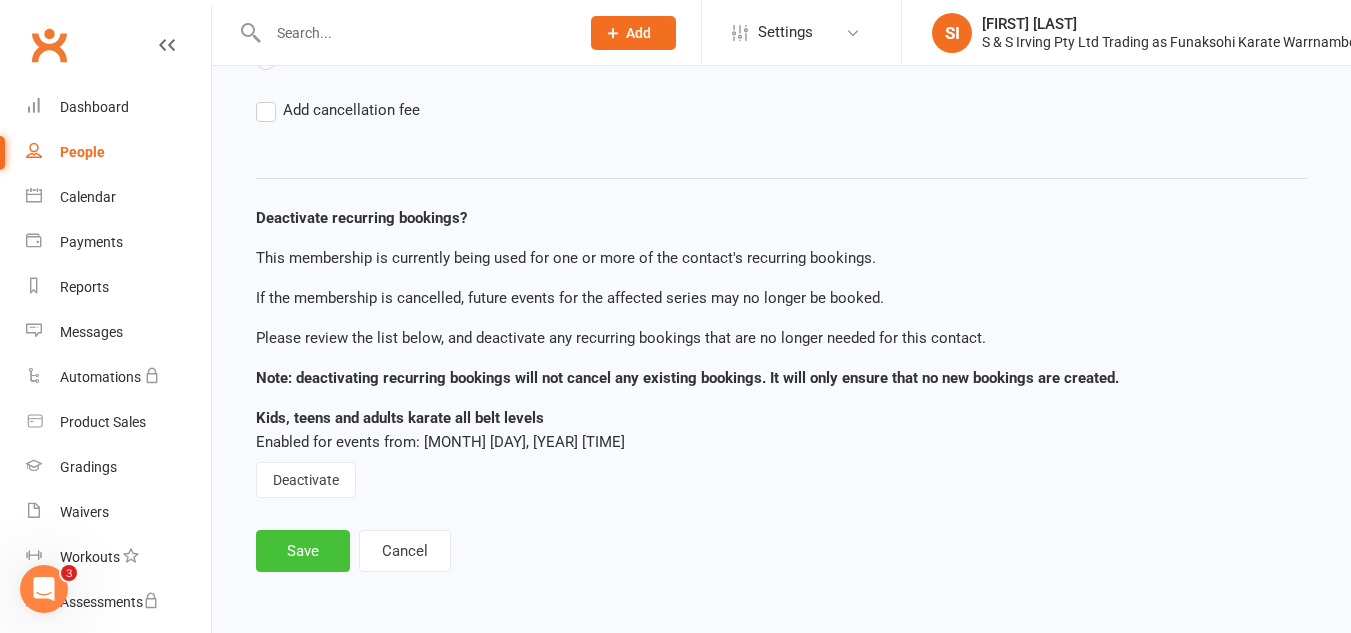 click on "Save" at bounding box center [303, 551] 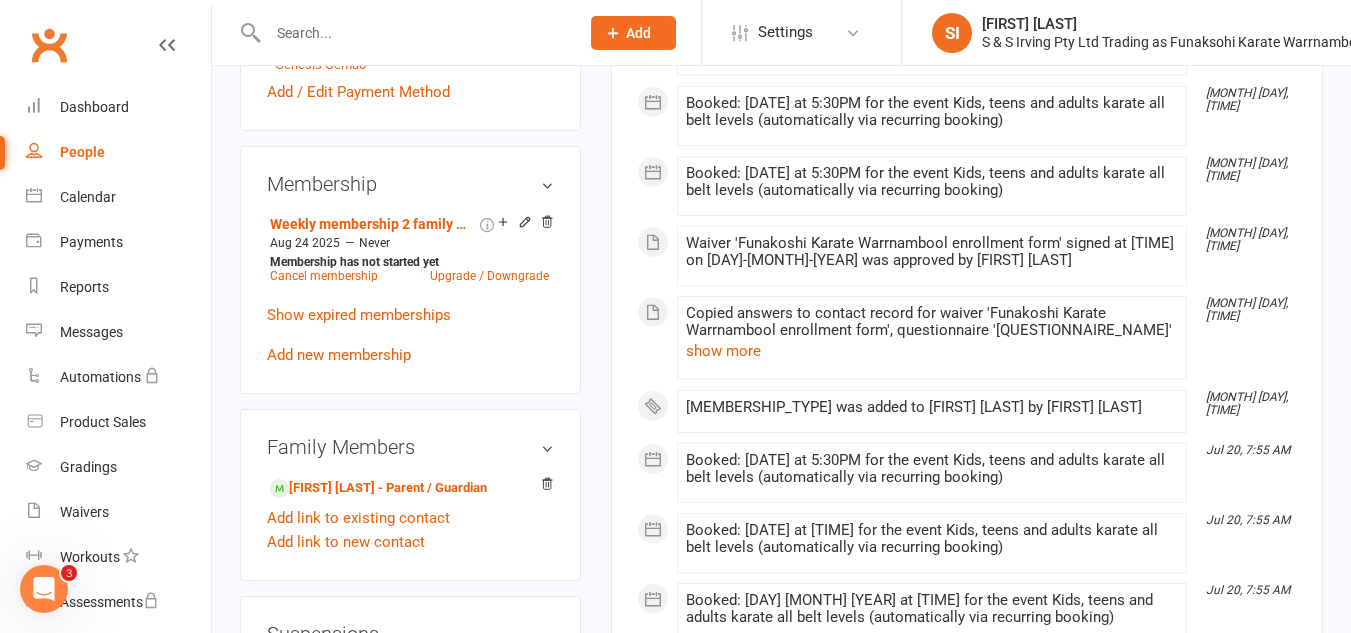scroll, scrollTop: 800, scrollLeft: 0, axis: vertical 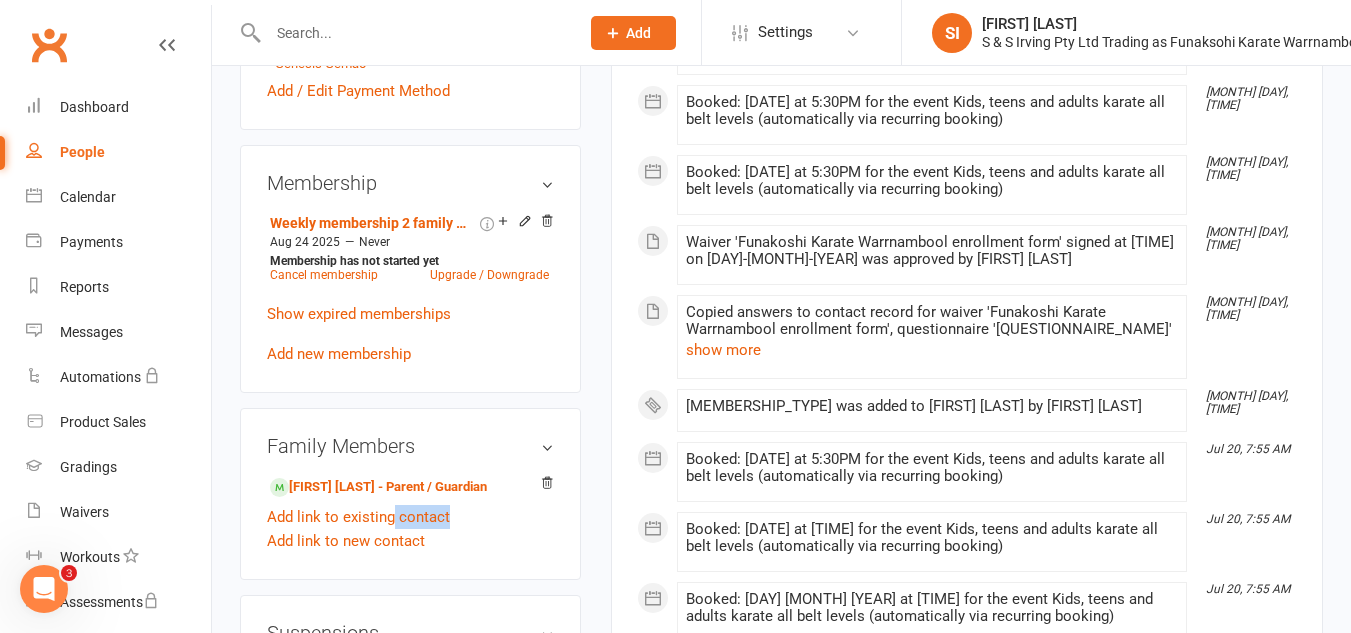 drag, startPoint x: 431, startPoint y: 536, endPoint x: 500, endPoint y: 519, distance: 71.063354 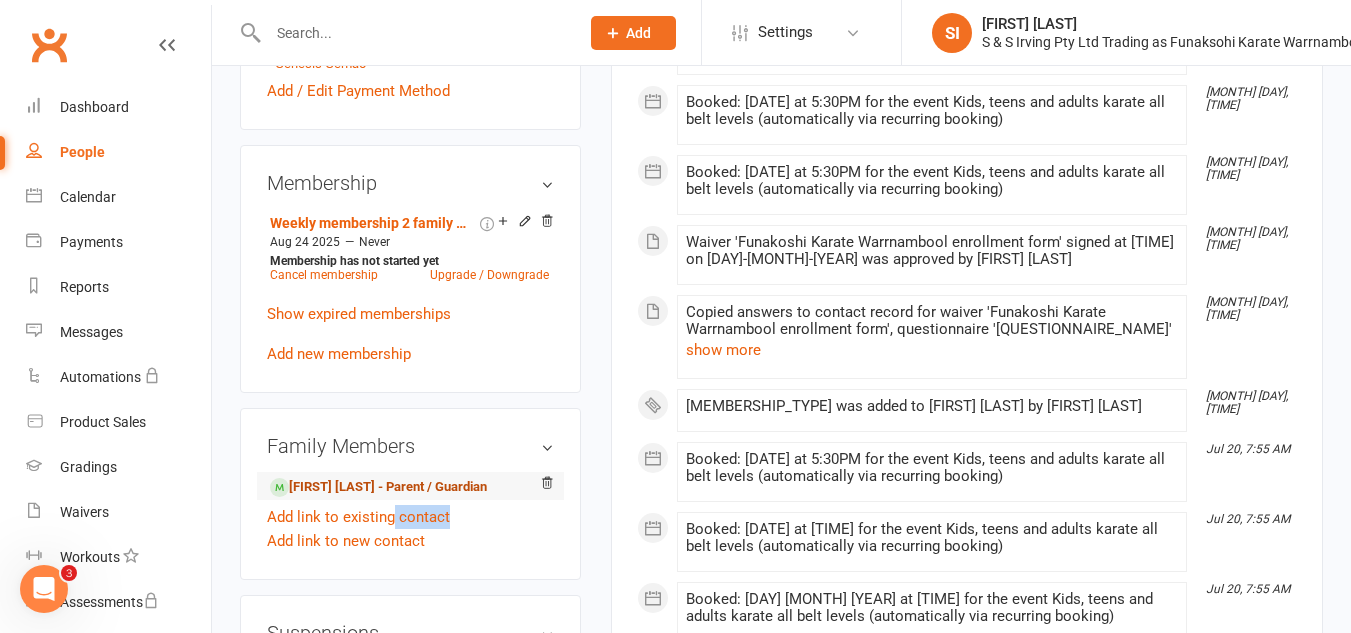 click on "[FIRST] [LAST] - Parent / Guardian" at bounding box center (378, 487) 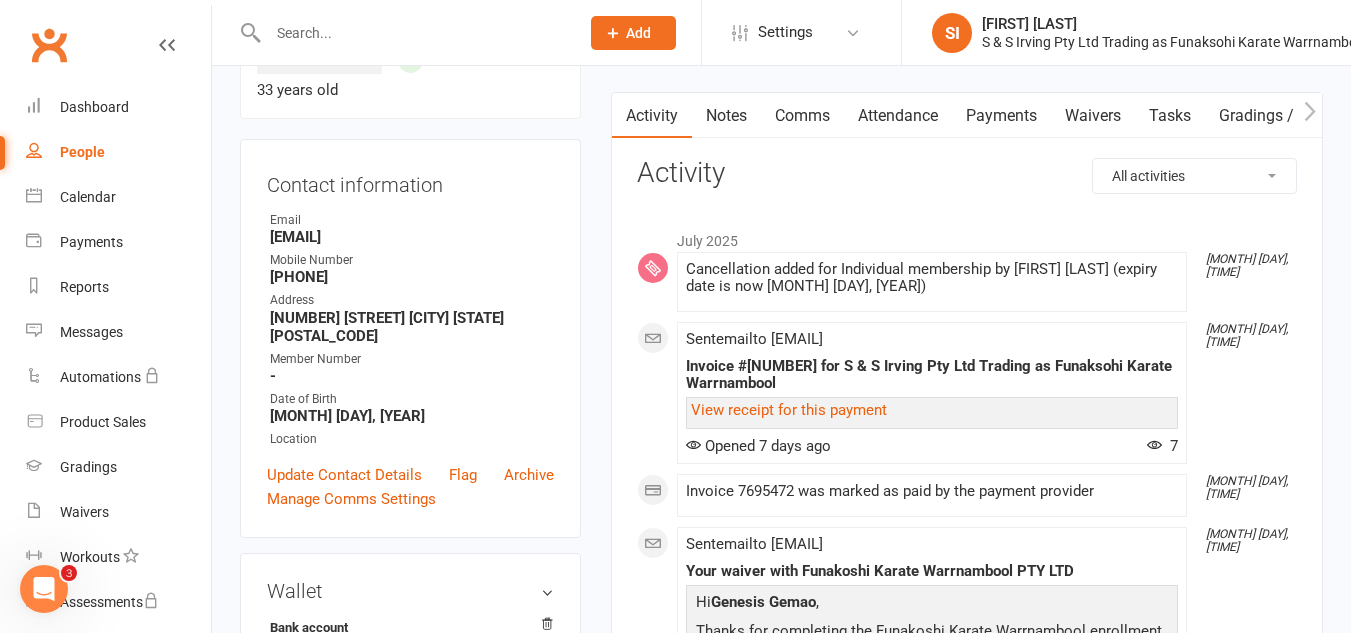 scroll, scrollTop: 0, scrollLeft: 0, axis: both 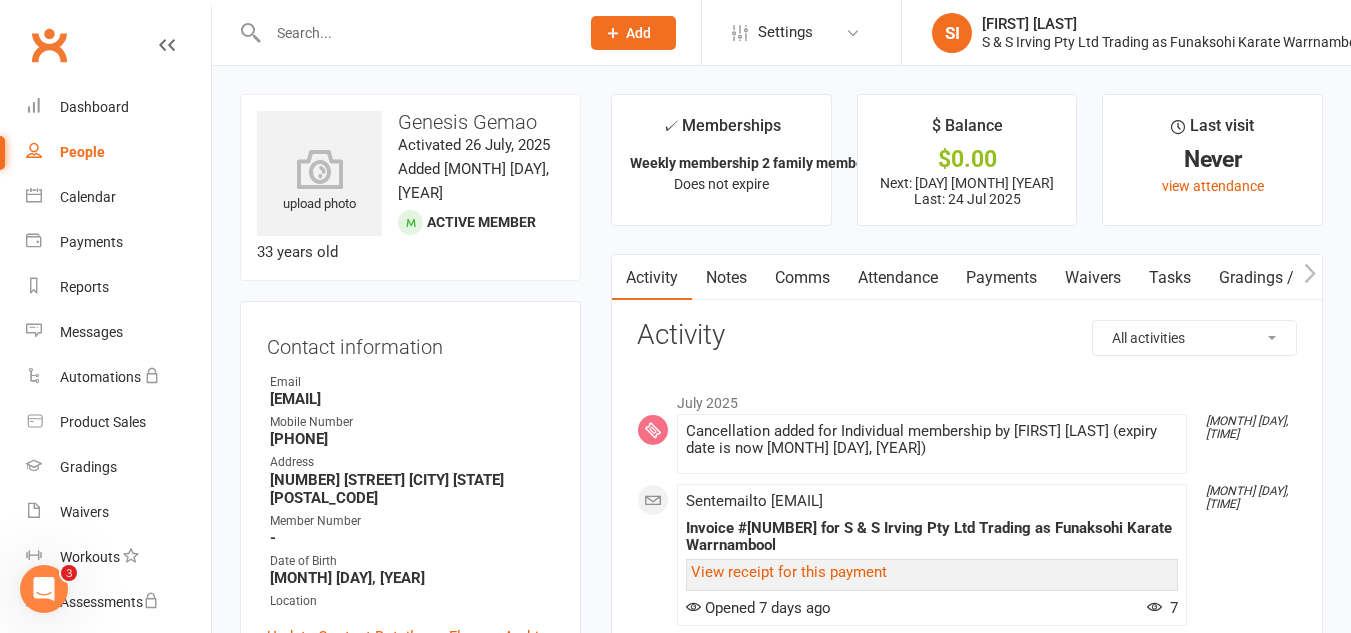 click on "Payments" at bounding box center [1001, 278] 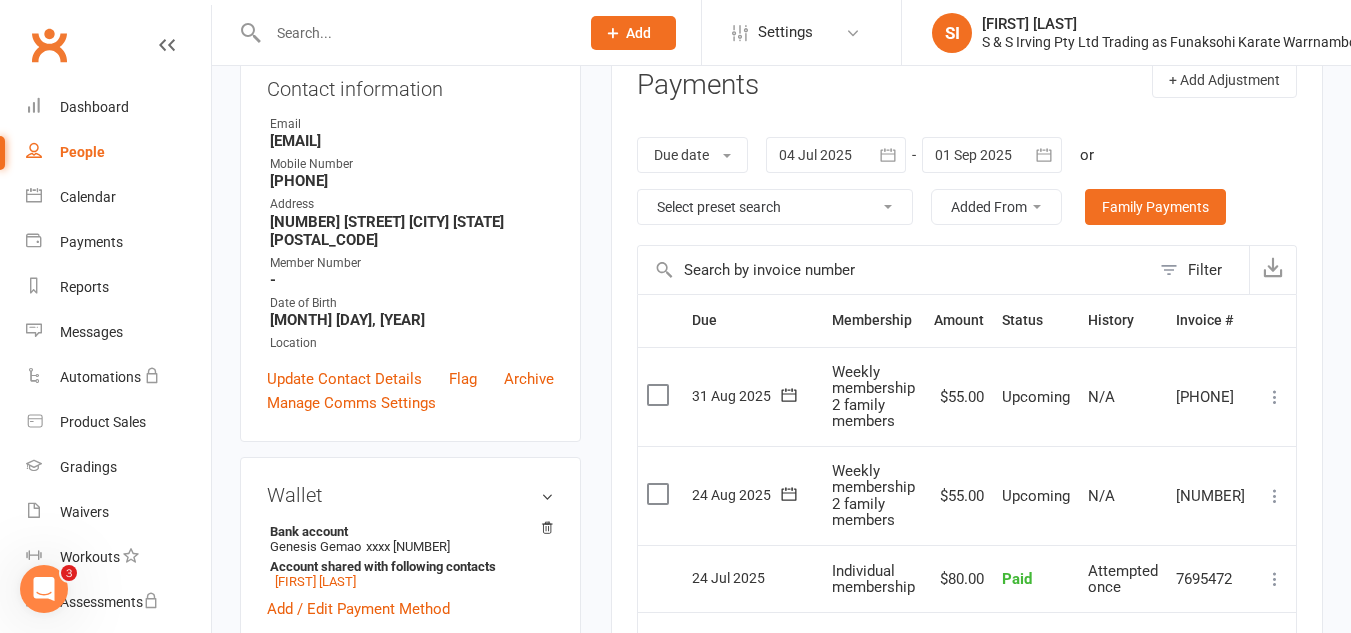 scroll, scrollTop: 211, scrollLeft: 0, axis: vertical 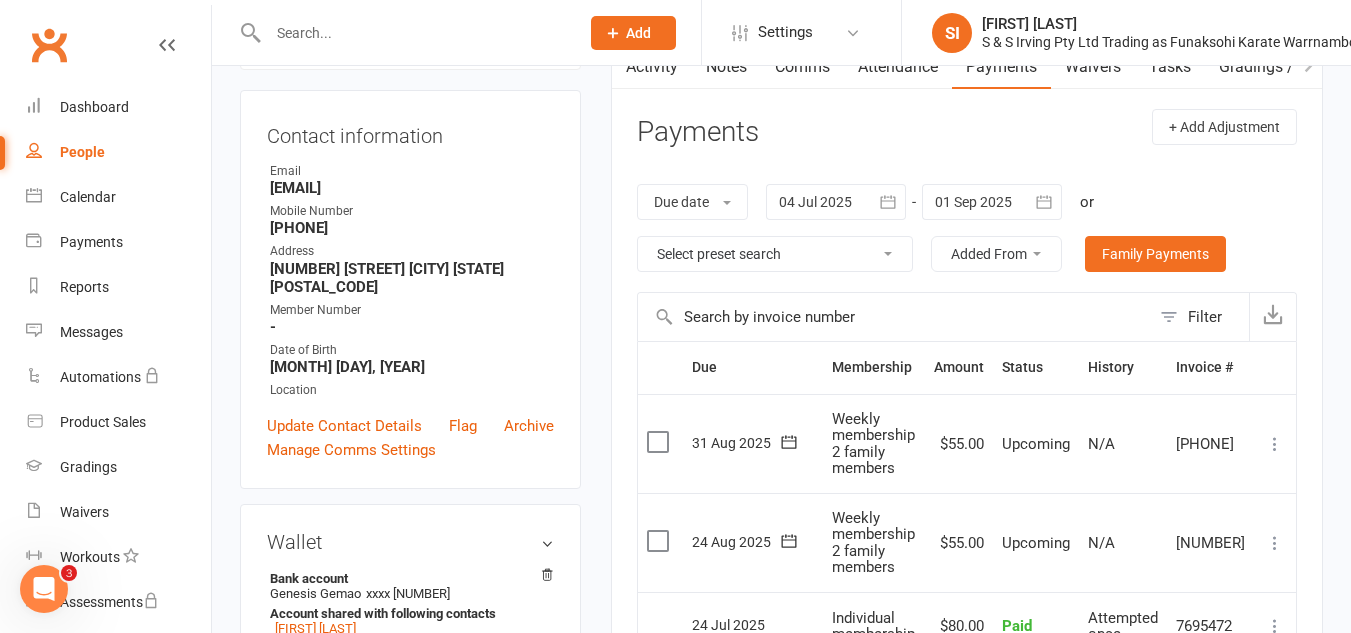 click 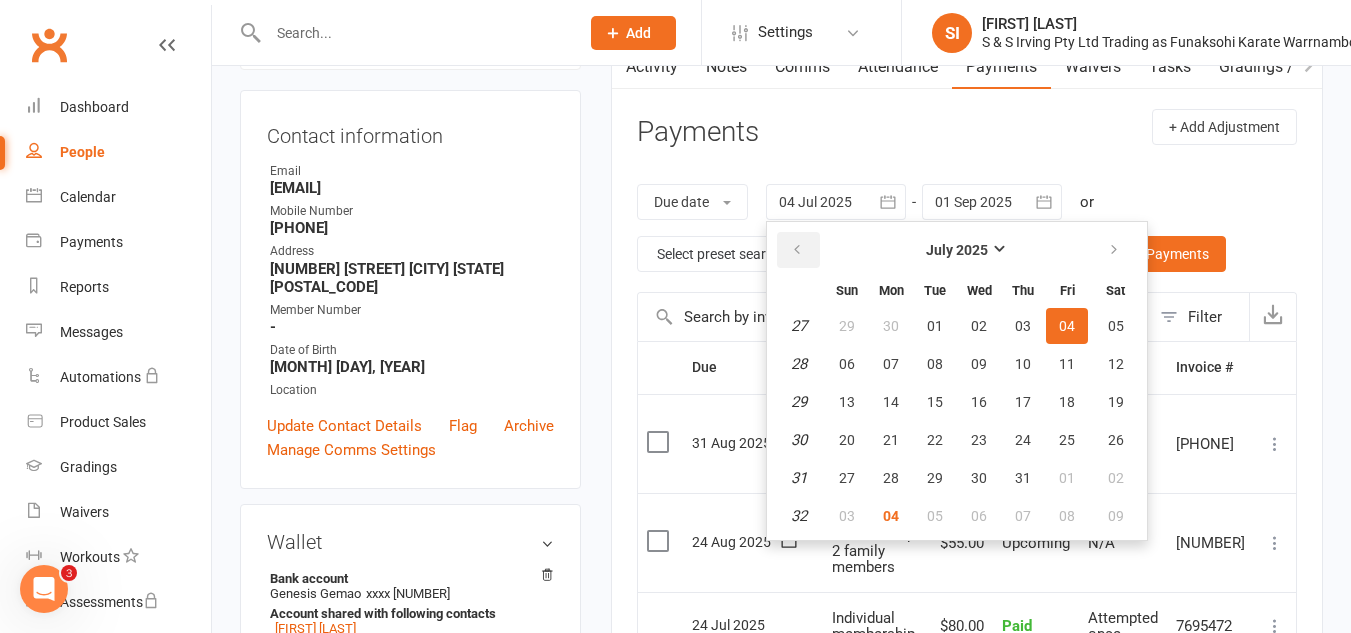 click at bounding box center (798, 250) 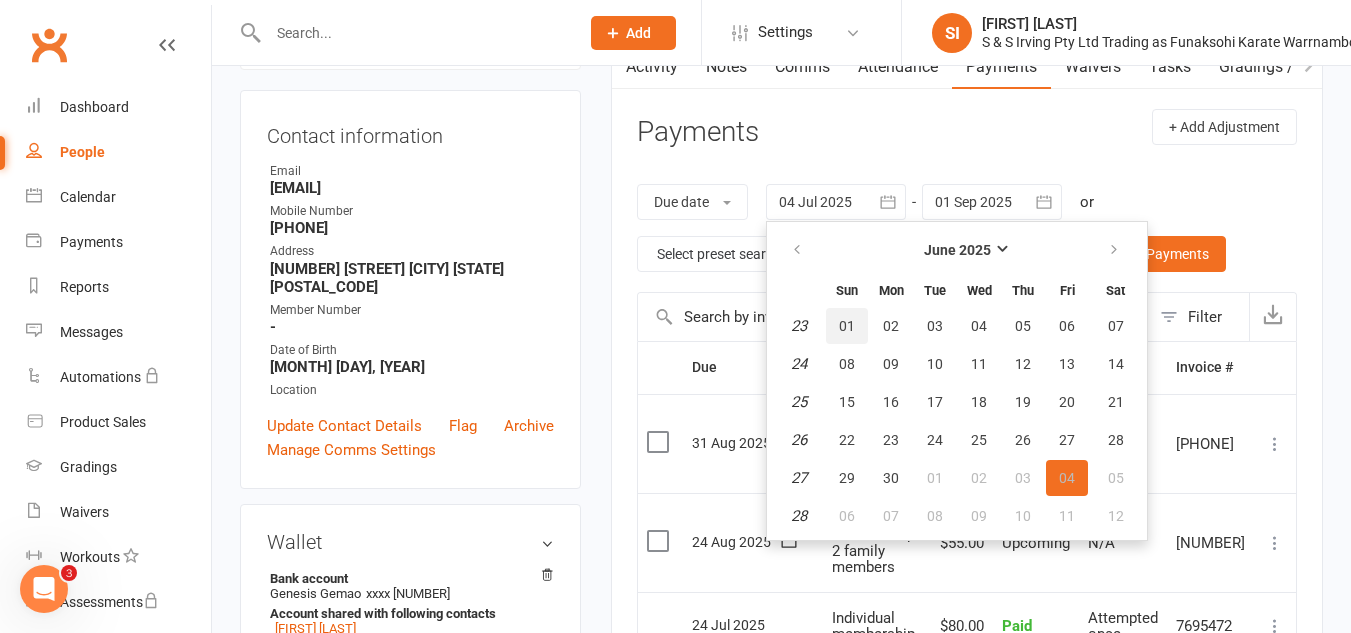 click on "01" at bounding box center [847, 326] 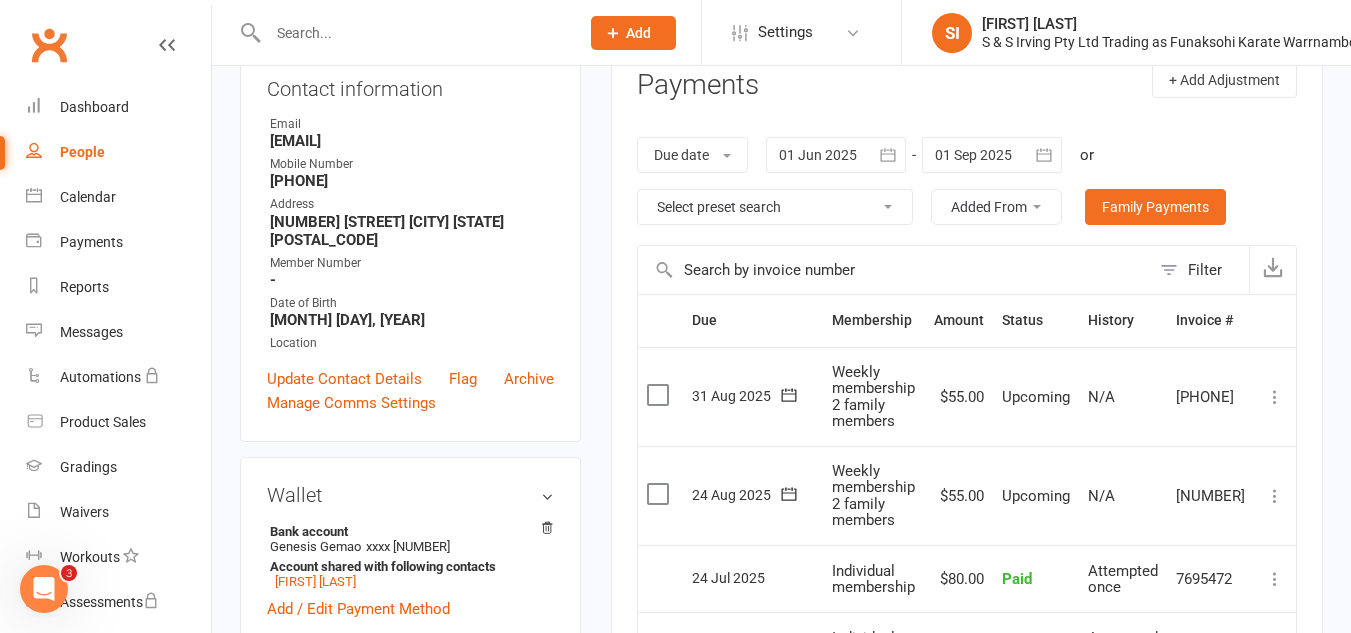 scroll, scrollTop: 257, scrollLeft: 0, axis: vertical 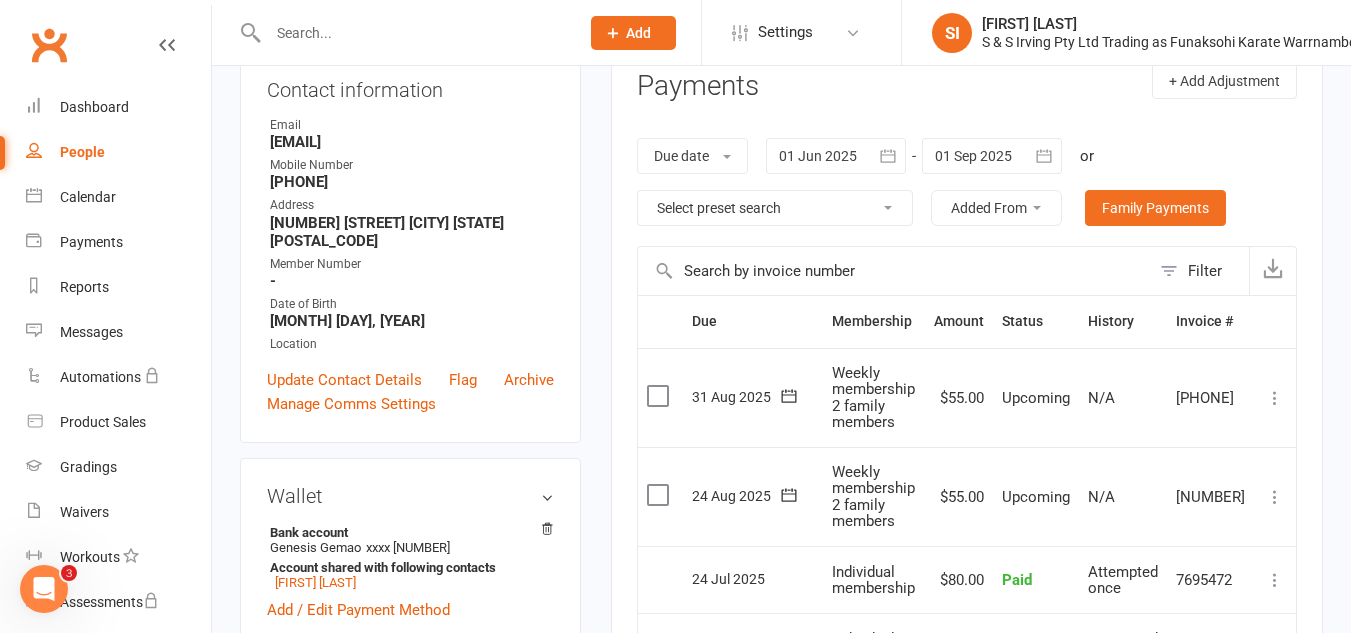 click 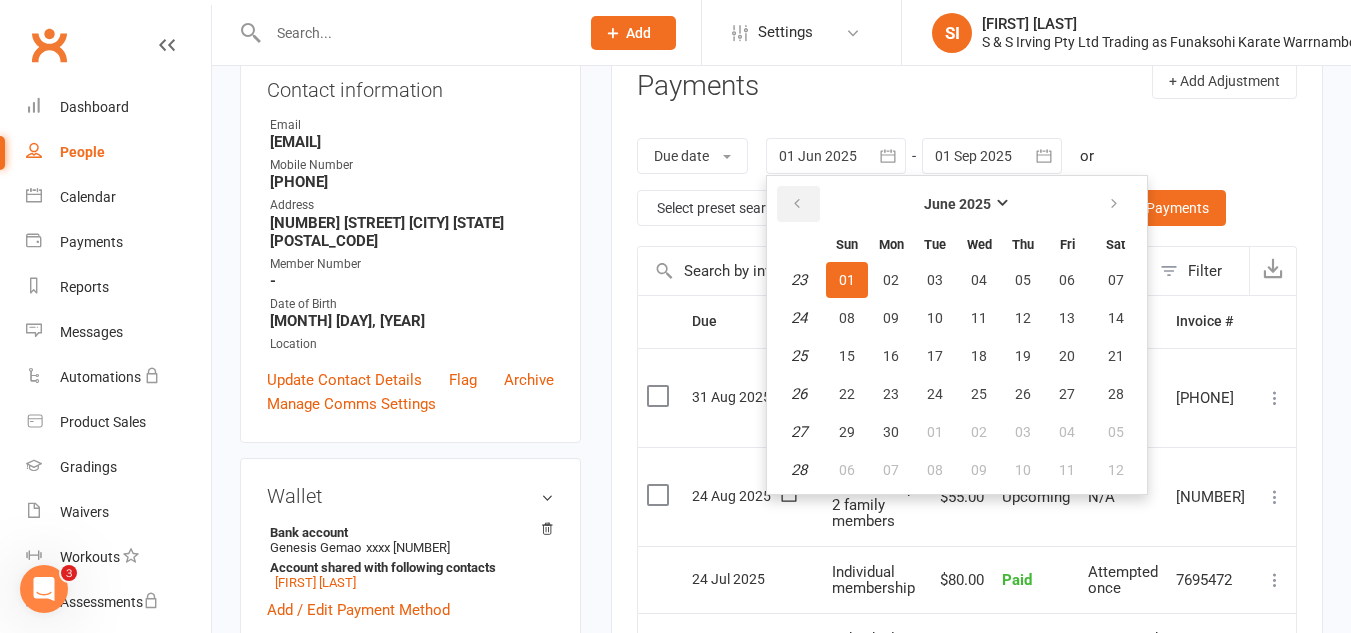 click at bounding box center (797, 204) 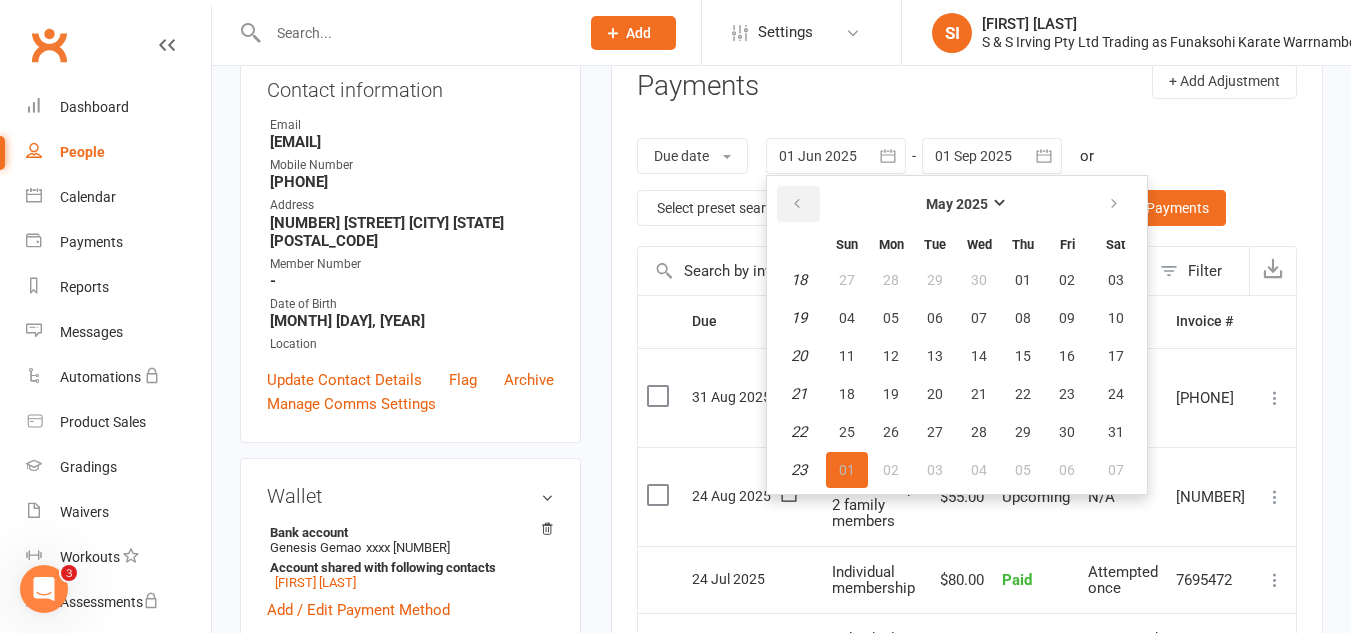 click at bounding box center [797, 204] 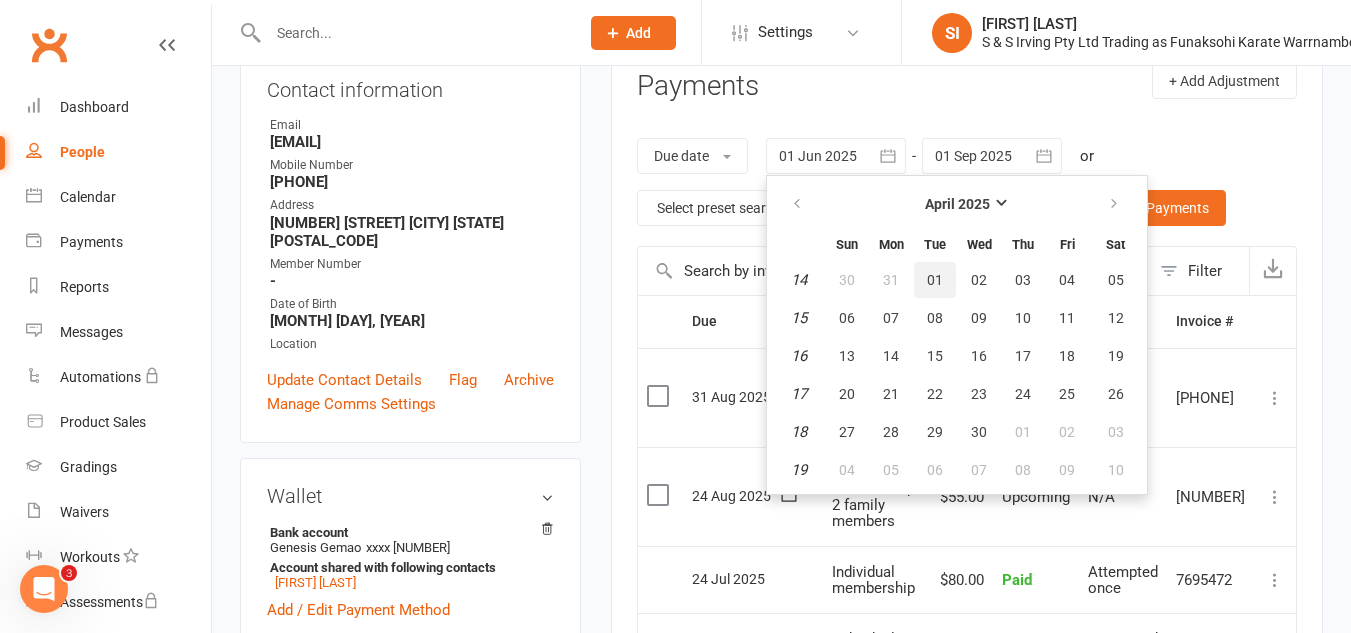click on "01" at bounding box center (935, 280) 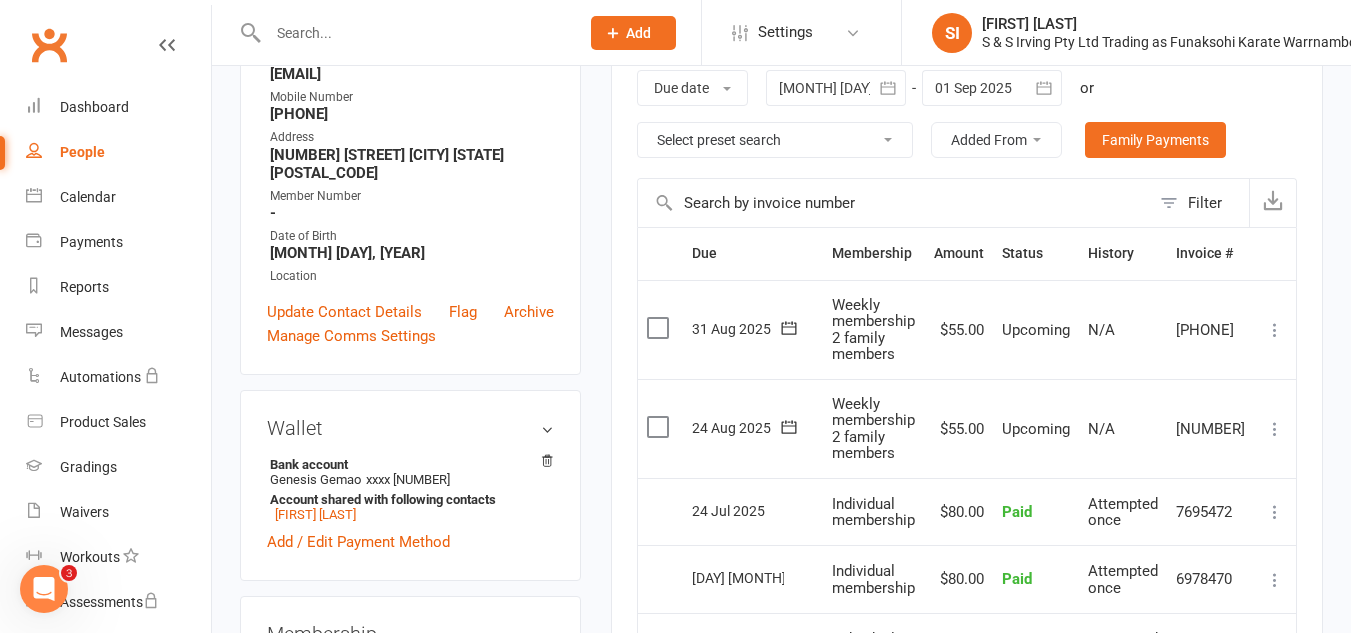 scroll, scrollTop: 176, scrollLeft: 0, axis: vertical 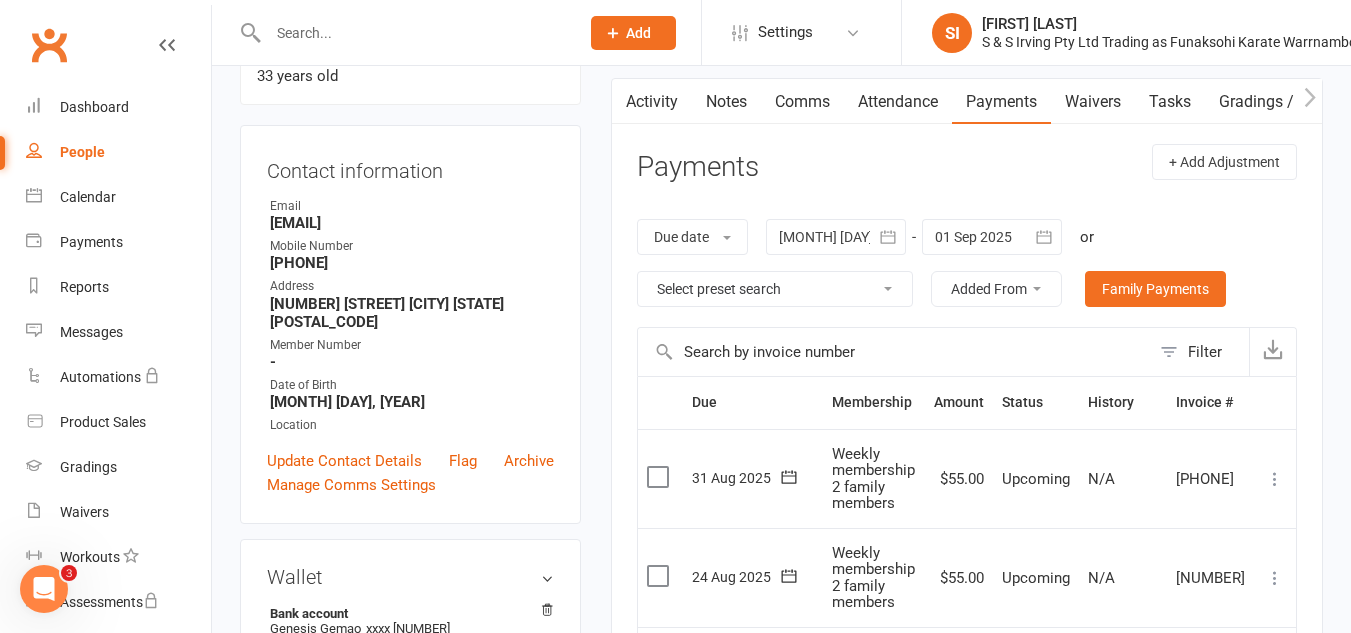 click 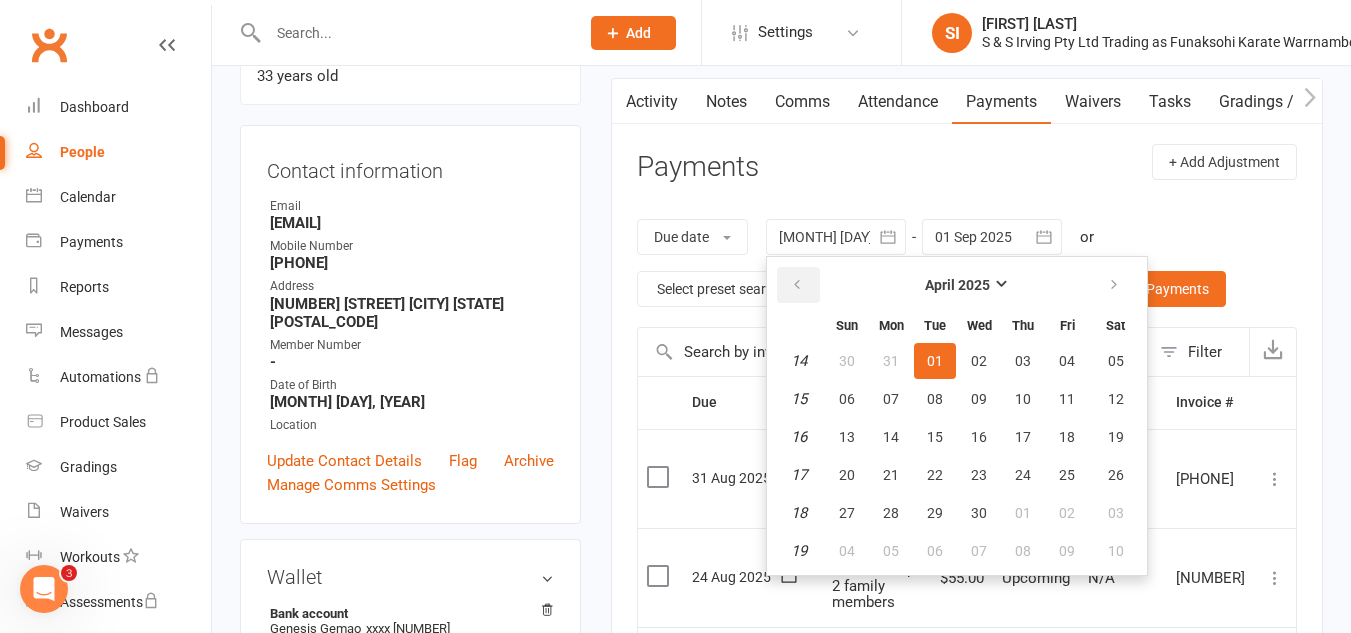 click at bounding box center [798, 285] 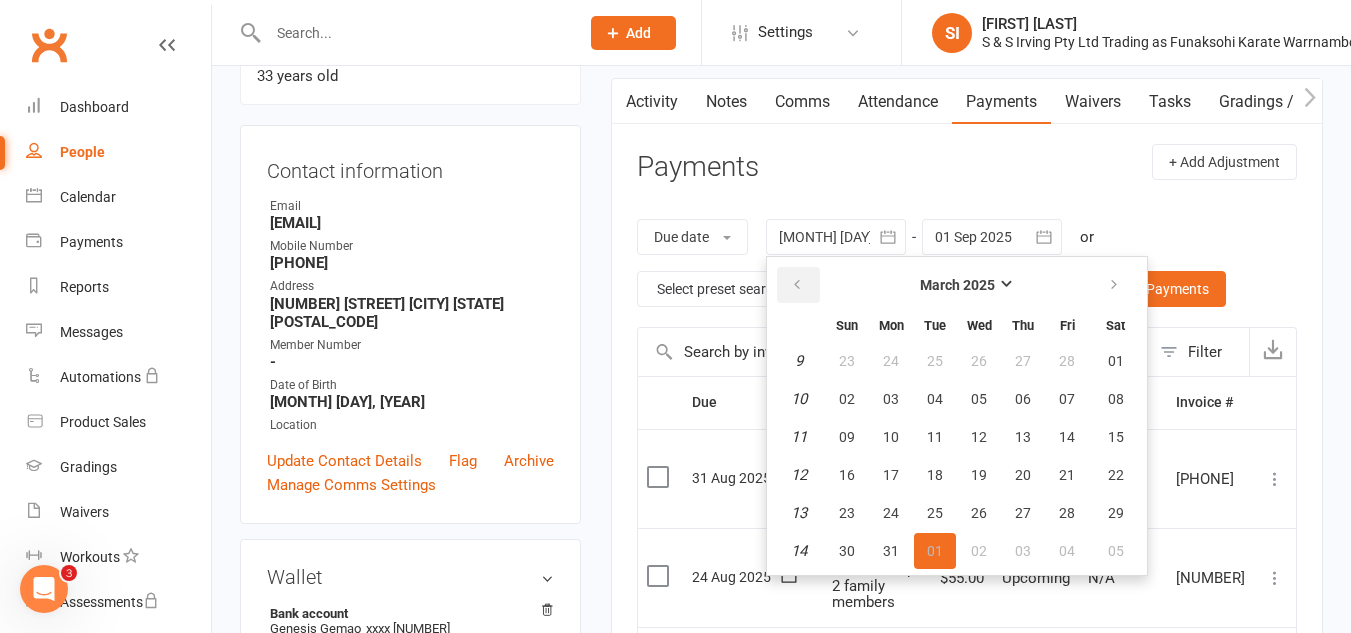 click at bounding box center (798, 285) 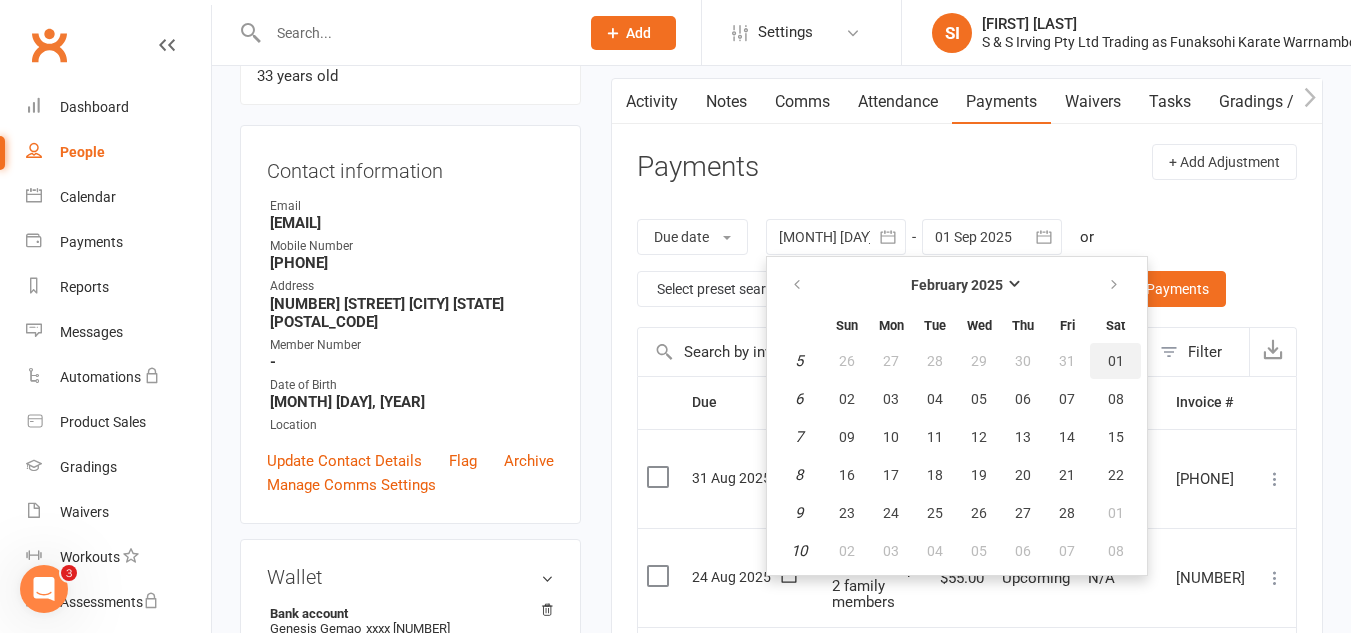 click on "01" at bounding box center (1115, 361) 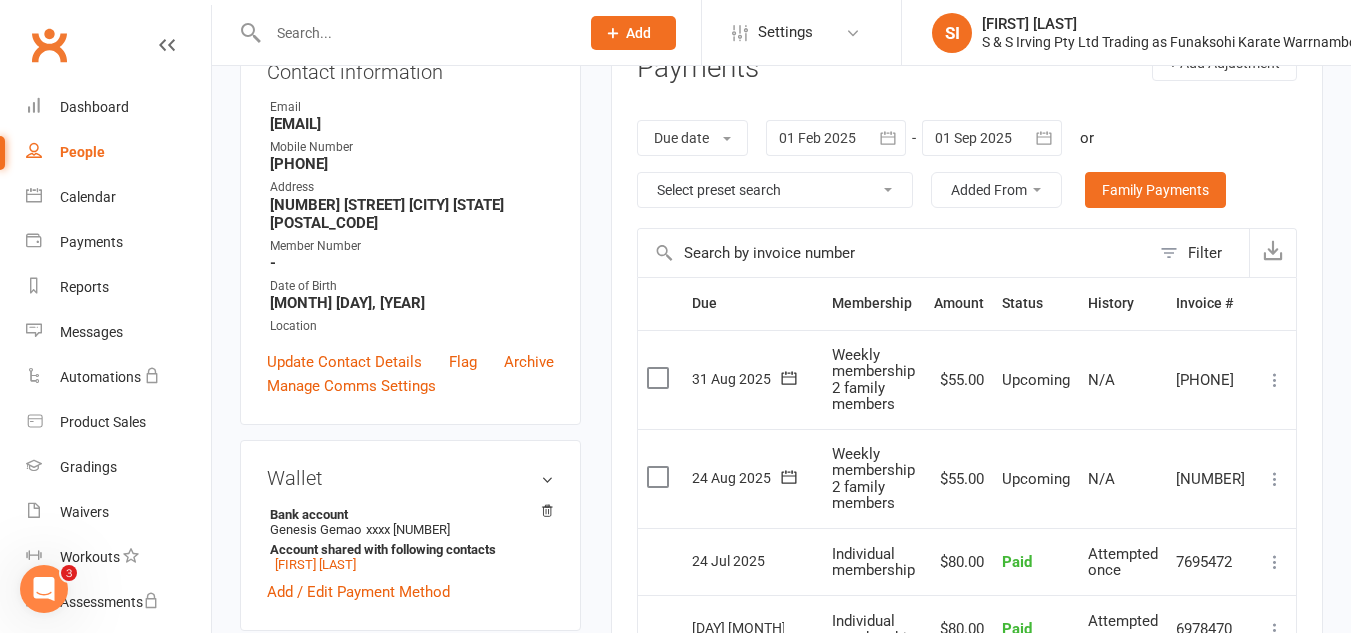 scroll, scrollTop: 274, scrollLeft: 0, axis: vertical 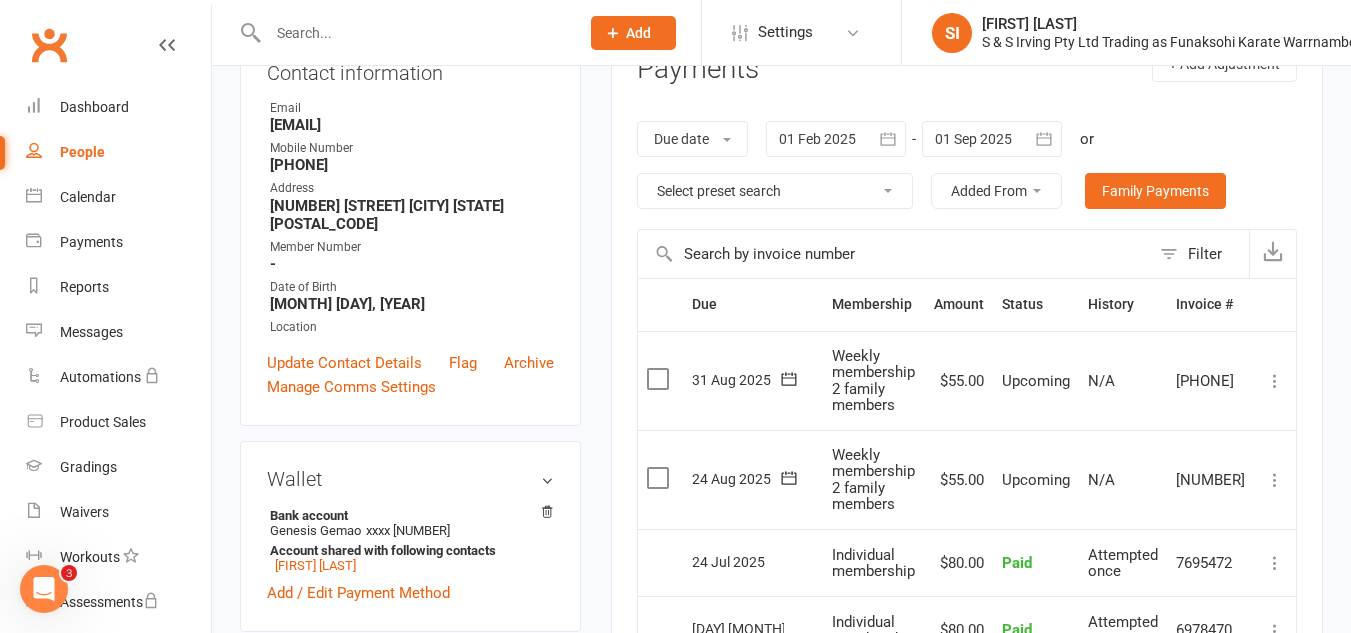 click 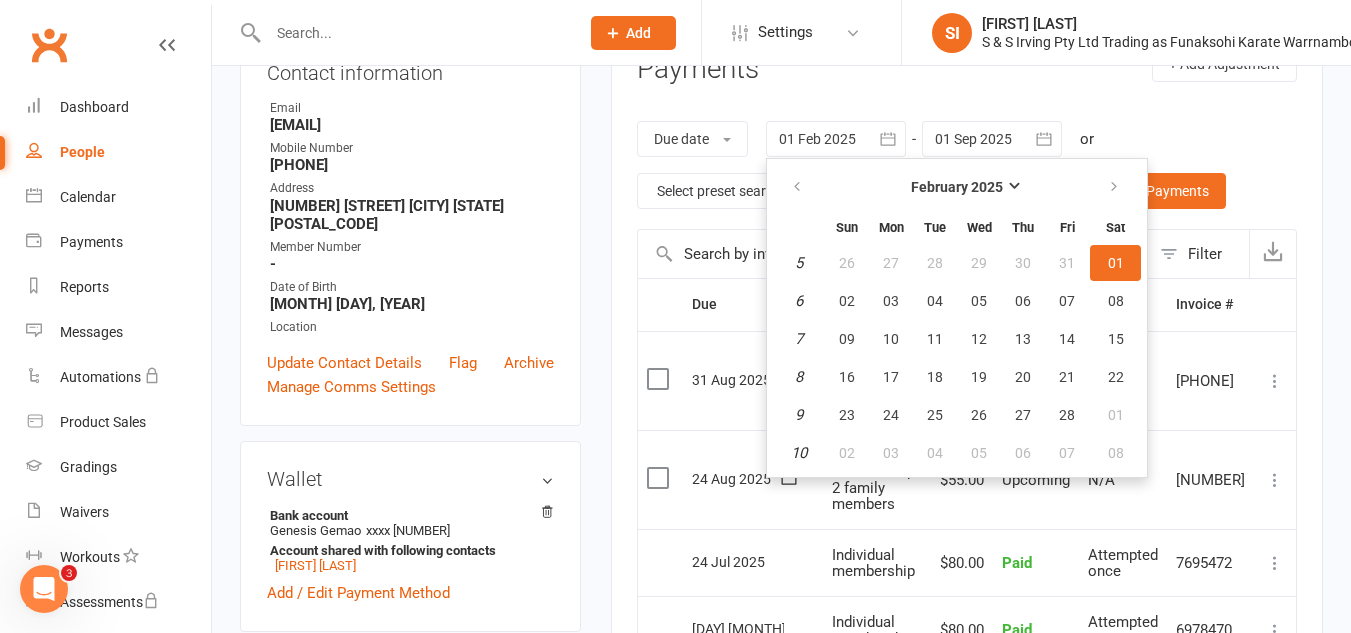 click at bounding box center (798, 187) 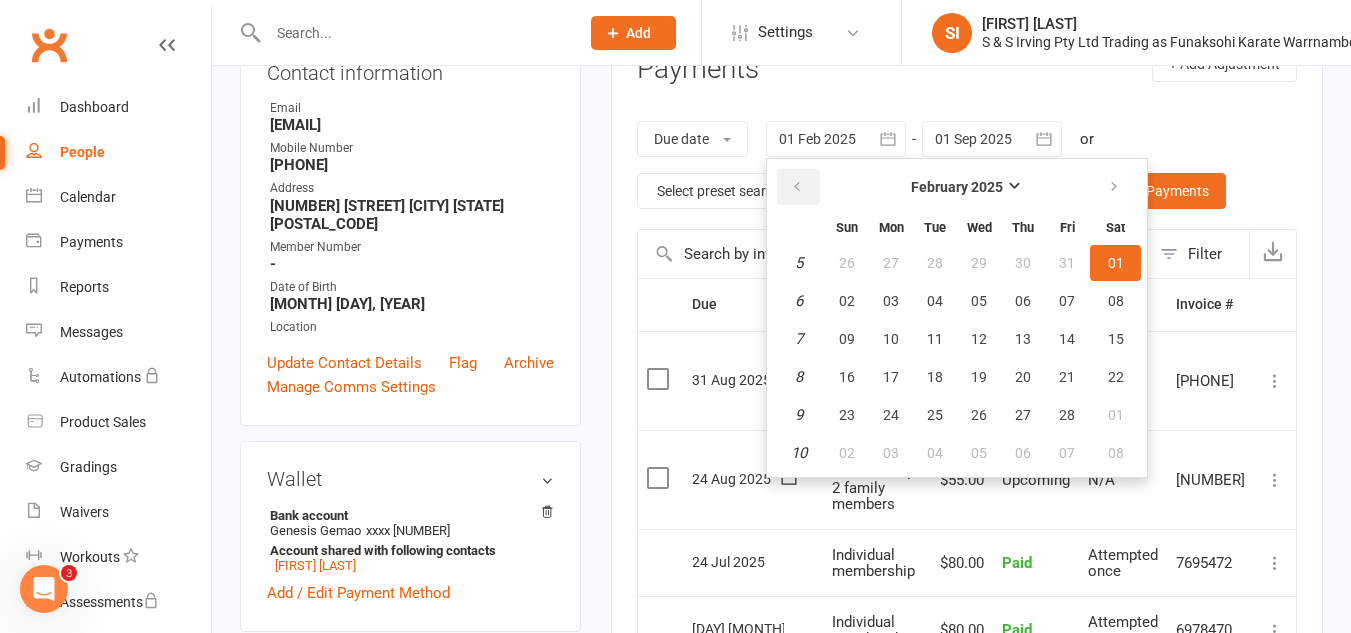 click at bounding box center (797, 187) 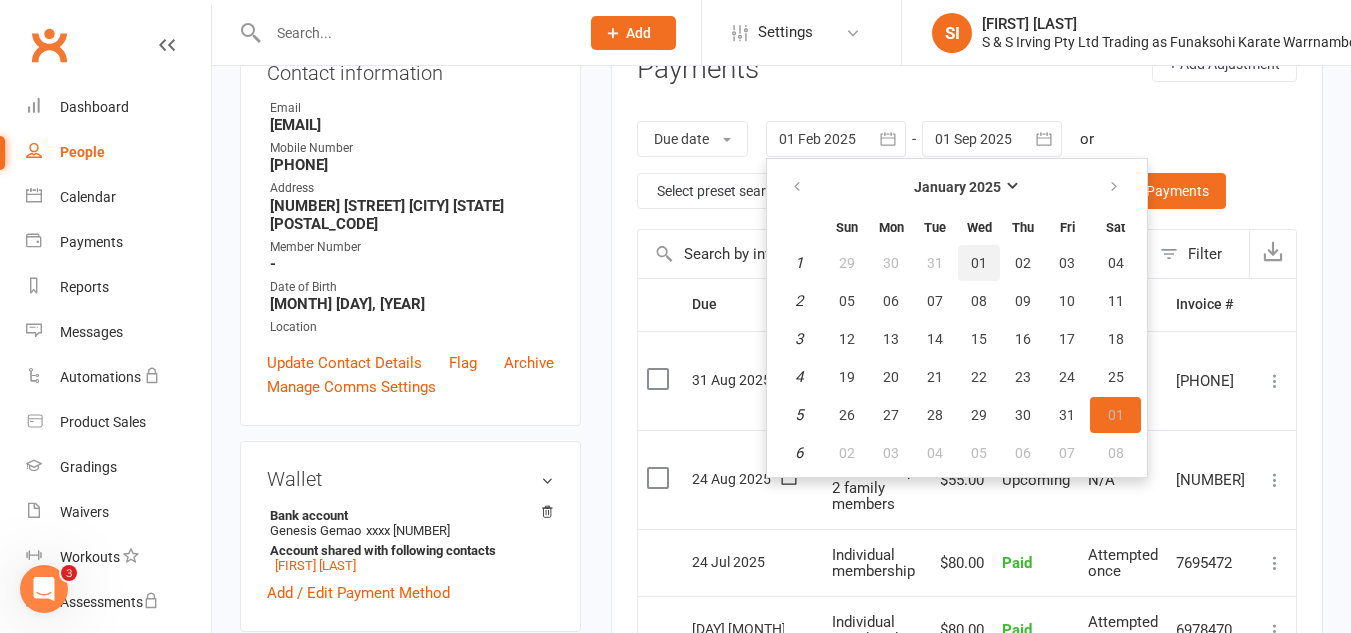 click on "01" at bounding box center [979, 263] 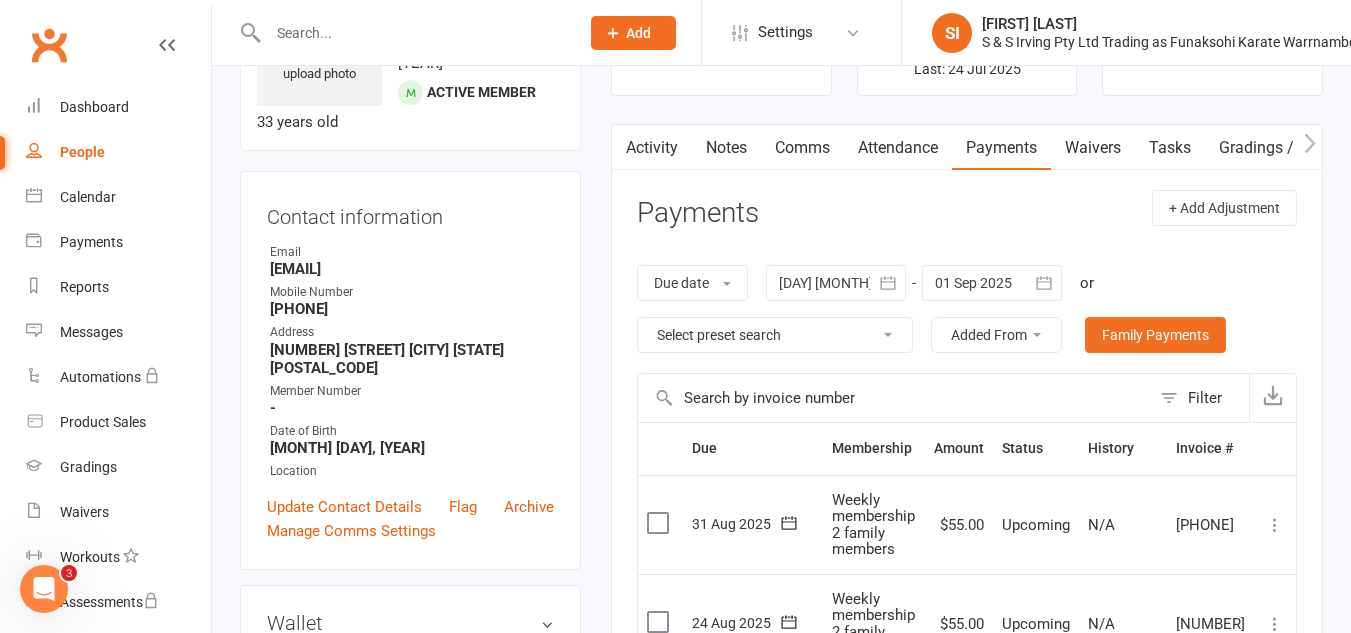 scroll, scrollTop: 0, scrollLeft: 0, axis: both 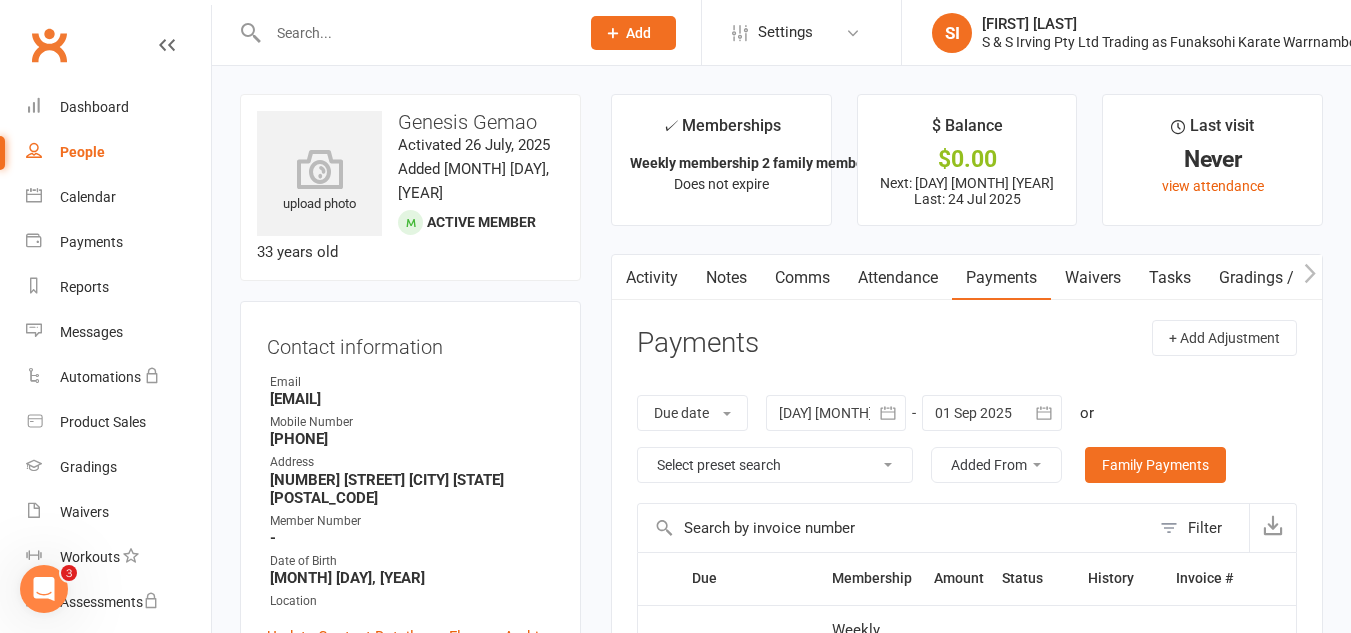 click on "People" at bounding box center (118, 152) 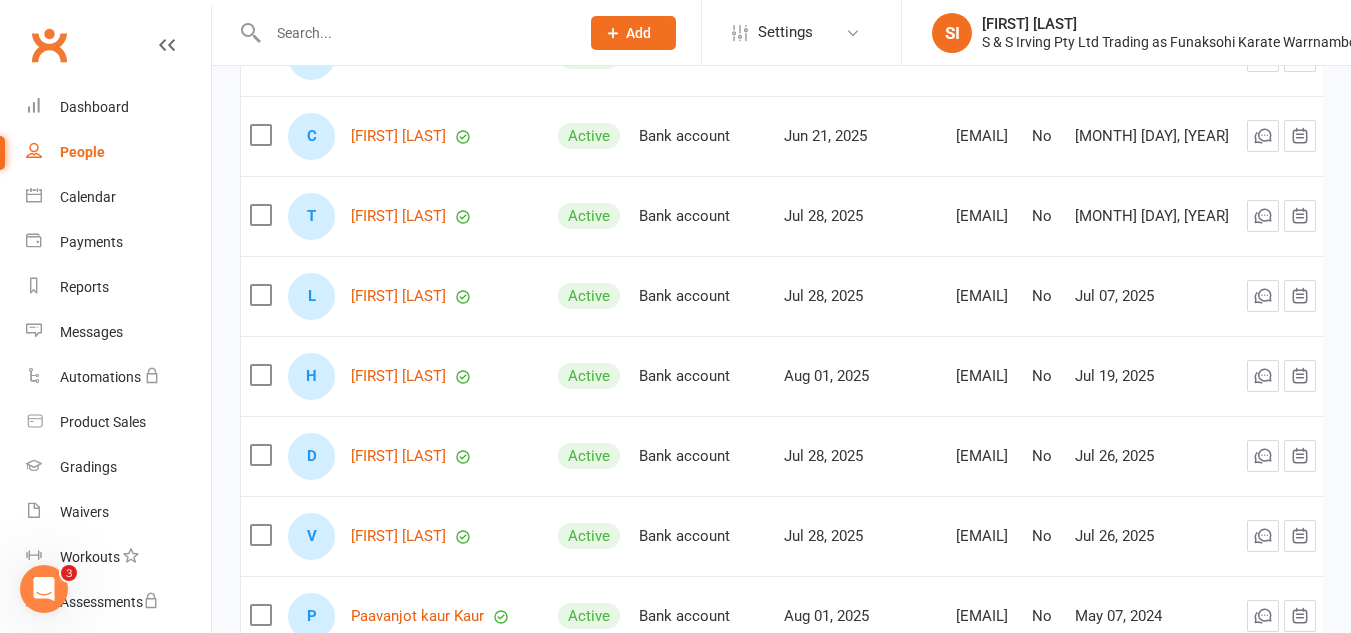scroll, scrollTop: 2743, scrollLeft: 0, axis: vertical 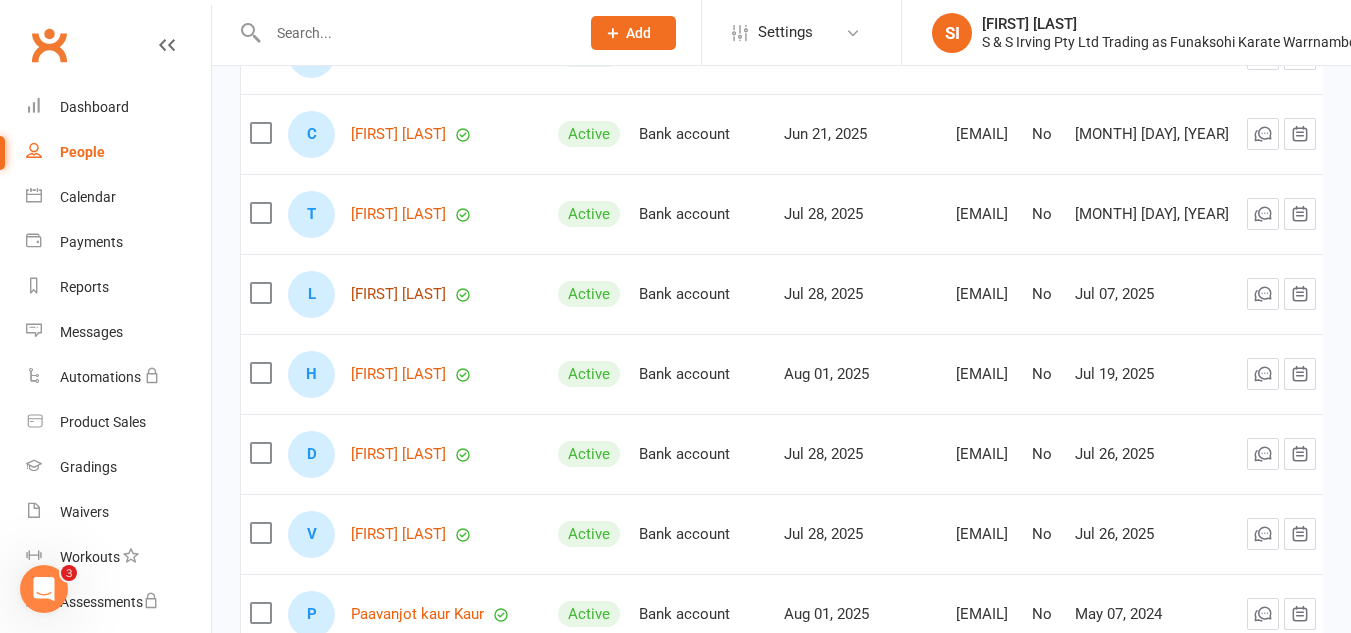 click on "[FIRST] [LAST]" at bounding box center [398, 294] 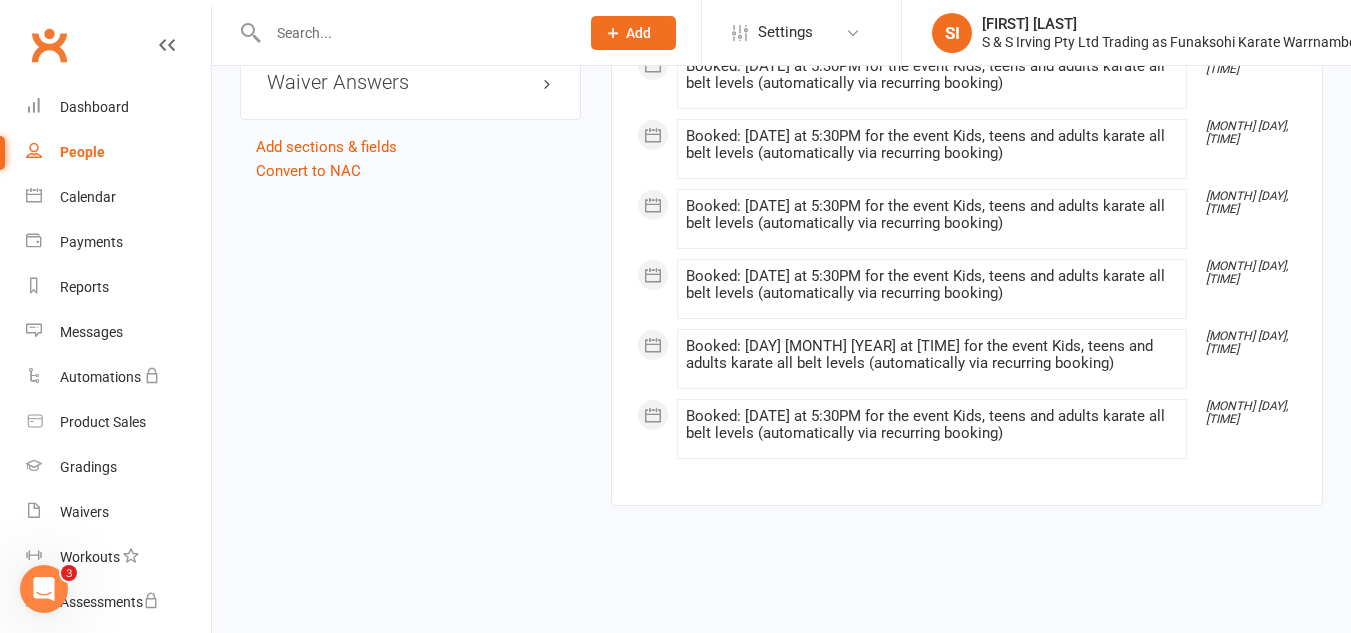 scroll, scrollTop: 0, scrollLeft: 0, axis: both 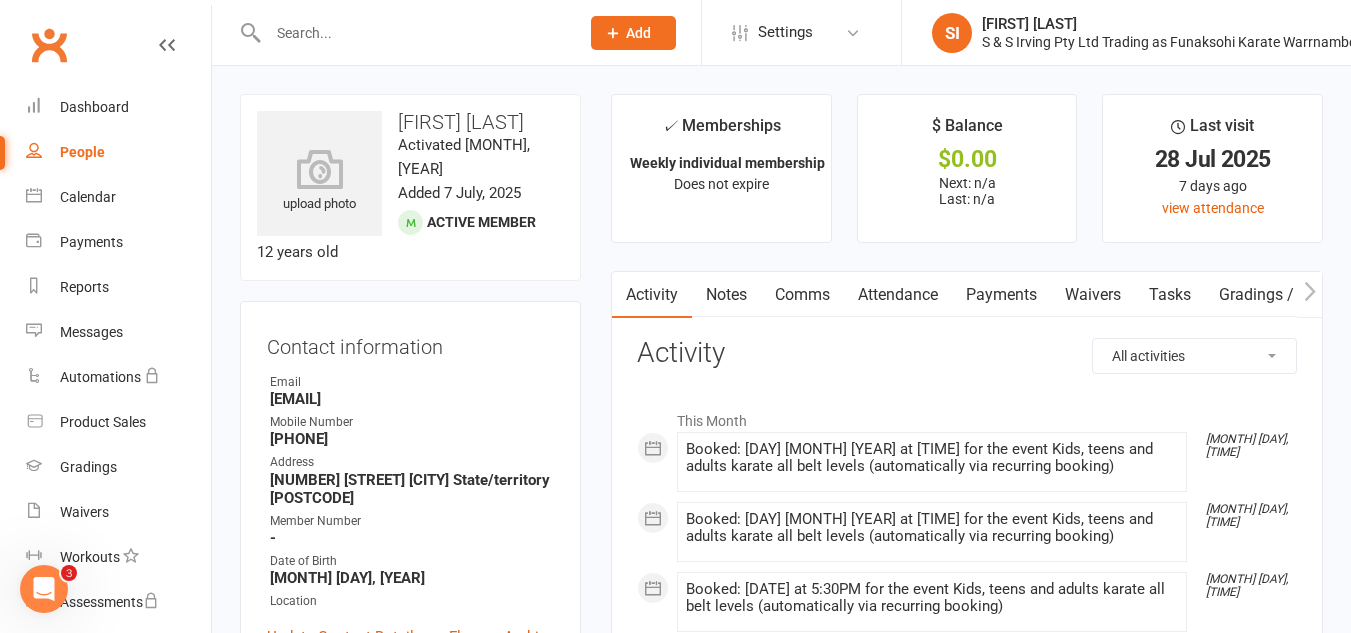 click on "Payments" at bounding box center [1001, 295] 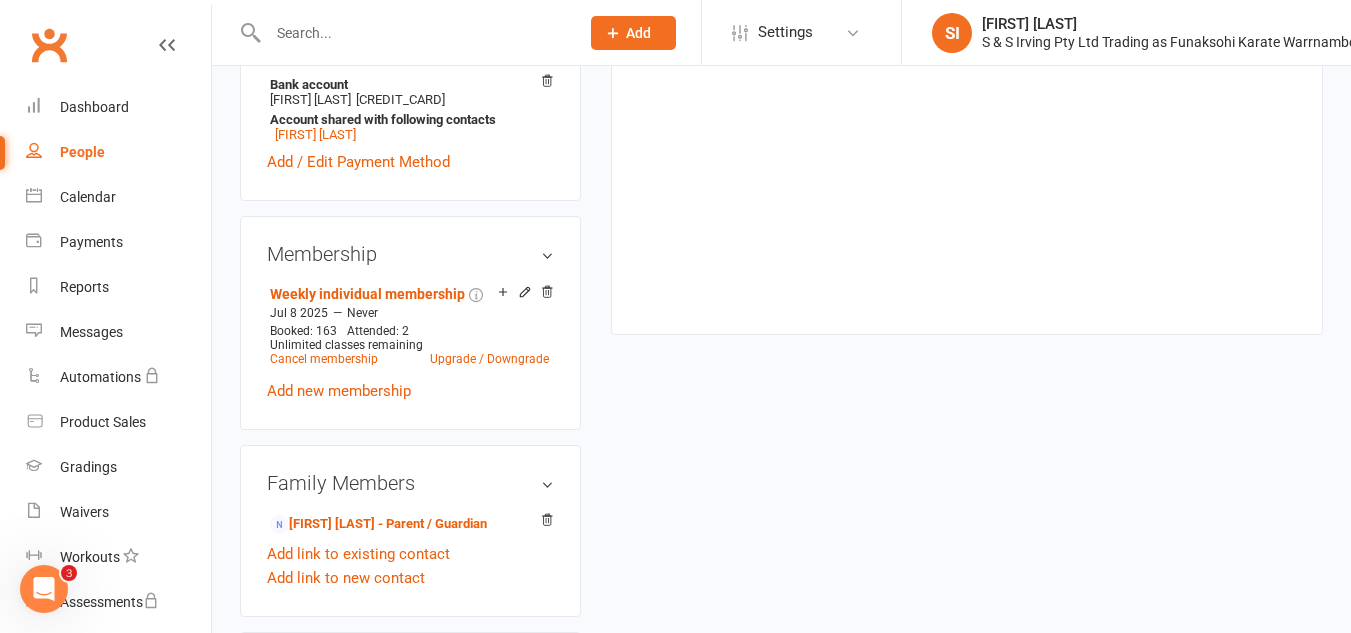 scroll, scrollTop: 706, scrollLeft: 0, axis: vertical 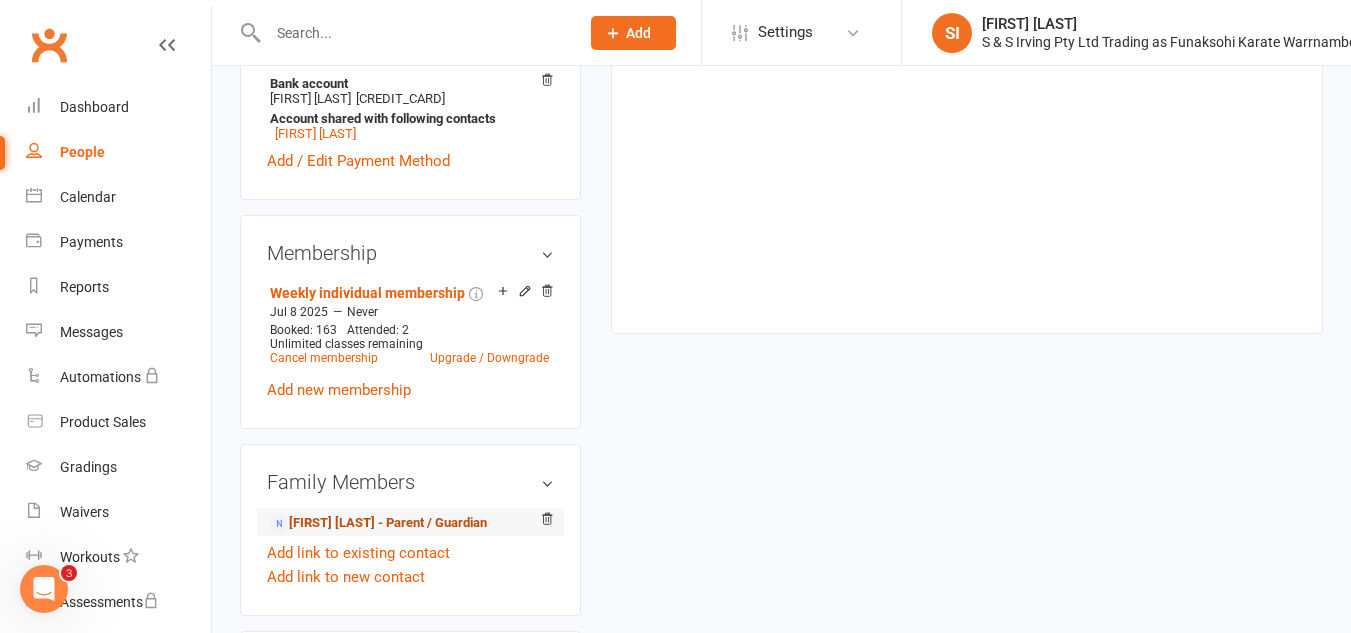 click on "[FIRST] [LAST] - Parent / Guardian" at bounding box center (378, 523) 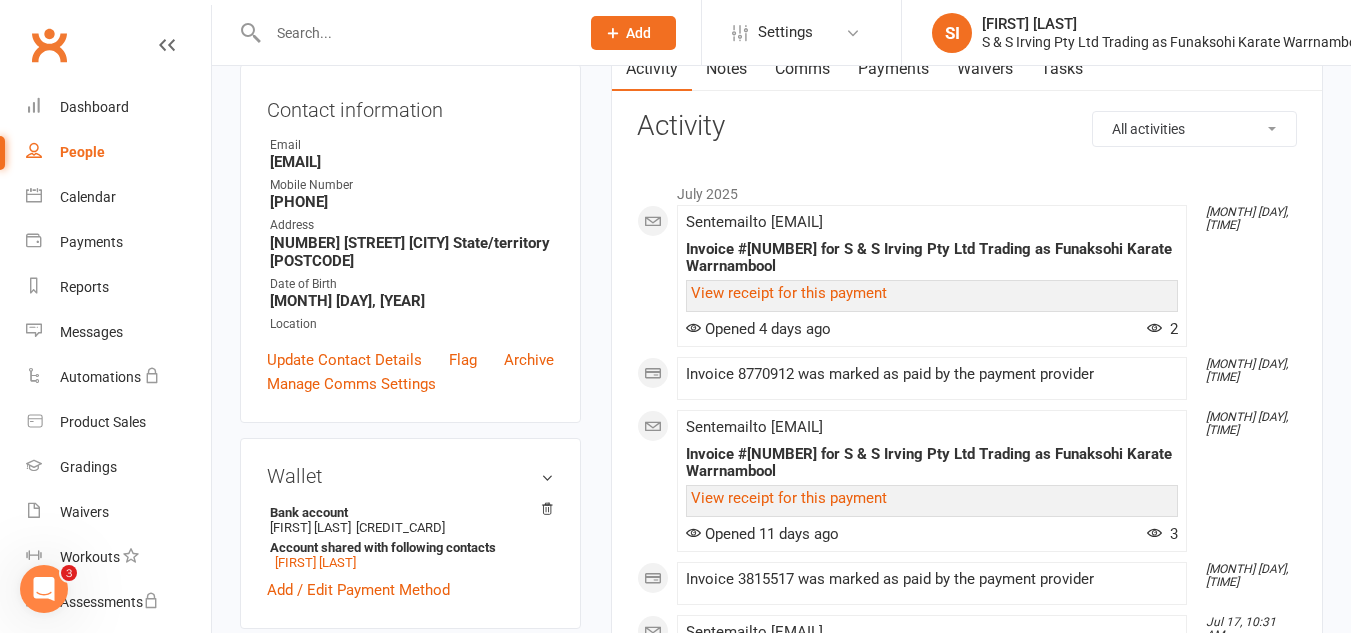 scroll, scrollTop: 0, scrollLeft: 0, axis: both 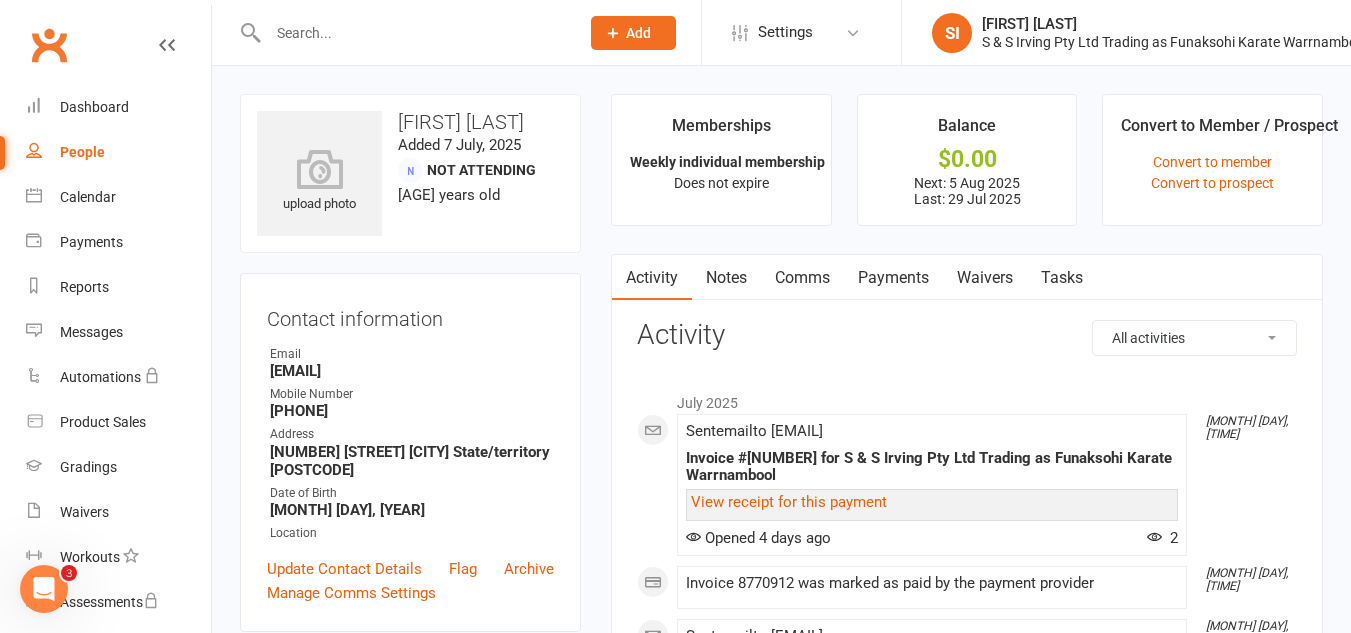 click on "Payments" at bounding box center [893, 278] 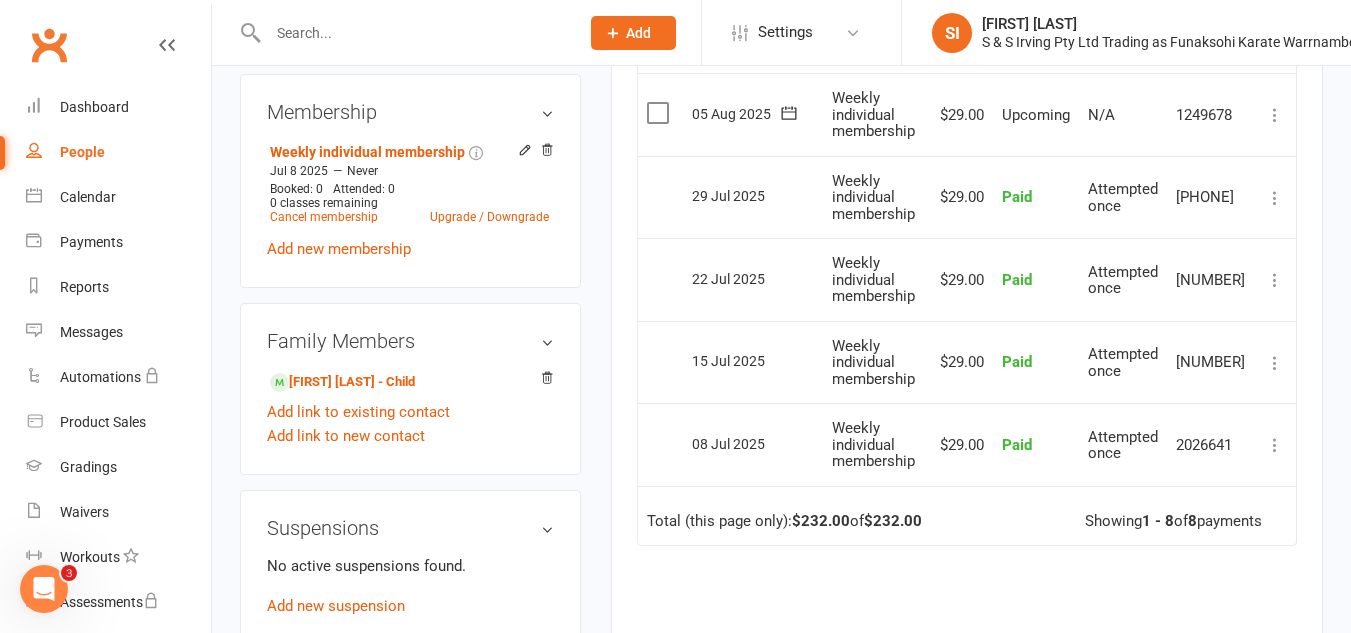 scroll, scrollTop: 889, scrollLeft: 0, axis: vertical 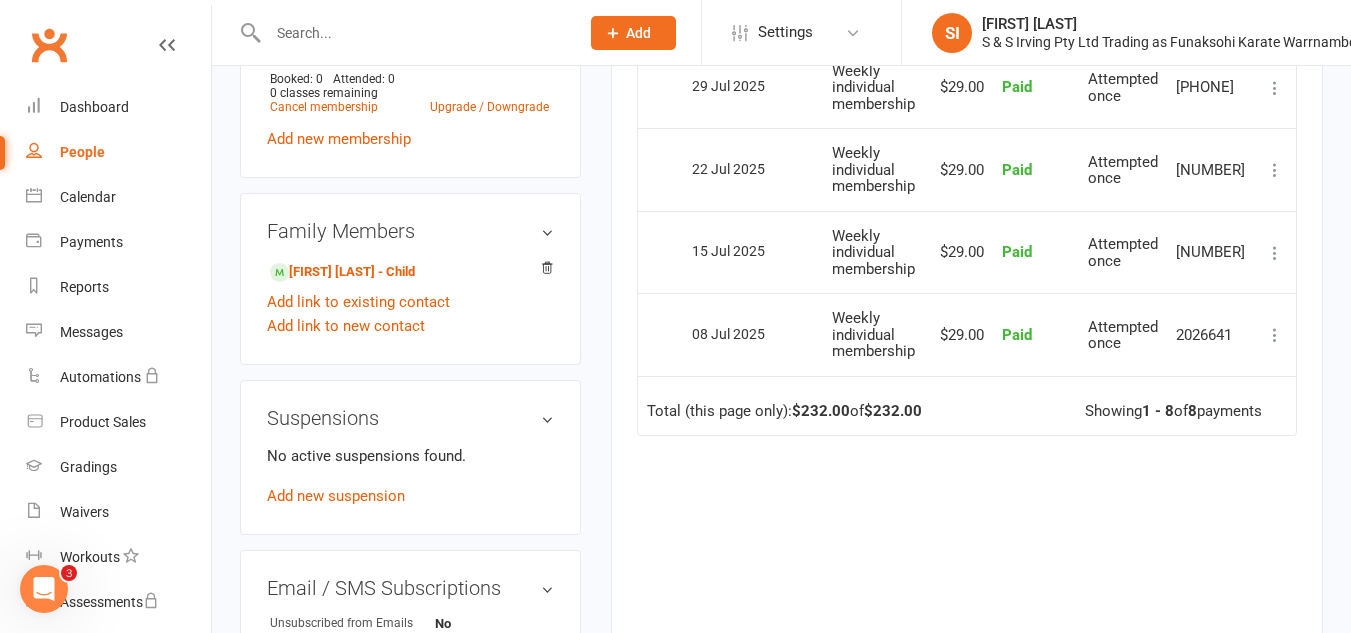 click on "People" at bounding box center [82, 152] 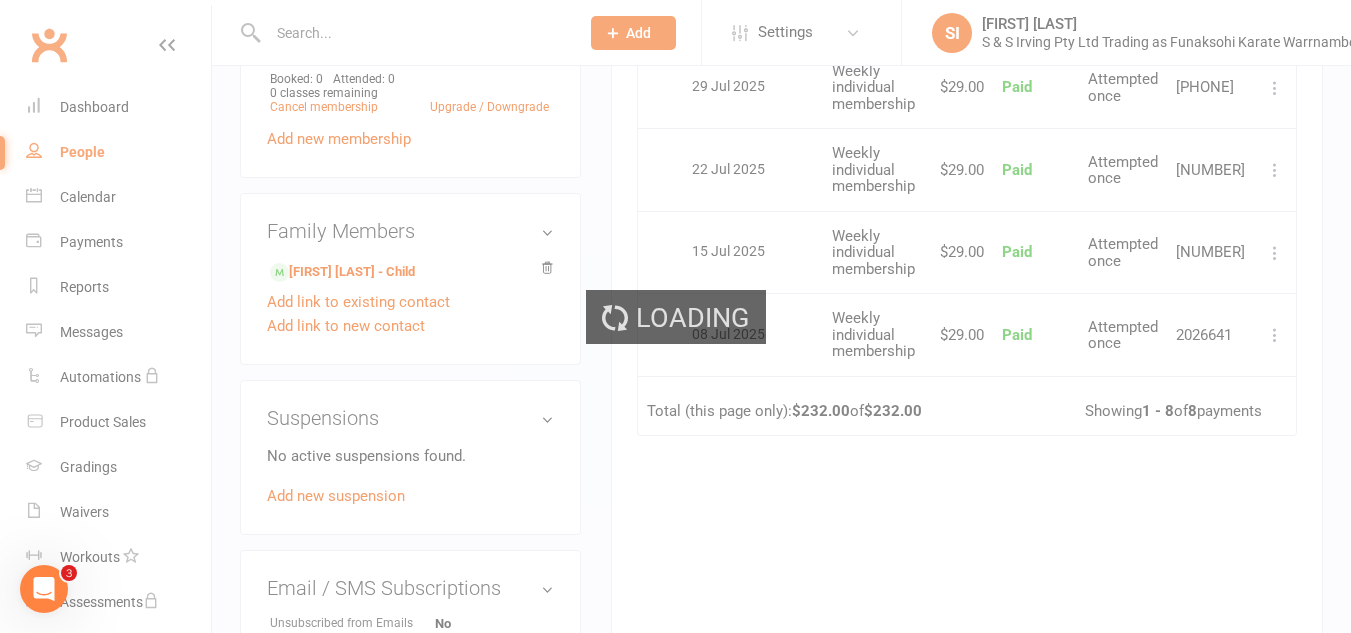 select on "100" 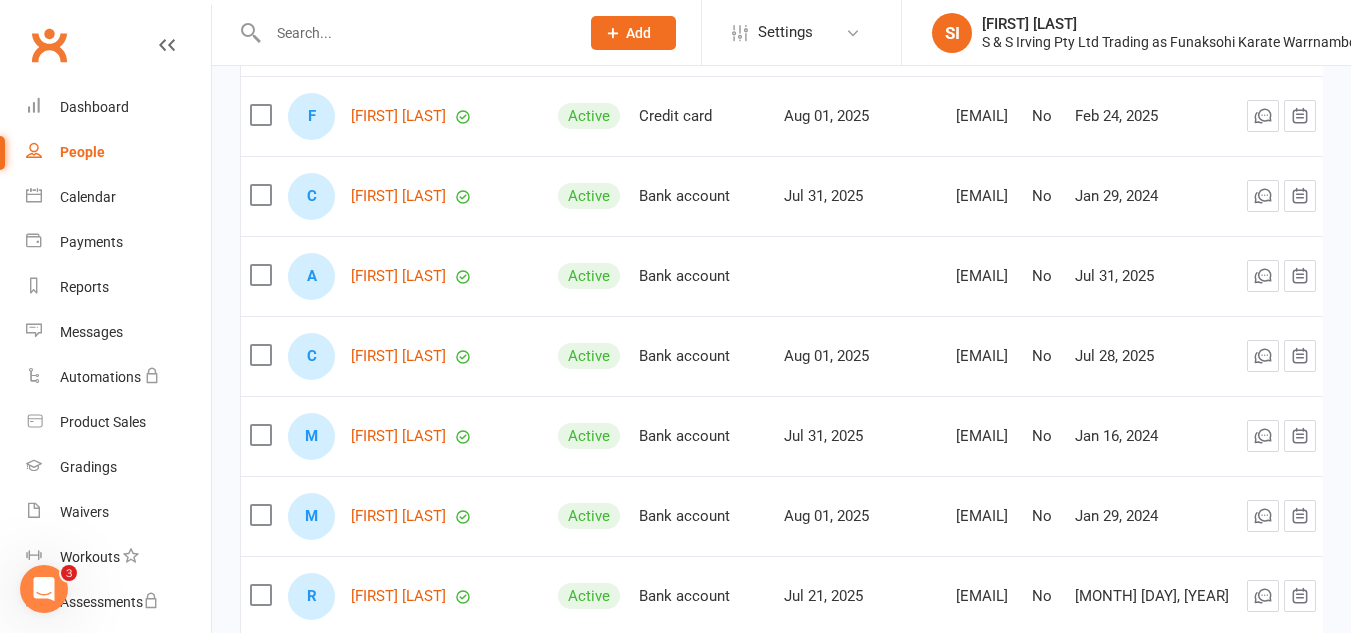 scroll, scrollTop: 1640, scrollLeft: 0, axis: vertical 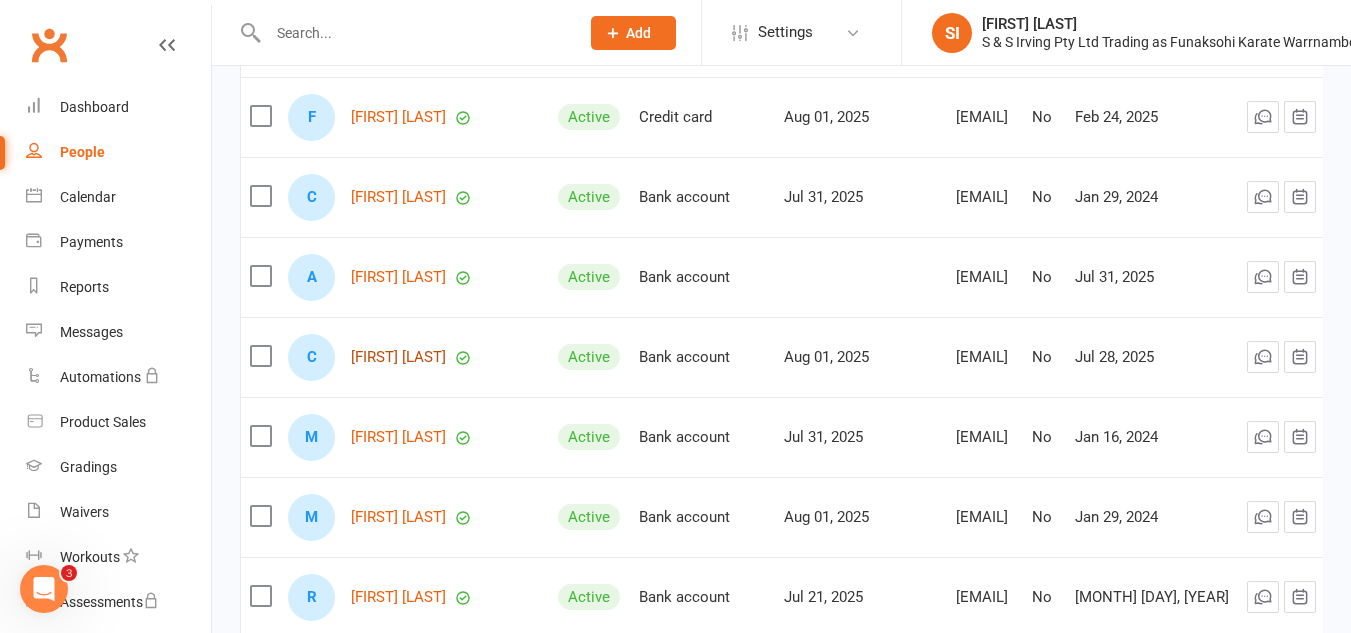 click on "[FIRST] [LAST]" at bounding box center (398, 357) 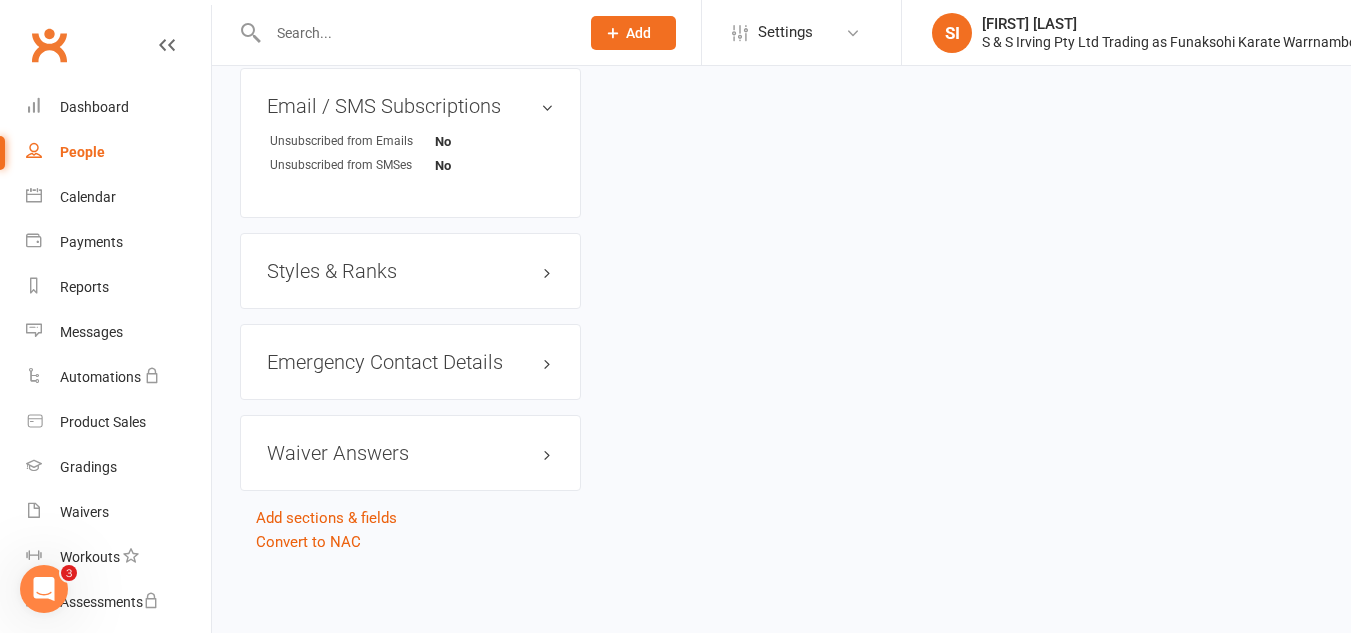 scroll, scrollTop: 0, scrollLeft: 0, axis: both 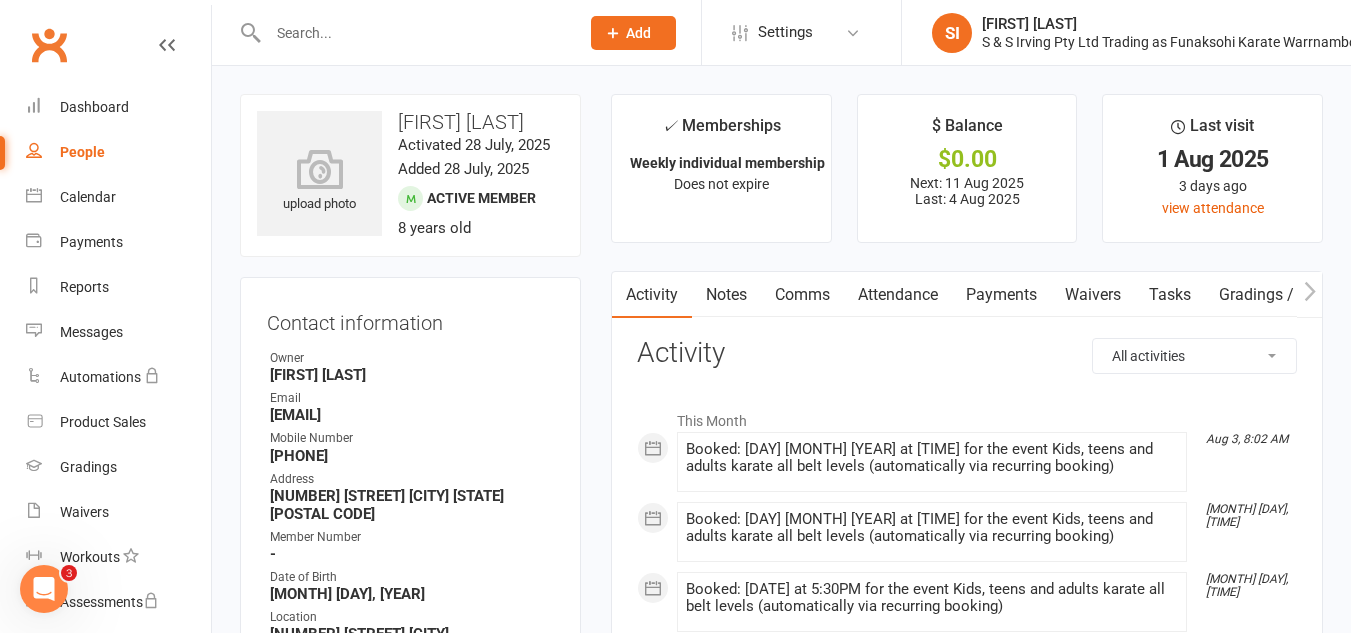 click on "Payments" at bounding box center [1001, 295] 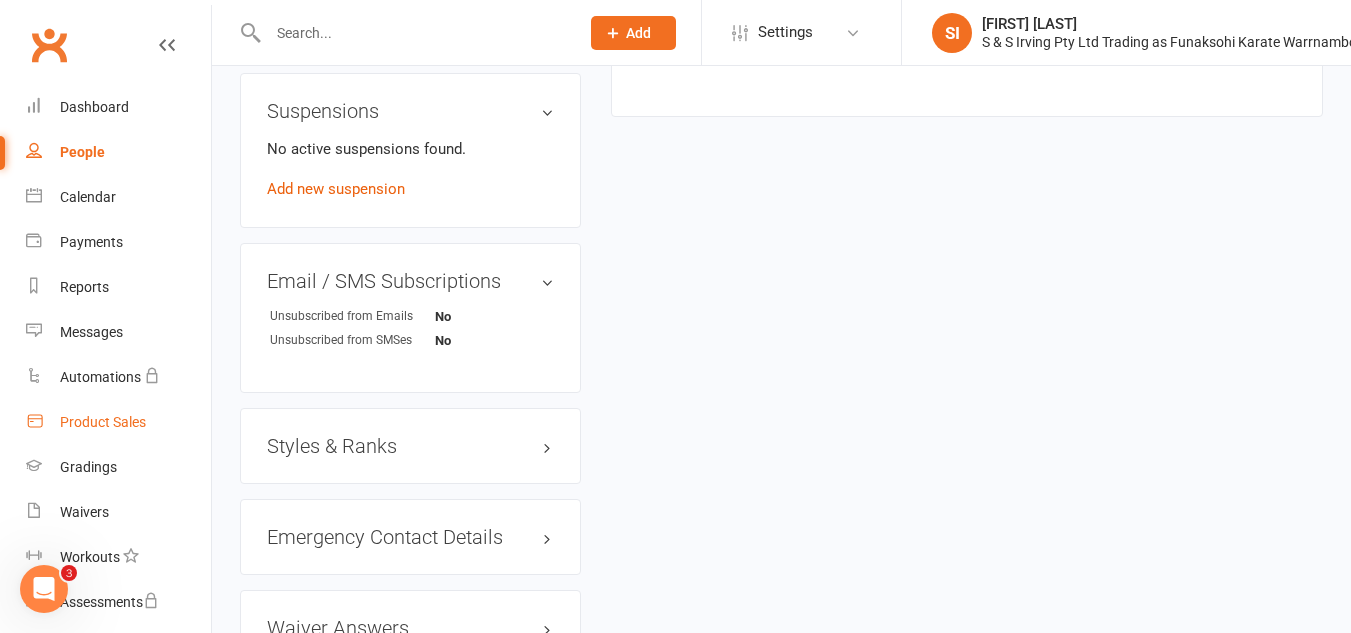 scroll, scrollTop: 1270, scrollLeft: 0, axis: vertical 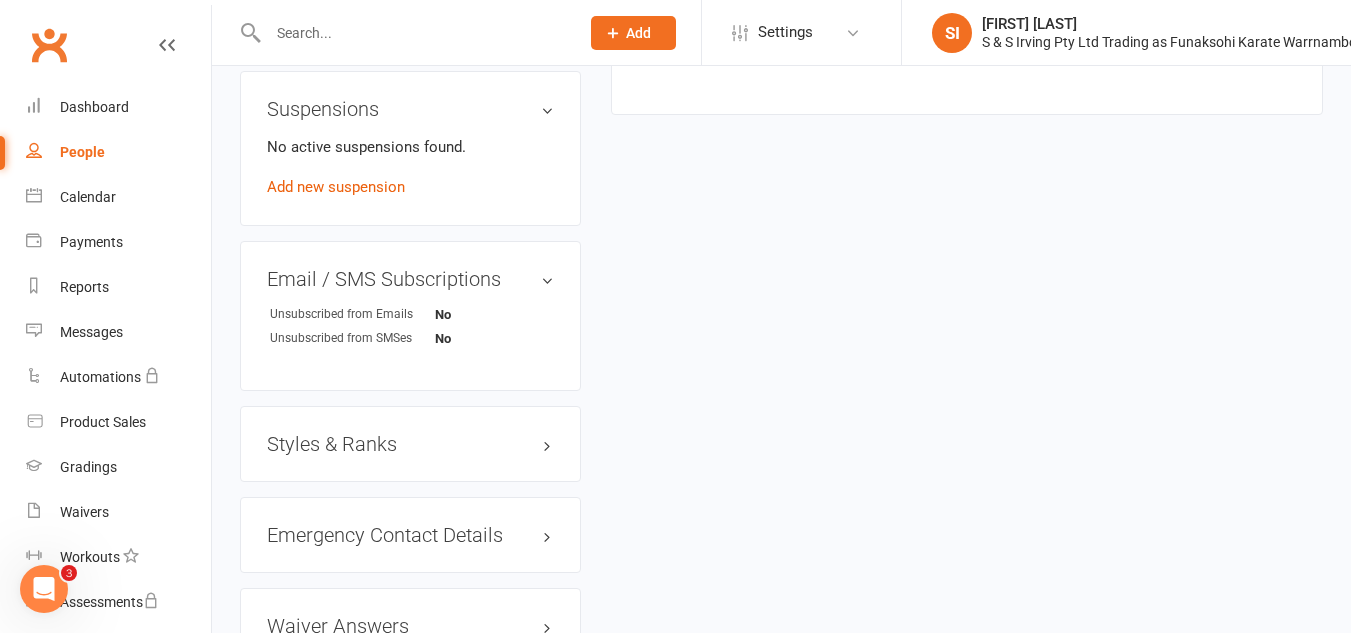 click on "People" at bounding box center [82, 152] 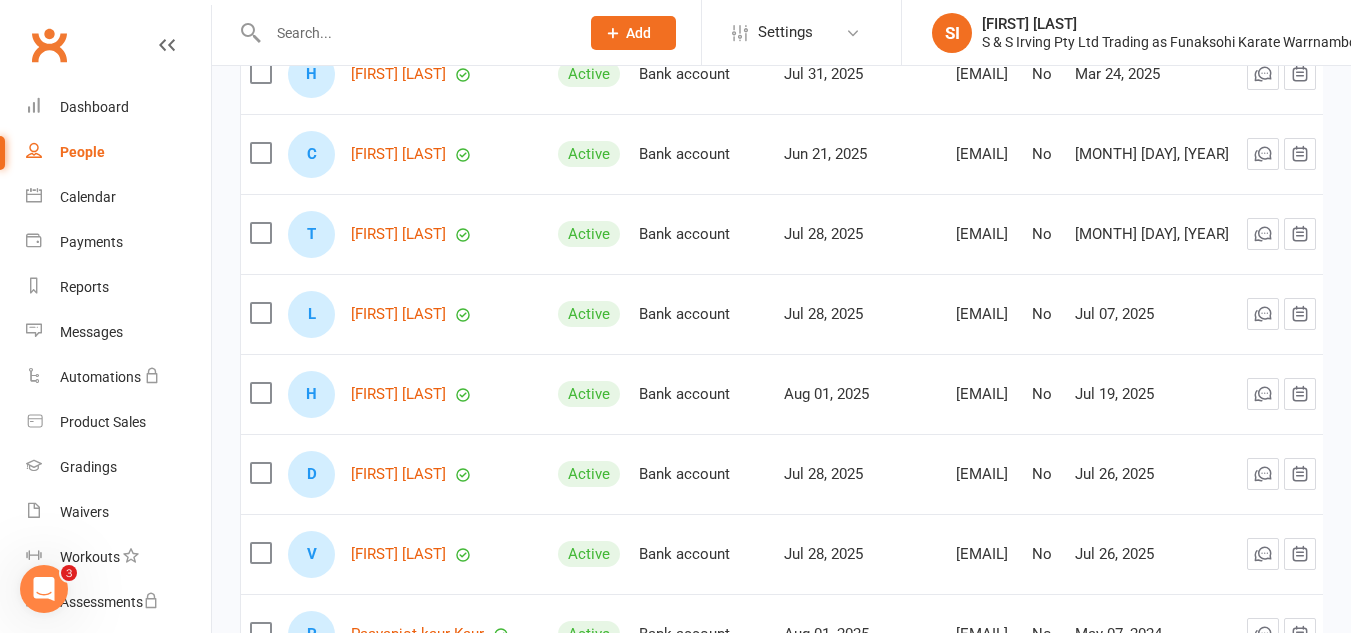scroll, scrollTop: 2783, scrollLeft: 0, axis: vertical 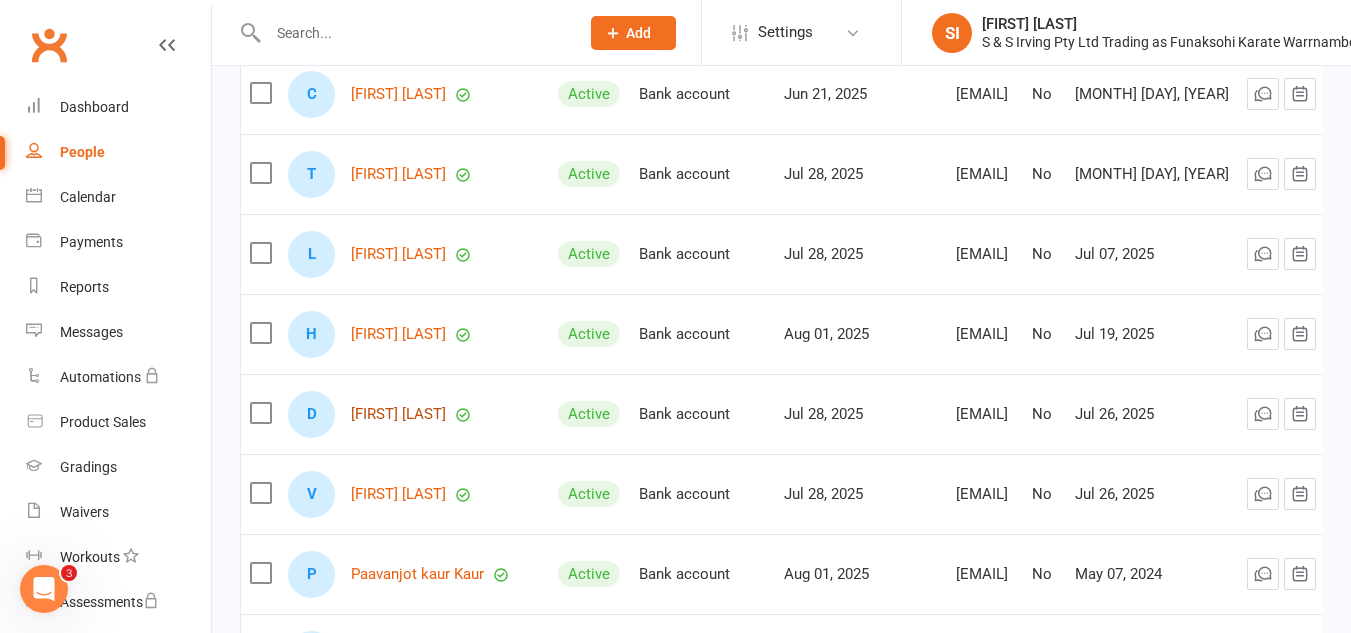 click on "[FIRST] [LAST]" at bounding box center (398, 414) 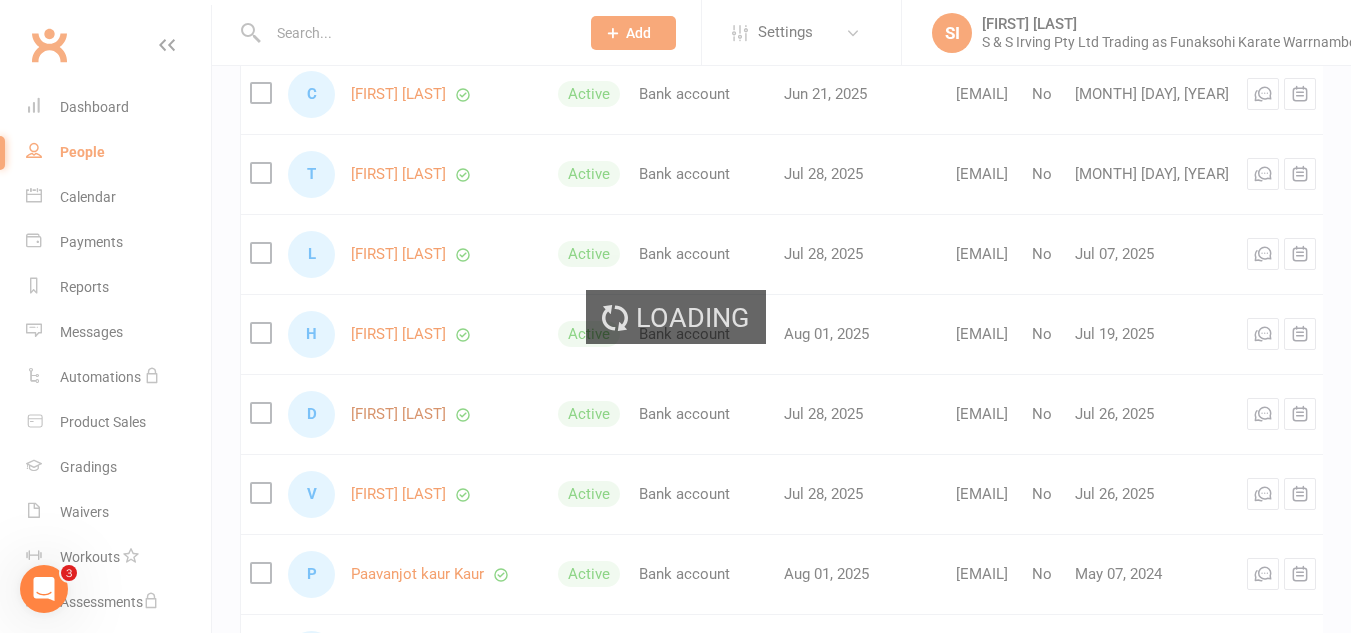 scroll, scrollTop: 0, scrollLeft: 0, axis: both 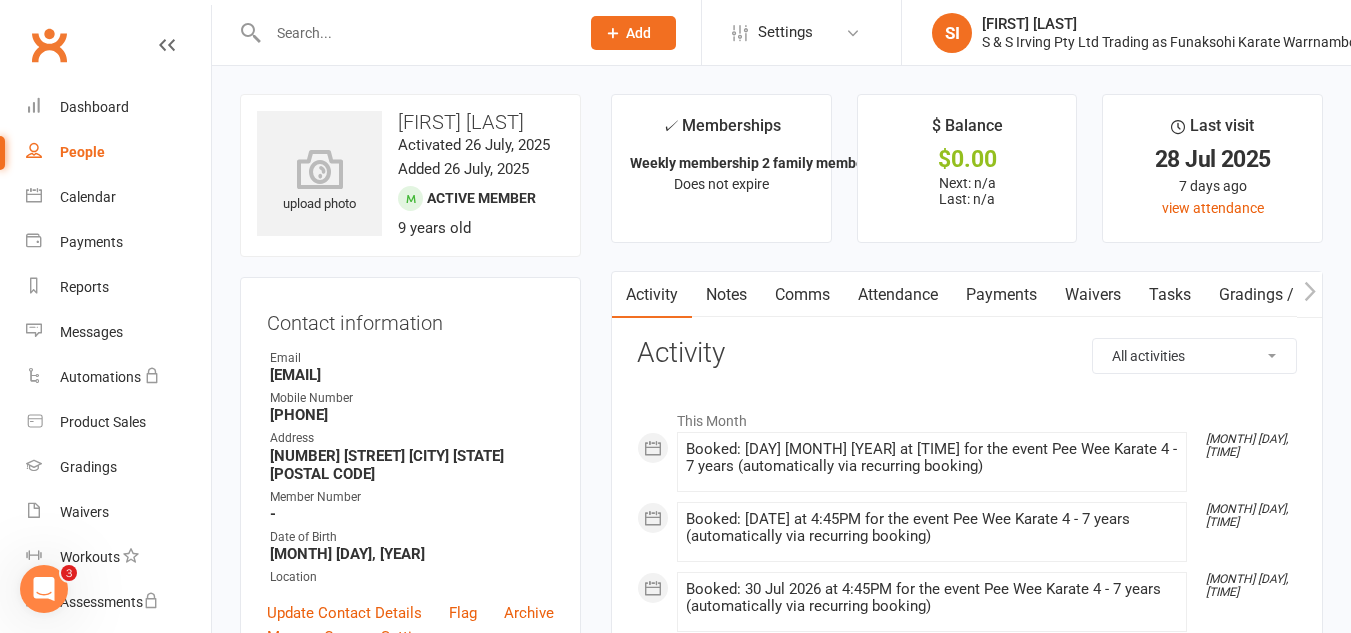 click on "Payments" at bounding box center [1001, 295] 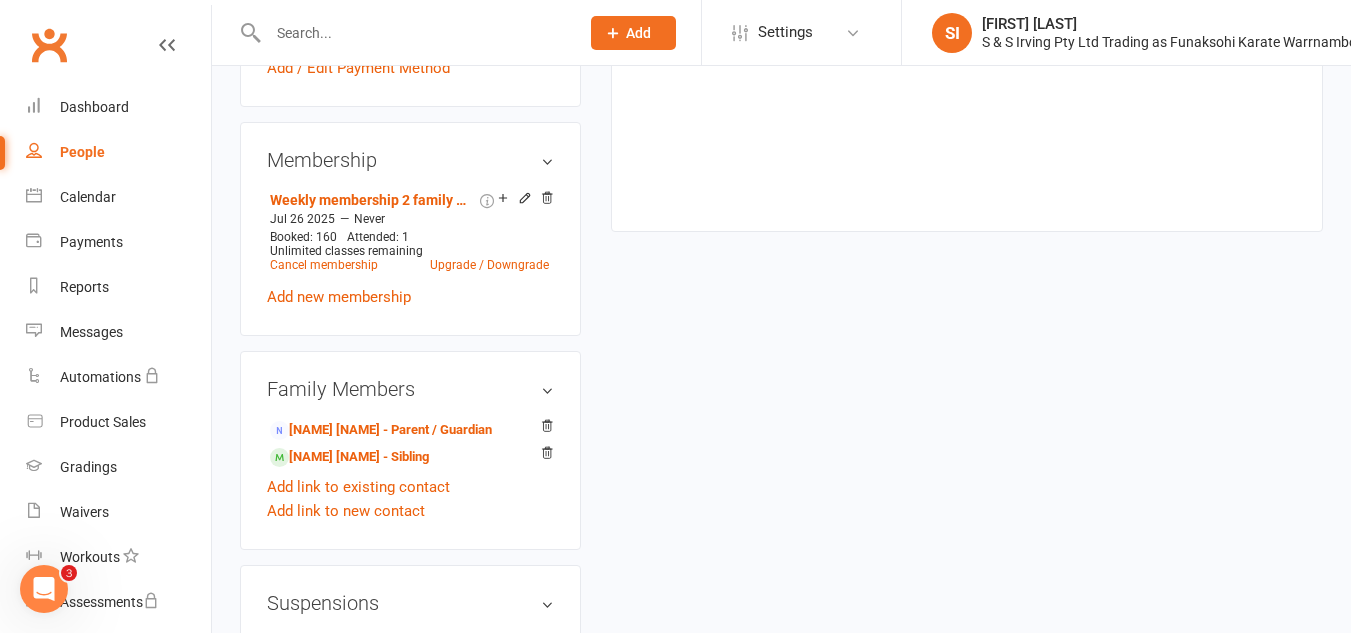 scroll, scrollTop: 791, scrollLeft: 0, axis: vertical 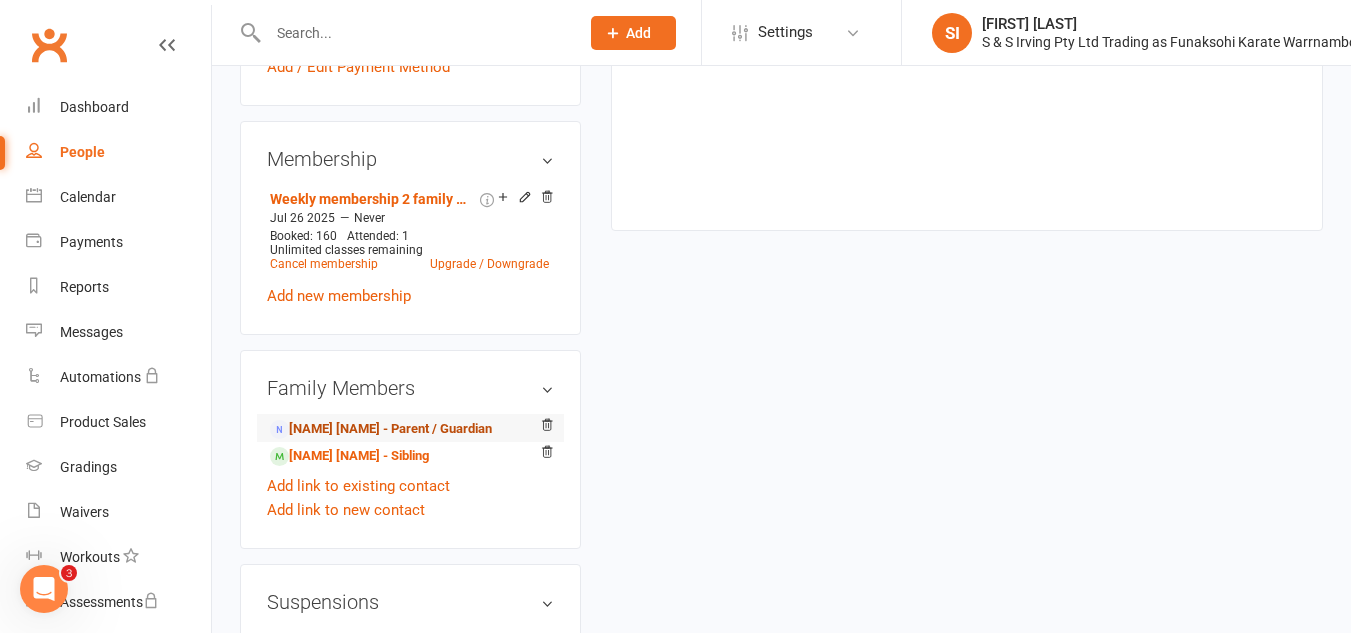 click on "[NAME] [NAME] - Parent / Guardian" at bounding box center (381, 429) 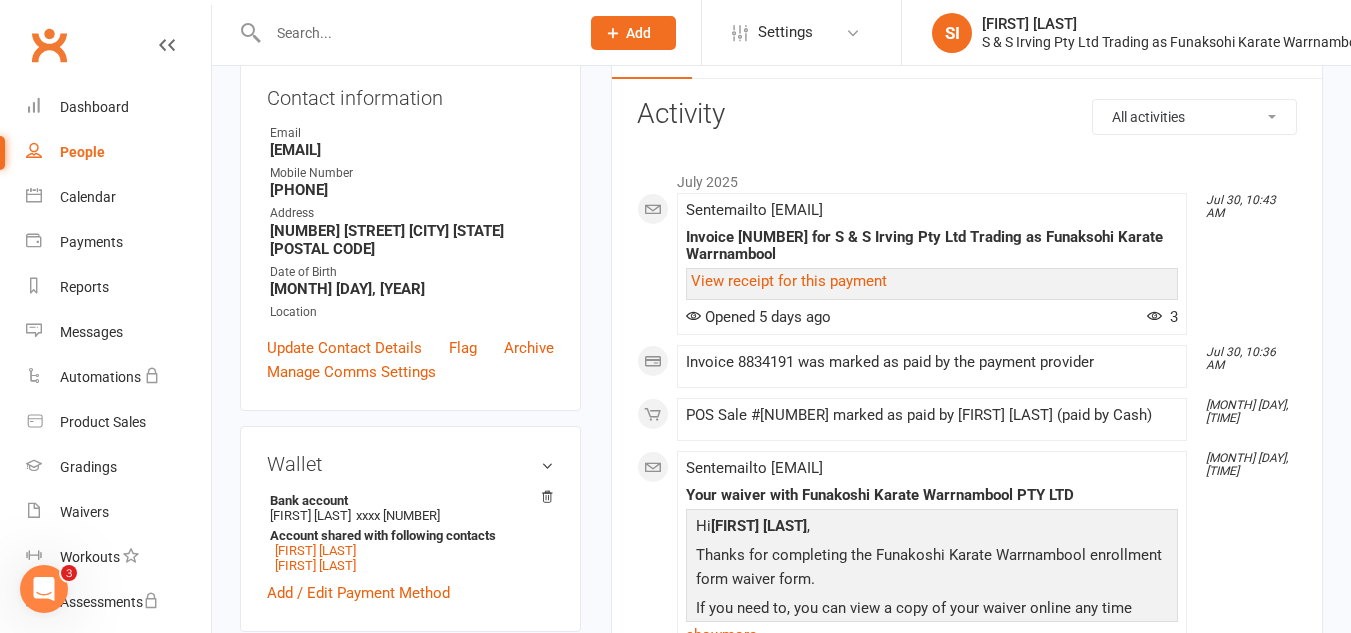 scroll, scrollTop: 0, scrollLeft: 0, axis: both 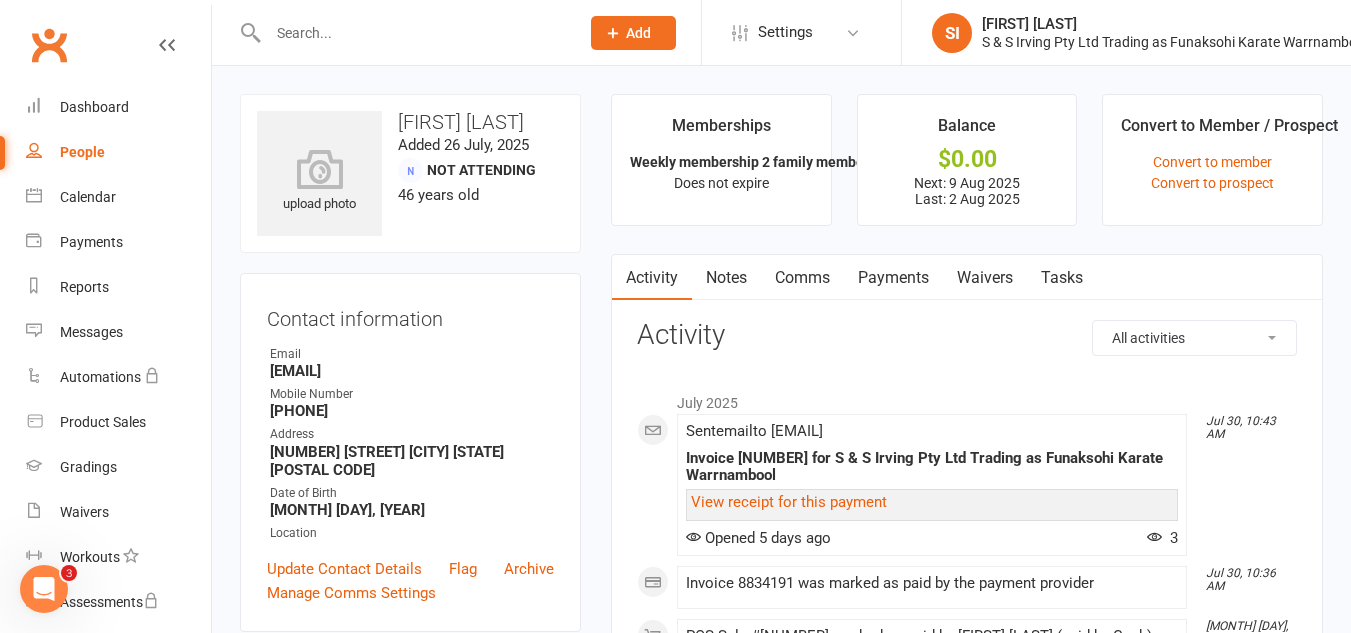 click on "Payments" at bounding box center [893, 278] 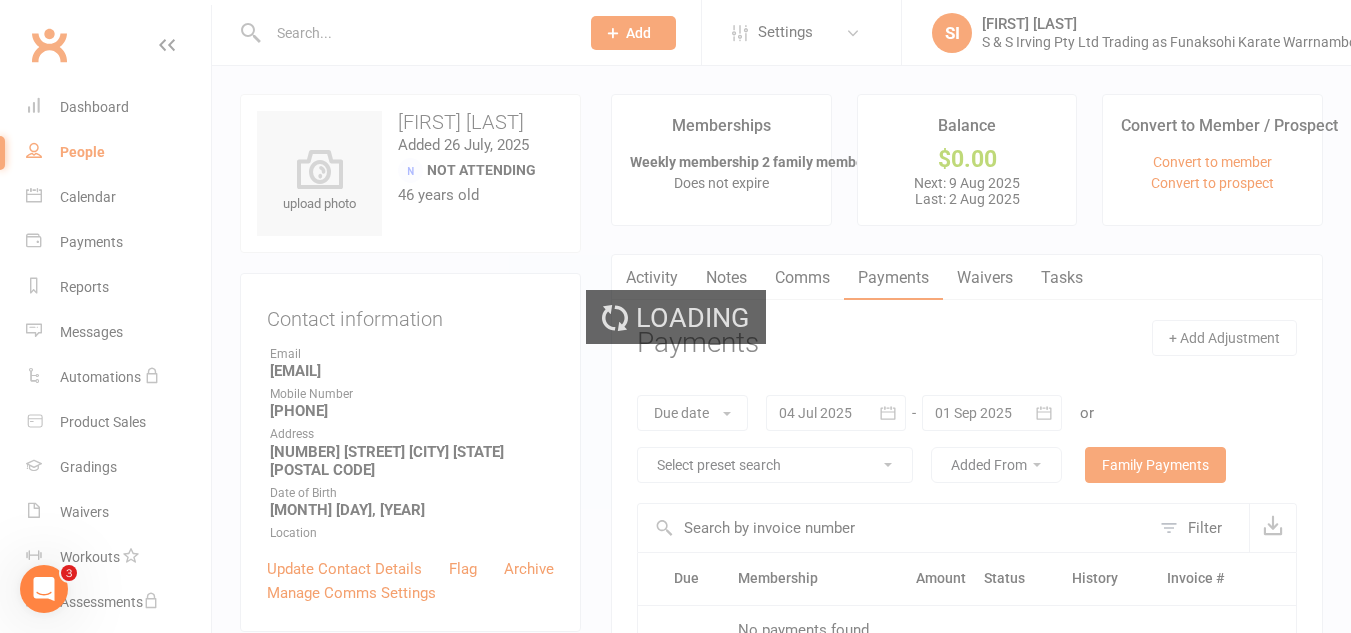 click on "Loading" at bounding box center (675, 316) 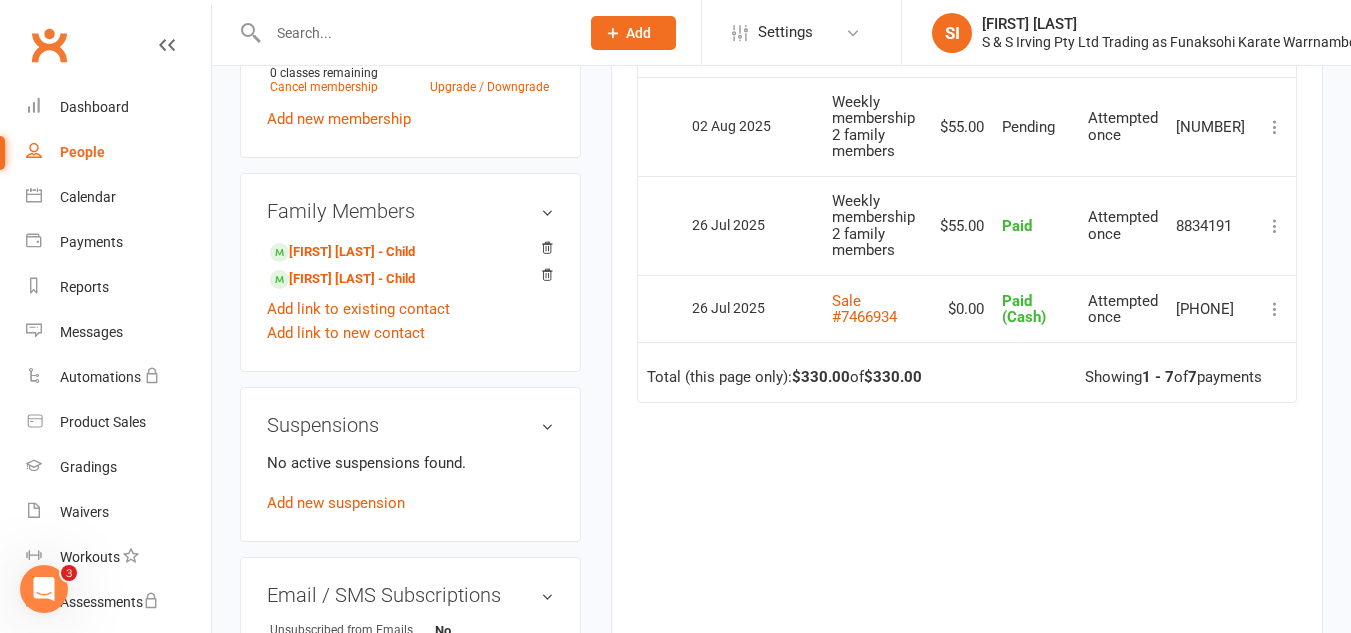 scroll, scrollTop: 925, scrollLeft: 0, axis: vertical 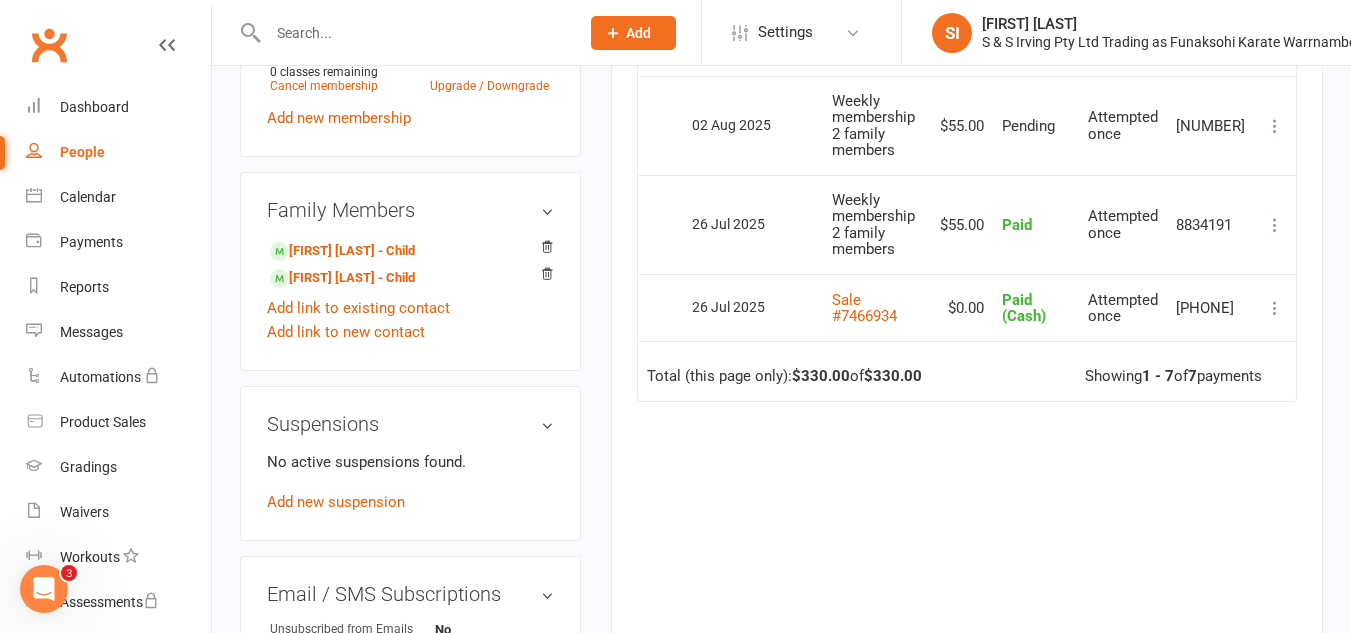 click on "People" at bounding box center (82, 152) 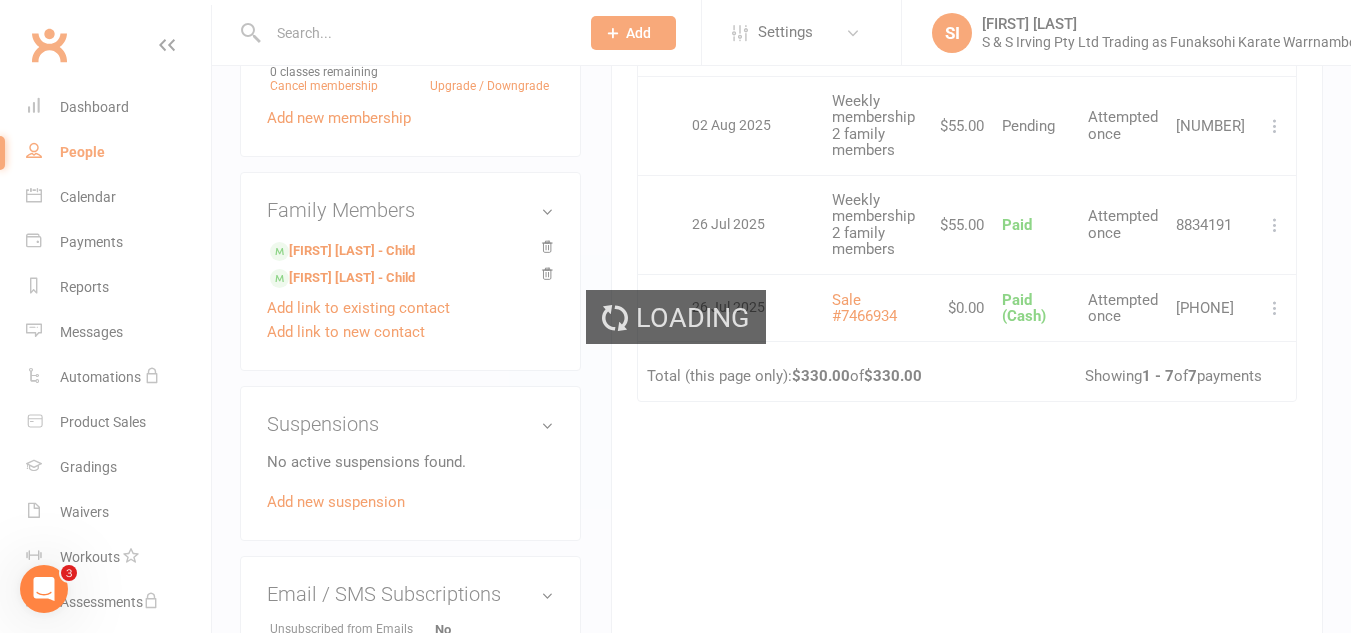 select on "100" 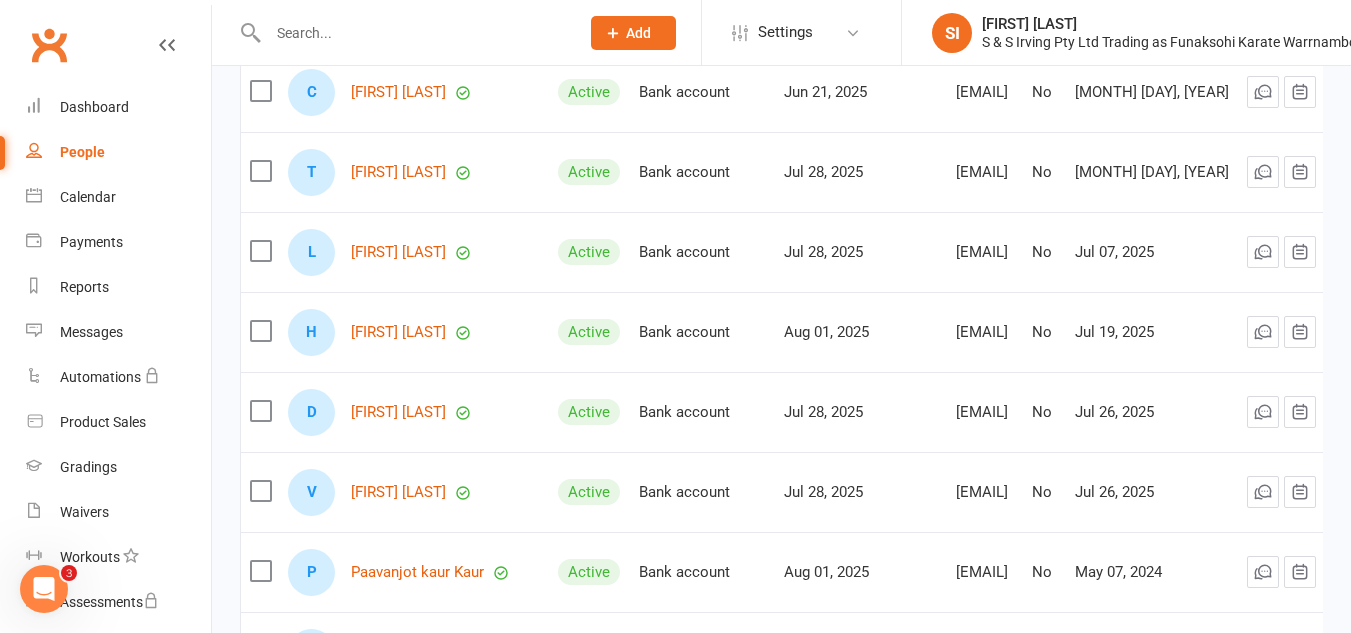 scroll, scrollTop: 2786, scrollLeft: 0, axis: vertical 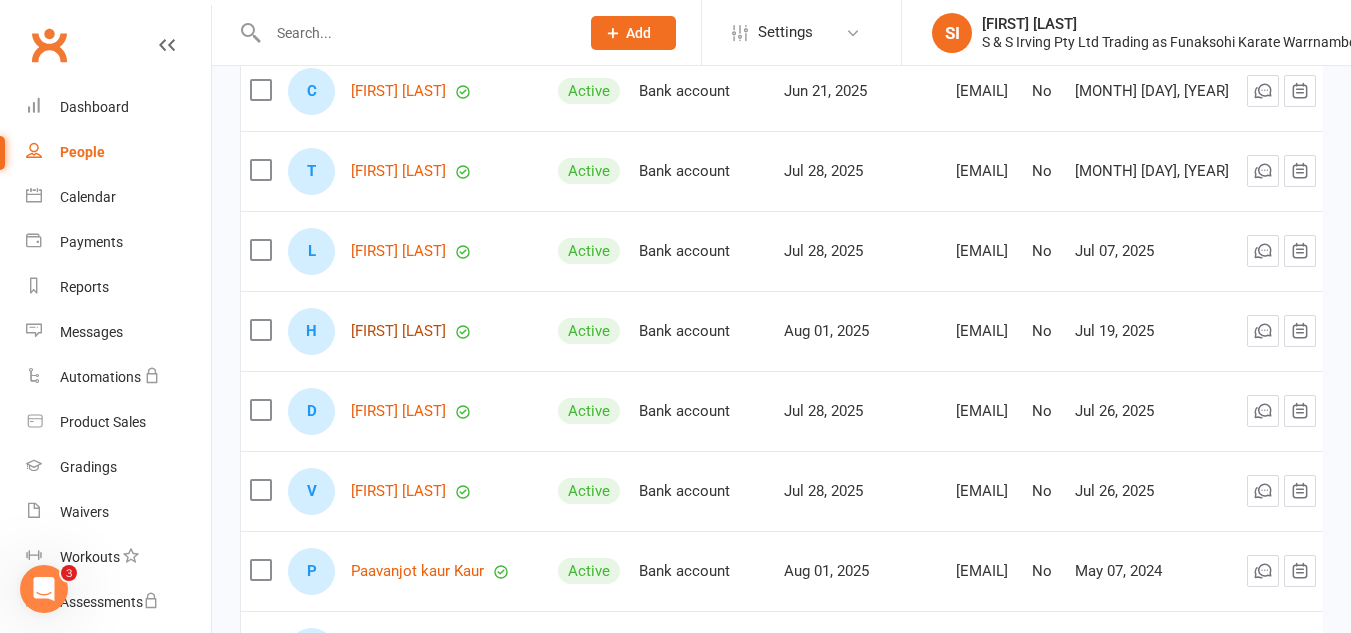 click on "[FIRST] [LAST]" at bounding box center [398, 331] 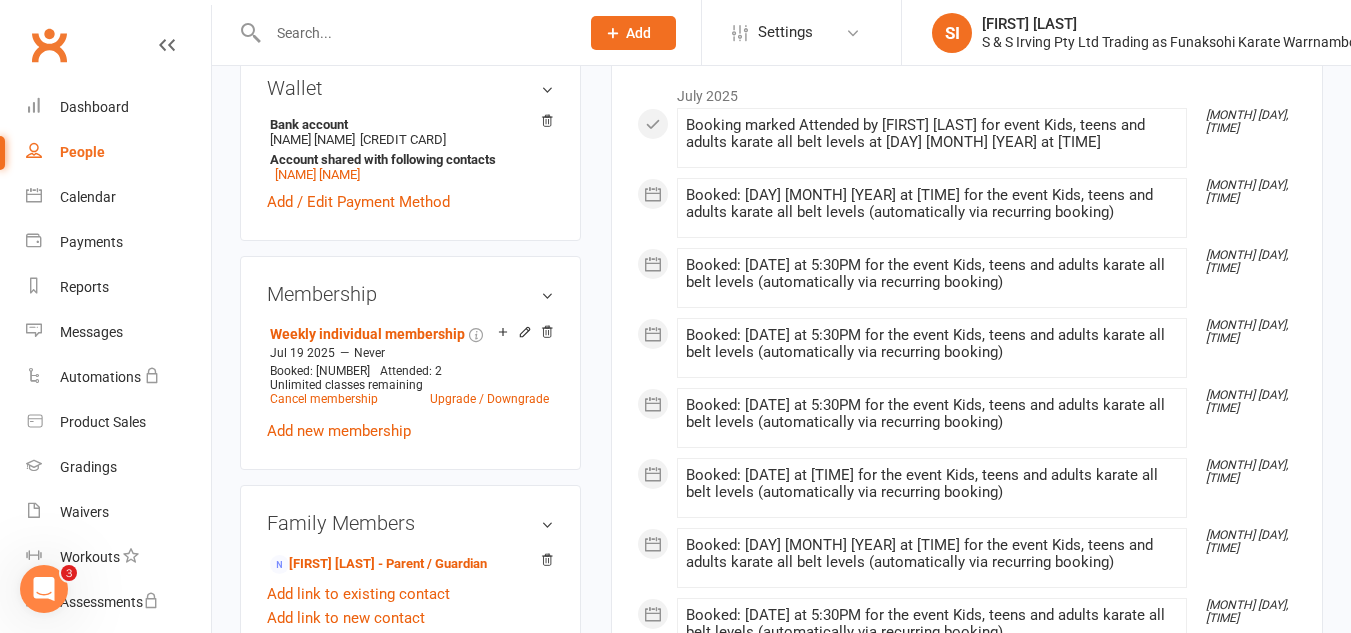 scroll, scrollTop: 735, scrollLeft: 0, axis: vertical 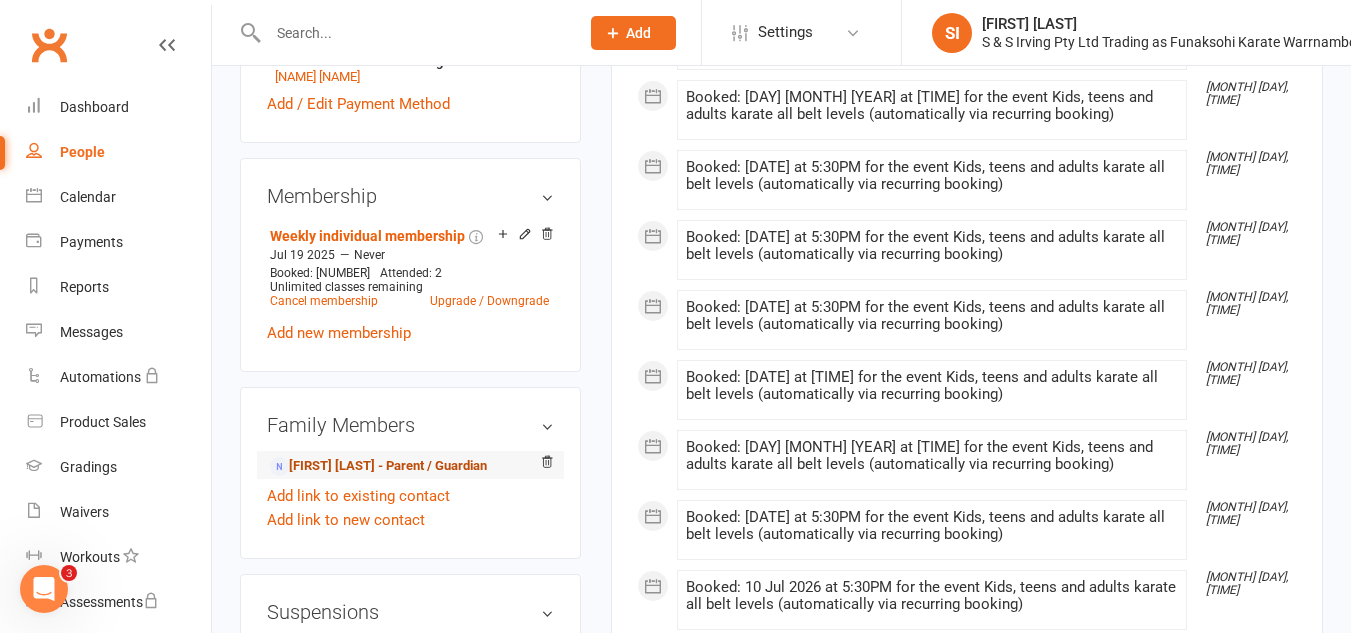 click on "[FIRST] [LAST] - Parent / Guardian" at bounding box center (378, 466) 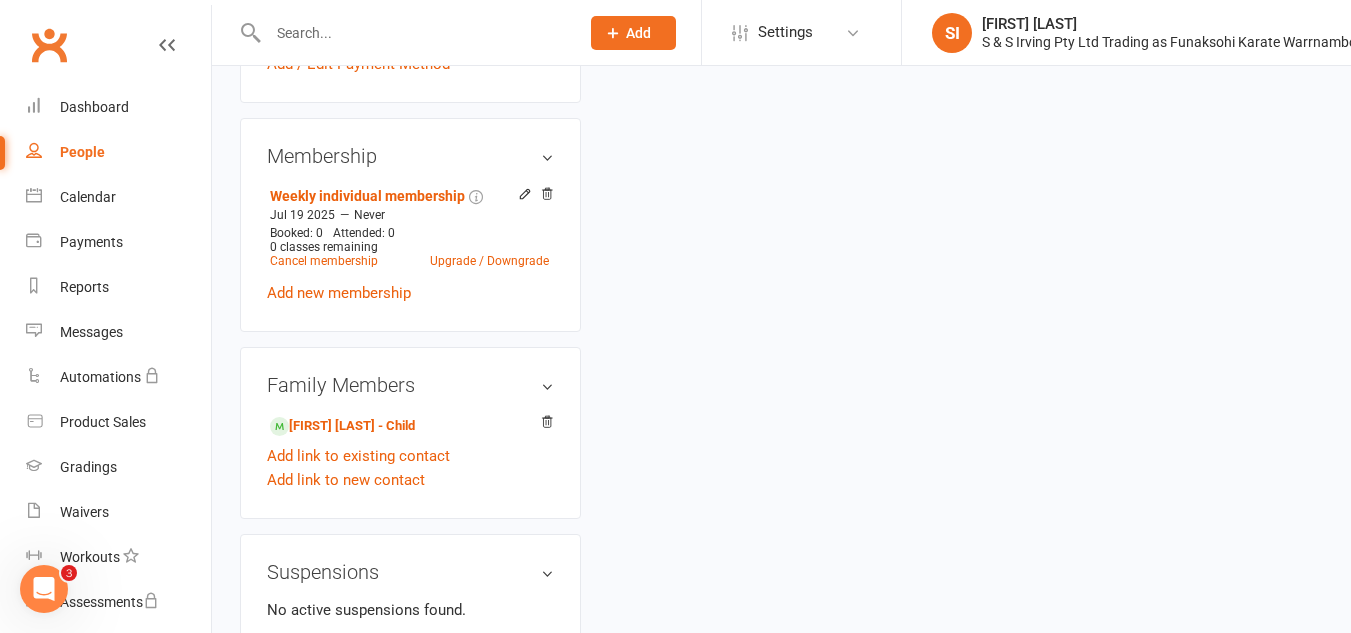scroll, scrollTop: 0, scrollLeft: 0, axis: both 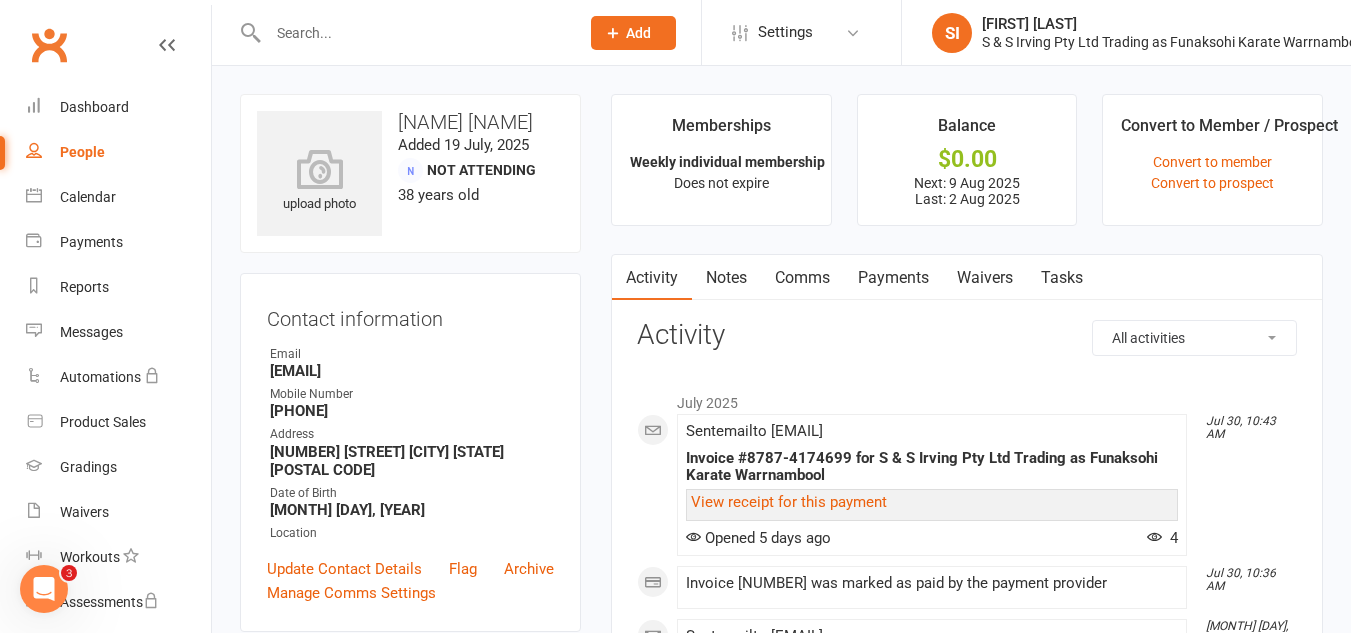 click on "Payments" at bounding box center (893, 278) 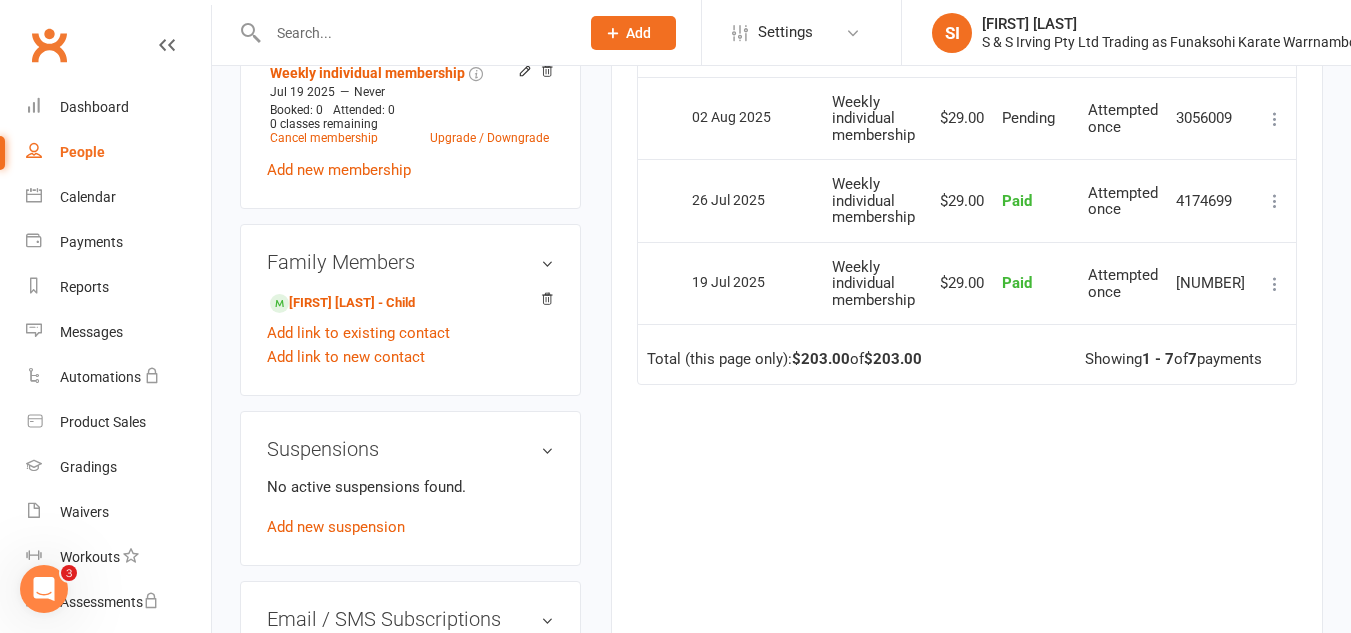 scroll, scrollTop: 859, scrollLeft: 0, axis: vertical 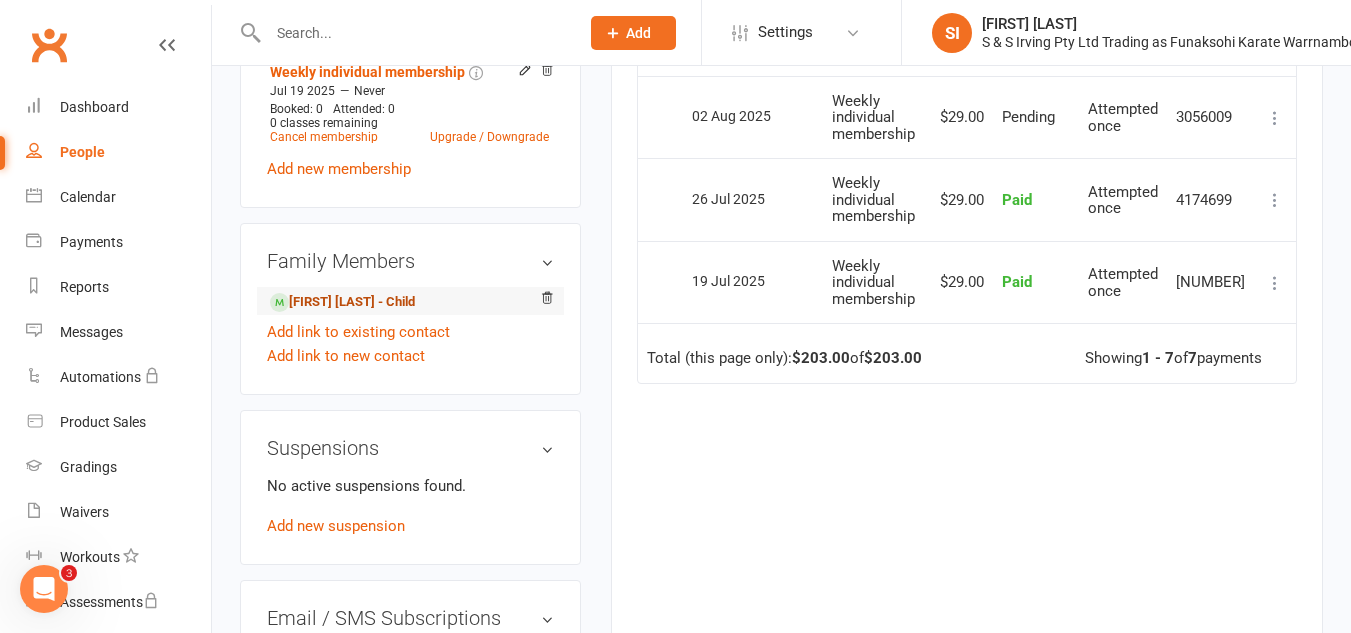 click on "[FIRST] [LAST] - Child" at bounding box center (342, 302) 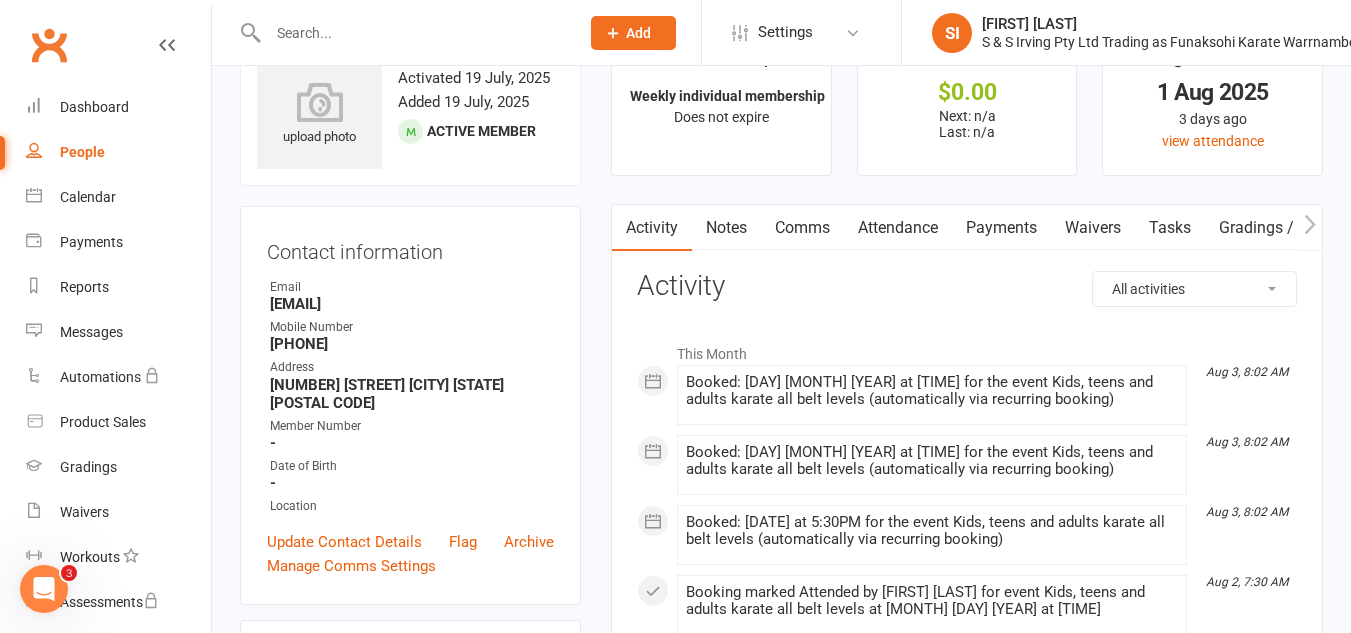 scroll, scrollTop: 75, scrollLeft: 0, axis: vertical 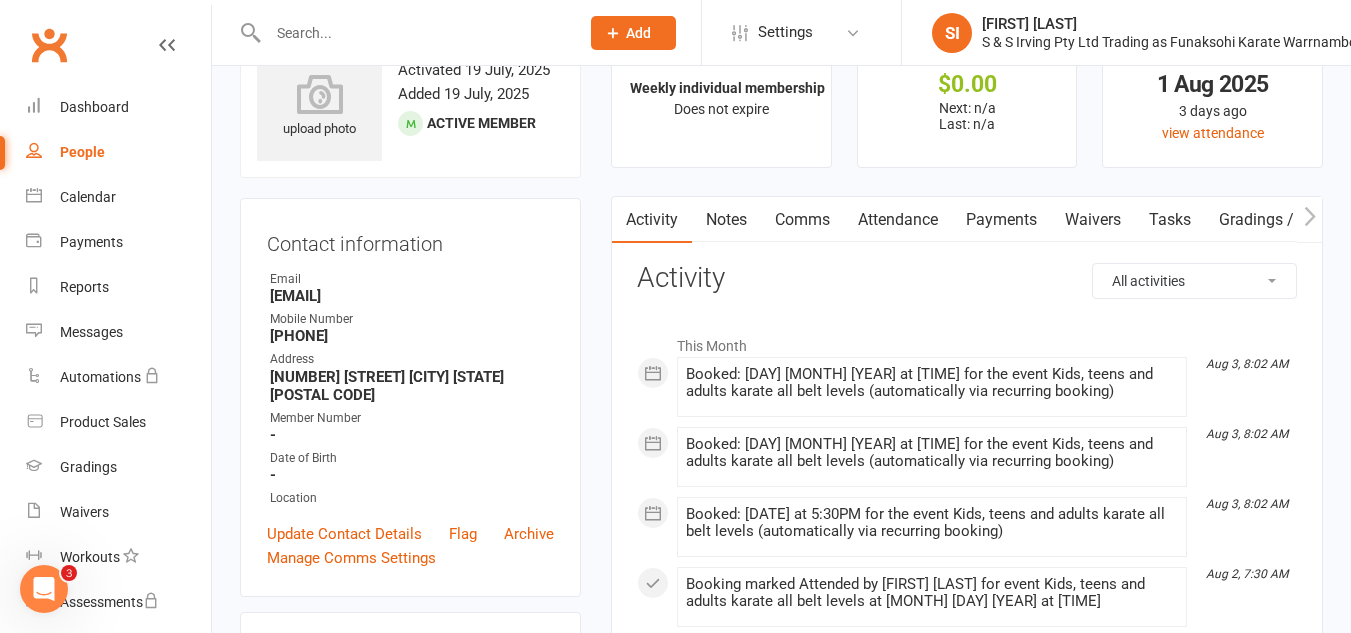 click on "Payments" at bounding box center [1001, 220] 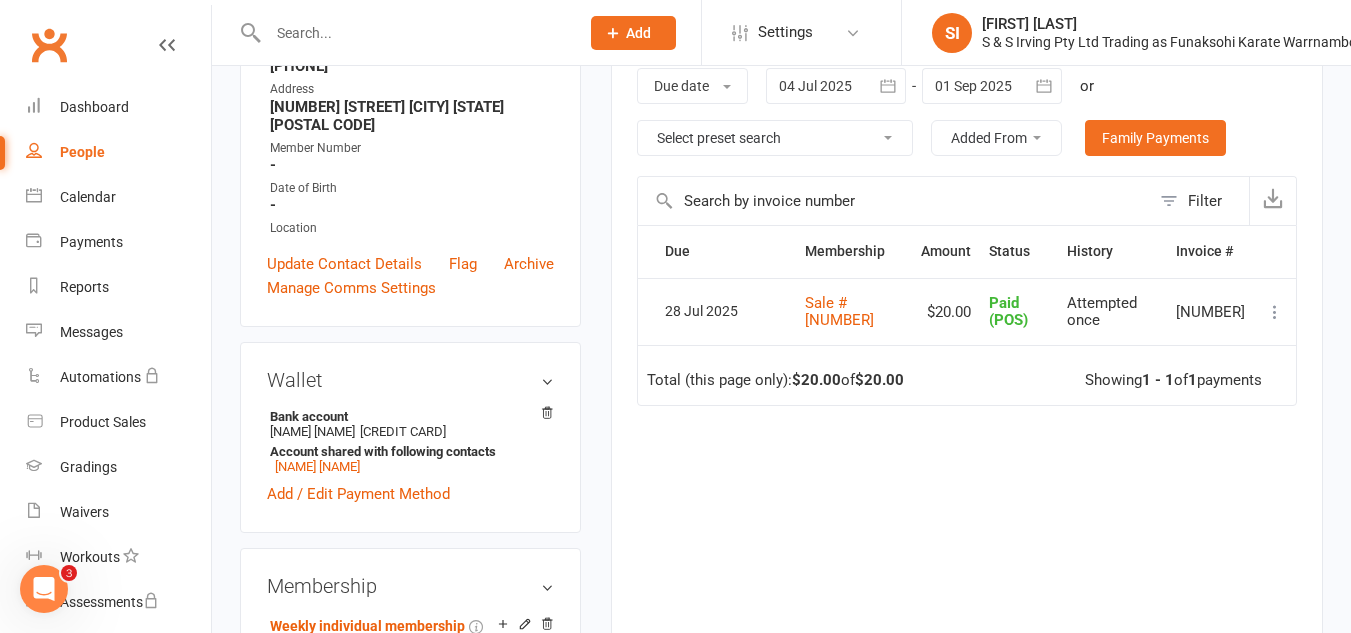 scroll, scrollTop: 346, scrollLeft: 0, axis: vertical 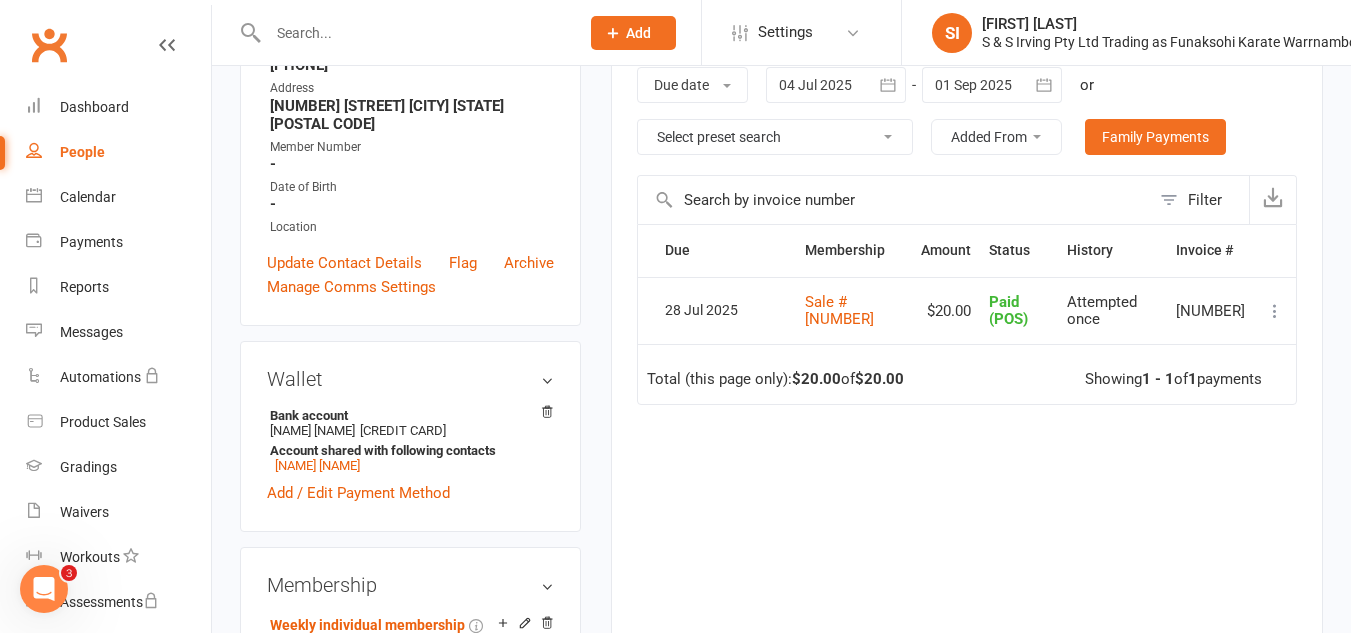 click on "People" at bounding box center [118, 152] 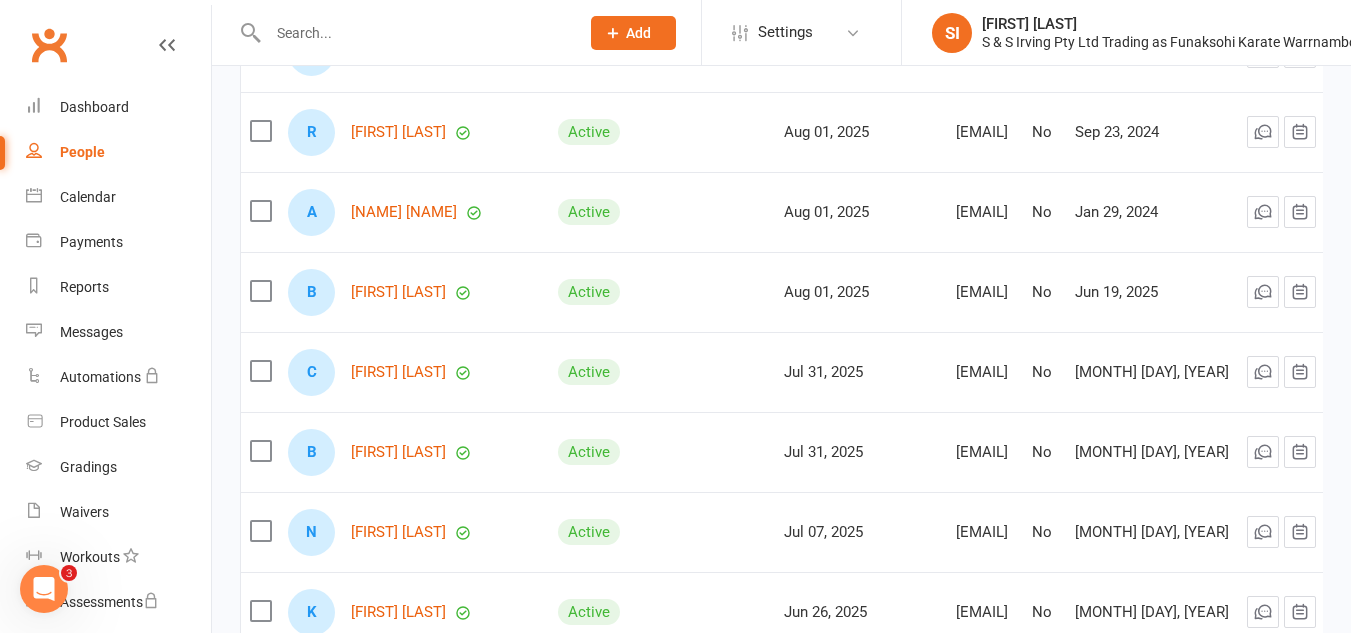 scroll, scrollTop: 4180, scrollLeft: 0, axis: vertical 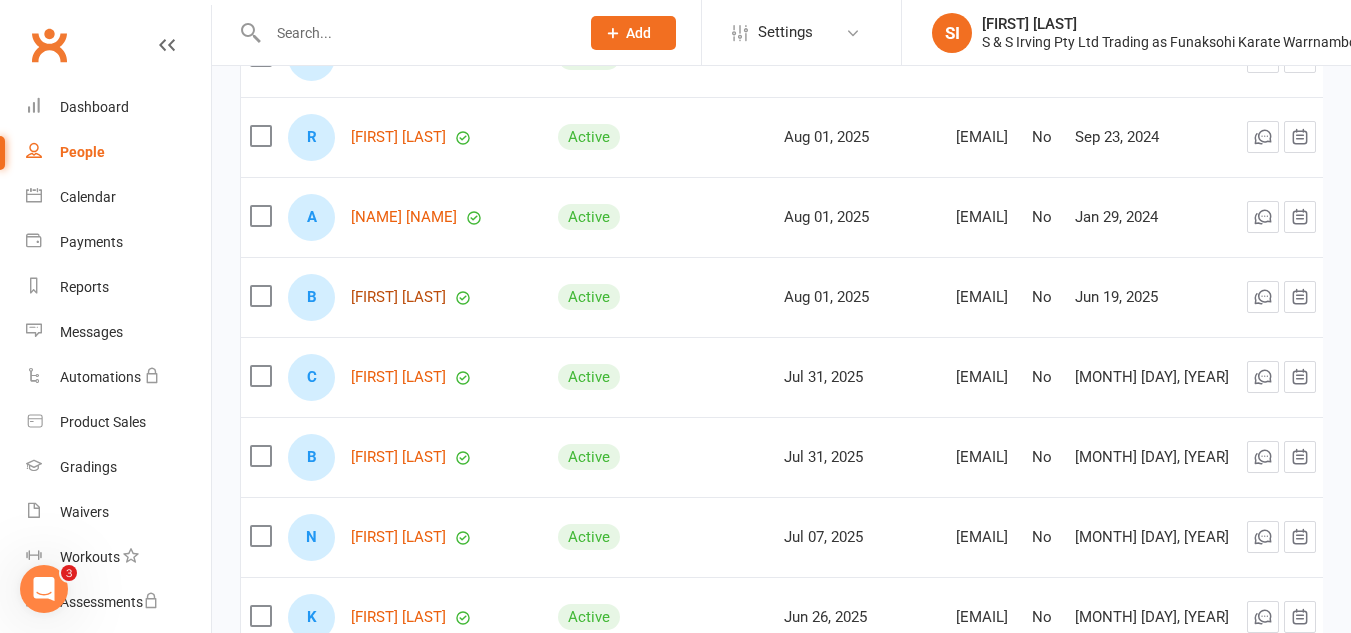 click on "[FIRST] [LAST]" at bounding box center [398, 297] 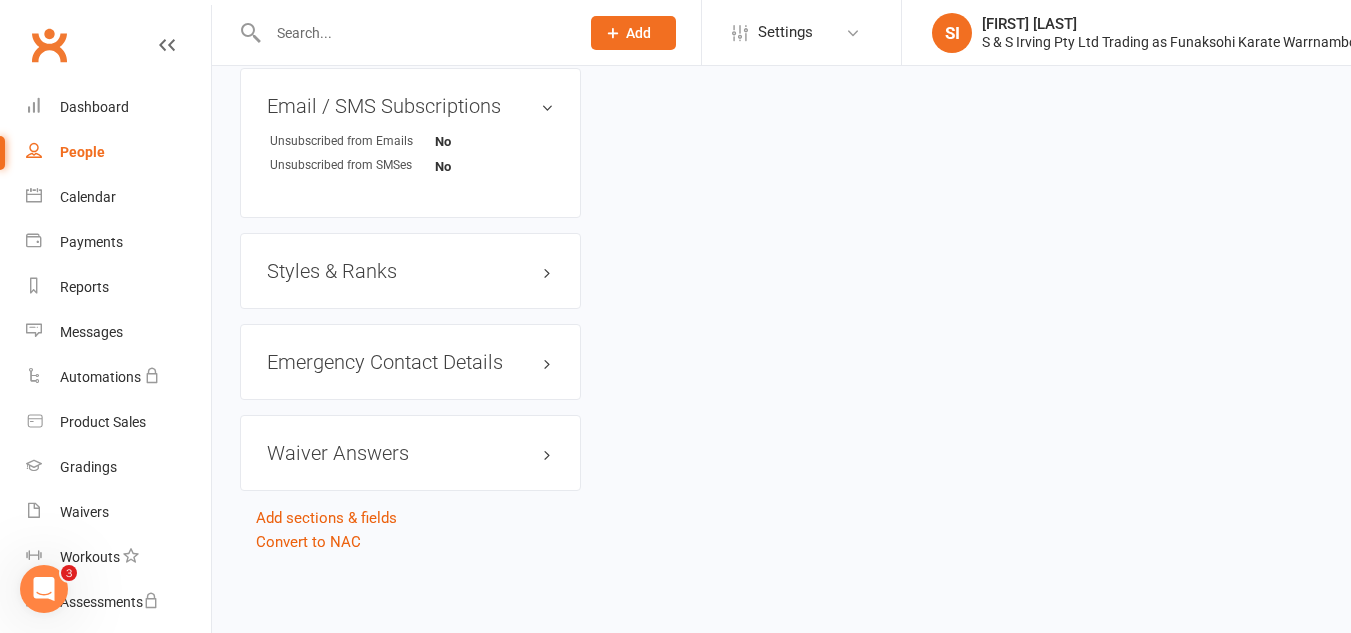 scroll, scrollTop: 0, scrollLeft: 0, axis: both 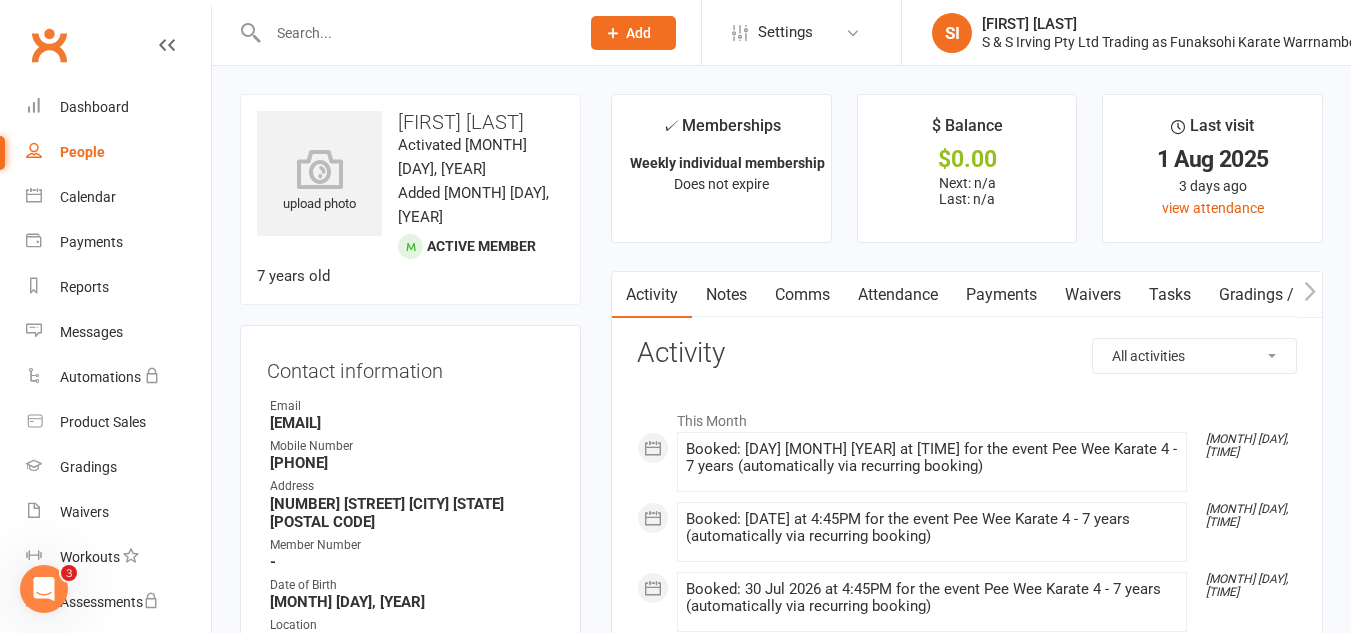 click on "Payments" at bounding box center [1001, 295] 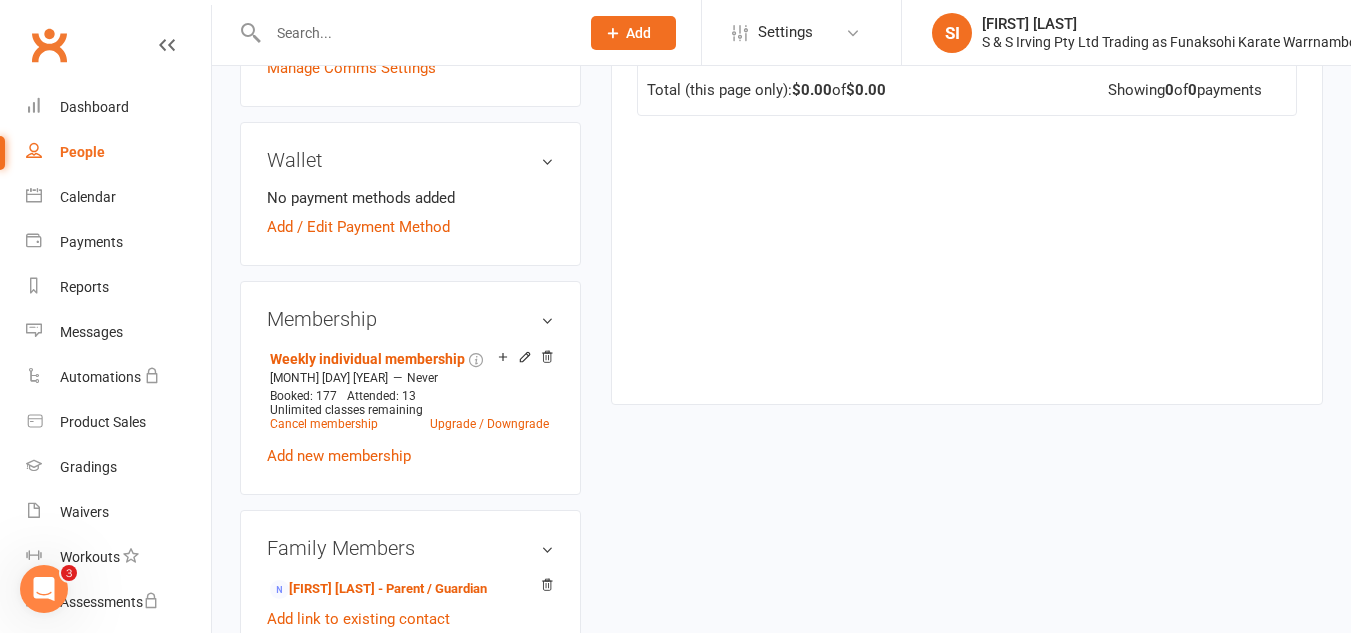 scroll, scrollTop: 622, scrollLeft: 0, axis: vertical 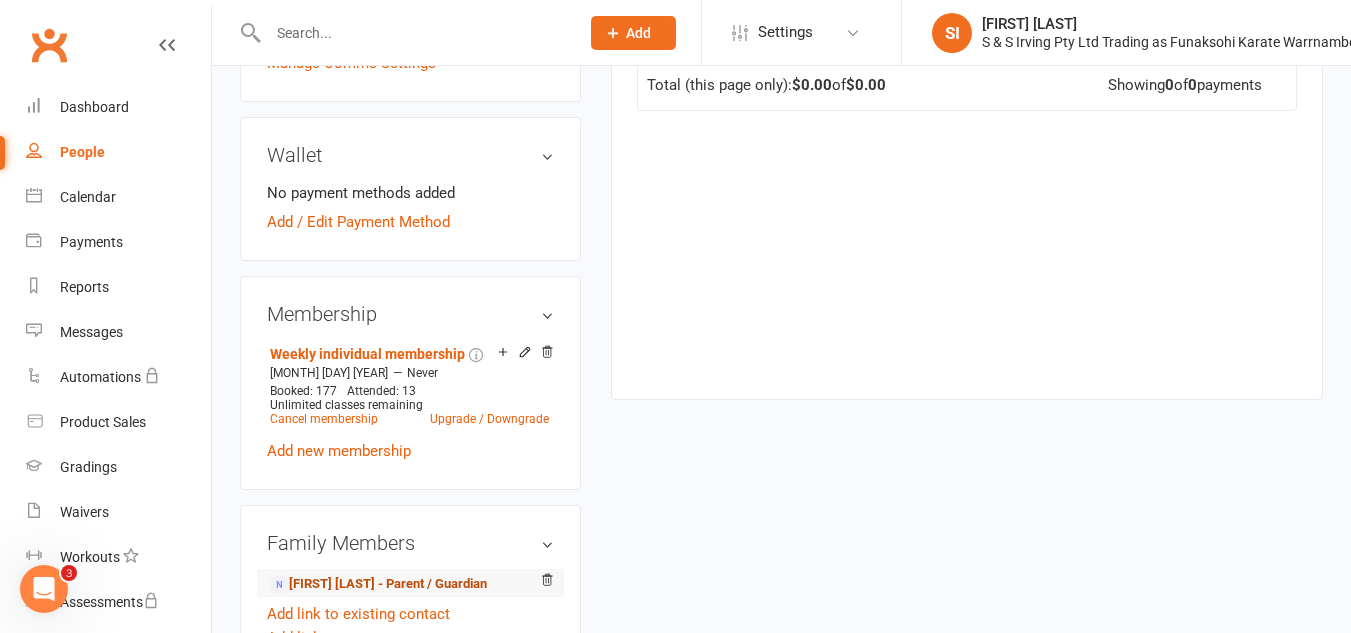 click on "[FIRST] [LAST] - Parent / Guardian" at bounding box center (378, 584) 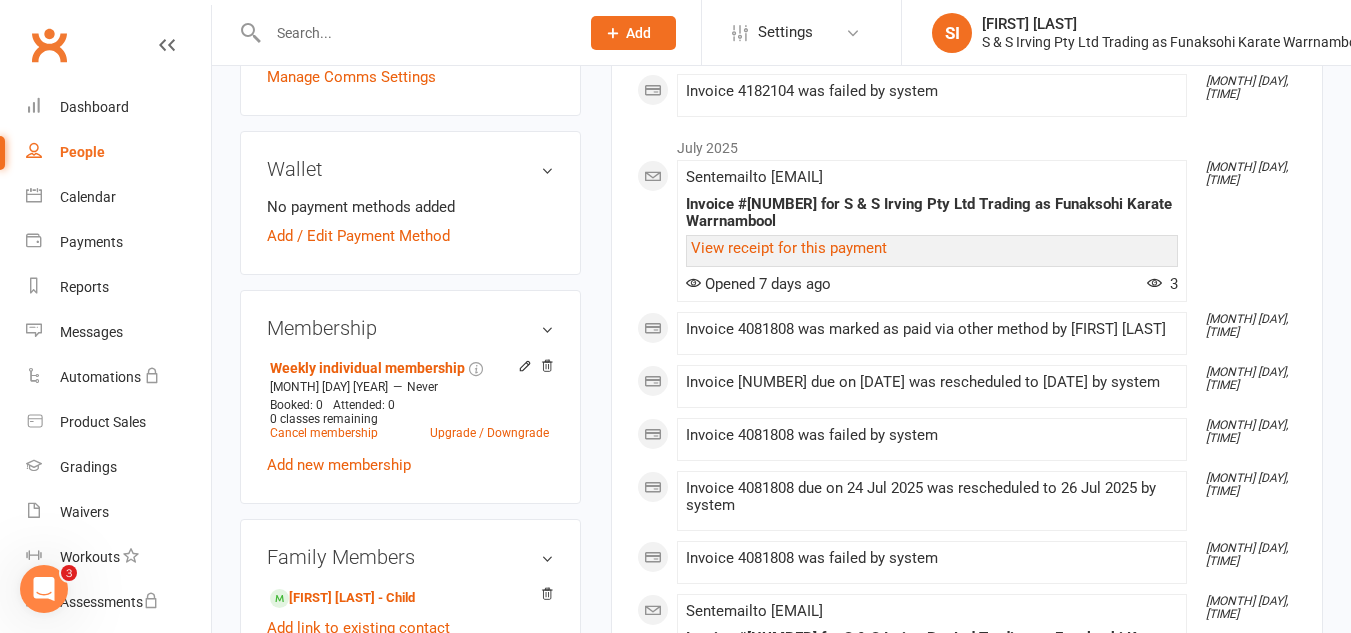 scroll, scrollTop: 517, scrollLeft: 0, axis: vertical 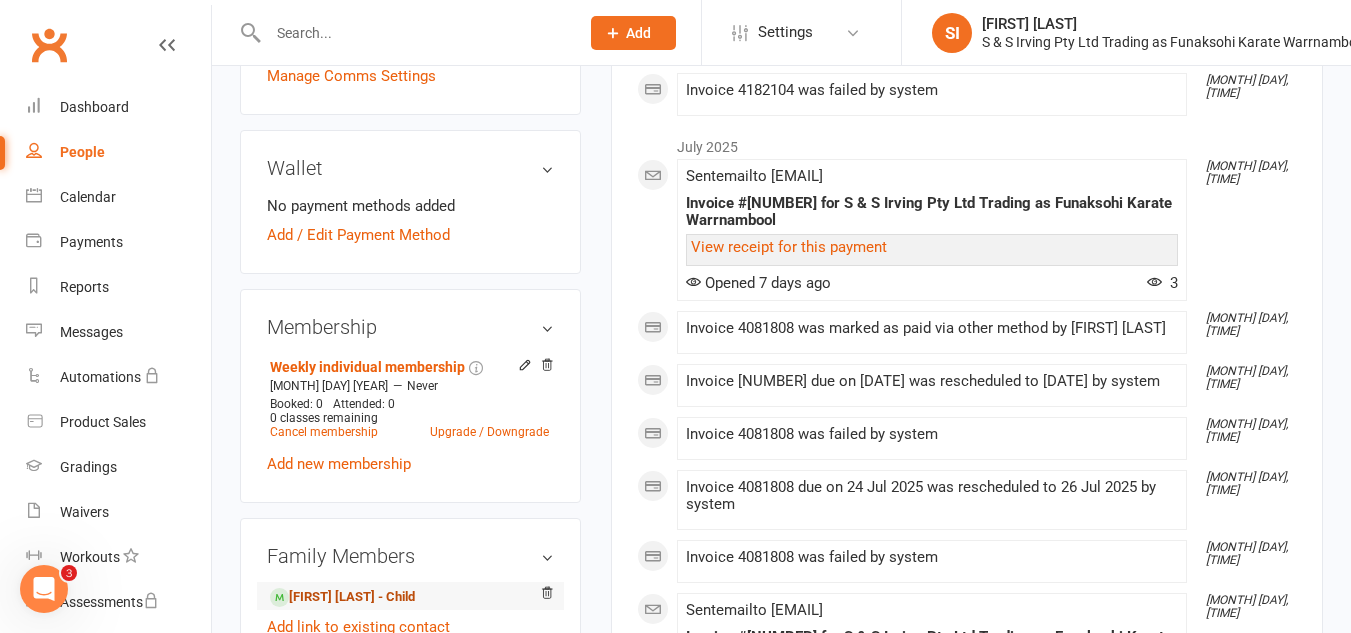 click on "[FIRST] [LAST] - Child" at bounding box center [342, 597] 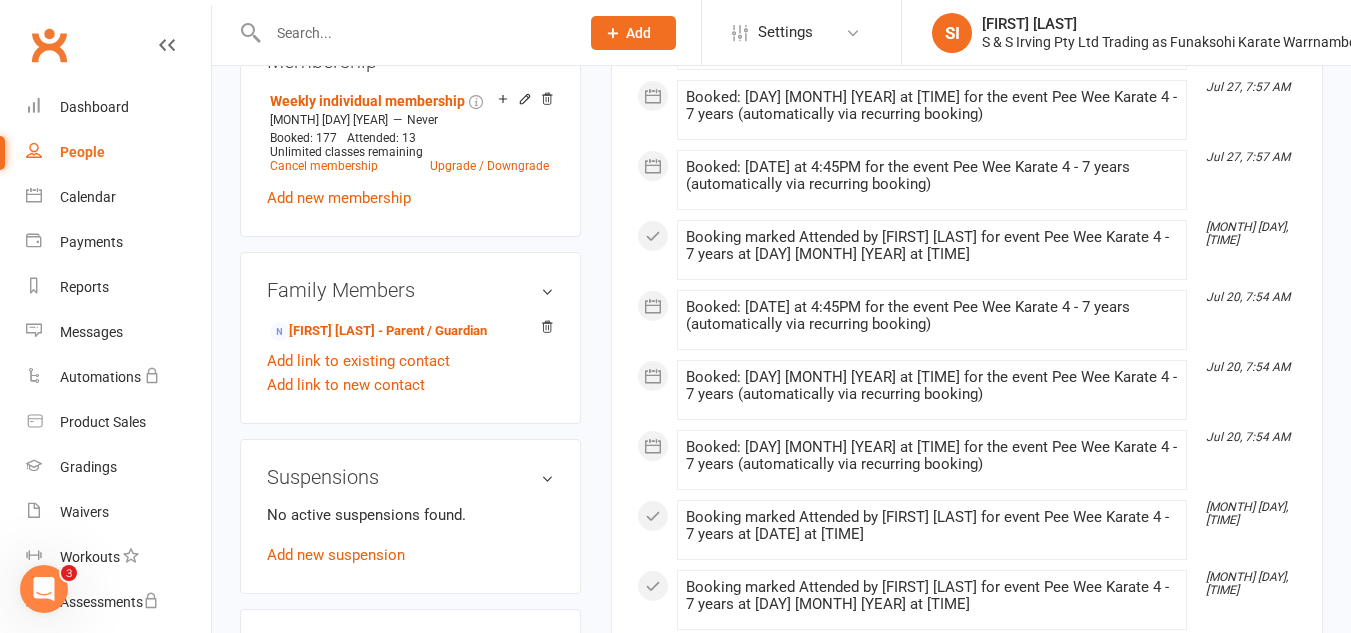 scroll, scrollTop: 876, scrollLeft: 0, axis: vertical 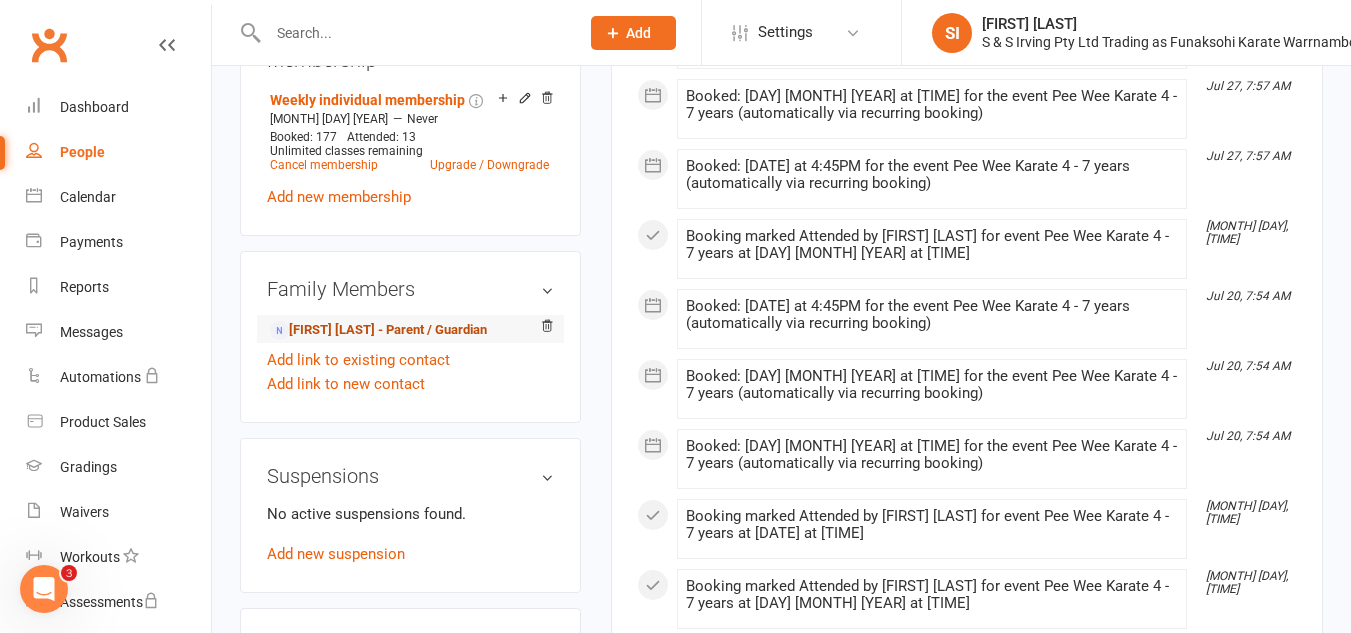 click on "[FIRST] [LAST] - Parent / Guardian" at bounding box center (378, 330) 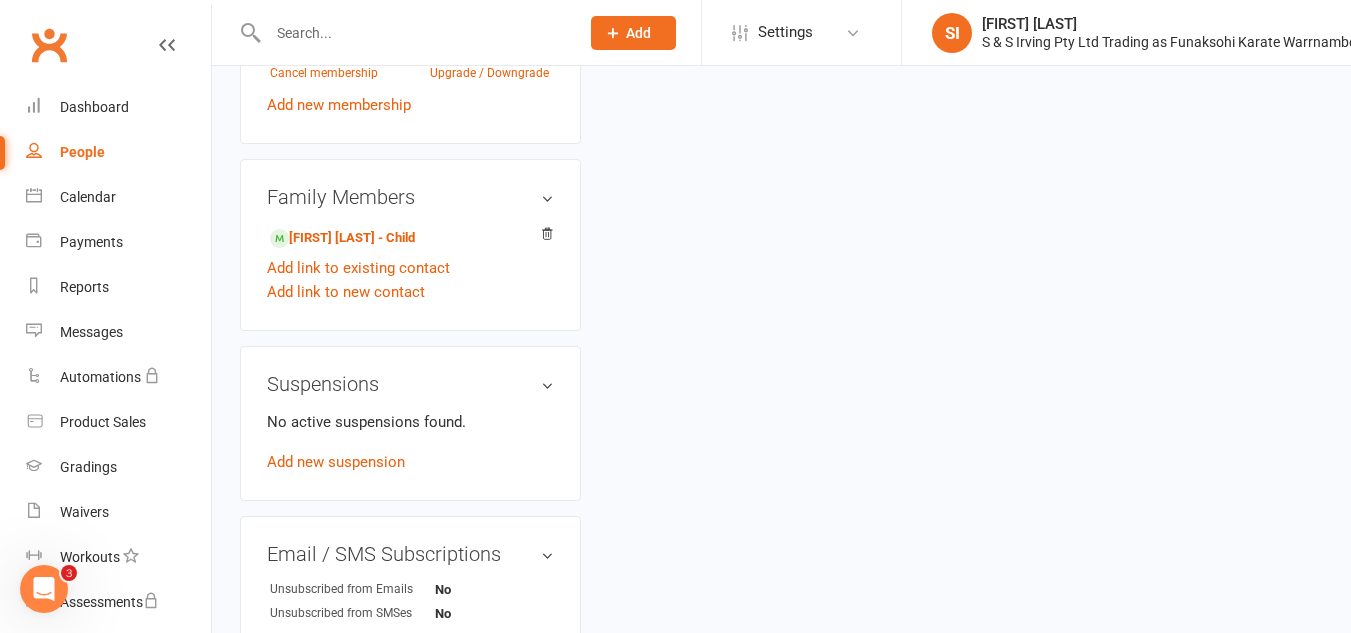 scroll, scrollTop: 0, scrollLeft: 0, axis: both 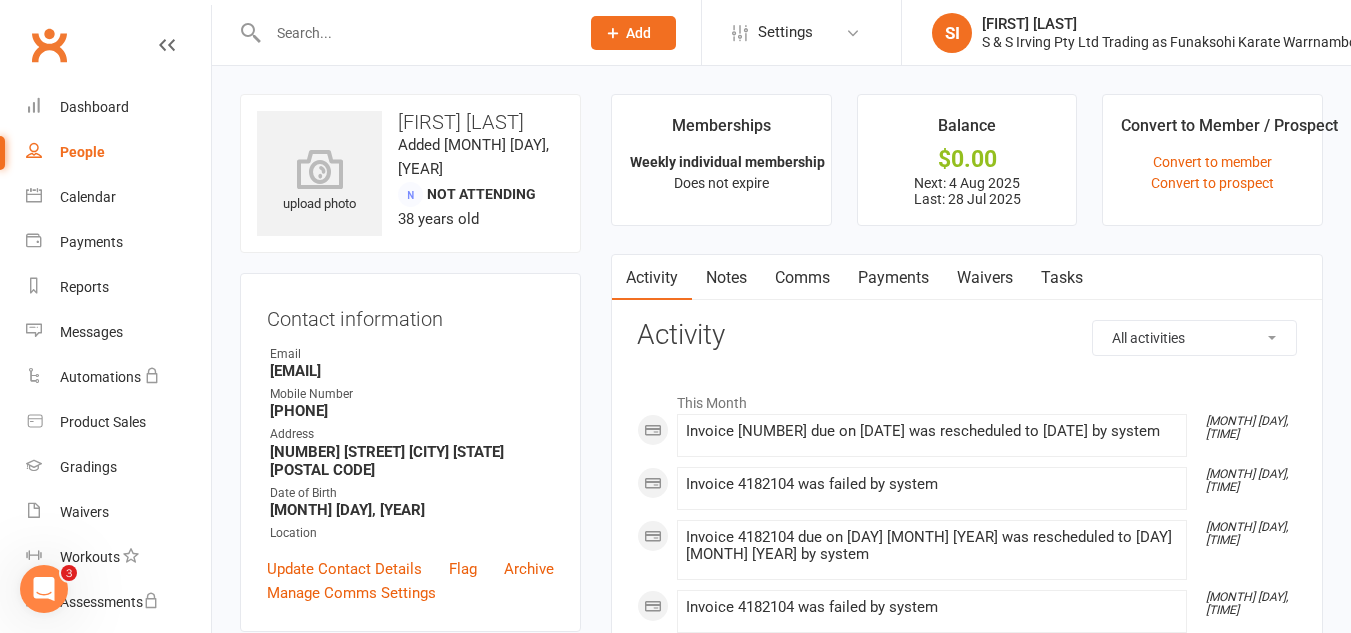 click on "Payments" at bounding box center [893, 278] 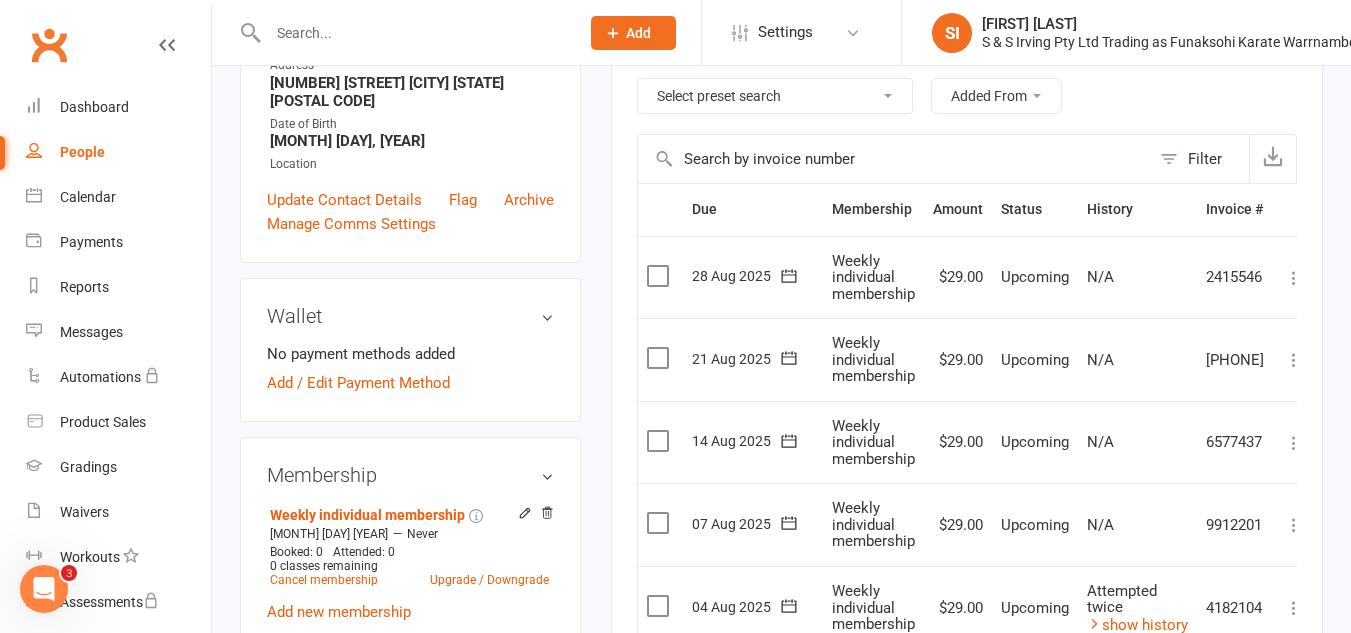 scroll, scrollTop: 370, scrollLeft: 0, axis: vertical 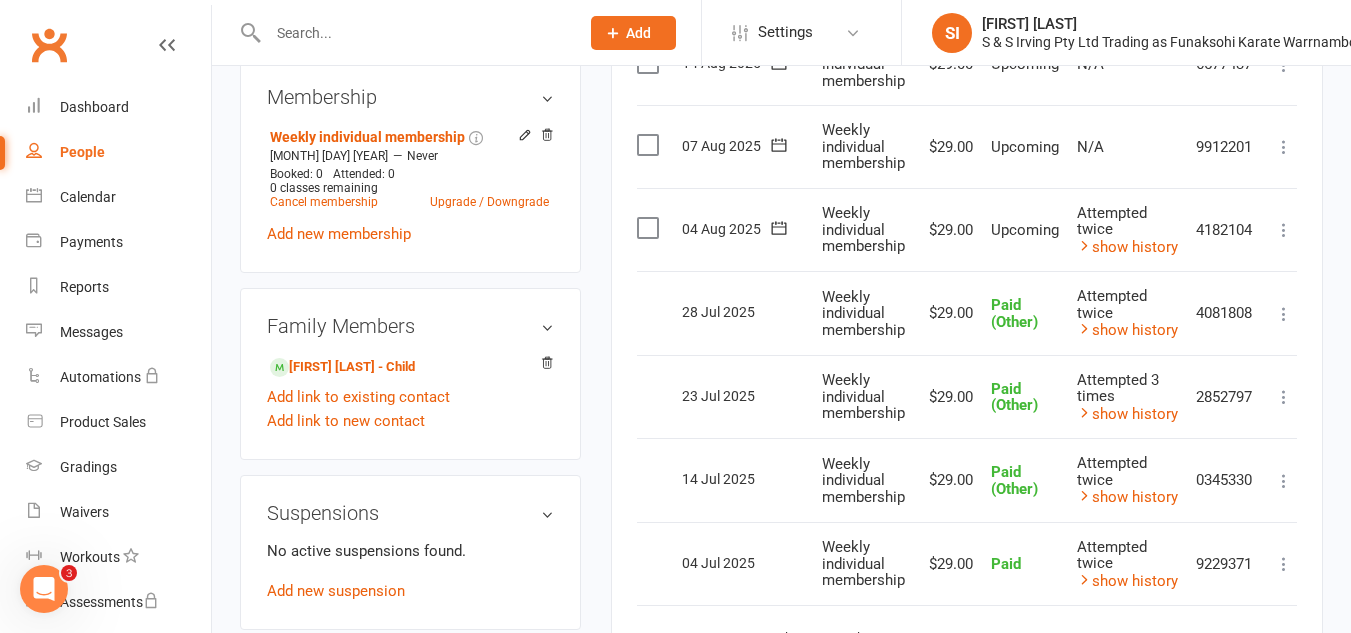 click at bounding box center [1284, 230] 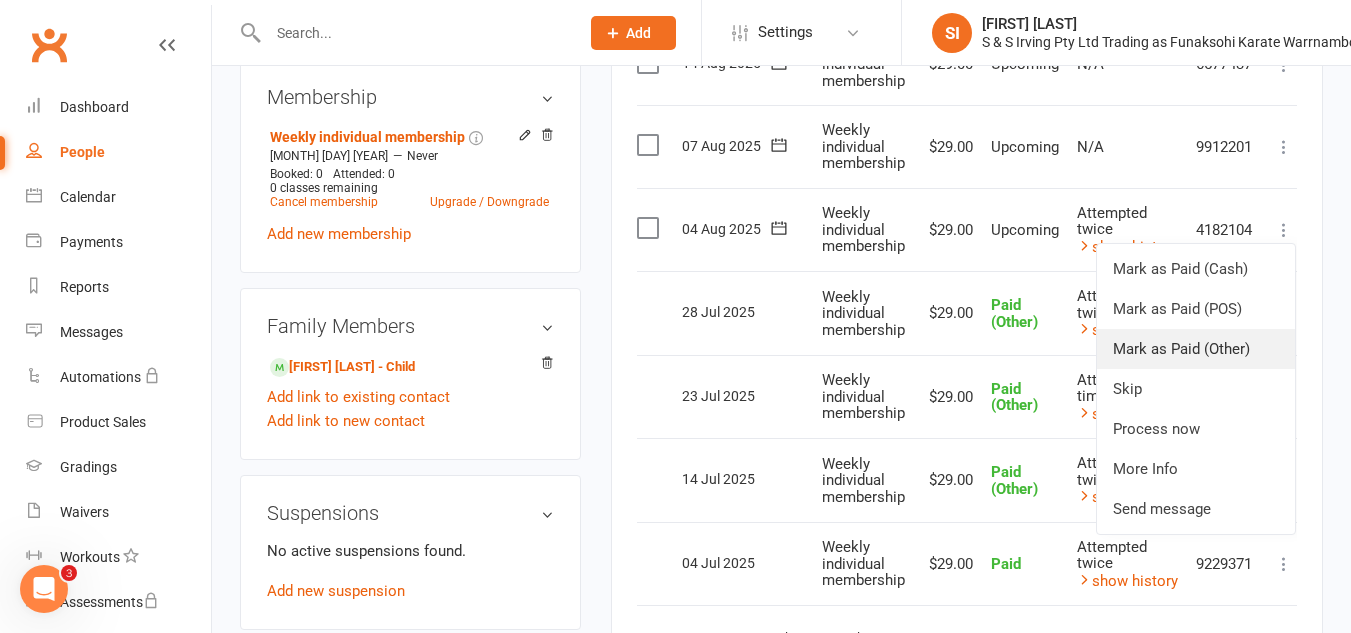 click on "Mark as Paid (Other)" at bounding box center (1196, 349) 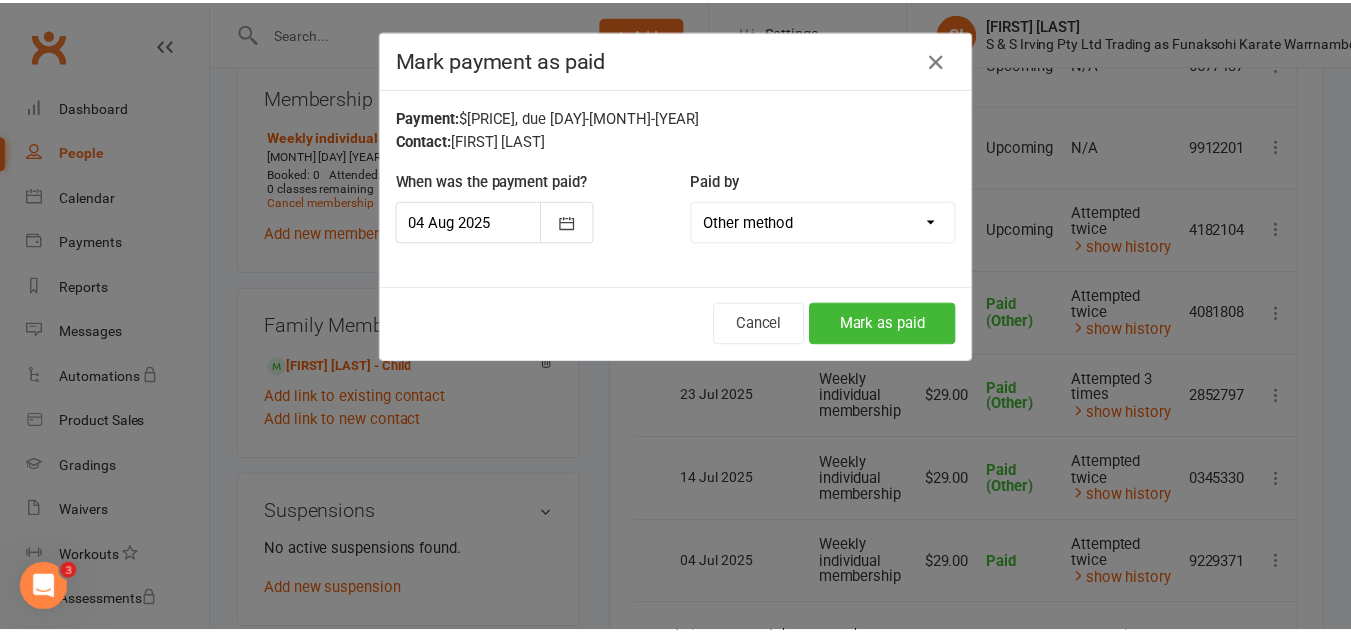 scroll, scrollTop: 0, scrollLeft: 5, axis: horizontal 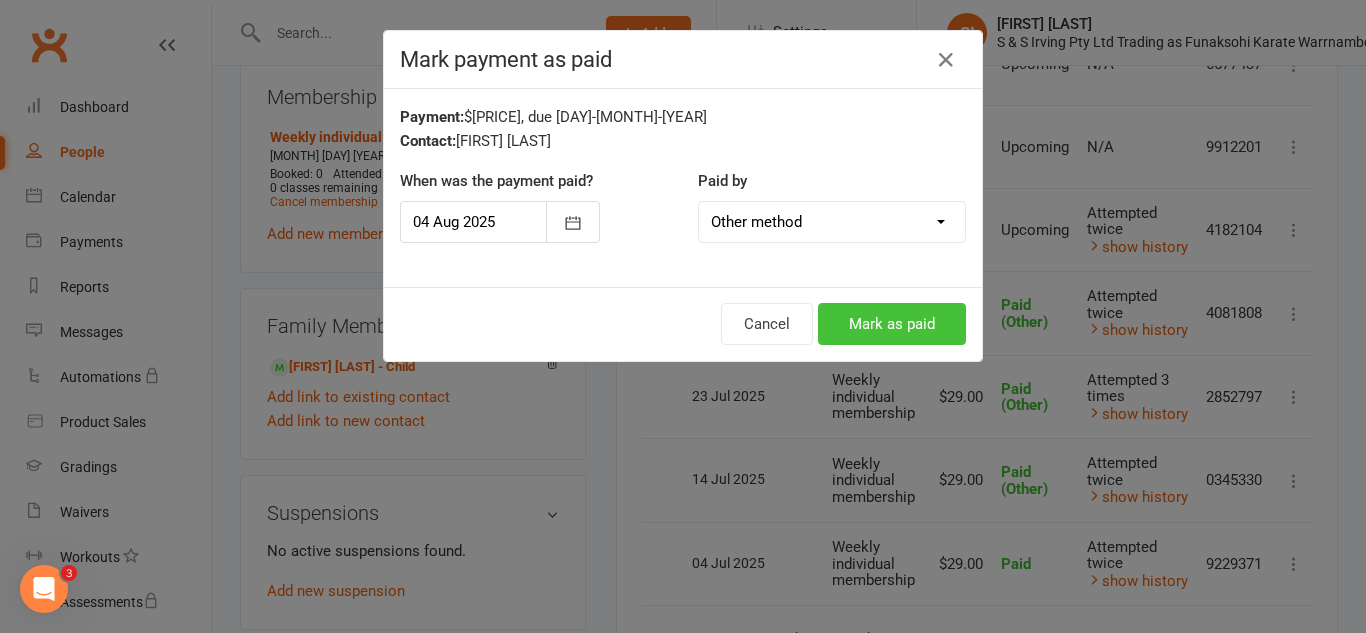 click on "Mark as paid" at bounding box center (892, 324) 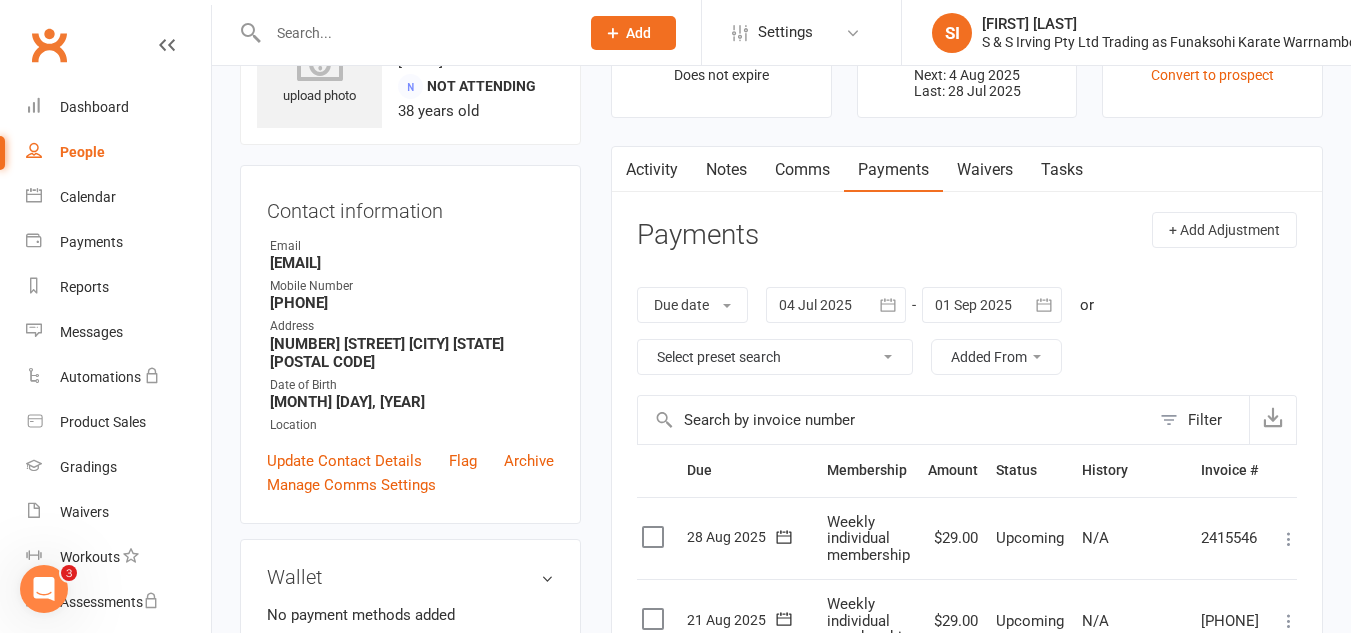 scroll, scrollTop: 0, scrollLeft: 0, axis: both 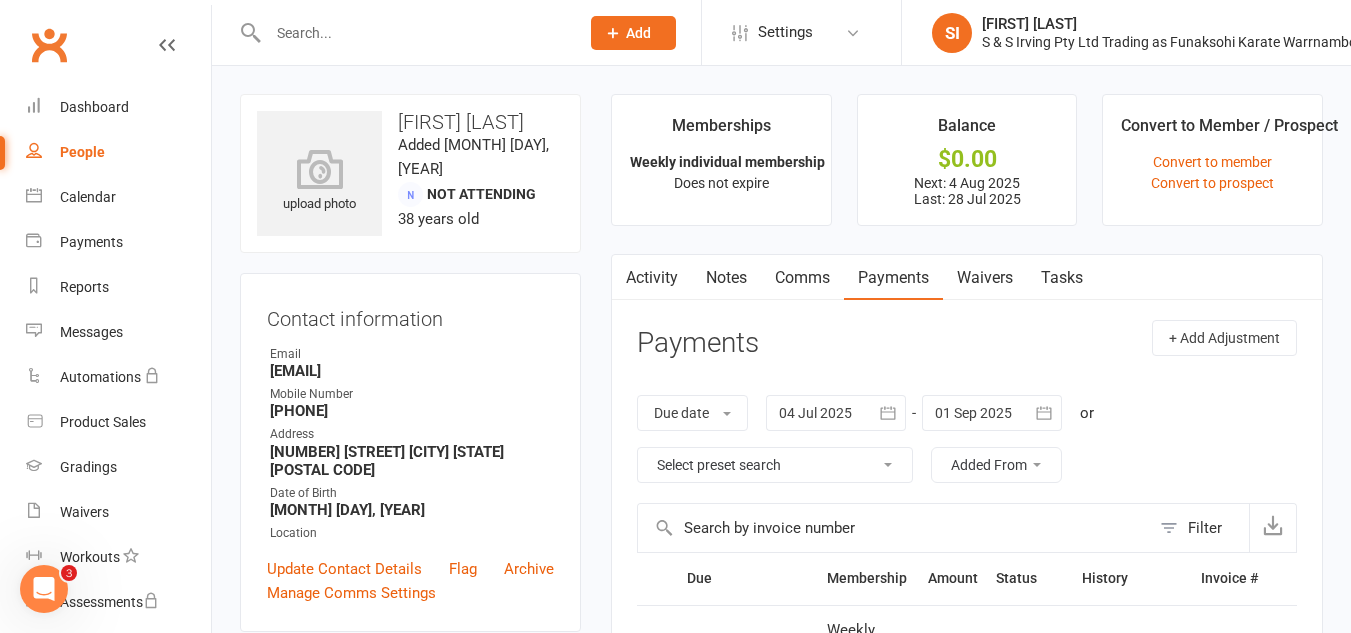 click on "People" at bounding box center (118, 152) 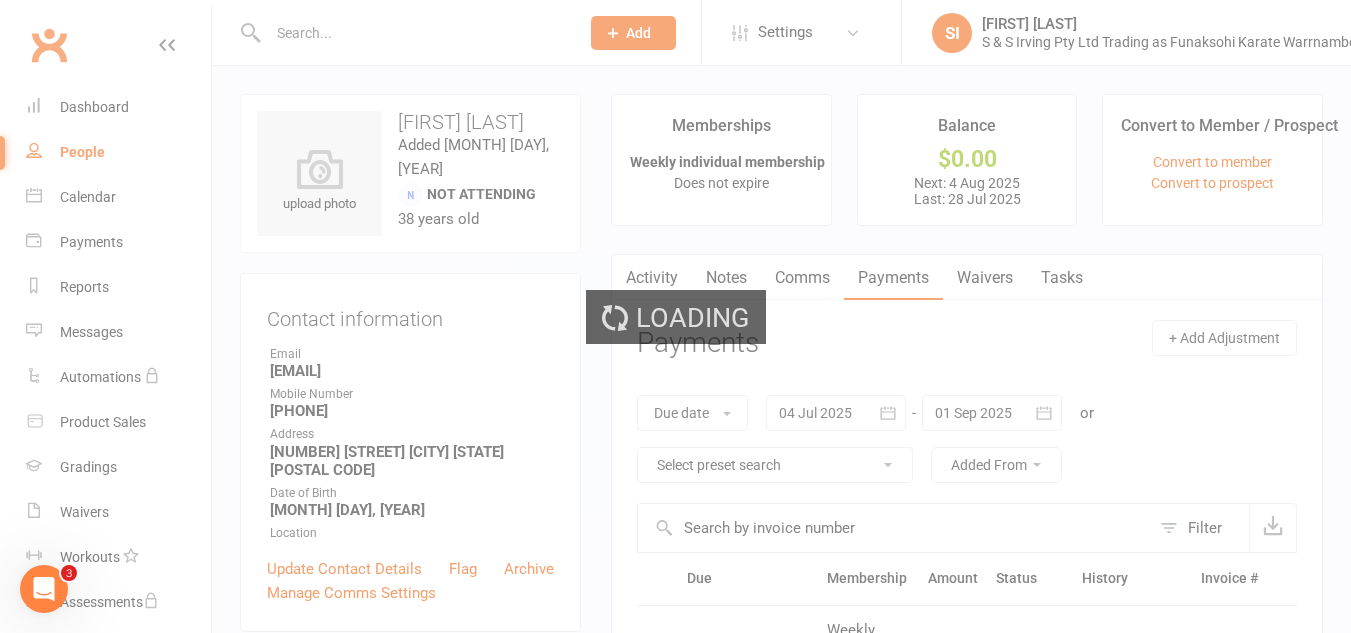 select on "100" 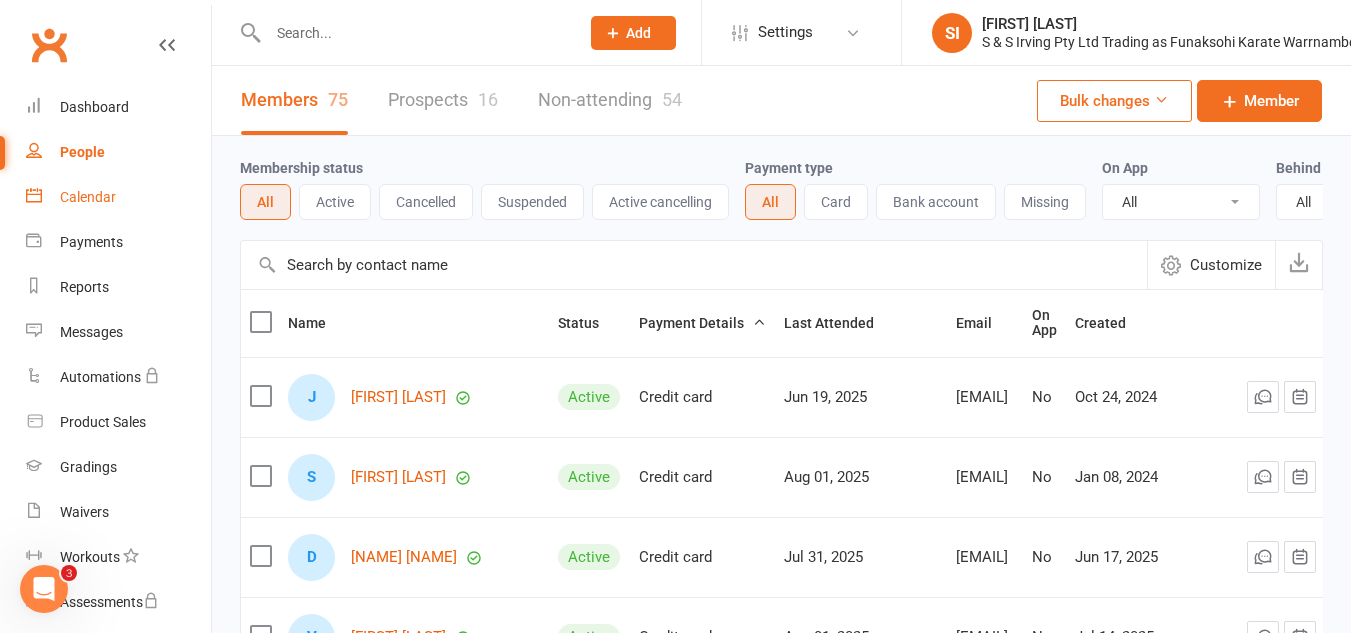 click on "Calendar" at bounding box center (118, 197) 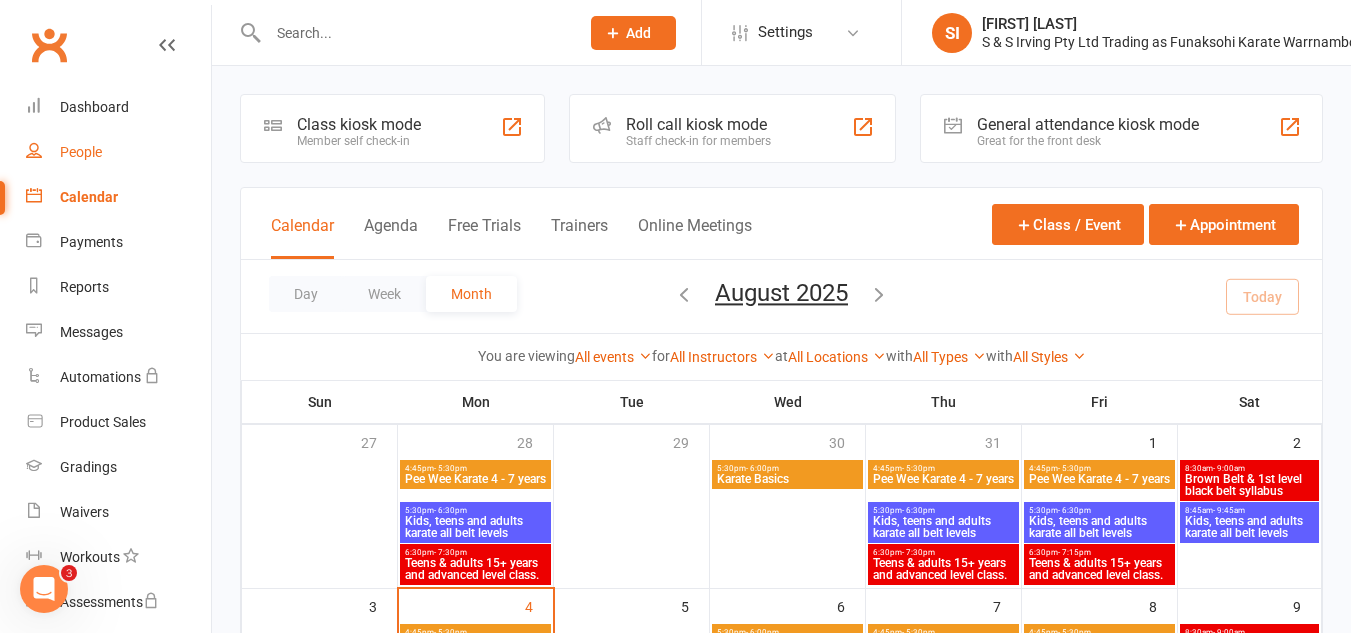 click on "People" at bounding box center [81, 152] 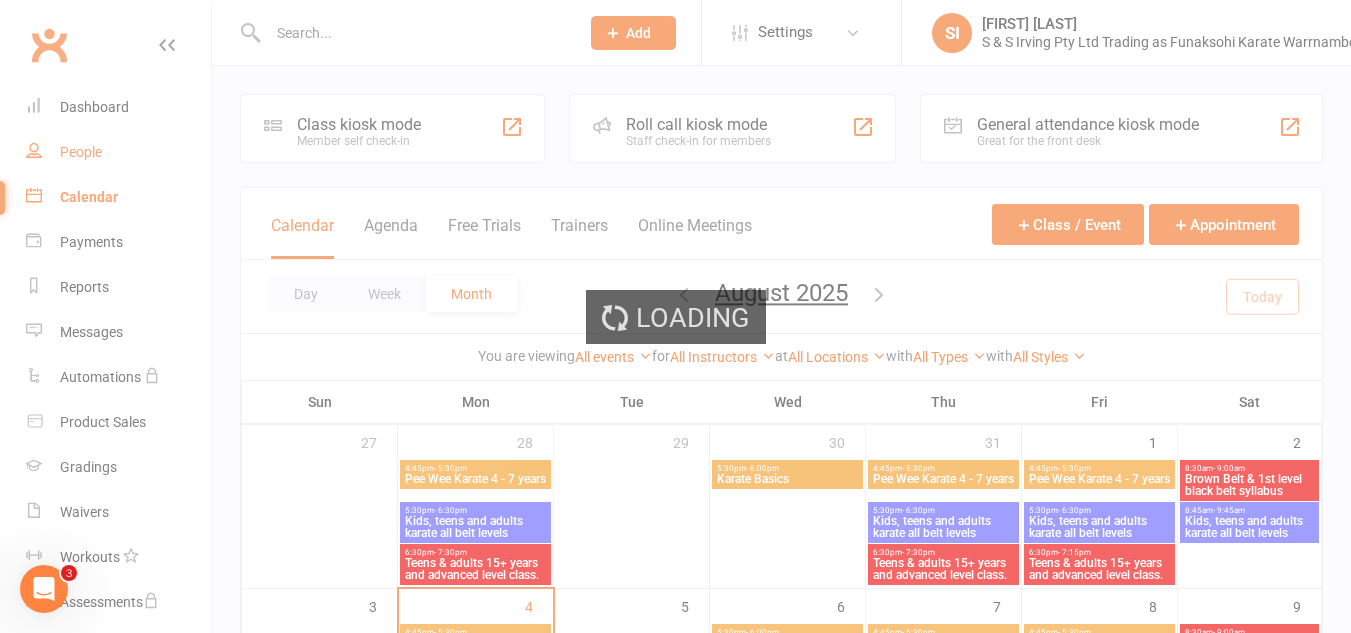select on "100" 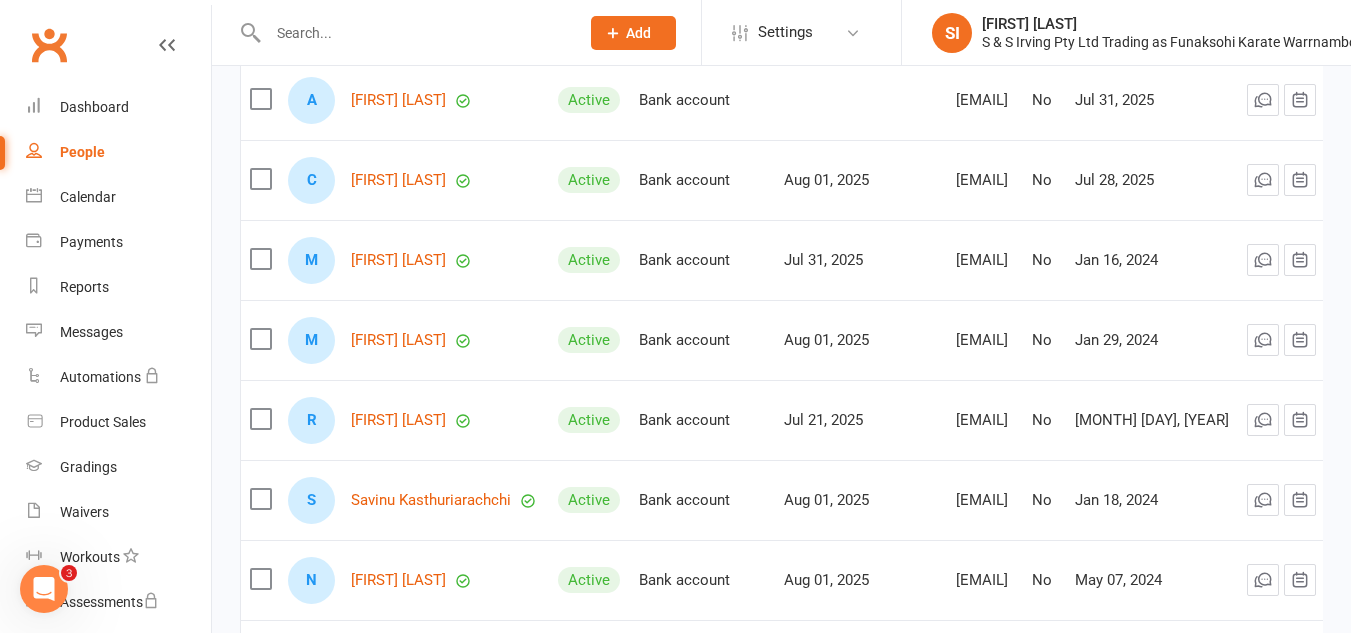 scroll, scrollTop: 1818, scrollLeft: 0, axis: vertical 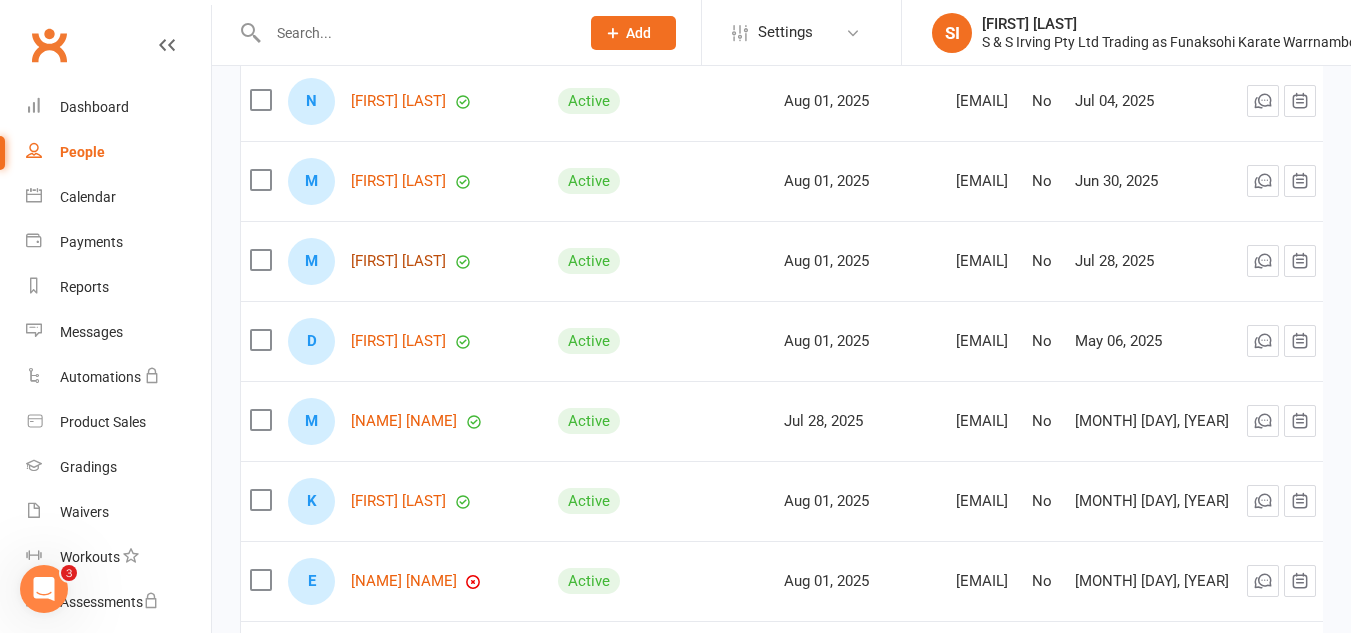 click on "[FIRST] [LAST]" at bounding box center (398, 261) 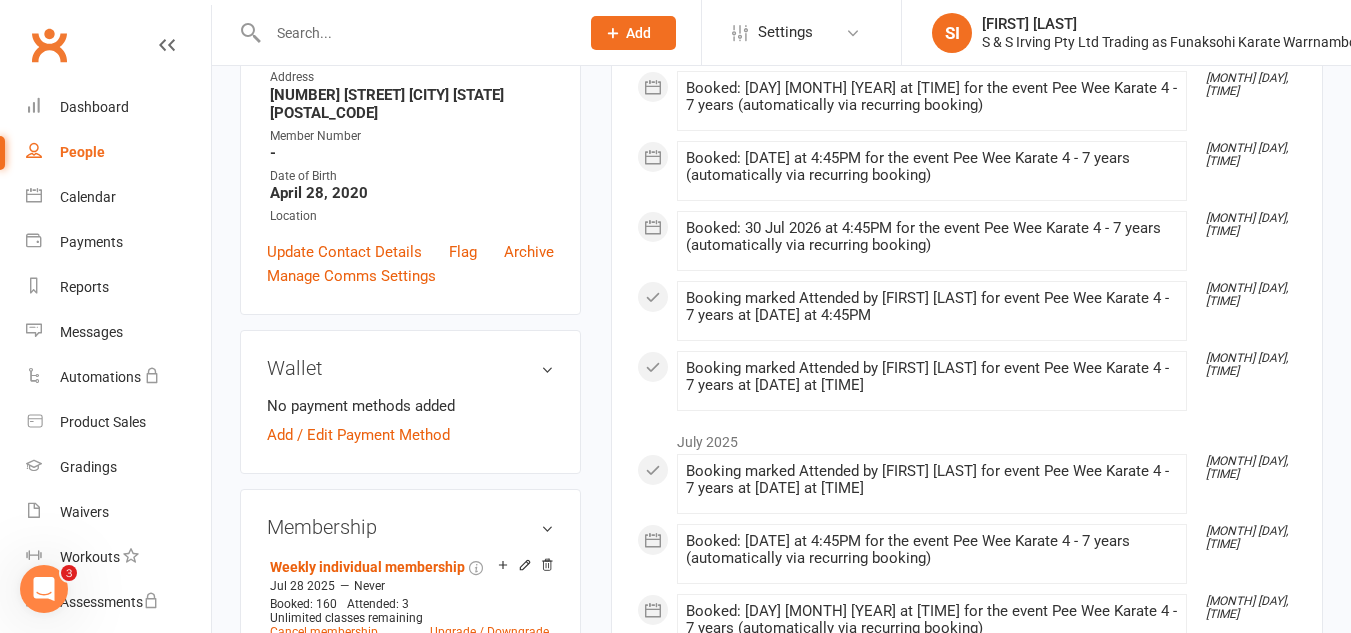 scroll, scrollTop: 0, scrollLeft: 0, axis: both 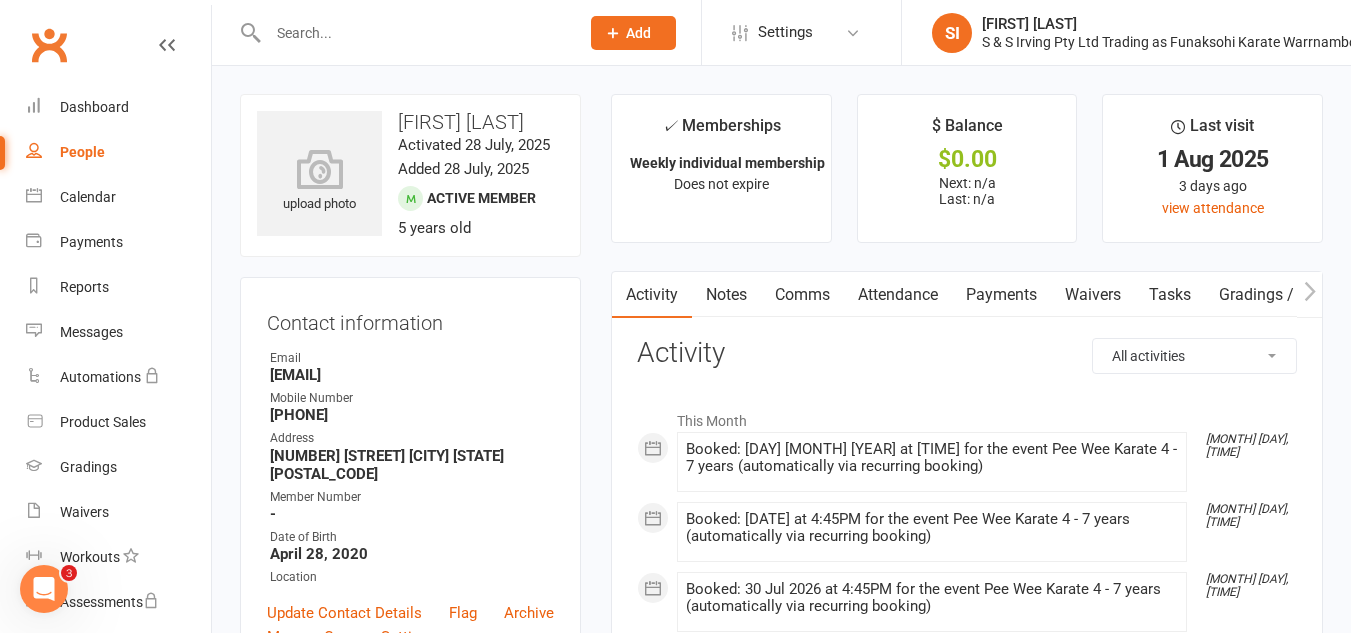 click on "Payments" at bounding box center (1001, 295) 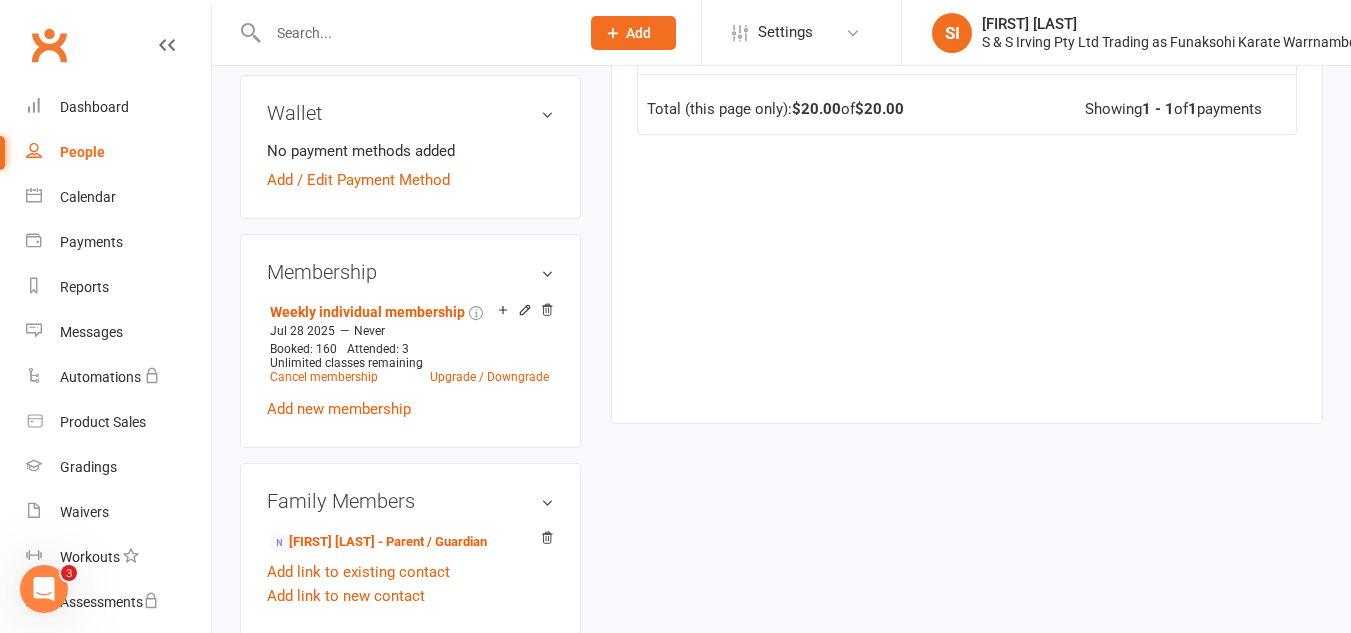 scroll, scrollTop: 617, scrollLeft: 0, axis: vertical 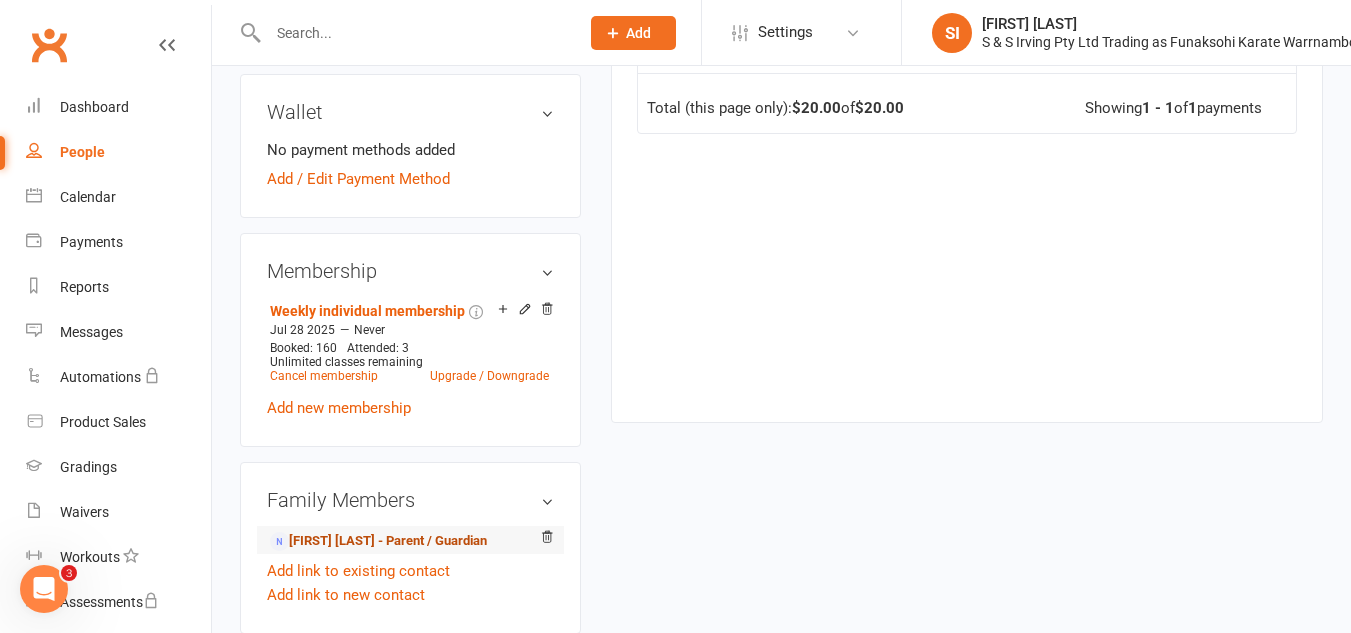 click on "[FIRST] [LAST] - Parent / Guardian" at bounding box center [378, 541] 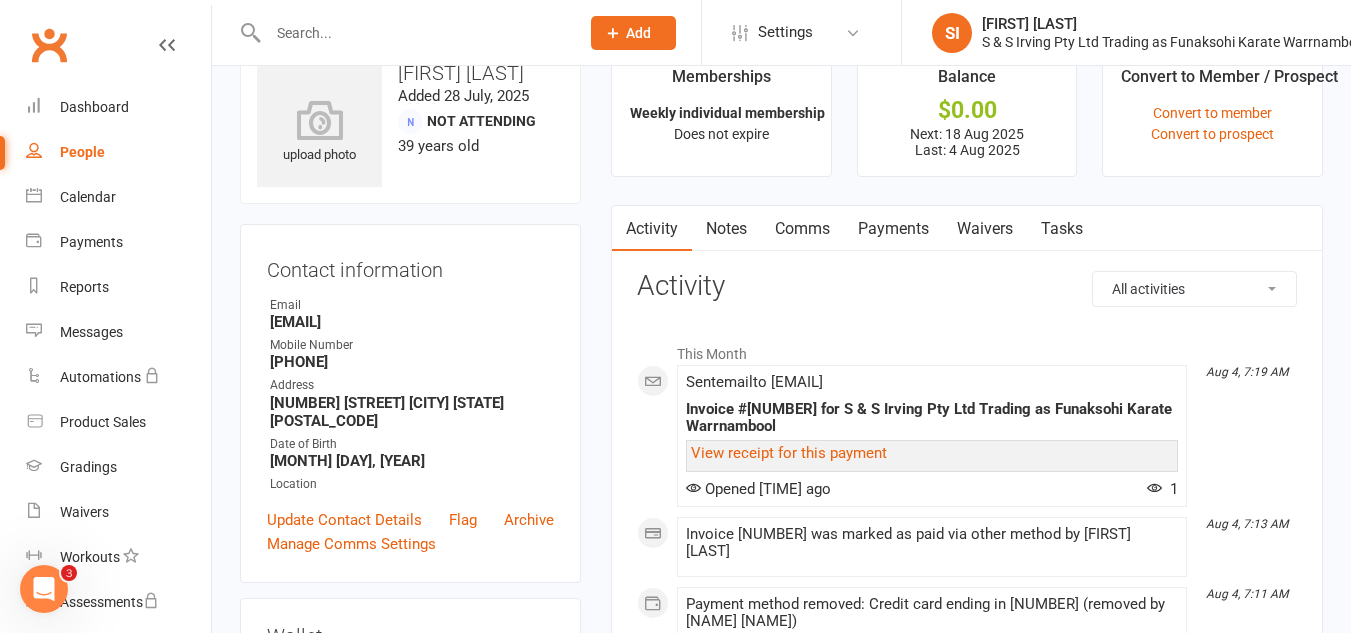 scroll, scrollTop: 0, scrollLeft: 0, axis: both 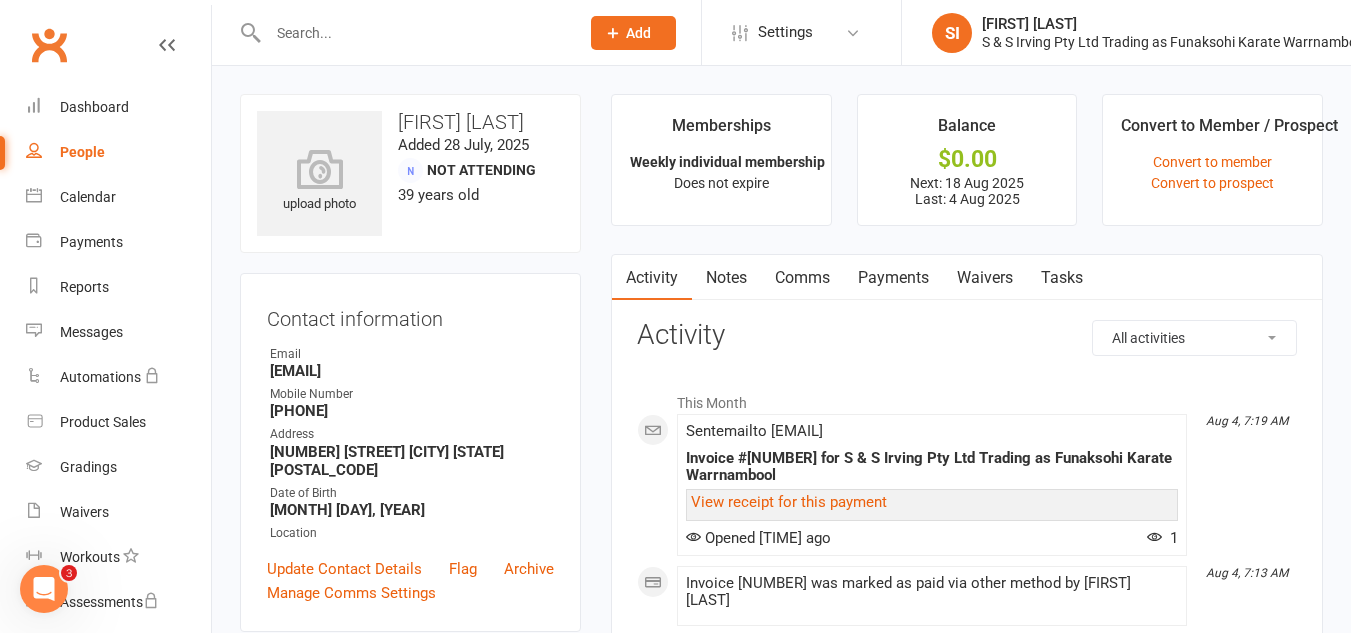 click on "Payments" at bounding box center (893, 278) 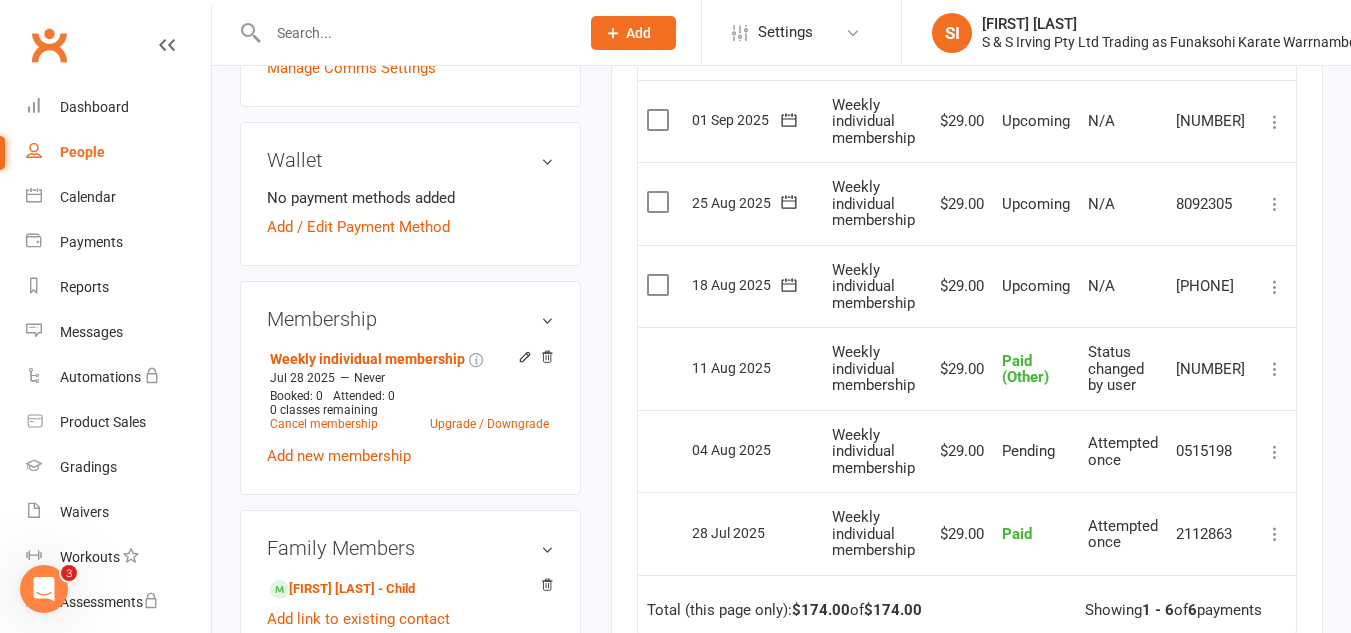 scroll, scrollTop: 526, scrollLeft: 0, axis: vertical 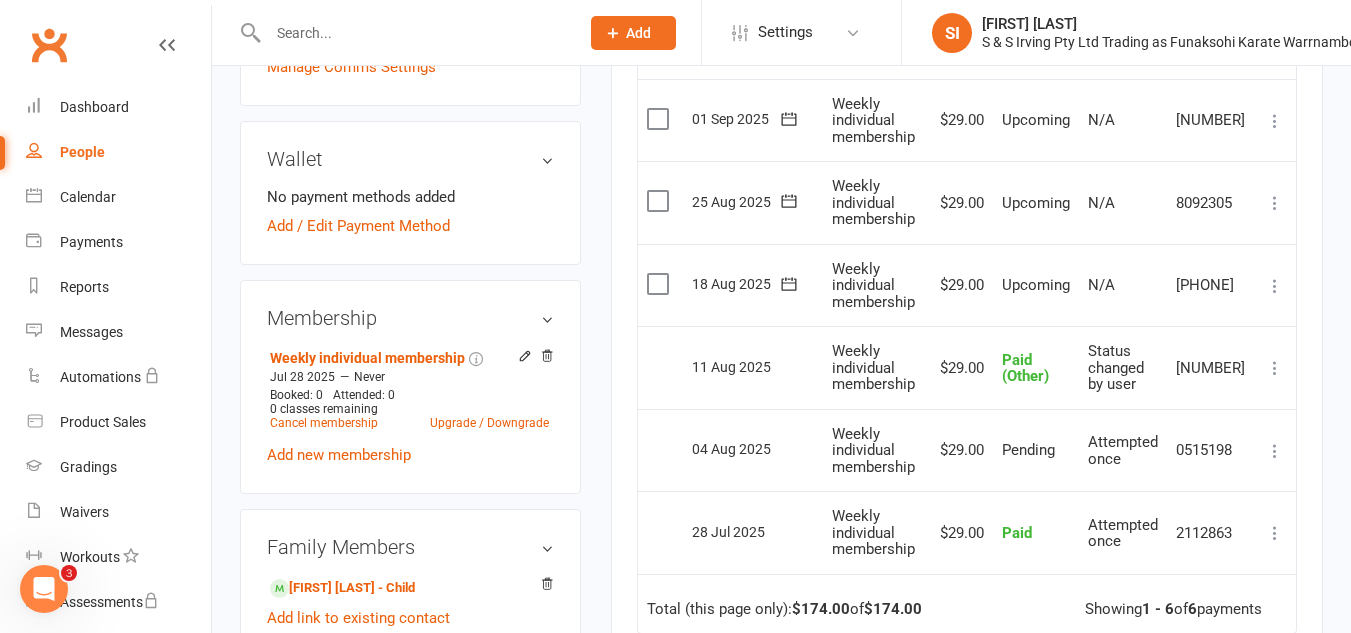 click at bounding box center [1275, 368] 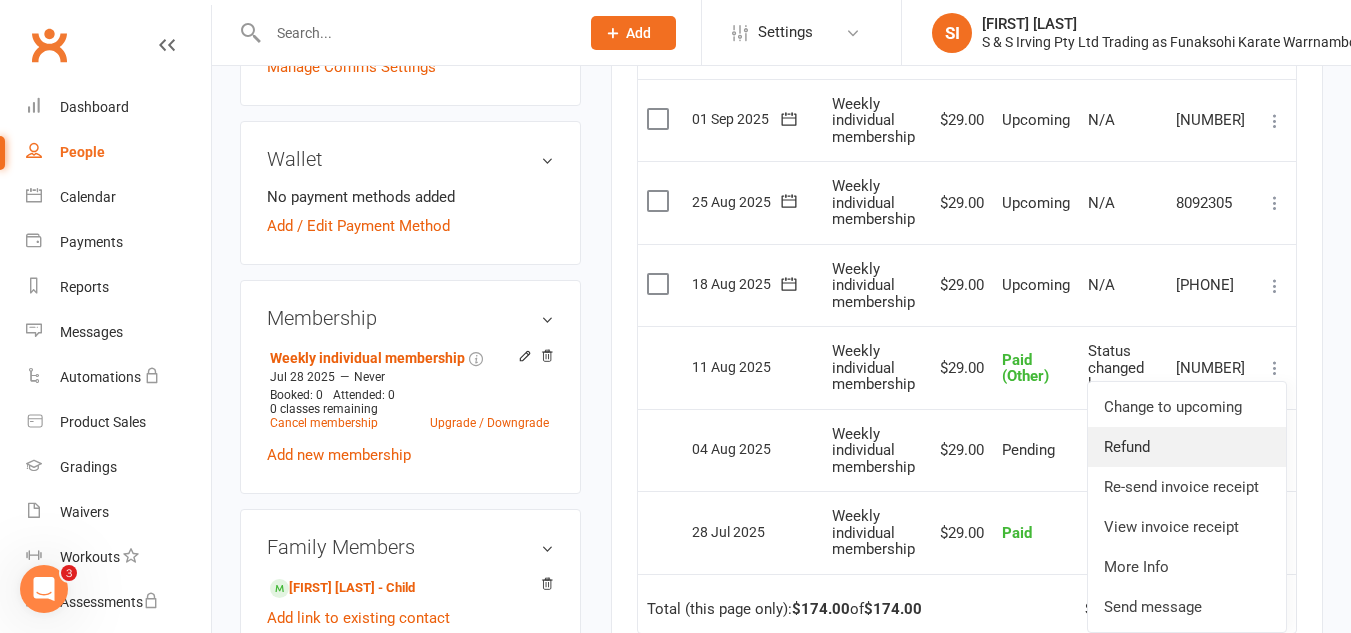 click on "Refund" at bounding box center [1187, 447] 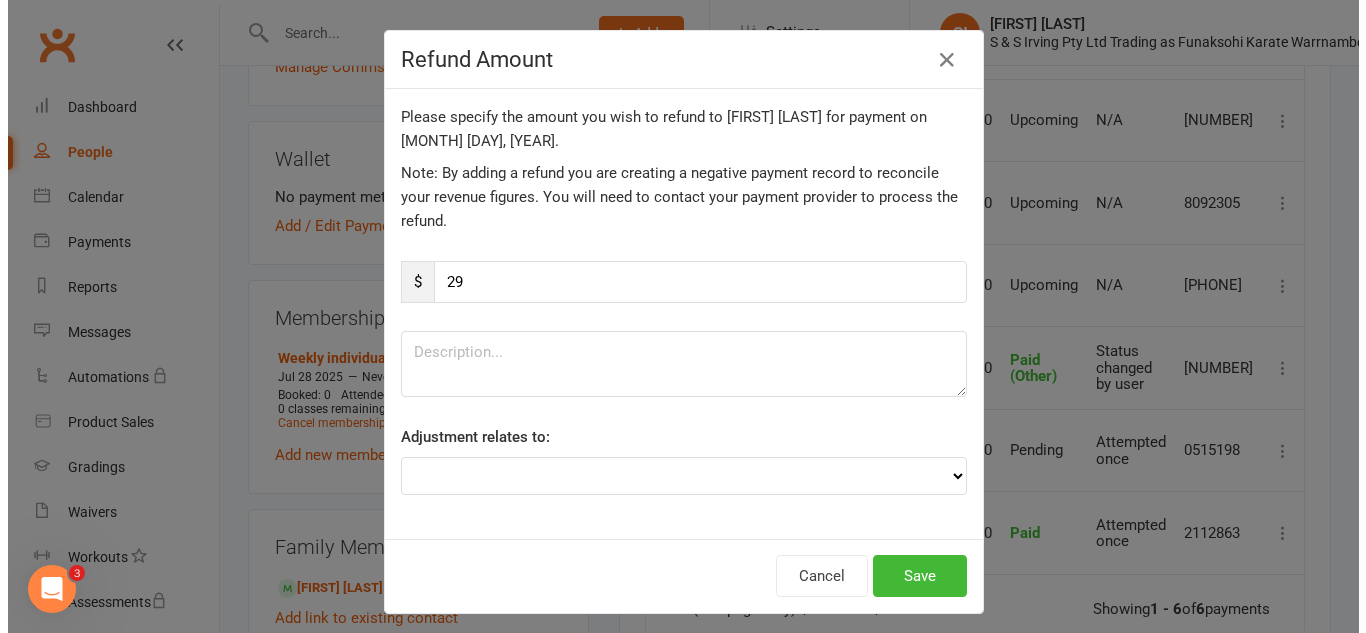 scroll, scrollTop: 509, scrollLeft: 0, axis: vertical 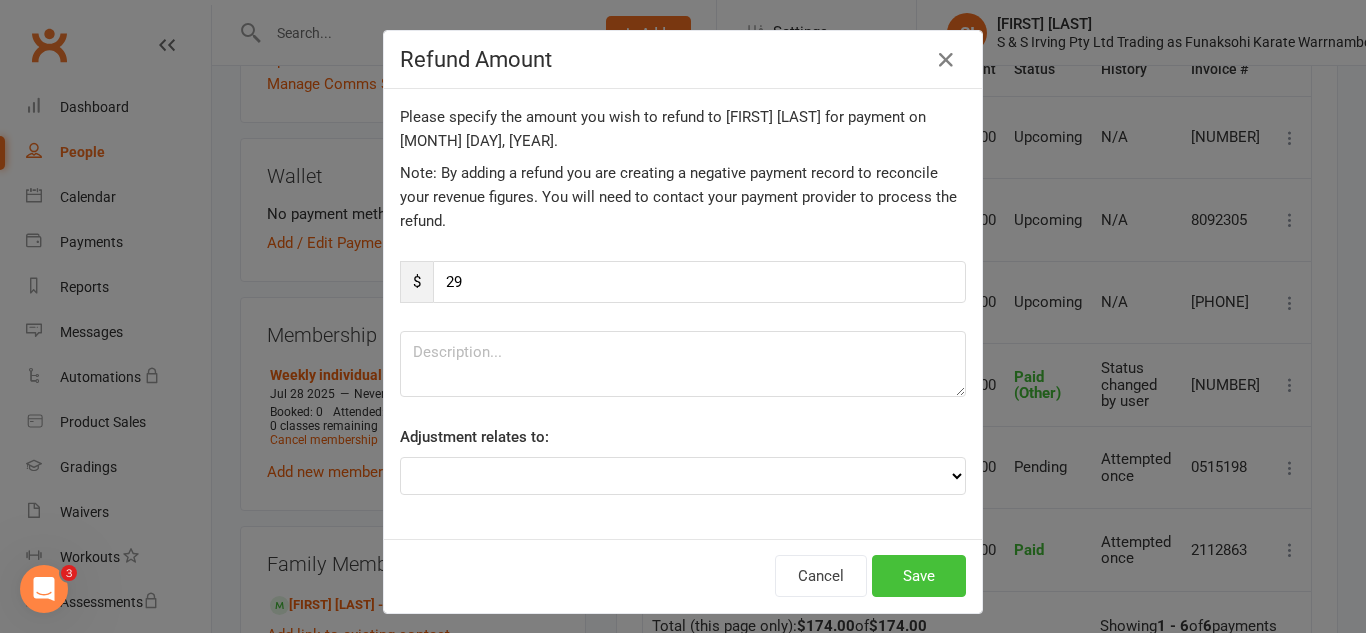 click on "Save" at bounding box center (919, 576) 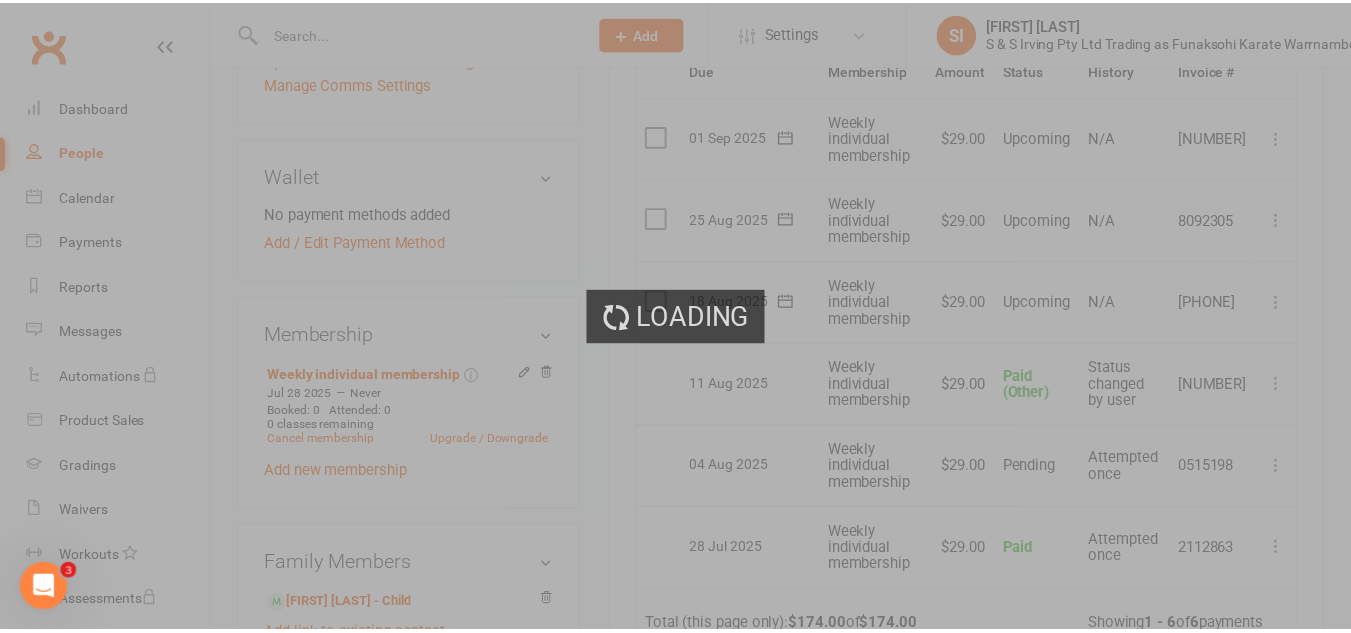 scroll, scrollTop: 526, scrollLeft: 0, axis: vertical 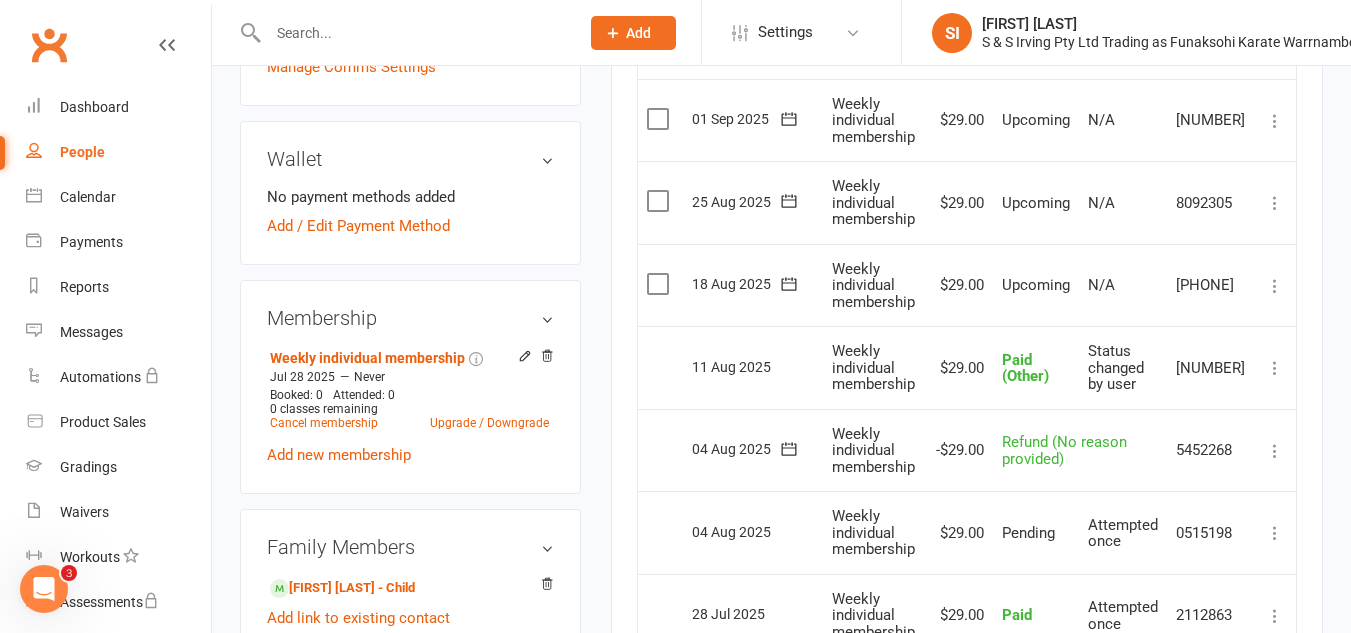 click at bounding box center (1275, 368) 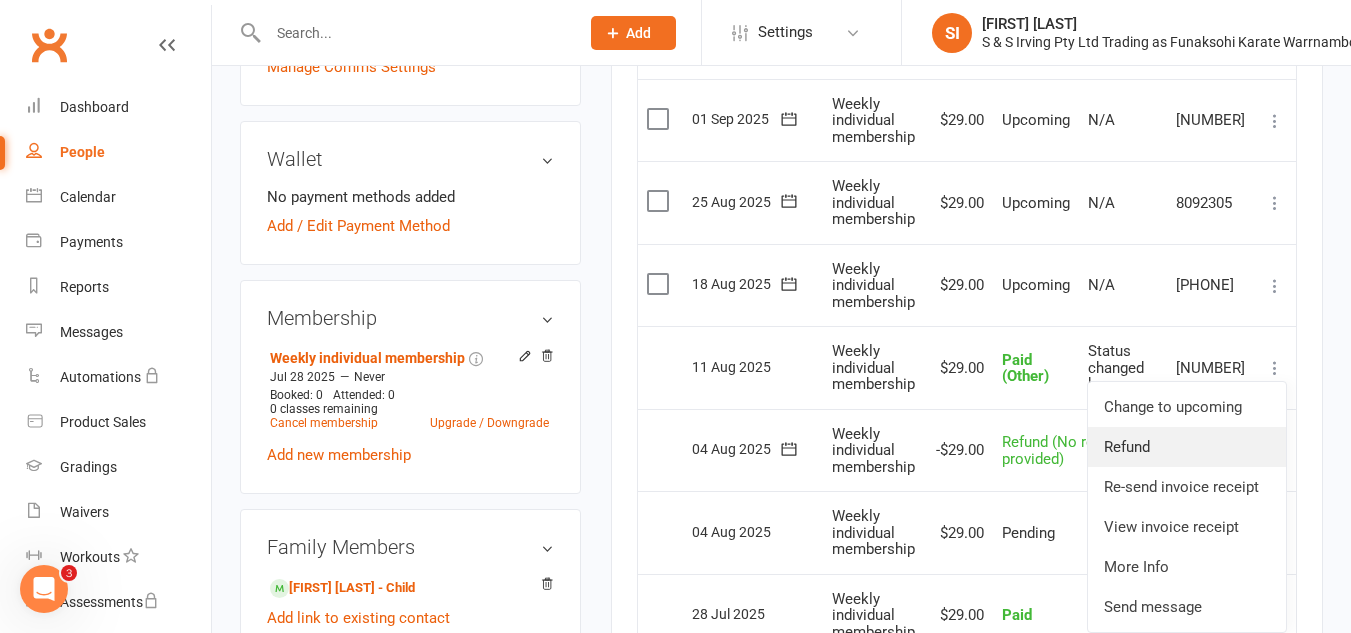 click on "Refund" at bounding box center (1187, 447) 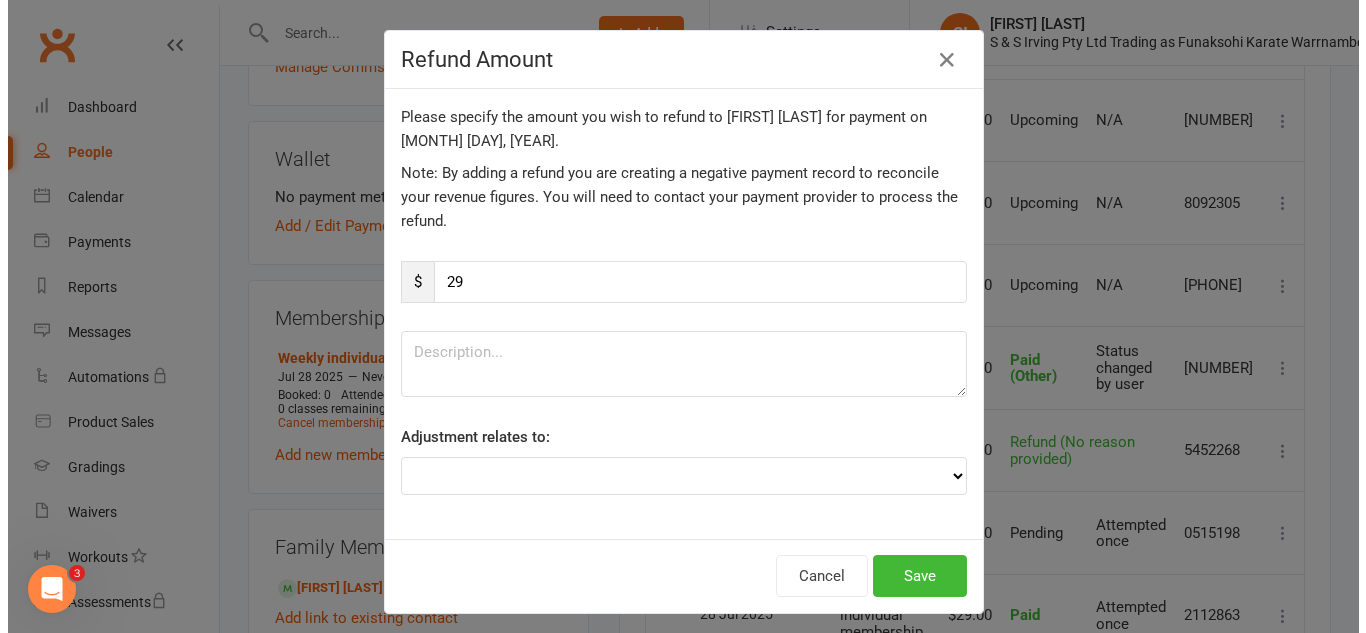 scroll, scrollTop: 509, scrollLeft: 0, axis: vertical 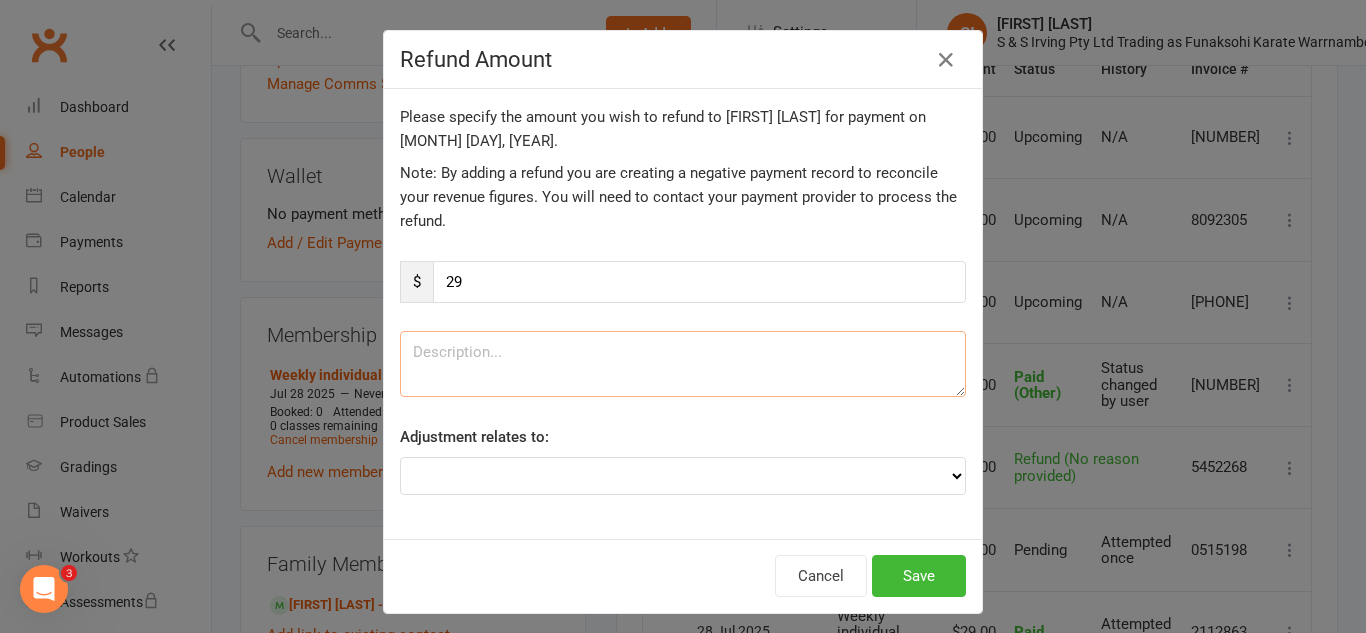 click at bounding box center (683, 364) 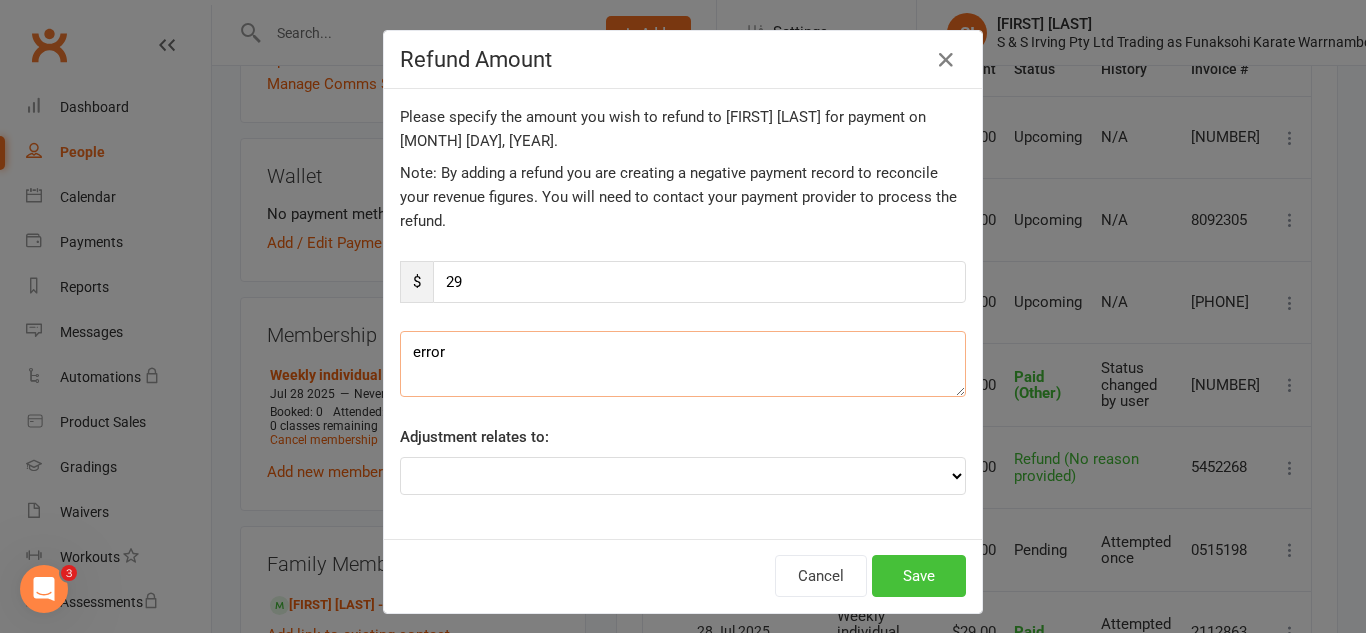 type on "error" 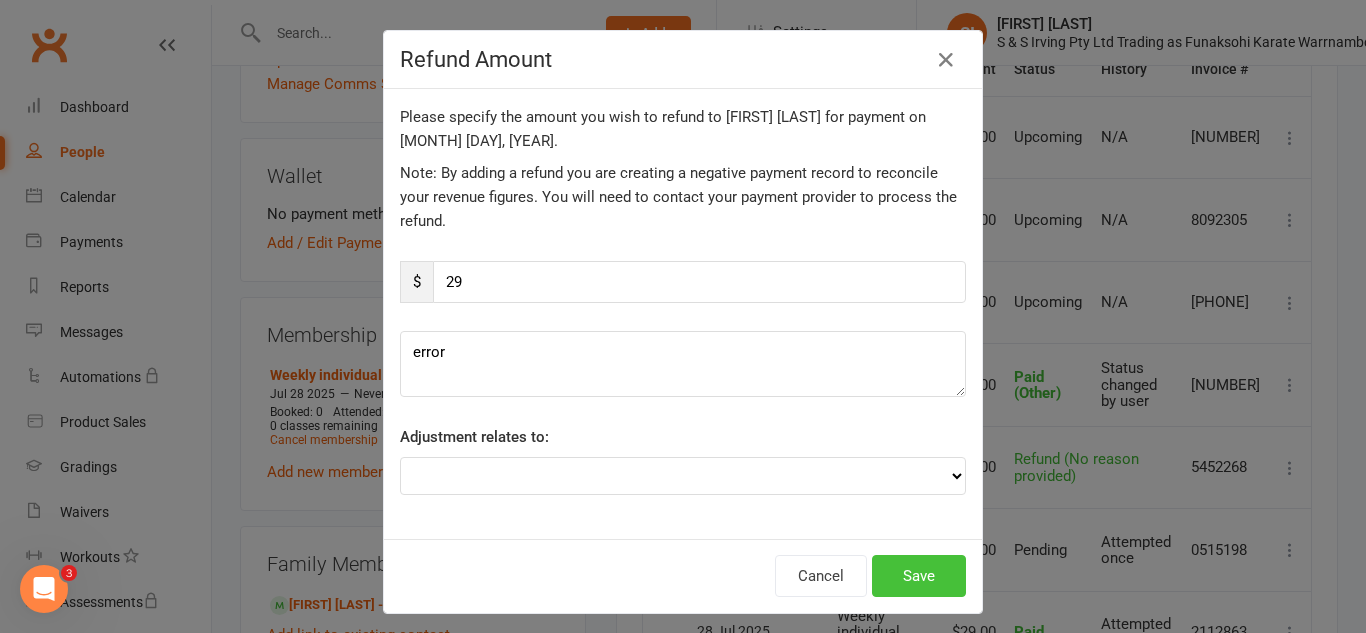 click on "Save" at bounding box center [919, 576] 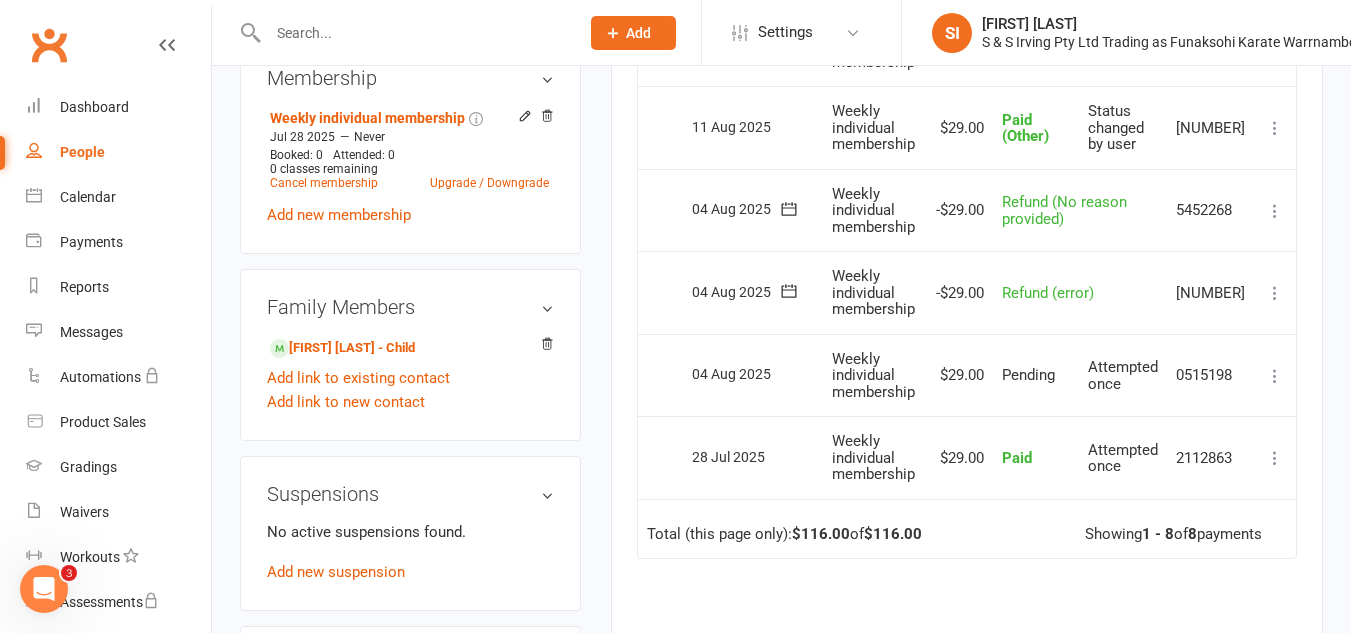 scroll, scrollTop: 667, scrollLeft: 0, axis: vertical 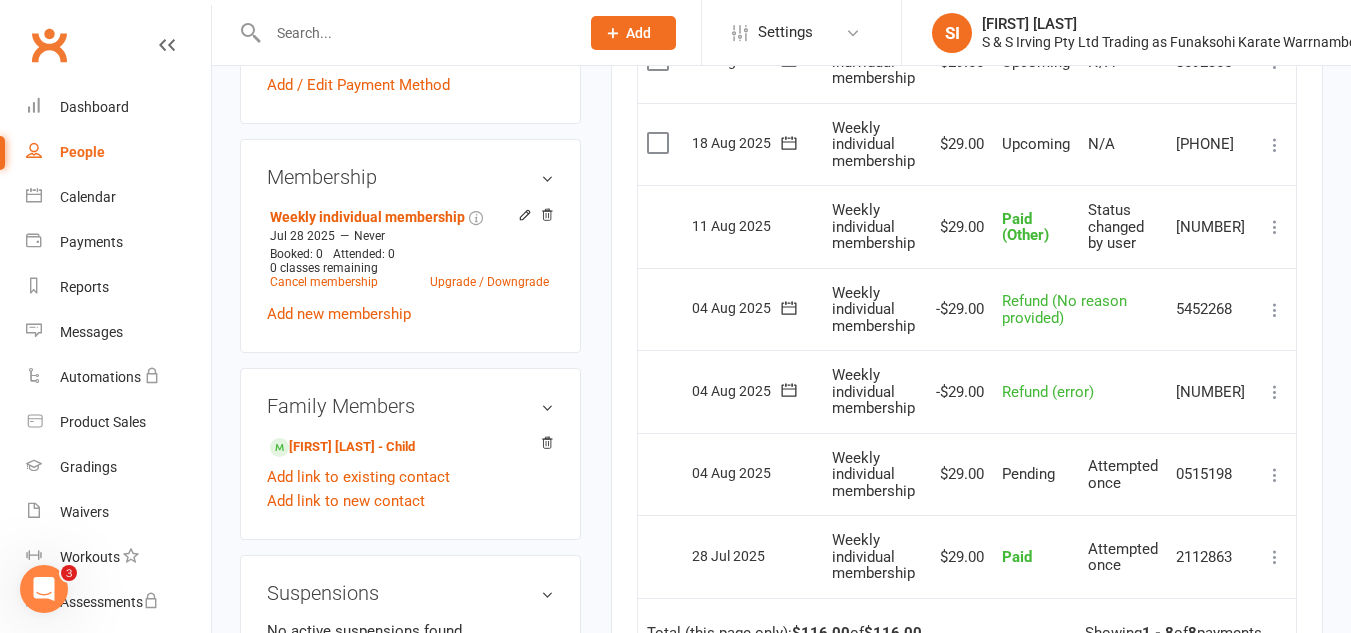 click on "People" at bounding box center (82, 152) 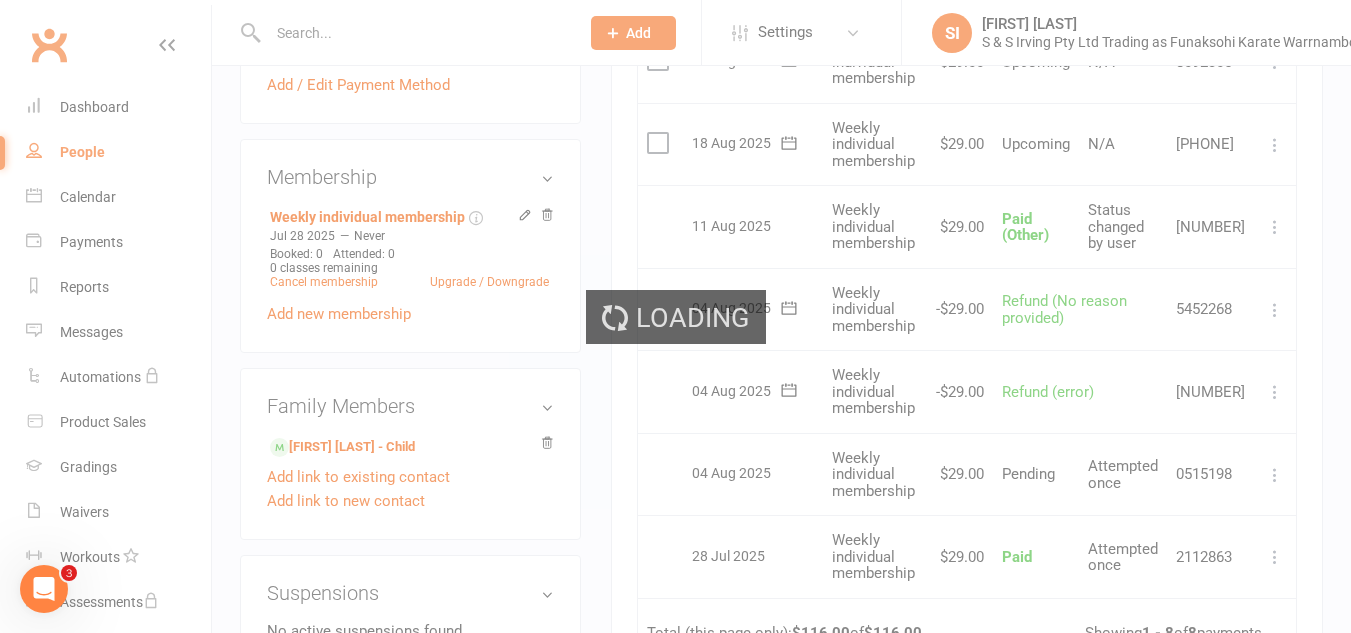 select on "100" 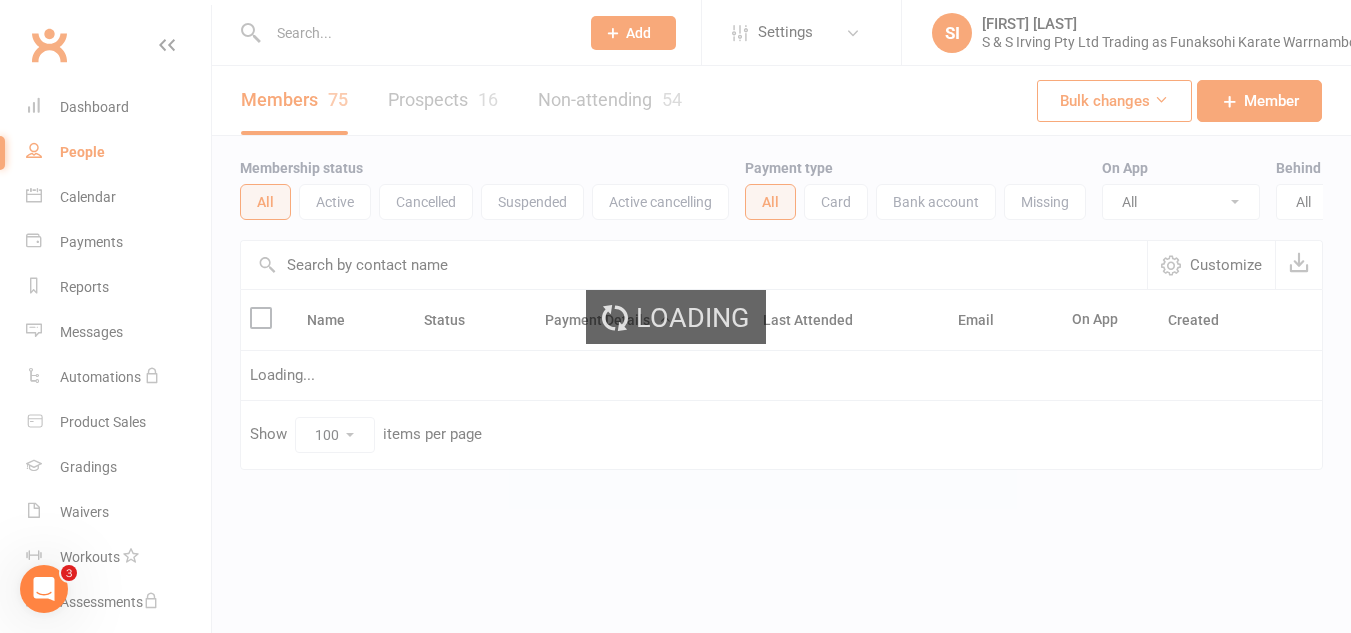 scroll, scrollTop: 0, scrollLeft: 0, axis: both 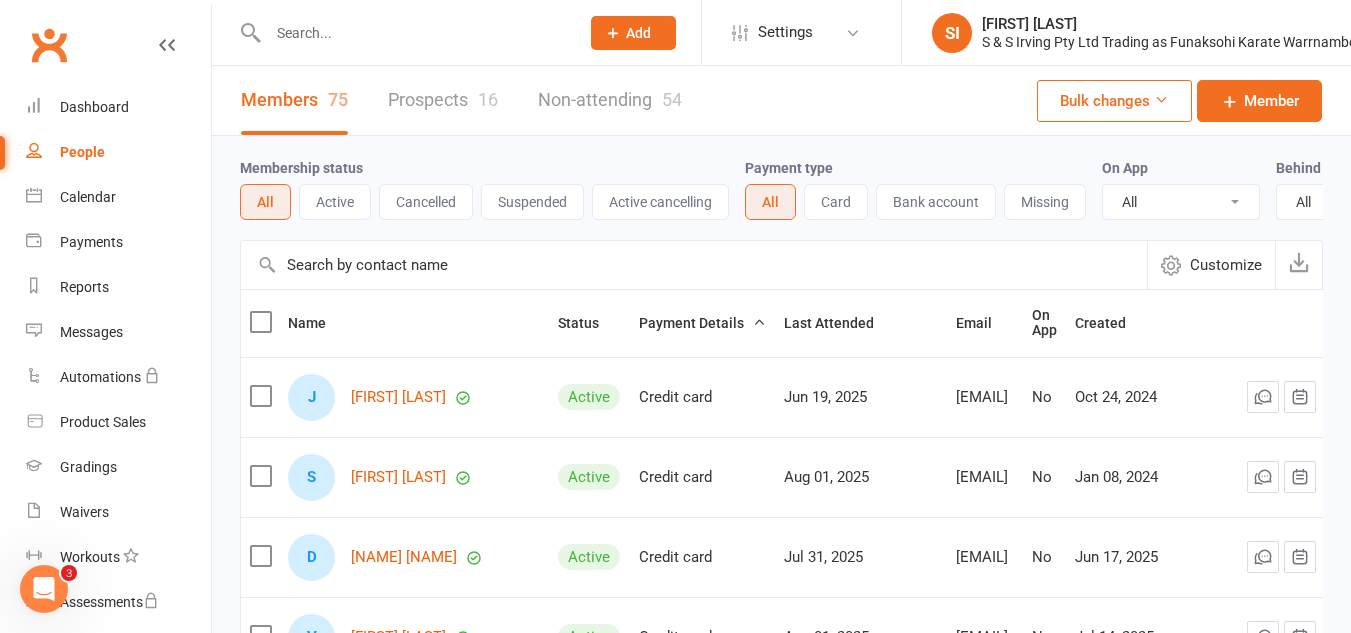 click on "People" at bounding box center [82, 152] 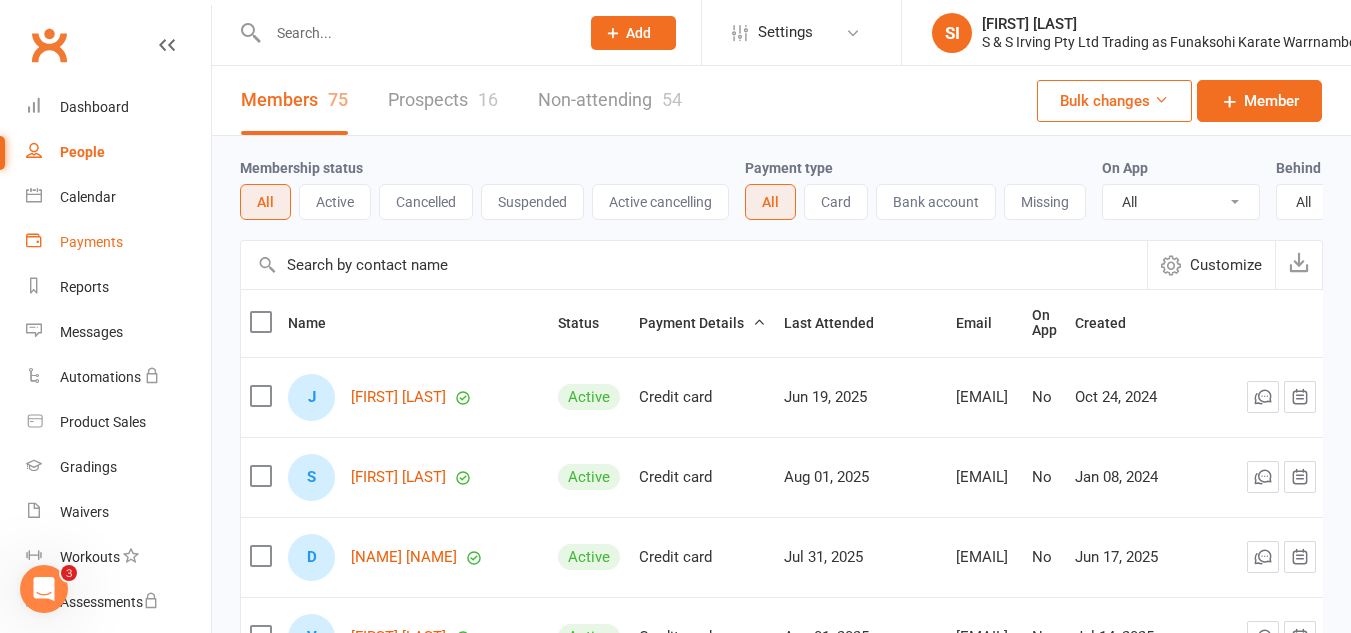 click on "Payments" at bounding box center [91, 242] 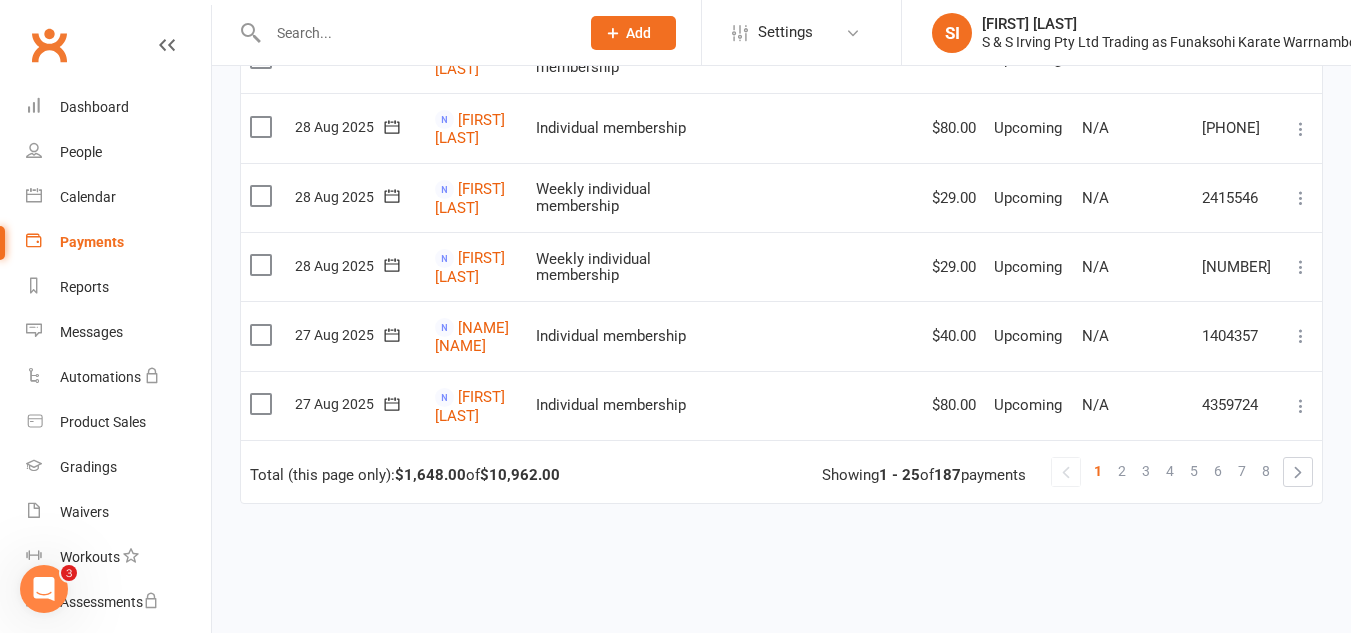 scroll, scrollTop: 1790, scrollLeft: 0, axis: vertical 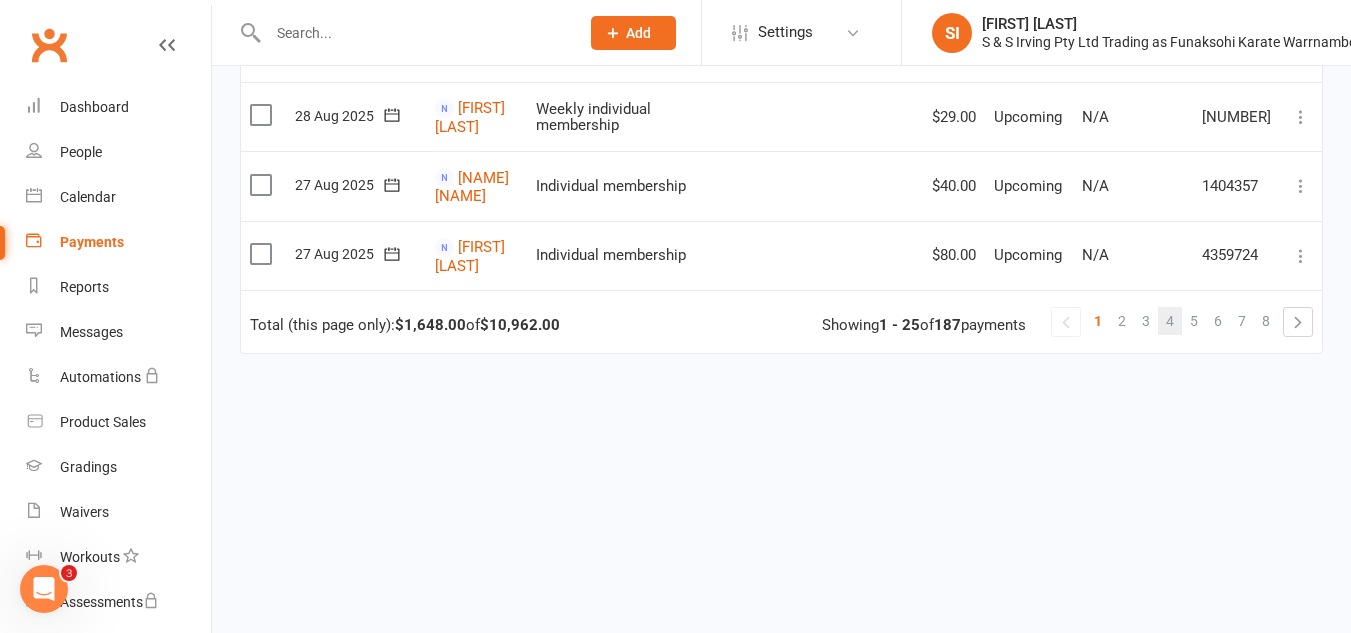 click on "4" at bounding box center [1170, 321] 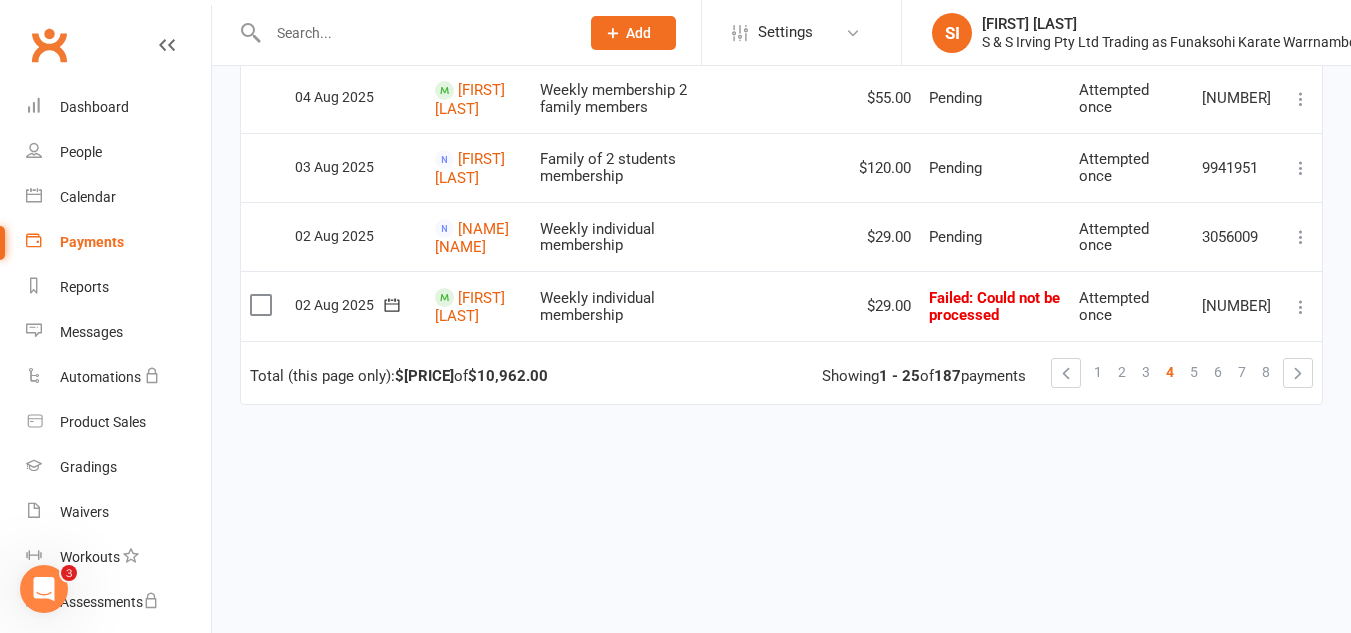 scroll, scrollTop: 1698, scrollLeft: 0, axis: vertical 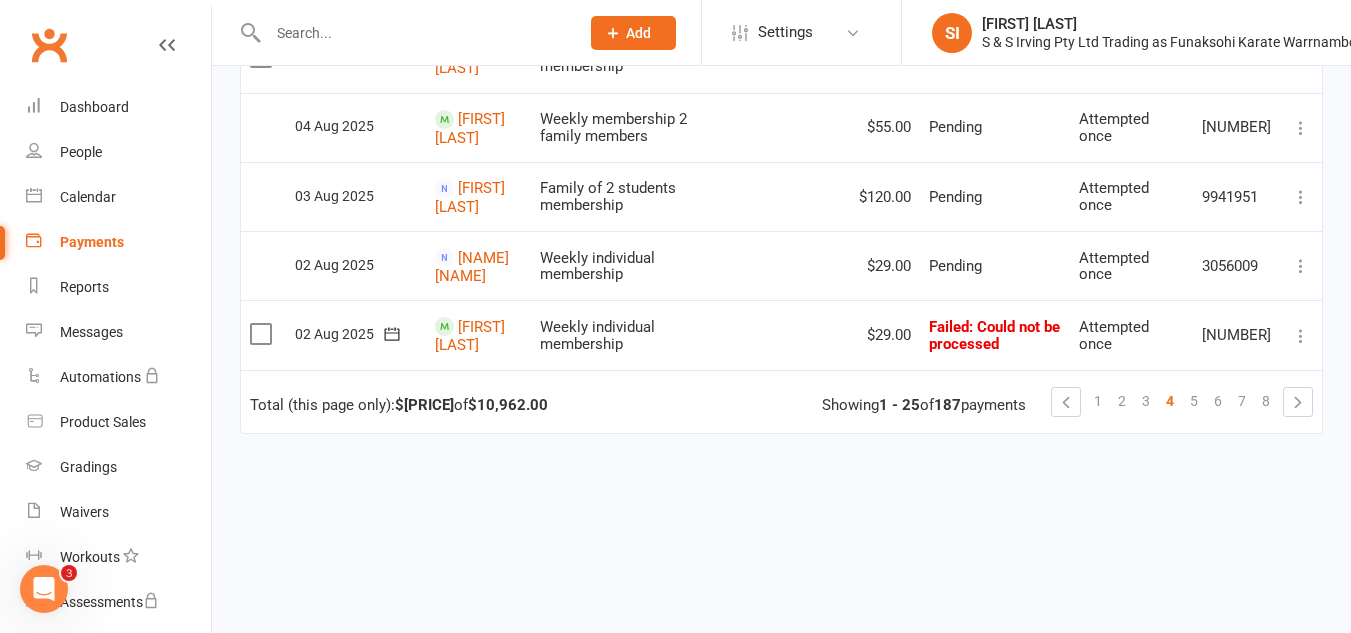 drag, startPoint x: 1198, startPoint y: 415, endPoint x: 1179, endPoint y: 474, distance: 61.983868 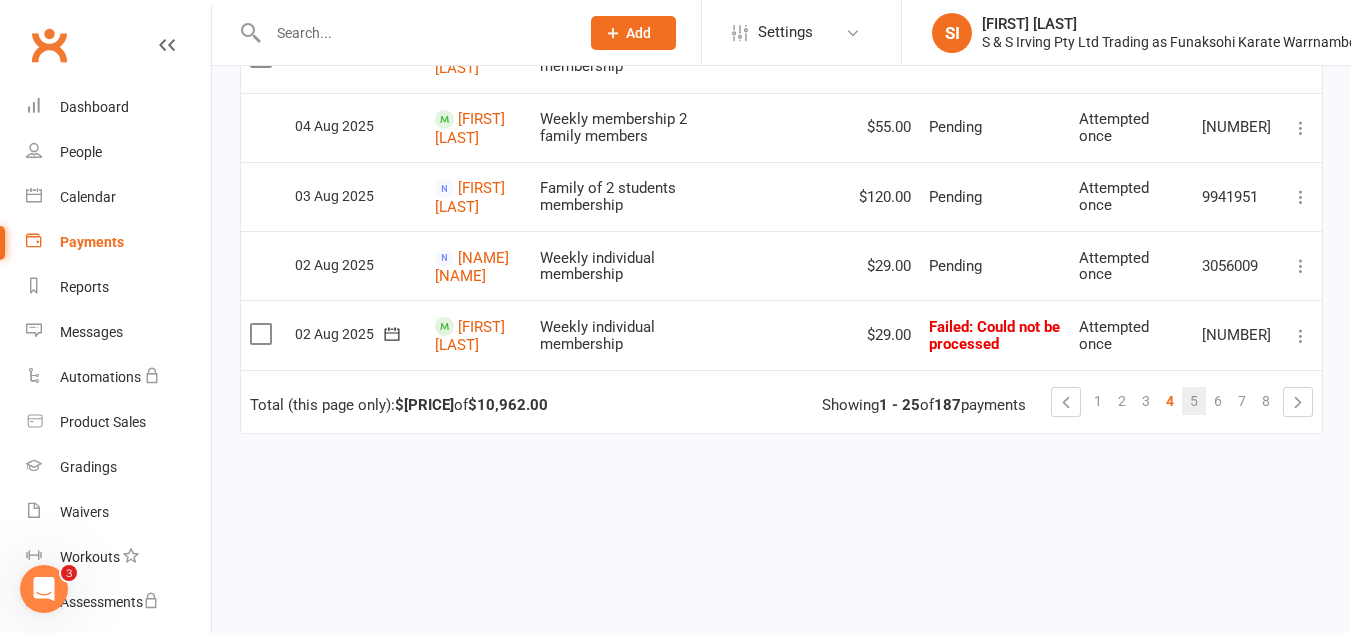 click on "5" at bounding box center [1194, 401] 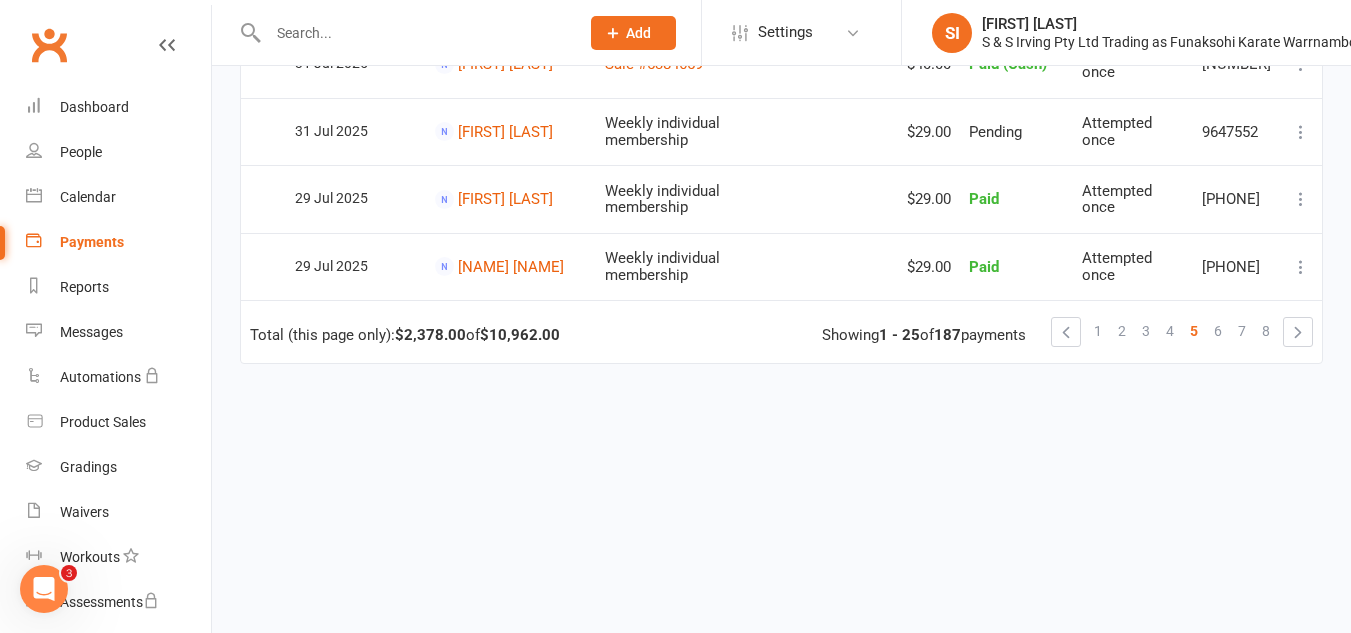 scroll, scrollTop: 1917, scrollLeft: 0, axis: vertical 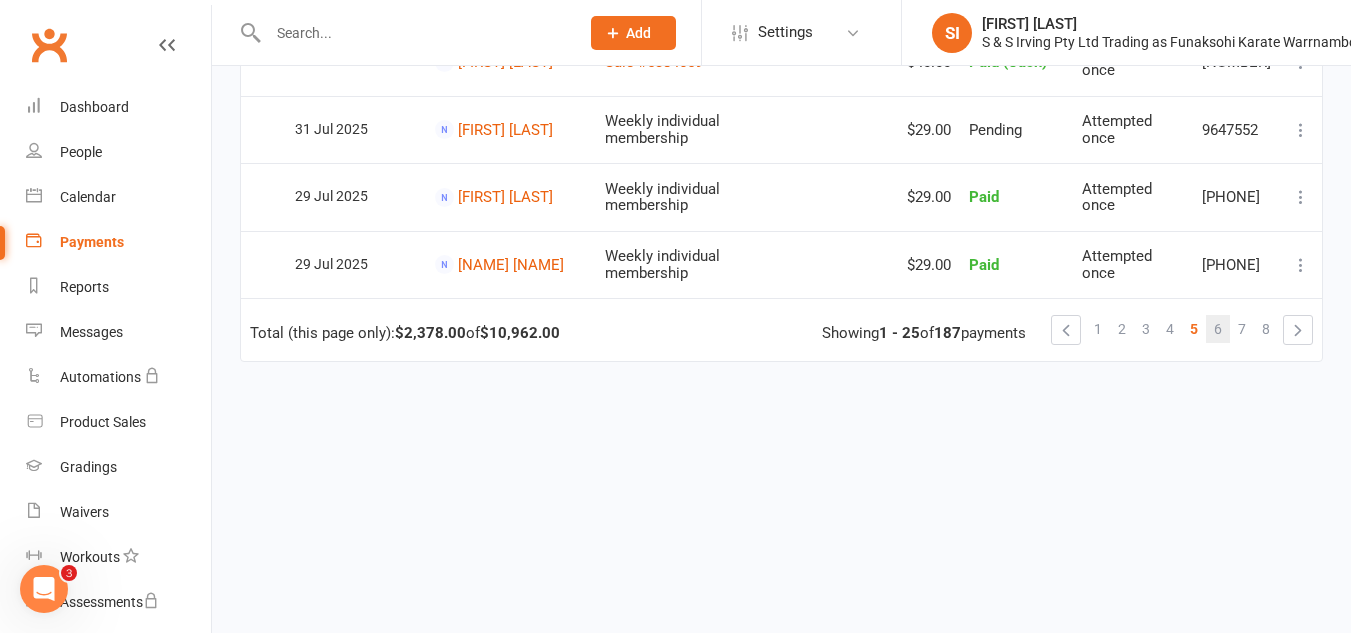 click on "6" at bounding box center (1218, 329) 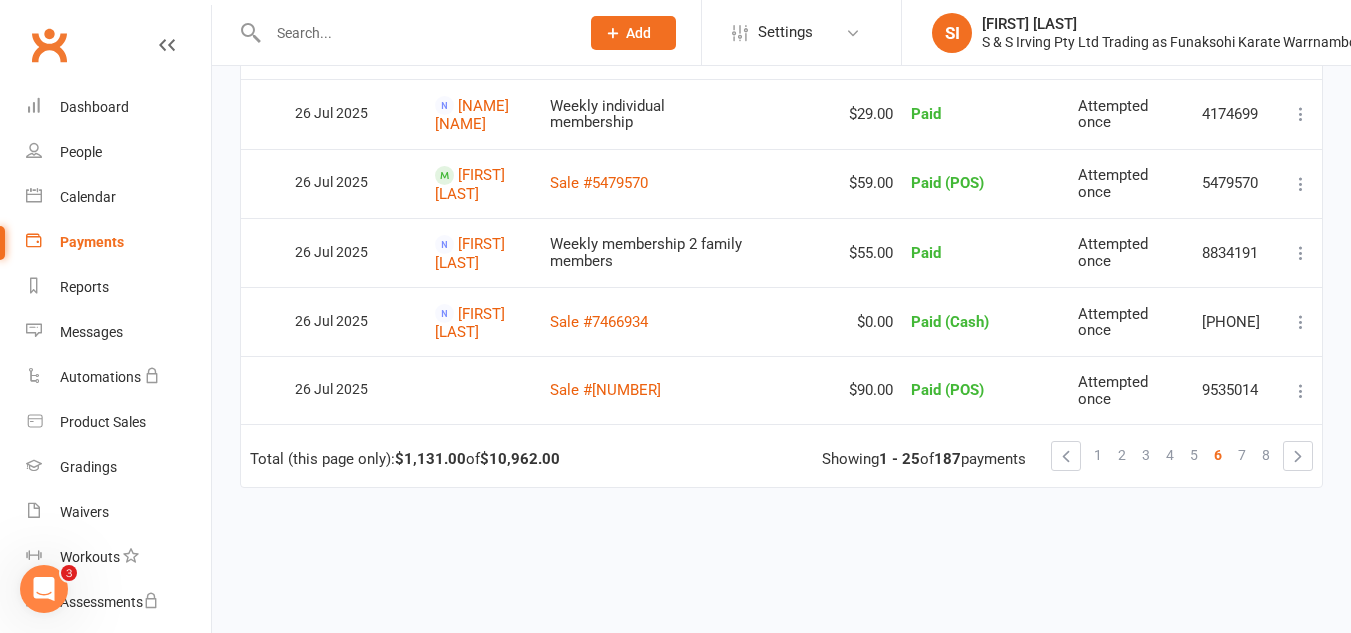 scroll, scrollTop: 1643, scrollLeft: 0, axis: vertical 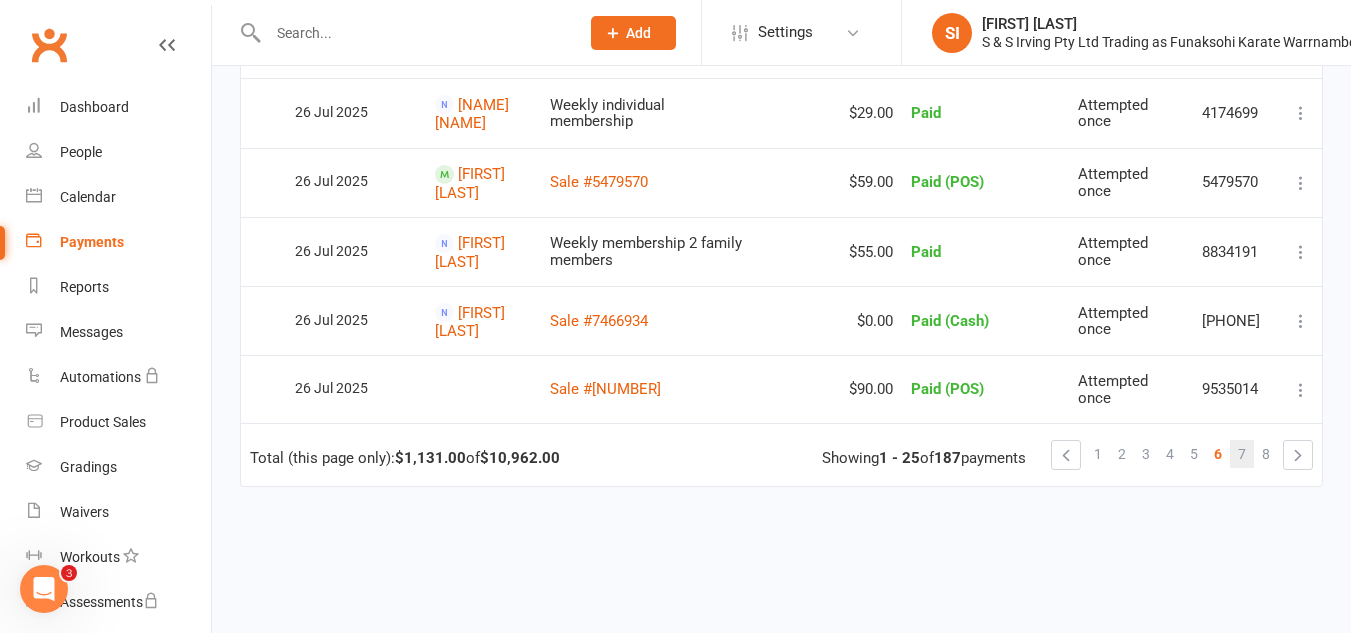 click on "7" at bounding box center (1242, 454) 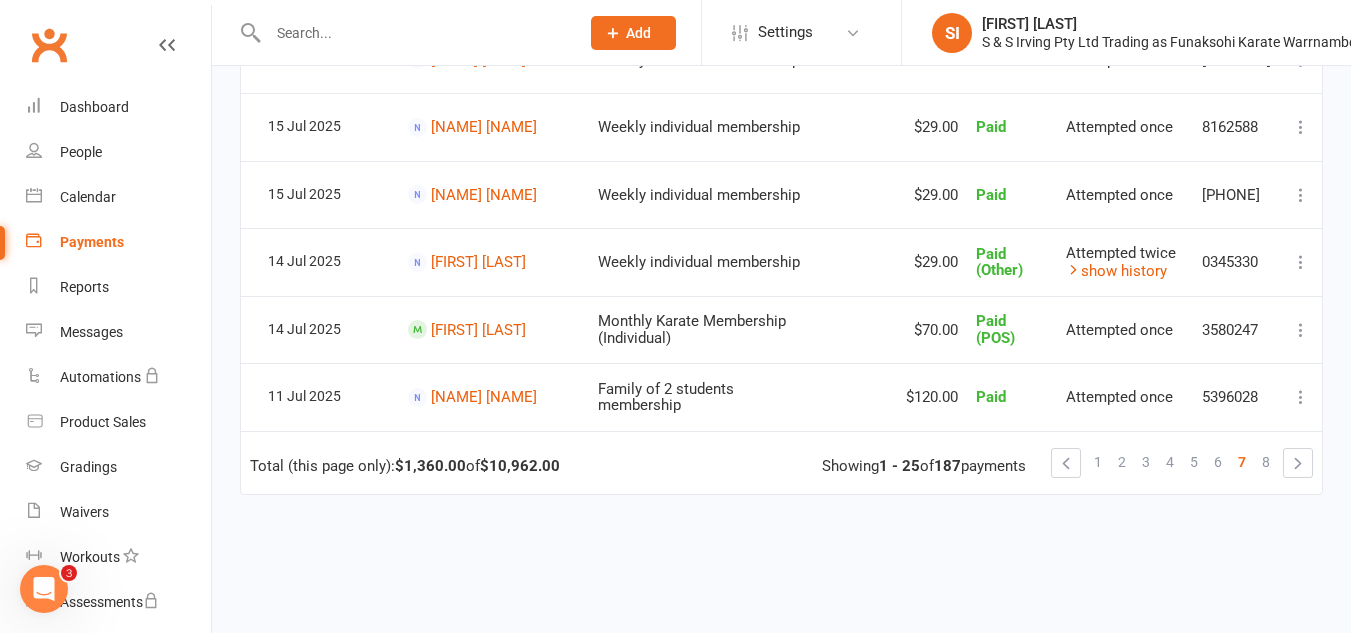 scroll, scrollTop: 1587, scrollLeft: 0, axis: vertical 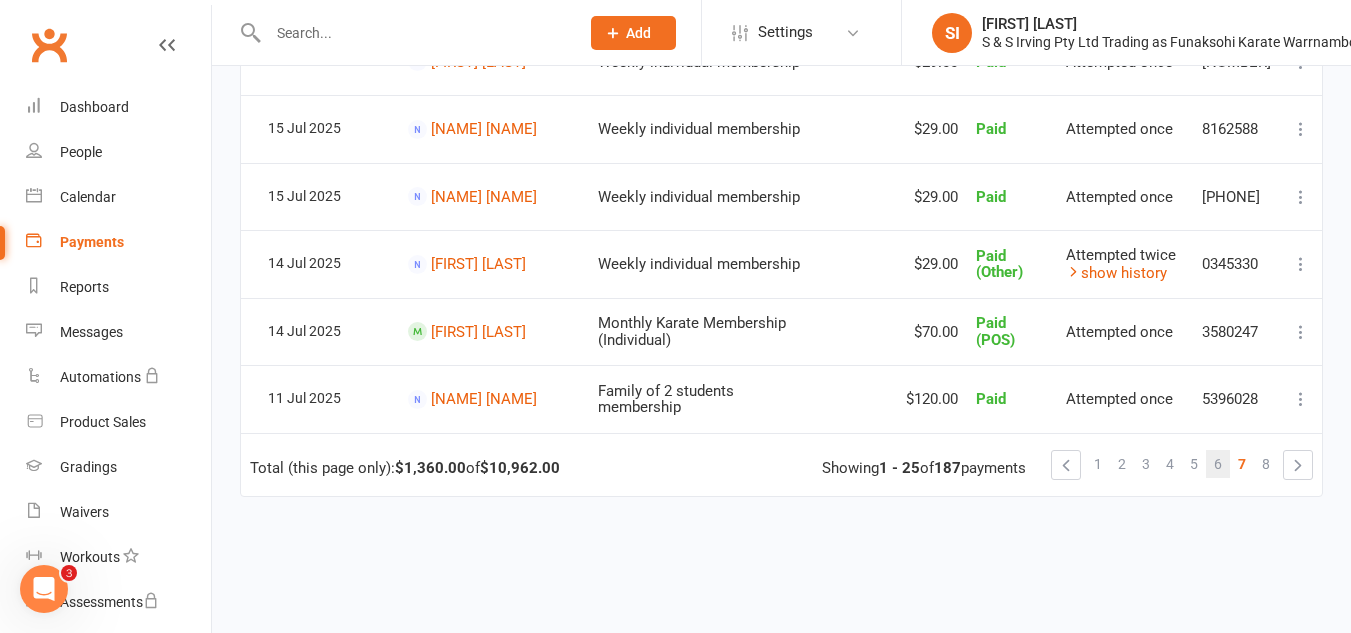 click on "6" at bounding box center [1218, 464] 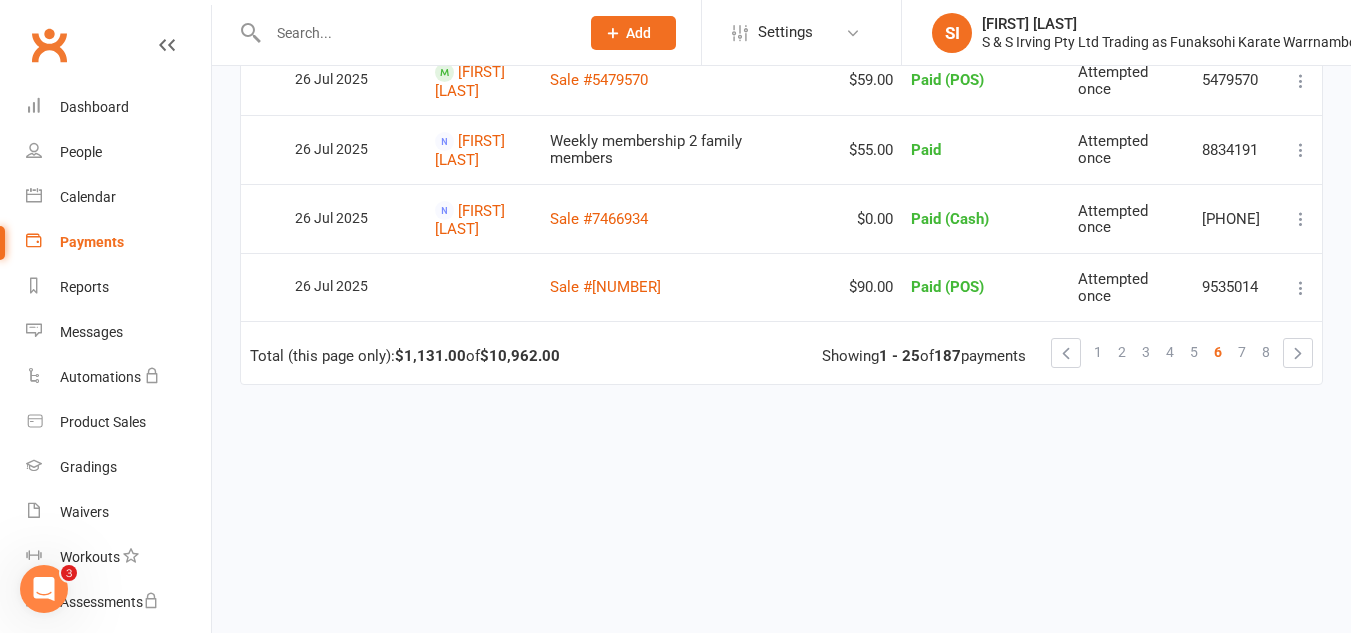 scroll, scrollTop: 1746, scrollLeft: 0, axis: vertical 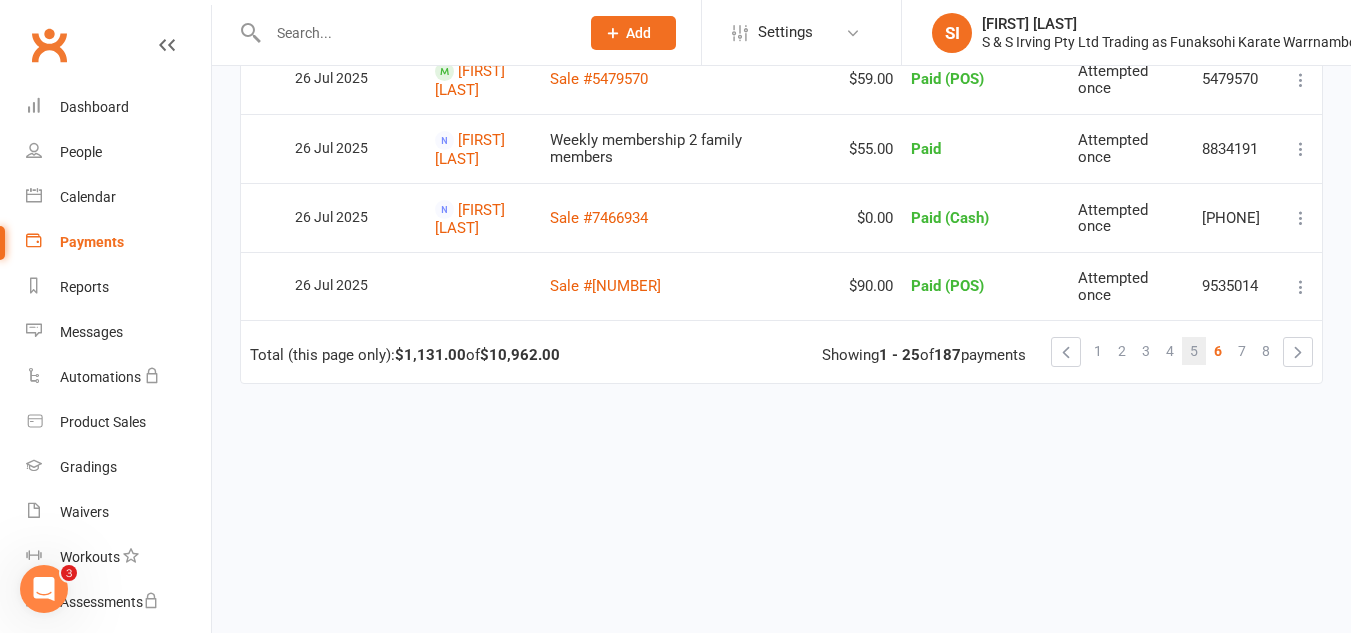click on "5" at bounding box center [1194, 351] 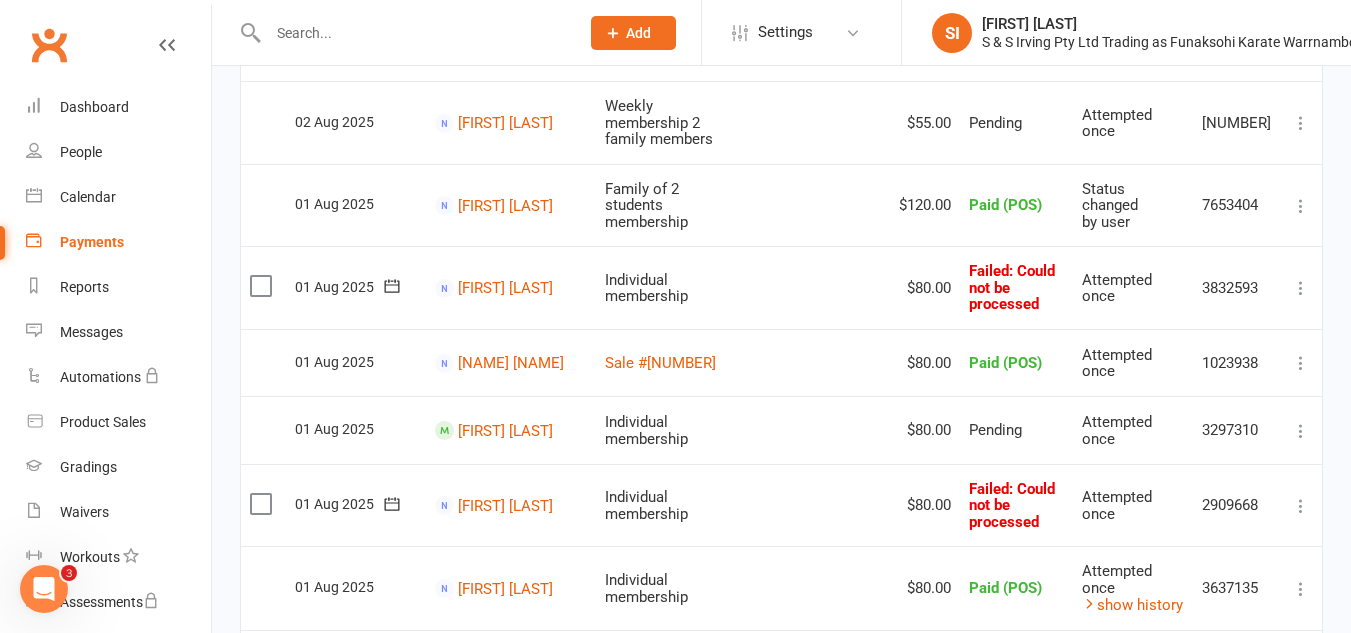 scroll, scrollTop: 0, scrollLeft: 0, axis: both 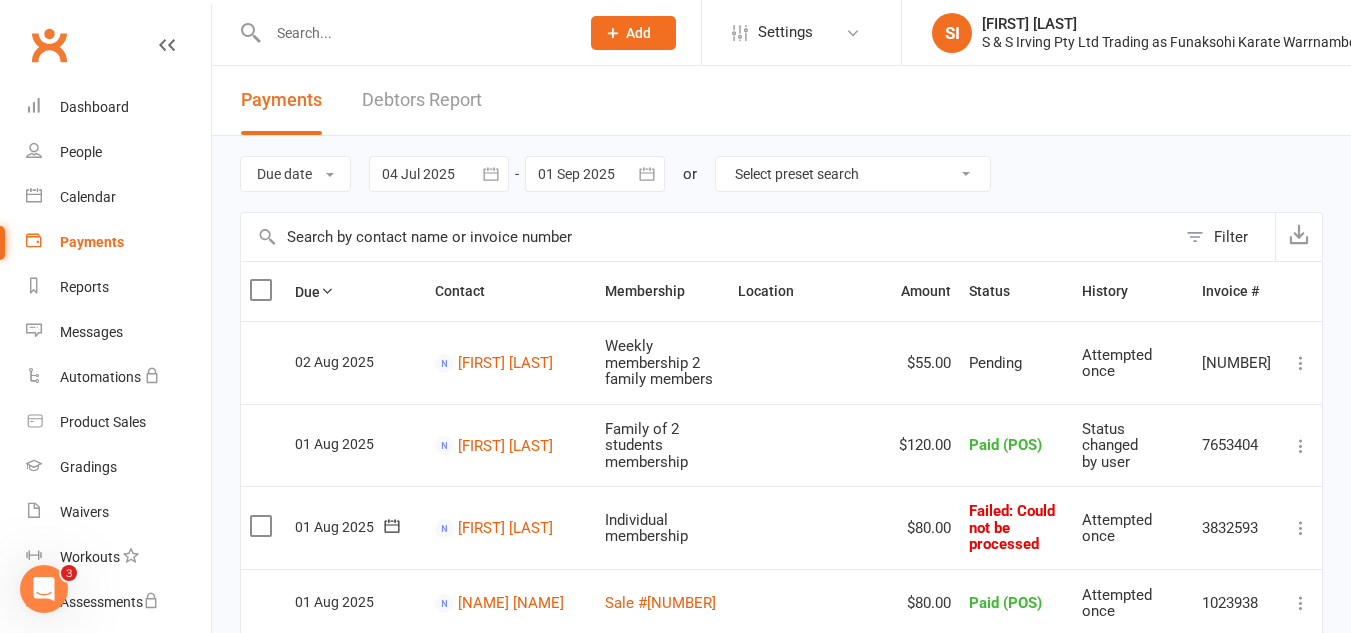 click at bounding box center [708, 237] 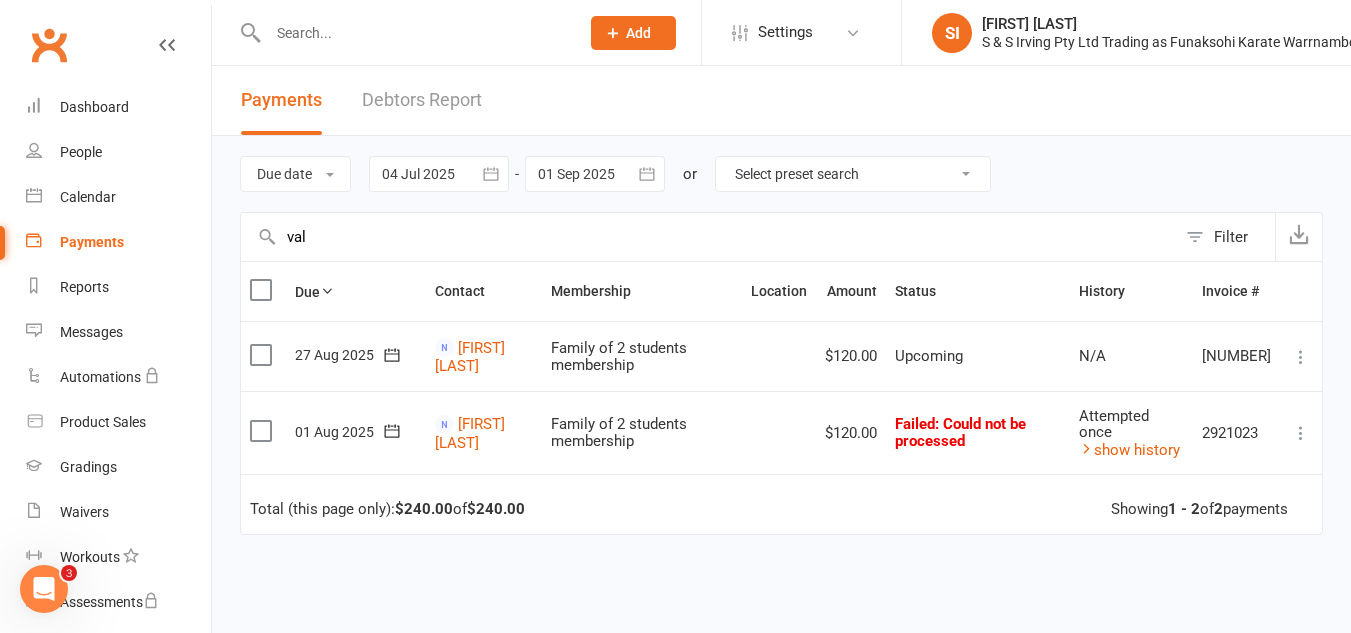 type on "val" 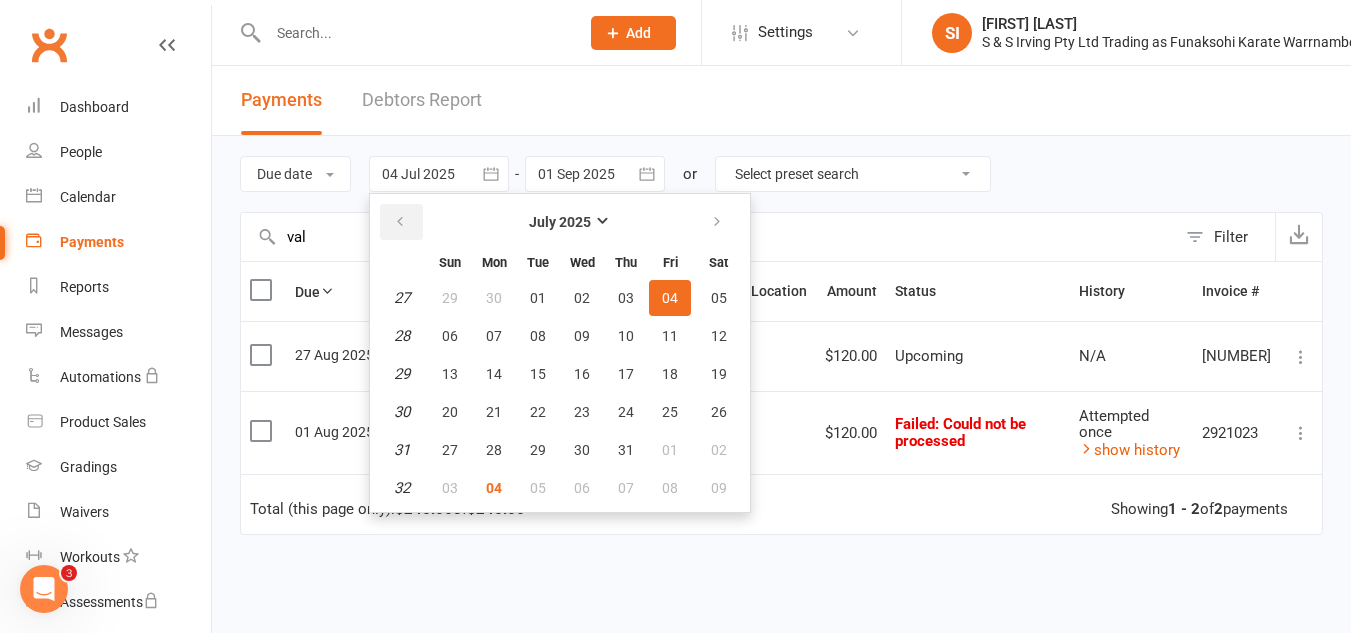 click at bounding box center [401, 222] 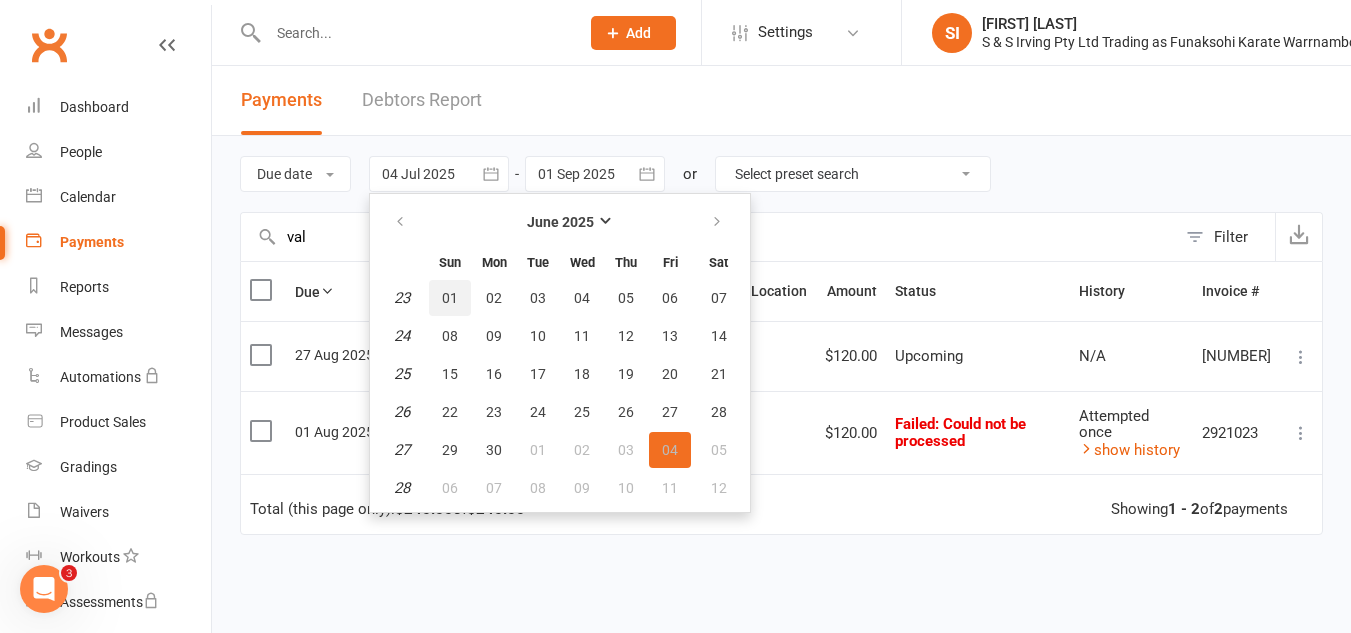click on "01" at bounding box center [450, 298] 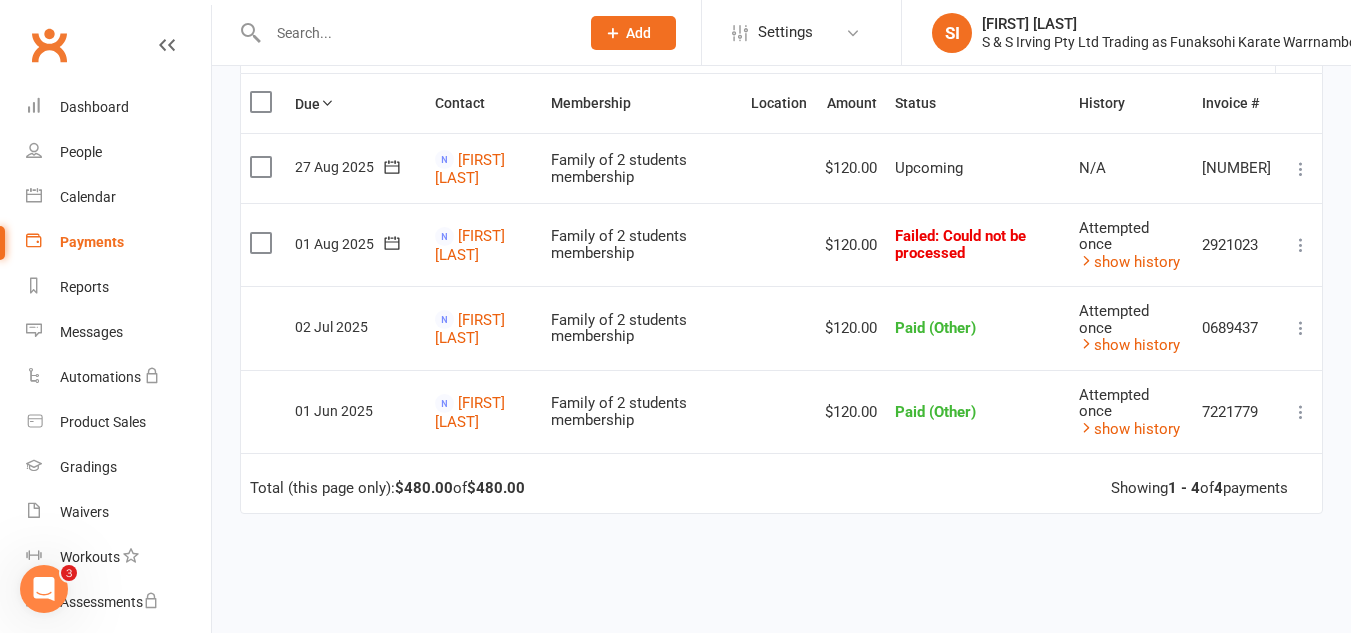 scroll, scrollTop: 178, scrollLeft: 0, axis: vertical 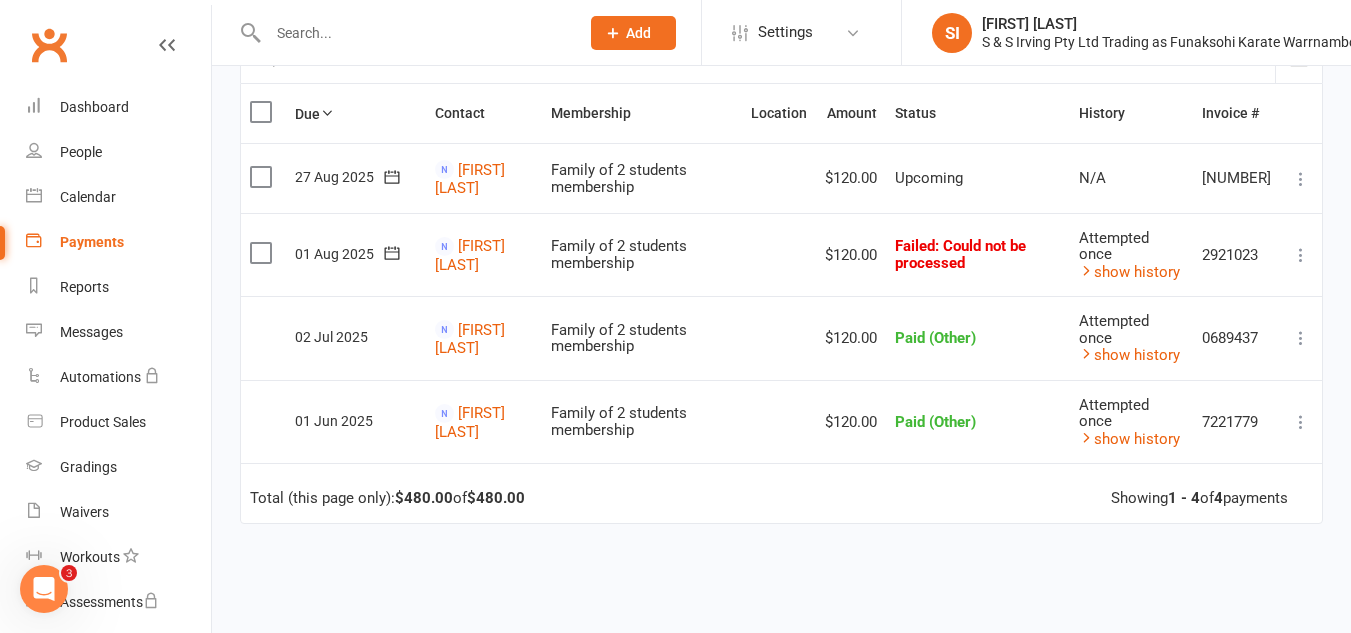 click 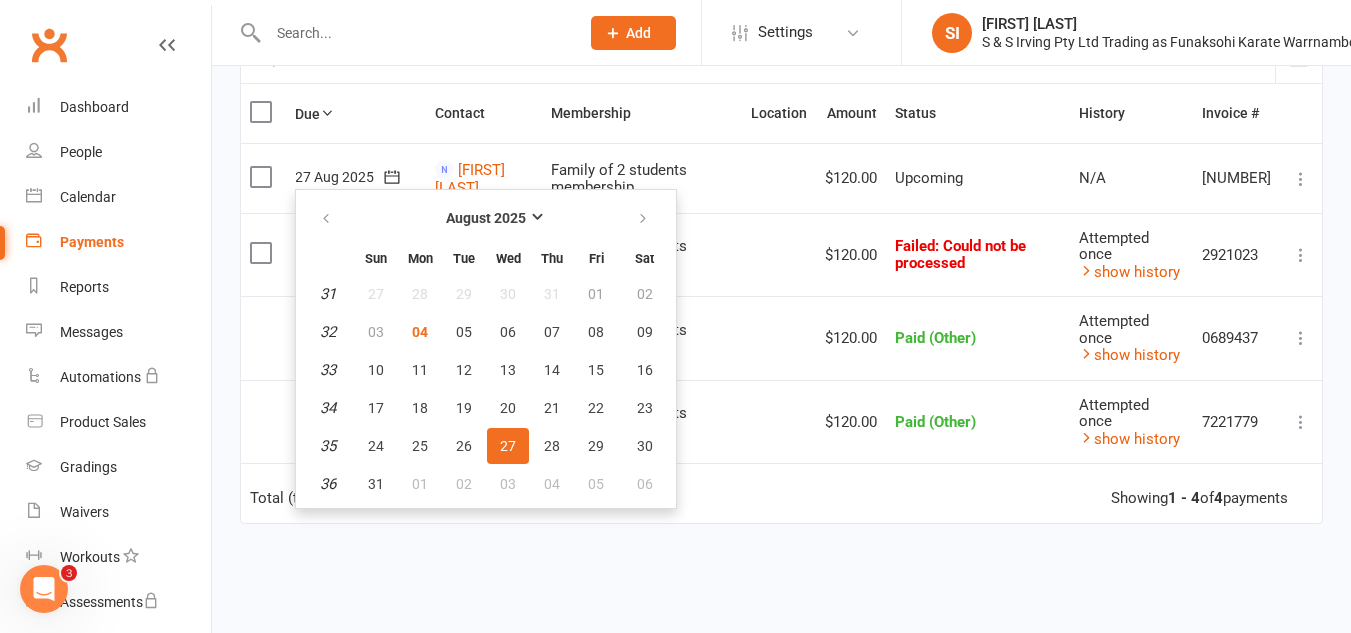 click on "Total (this page only): $480.00 of $480.00 Showing 1 - 4 of 4 payments" at bounding box center [781, 493] 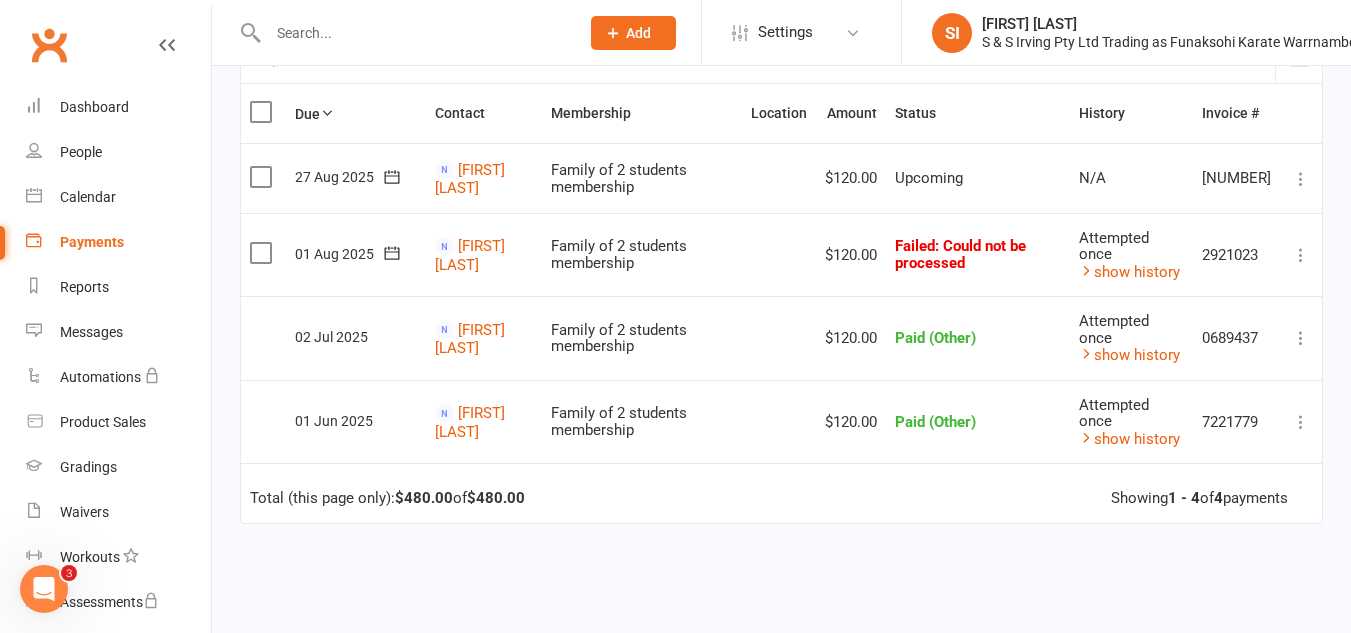 click 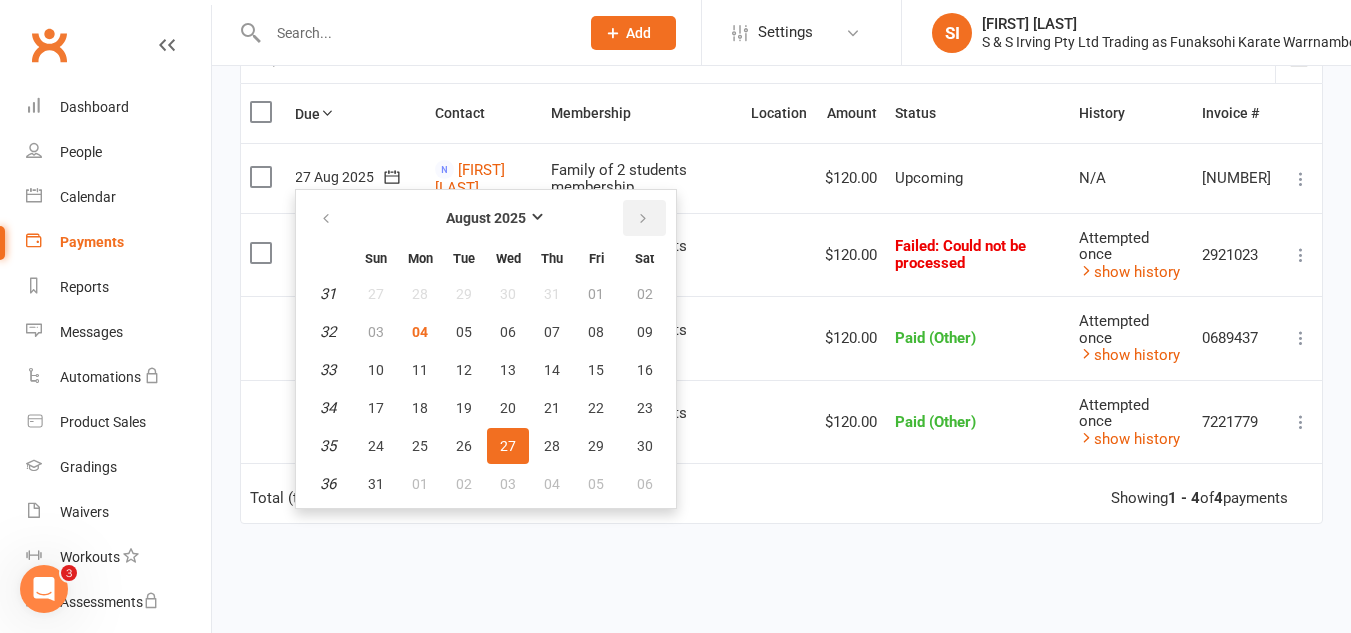 click at bounding box center [644, 218] 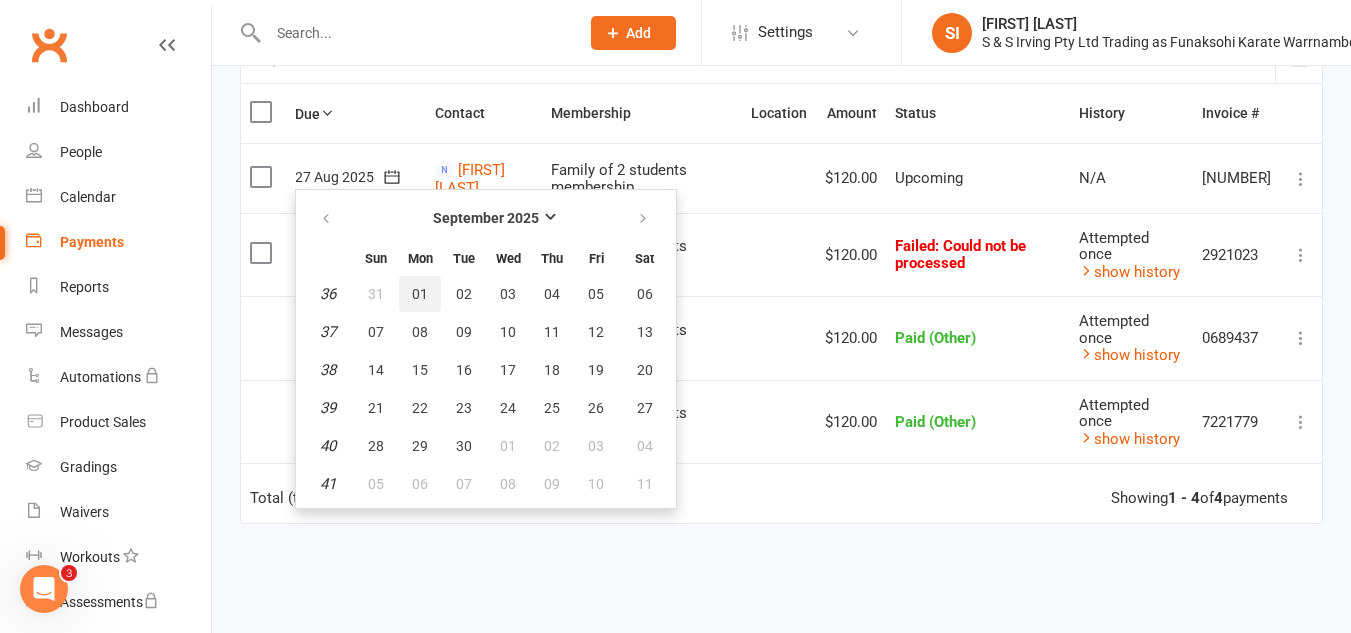 click on "01" at bounding box center [420, 294] 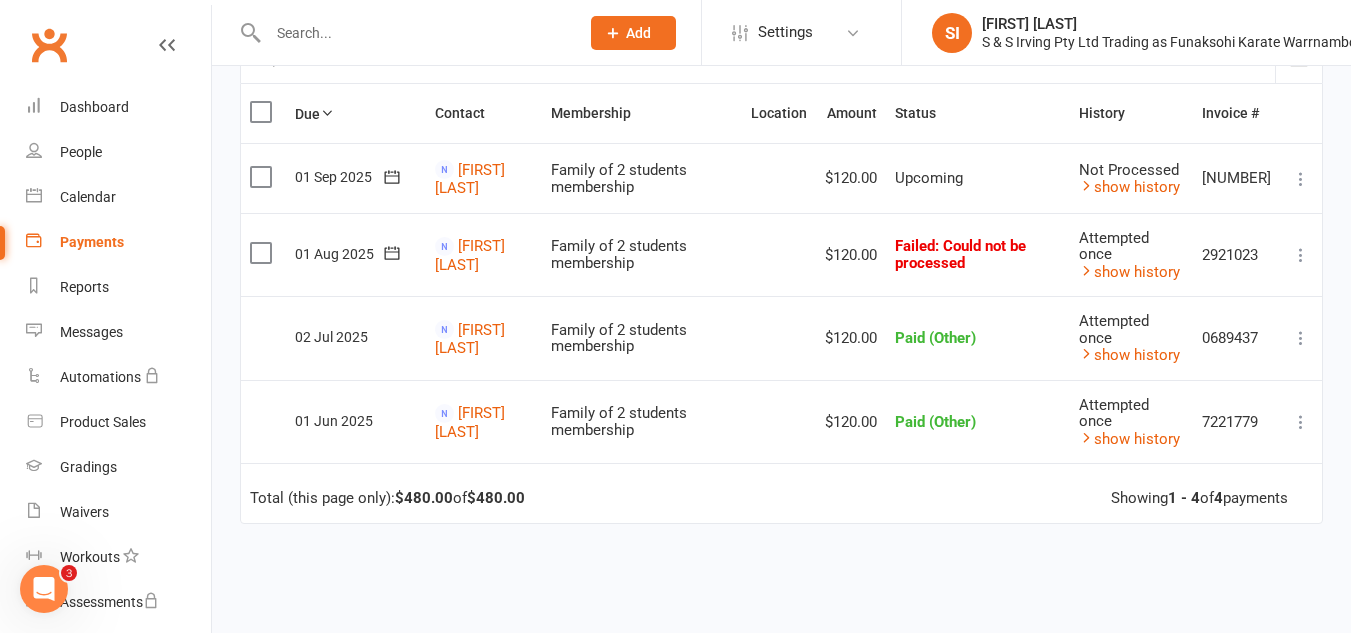 click at bounding box center (1301, 338) 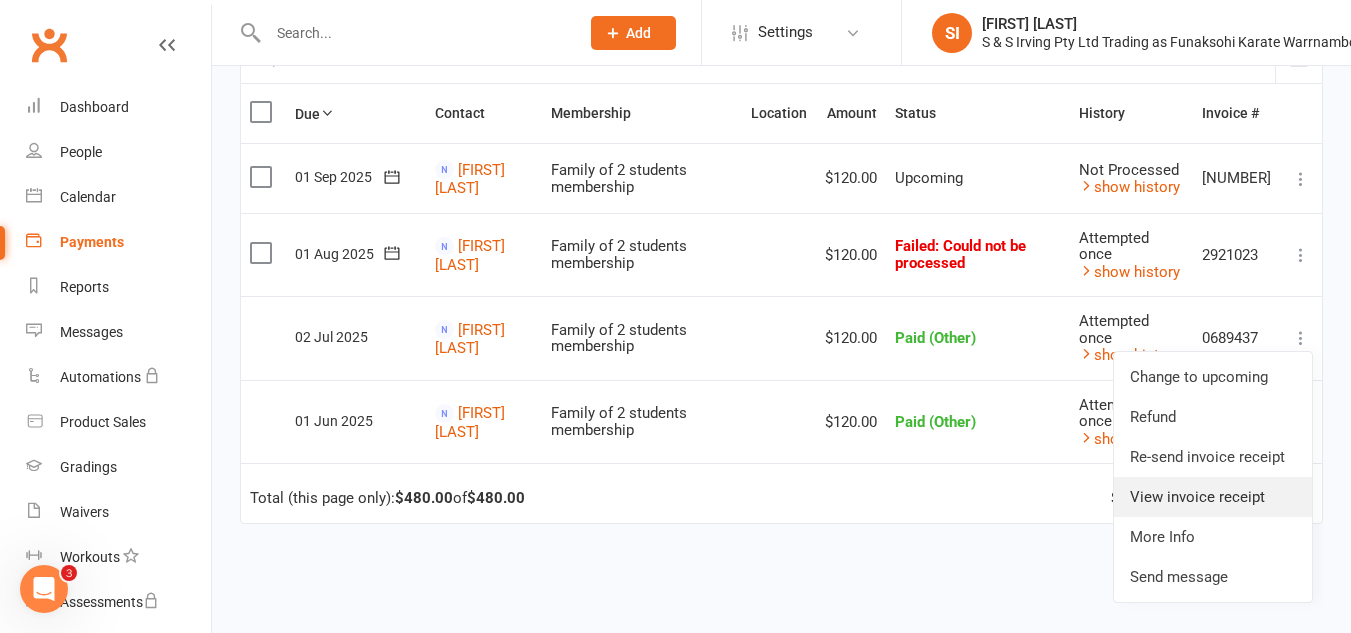 click on "View invoice receipt" at bounding box center [1213, 497] 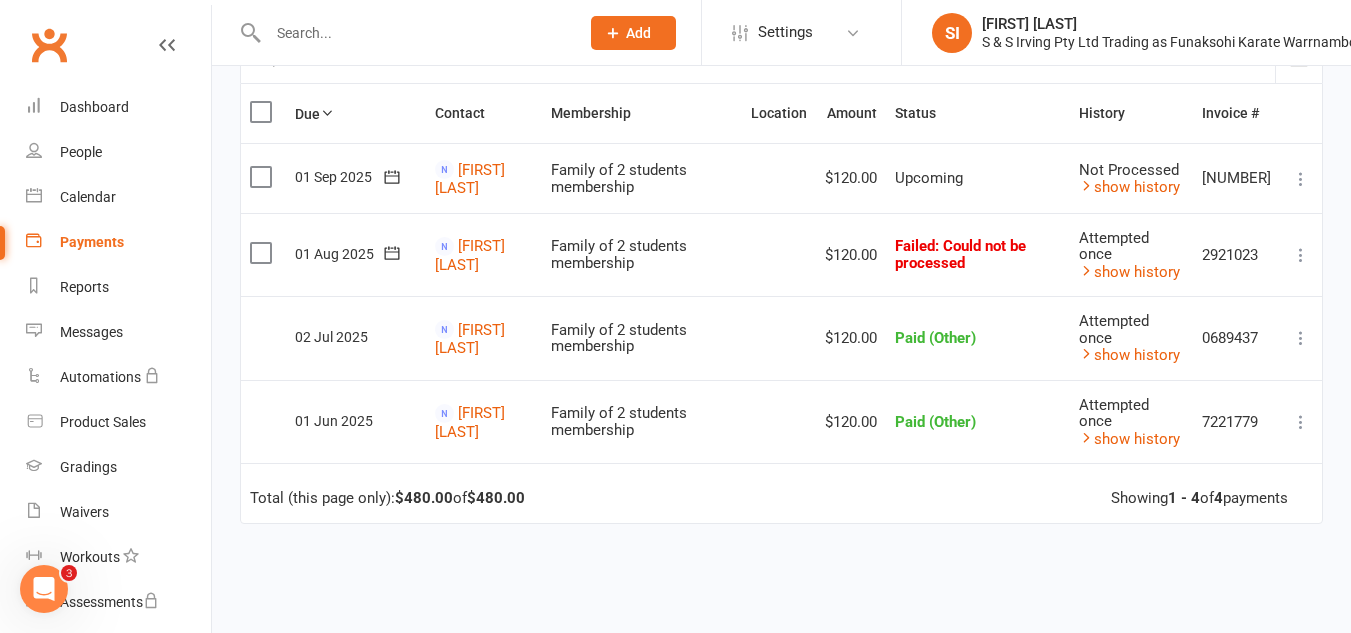 click at bounding box center [1301, 255] 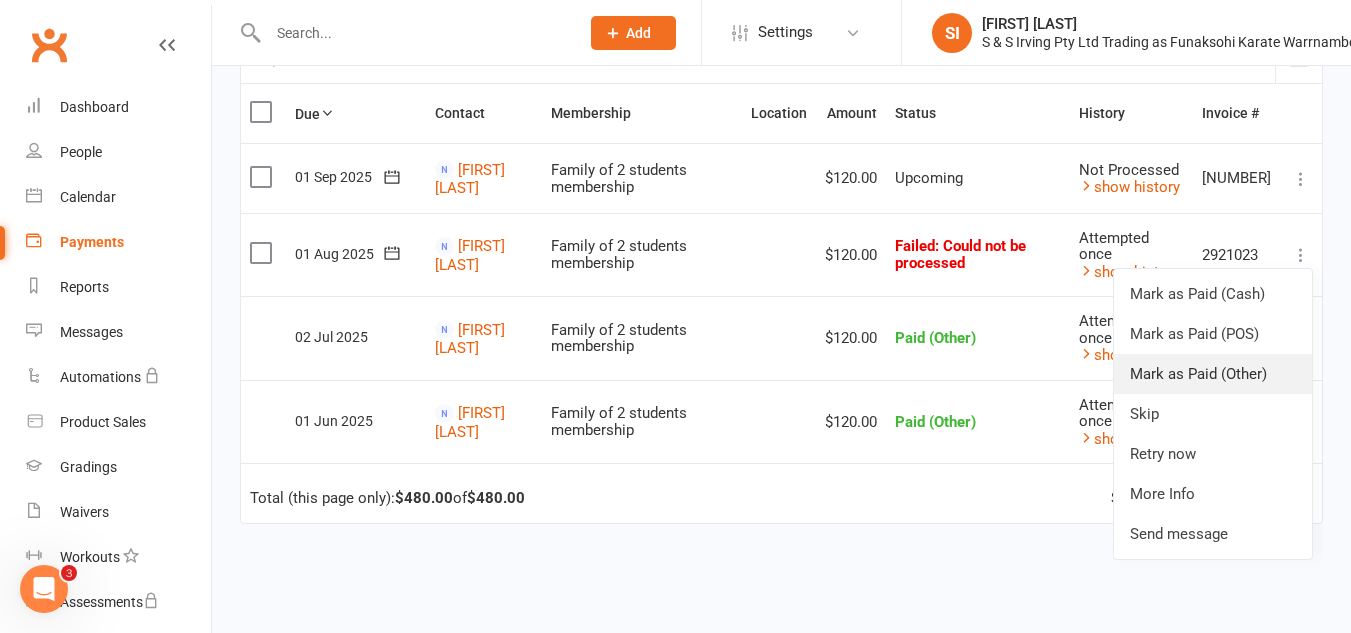 click on "Mark as Paid (Other)" at bounding box center [1213, 374] 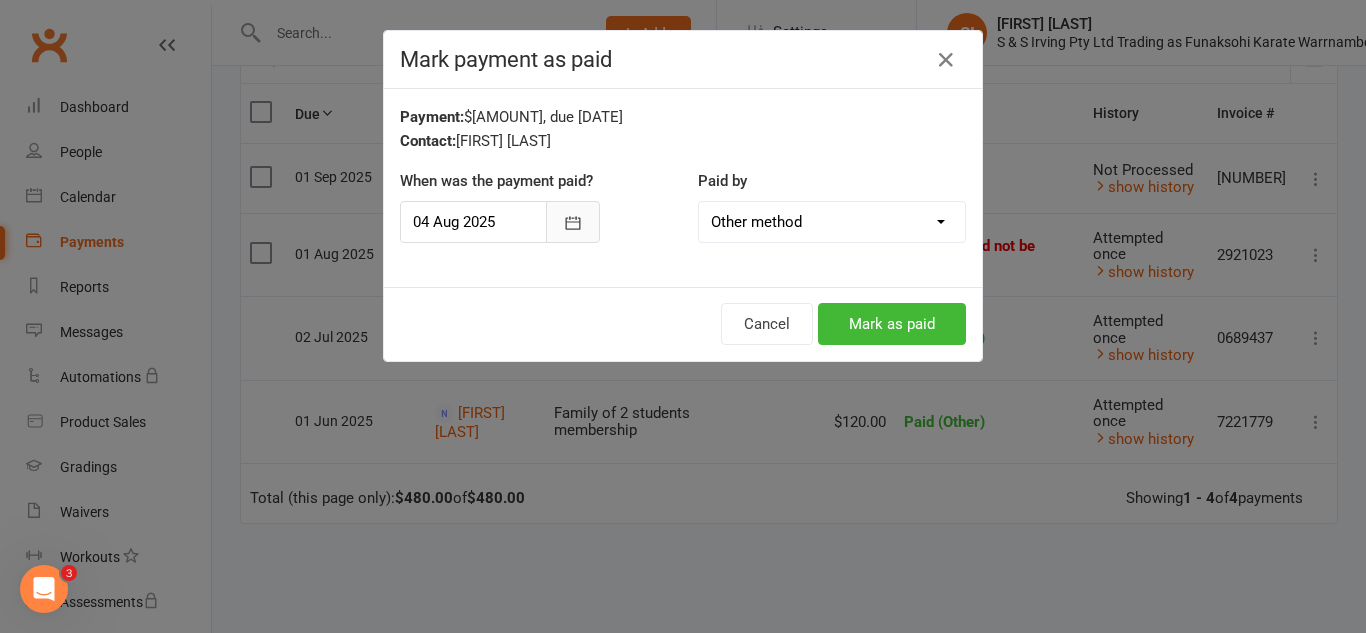 click at bounding box center [573, 222] 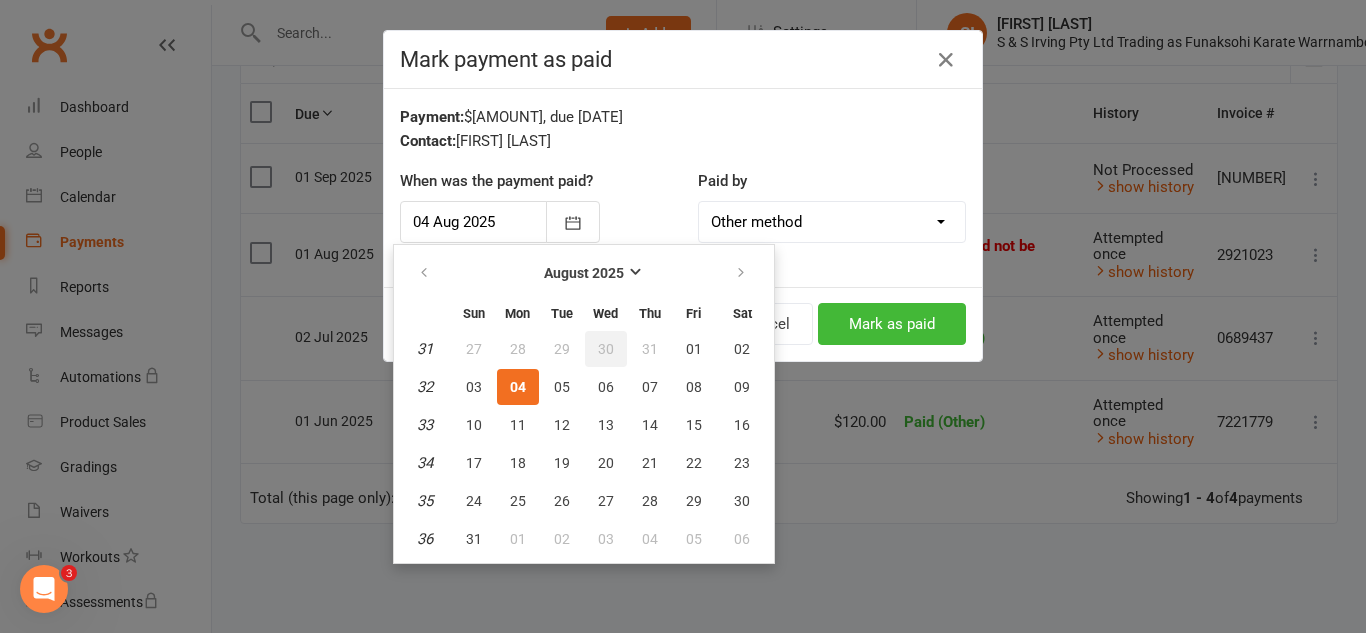 click on "30" at bounding box center [606, 349] 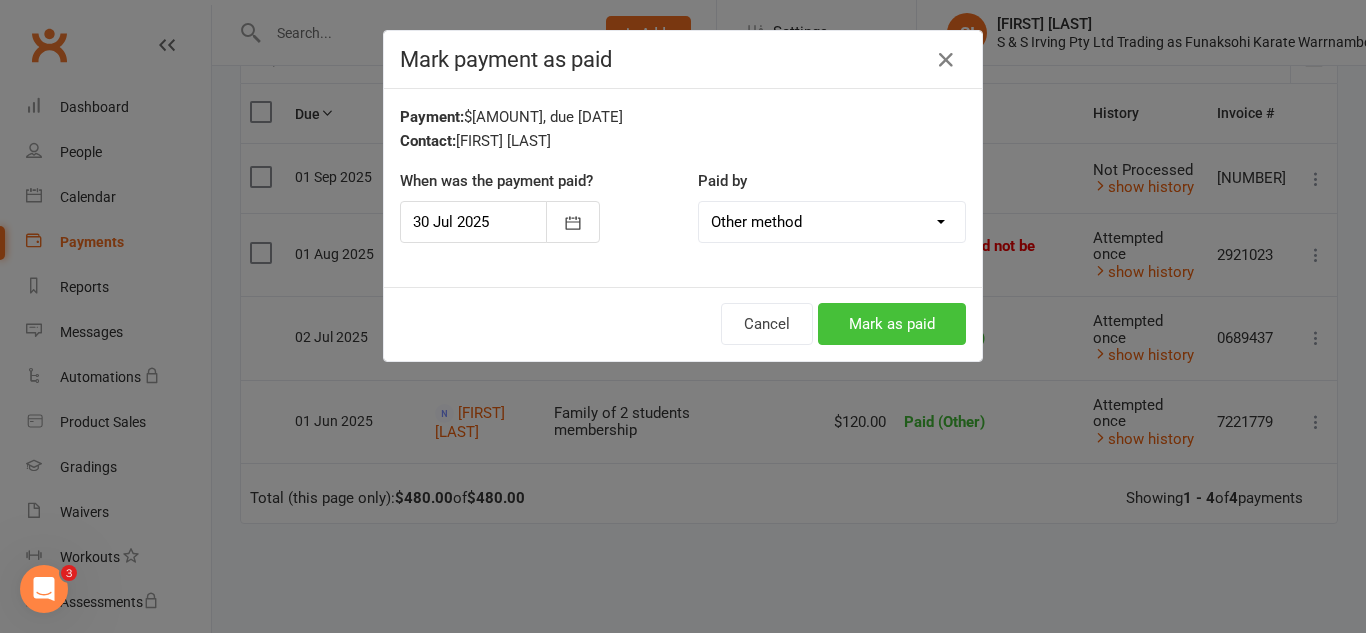 click on "Mark as paid" at bounding box center (892, 324) 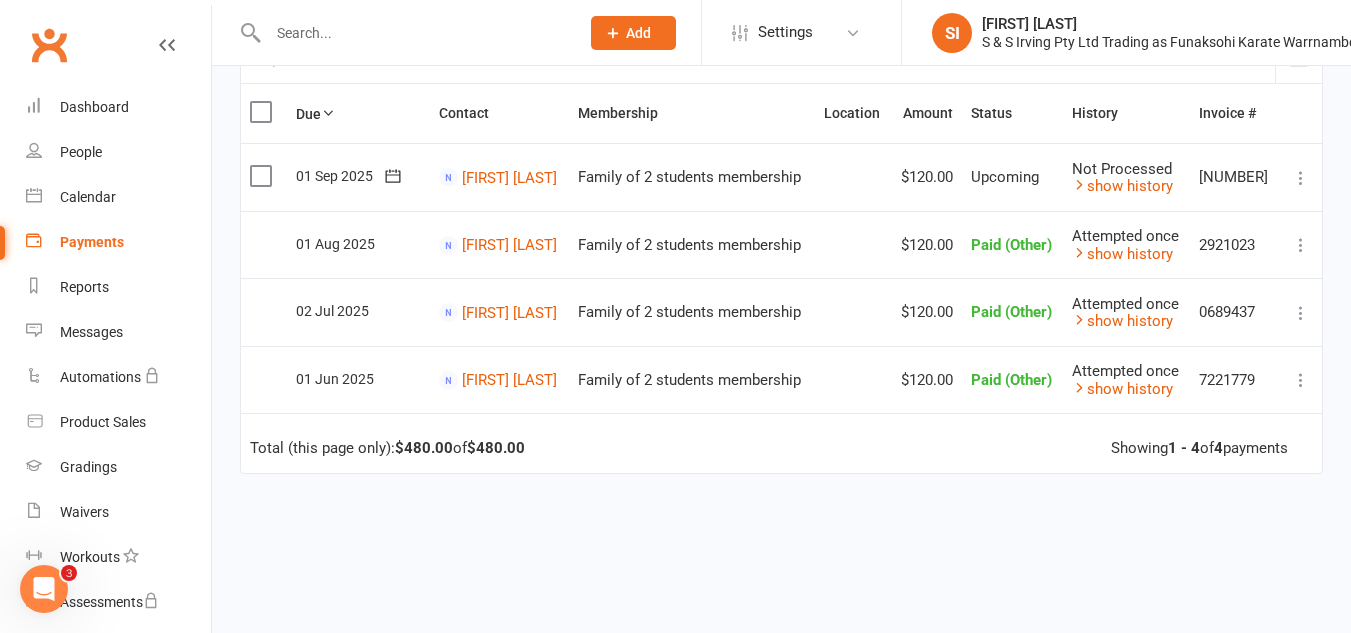 click on "Payments" at bounding box center [118, 242] 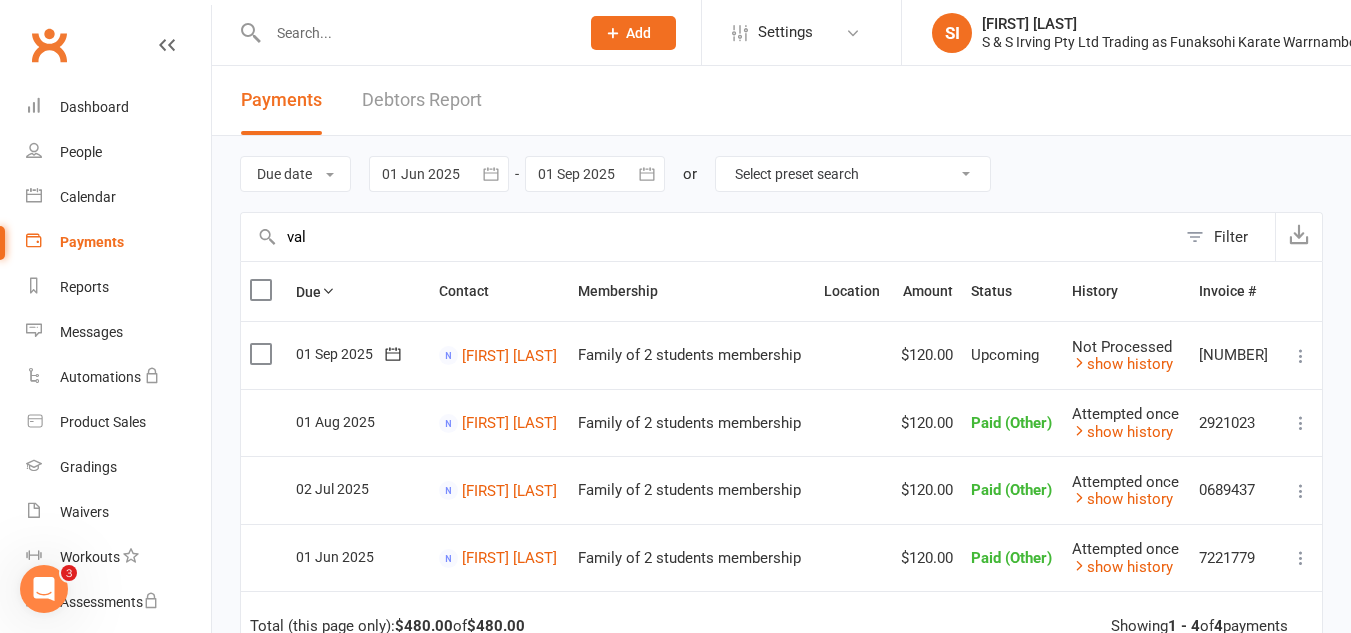 click on "val" at bounding box center [708, 237] 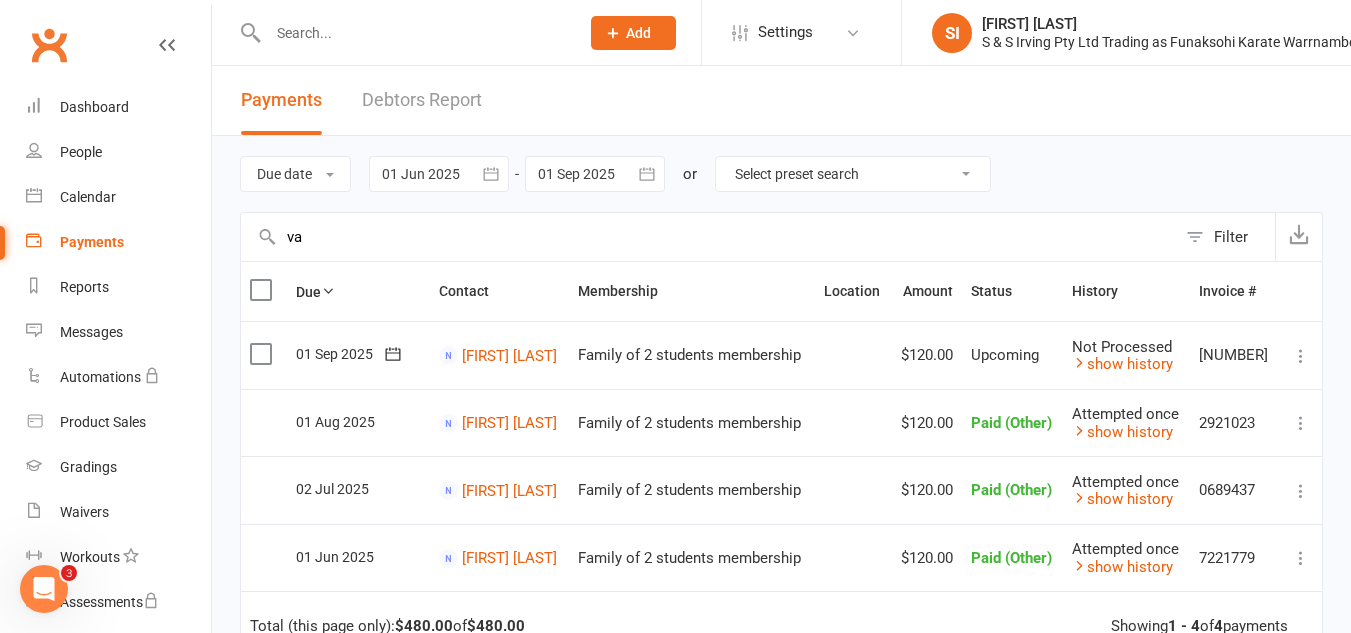 type on "v" 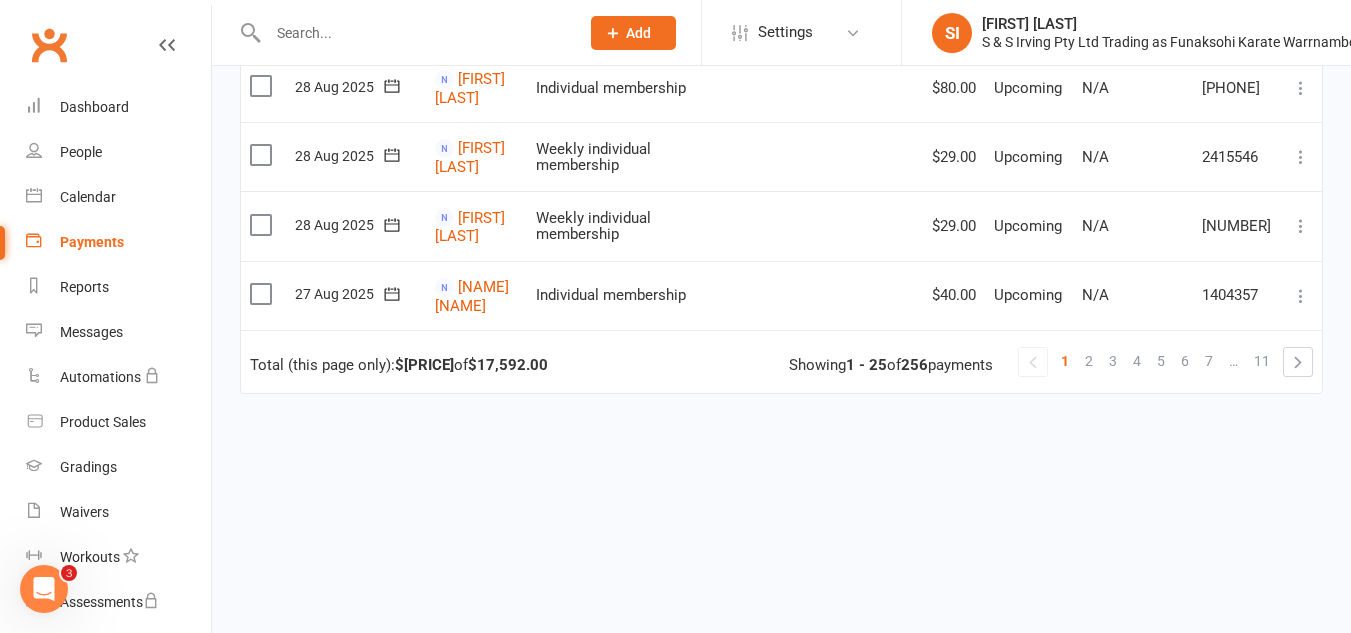 scroll, scrollTop: 1788, scrollLeft: 0, axis: vertical 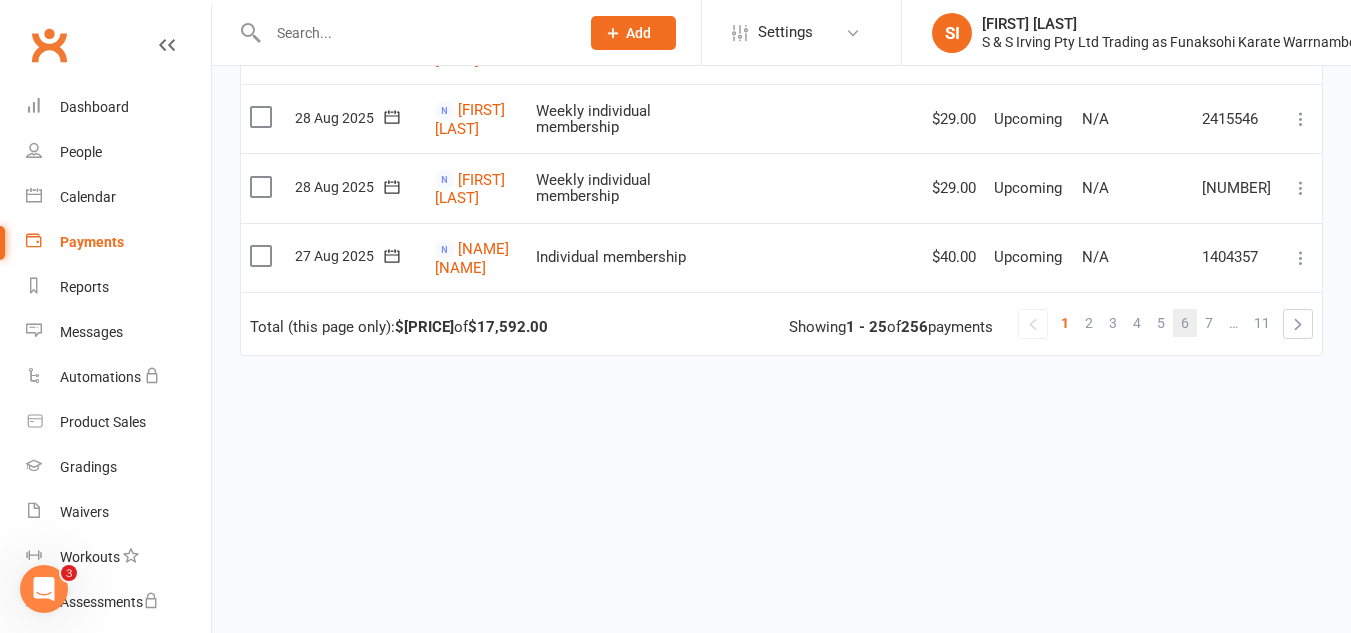 type 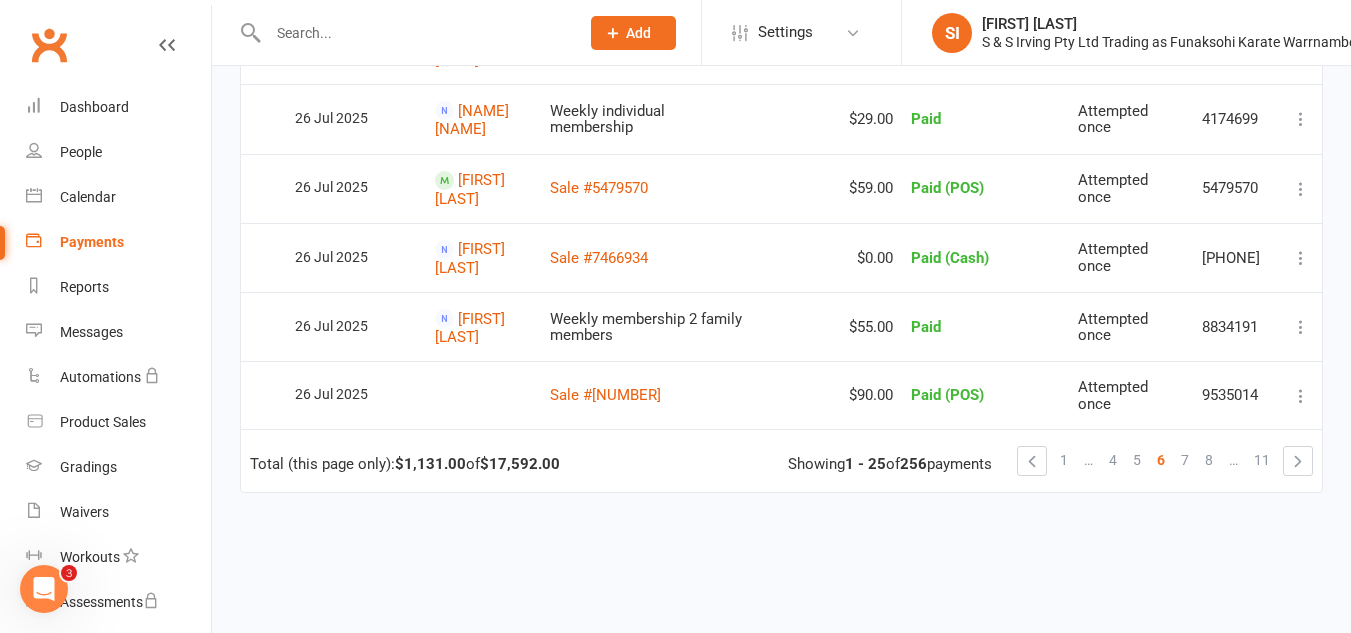 scroll, scrollTop: 1638, scrollLeft: 0, axis: vertical 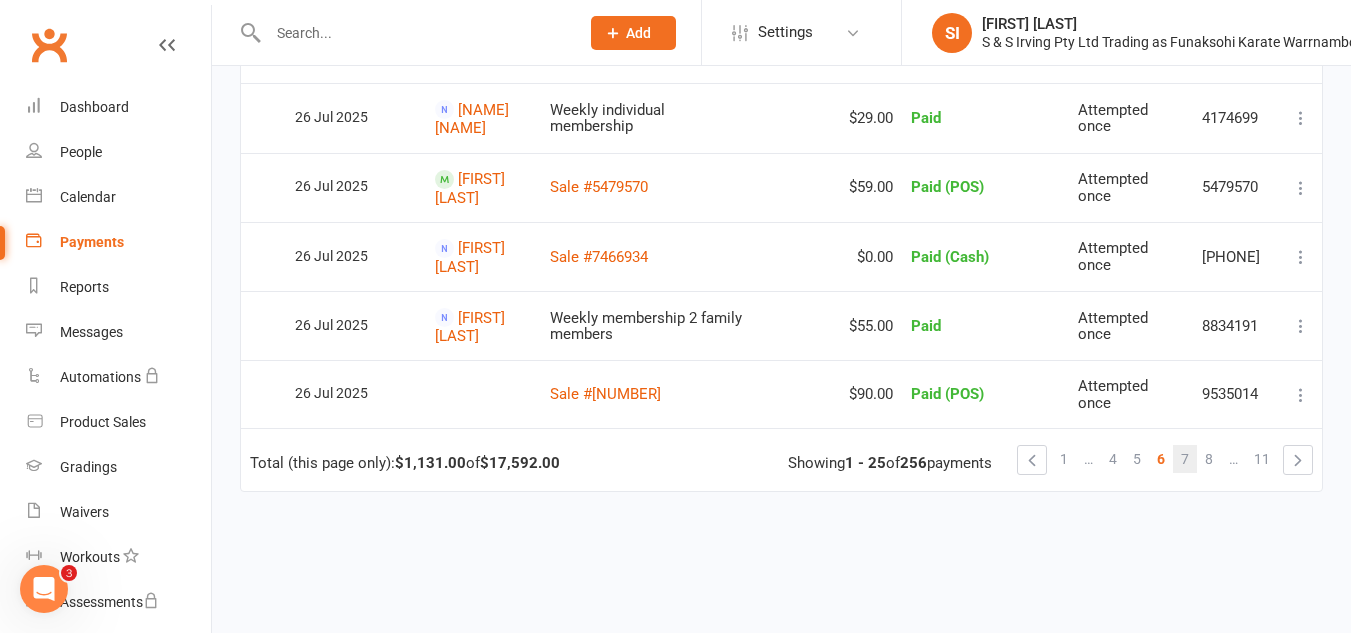 click on "7" at bounding box center (1185, 459) 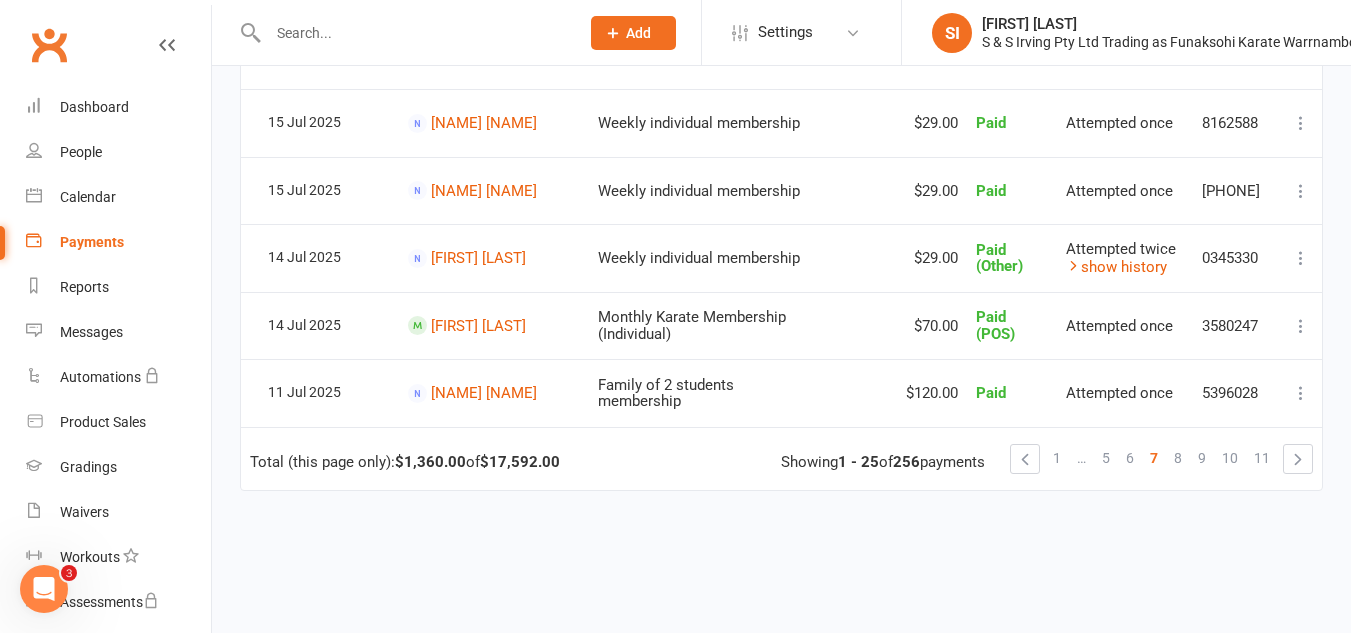 scroll, scrollTop: 1607, scrollLeft: 0, axis: vertical 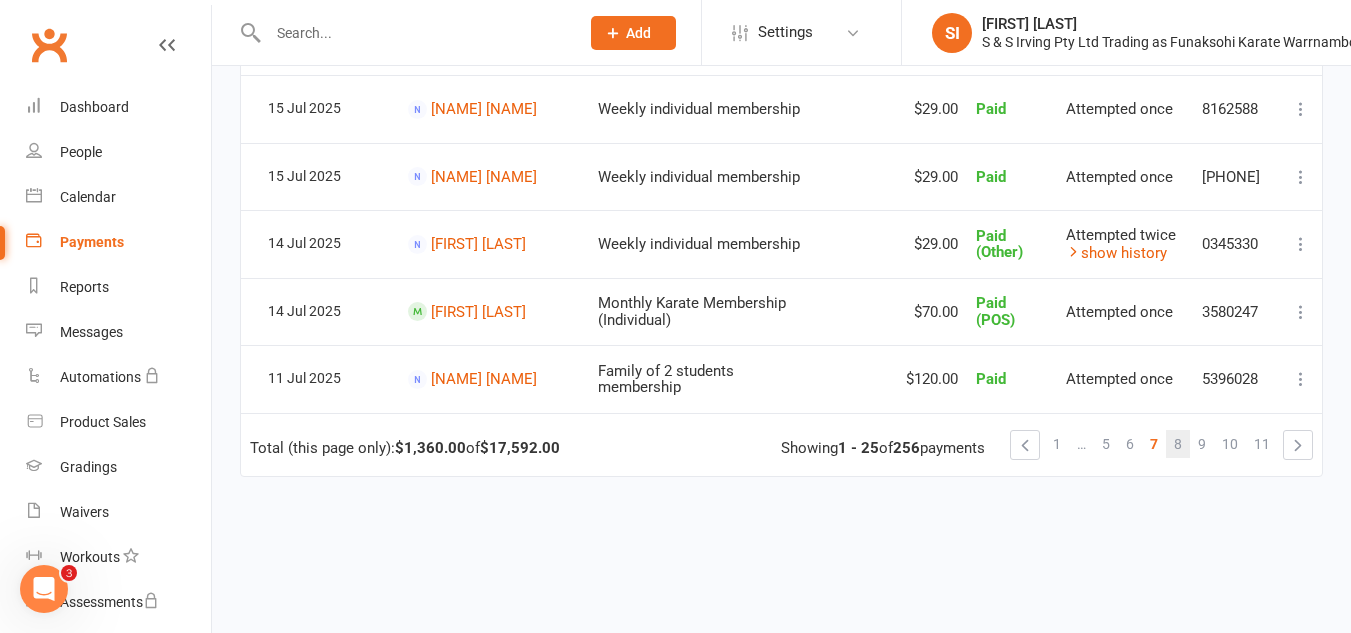 click on "8" at bounding box center [1178, 444] 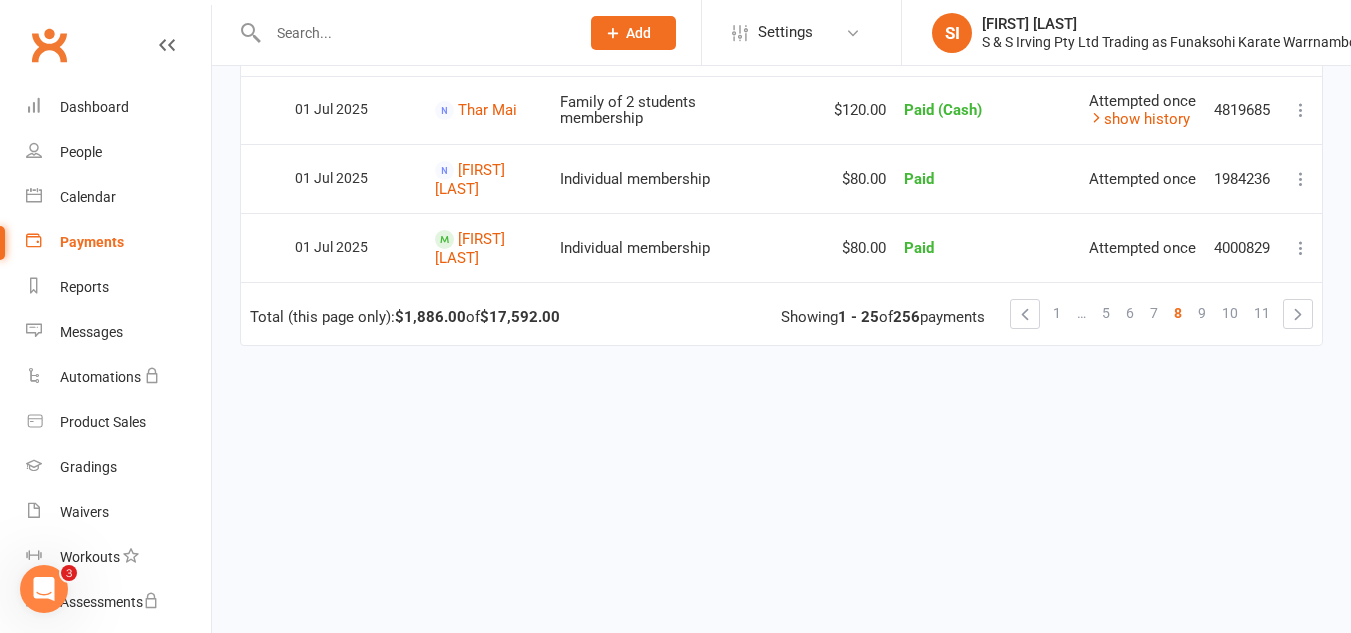 scroll, scrollTop: 1789, scrollLeft: 0, axis: vertical 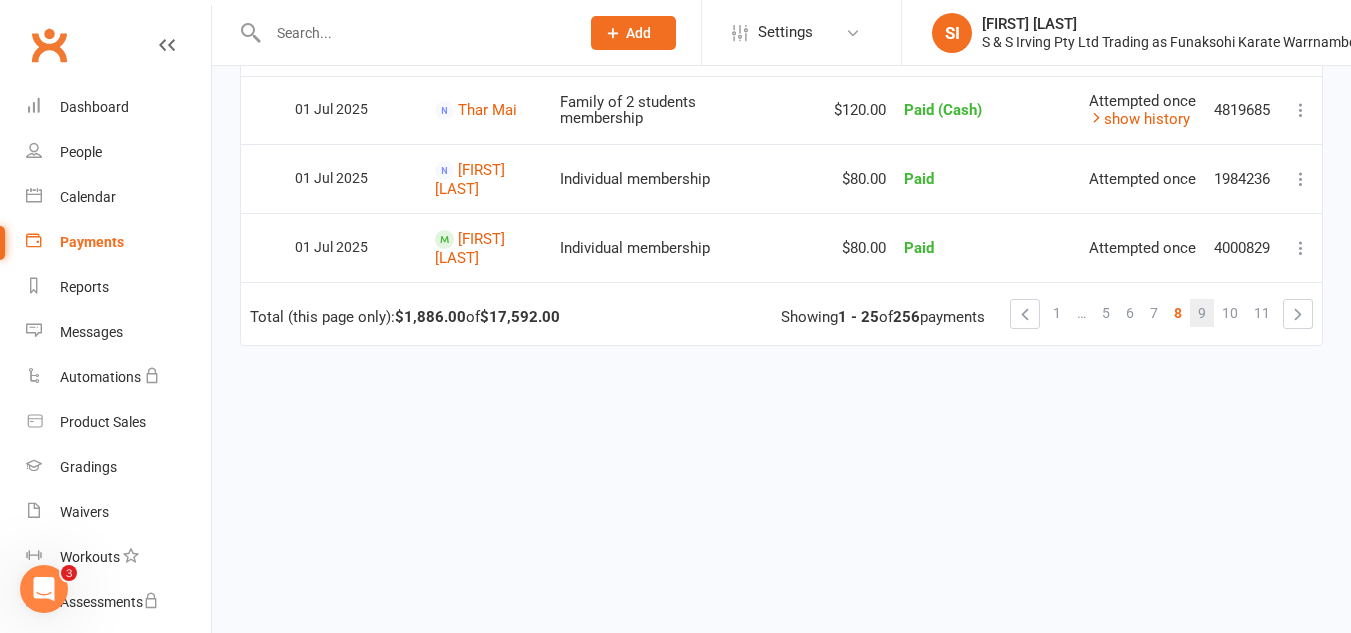 click on "9" at bounding box center (1202, 313) 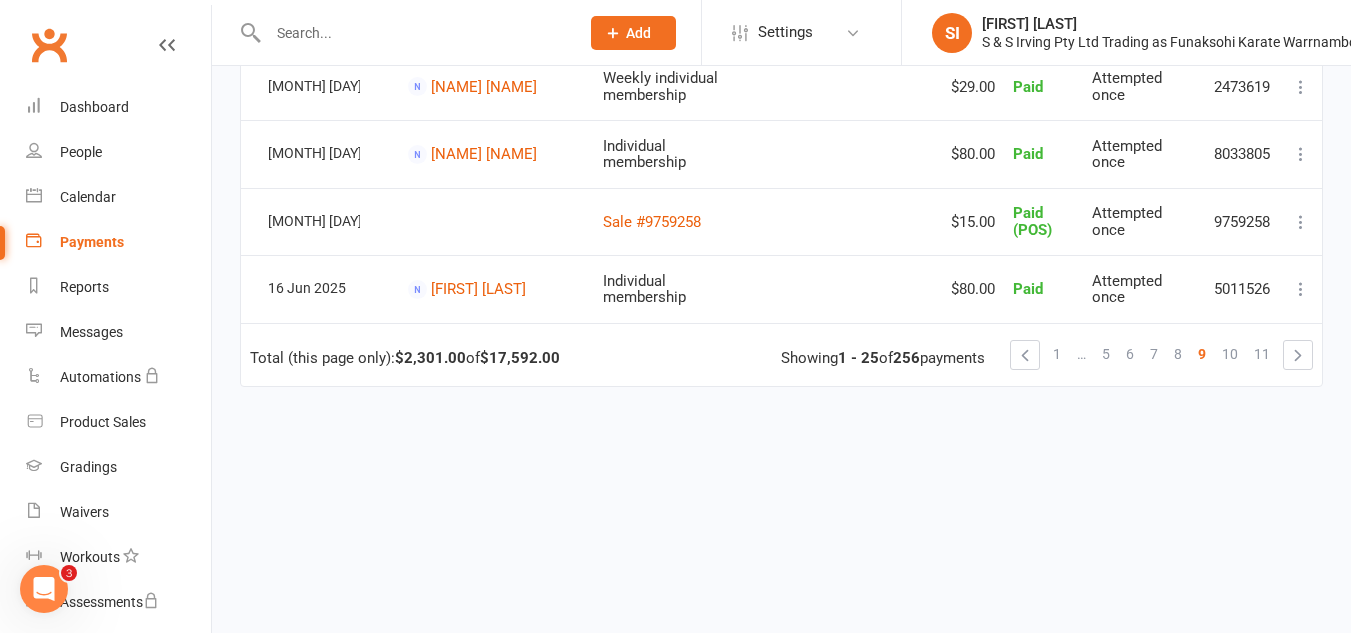 scroll, scrollTop: 1763, scrollLeft: 0, axis: vertical 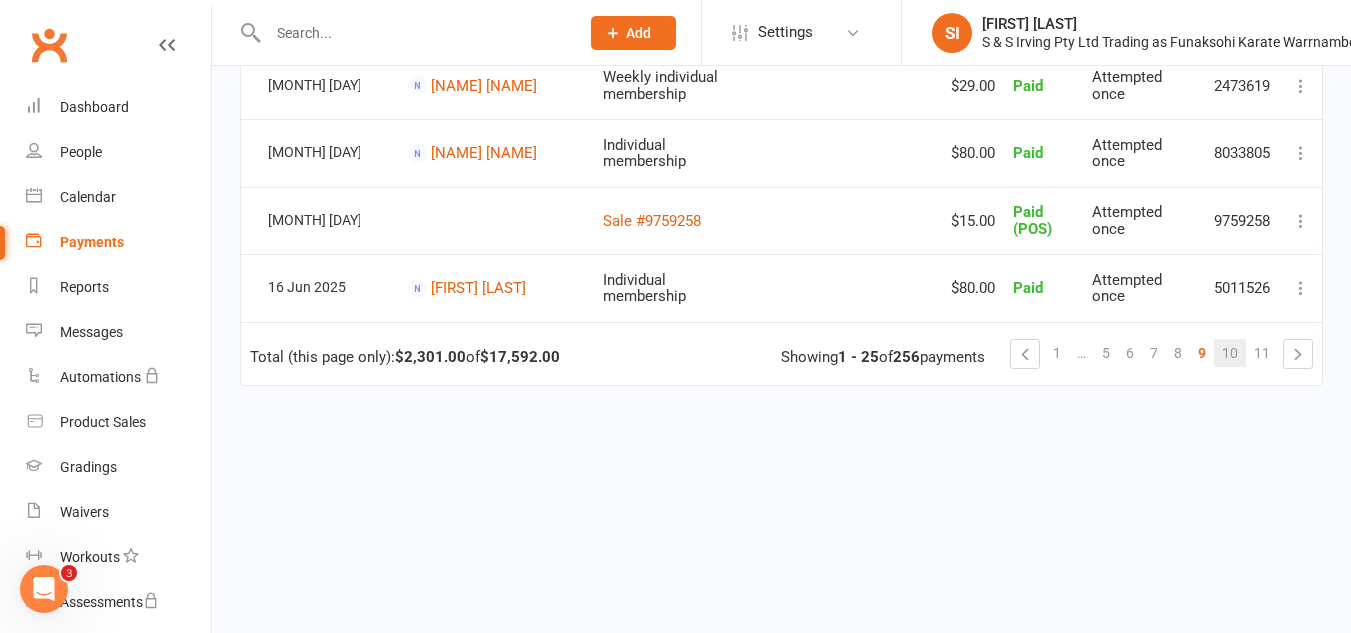click on "10" at bounding box center (1230, 353) 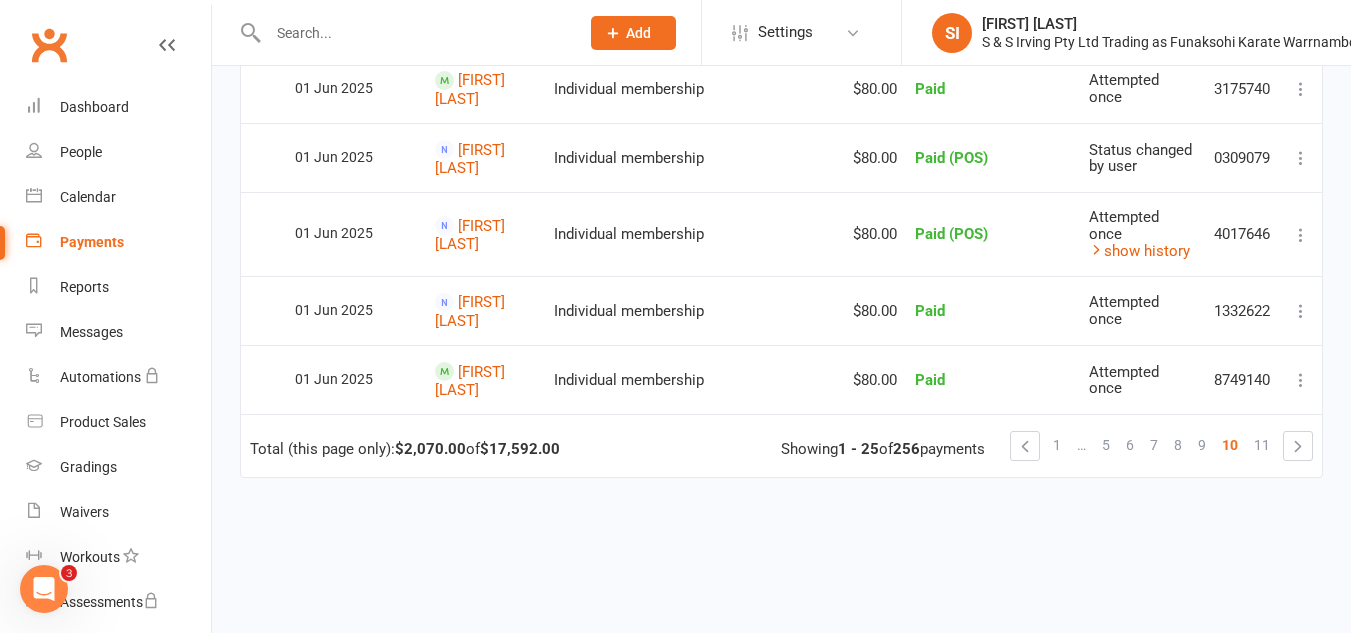 scroll, scrollTop: 1704, scrollLeft: 0, axis: vertical 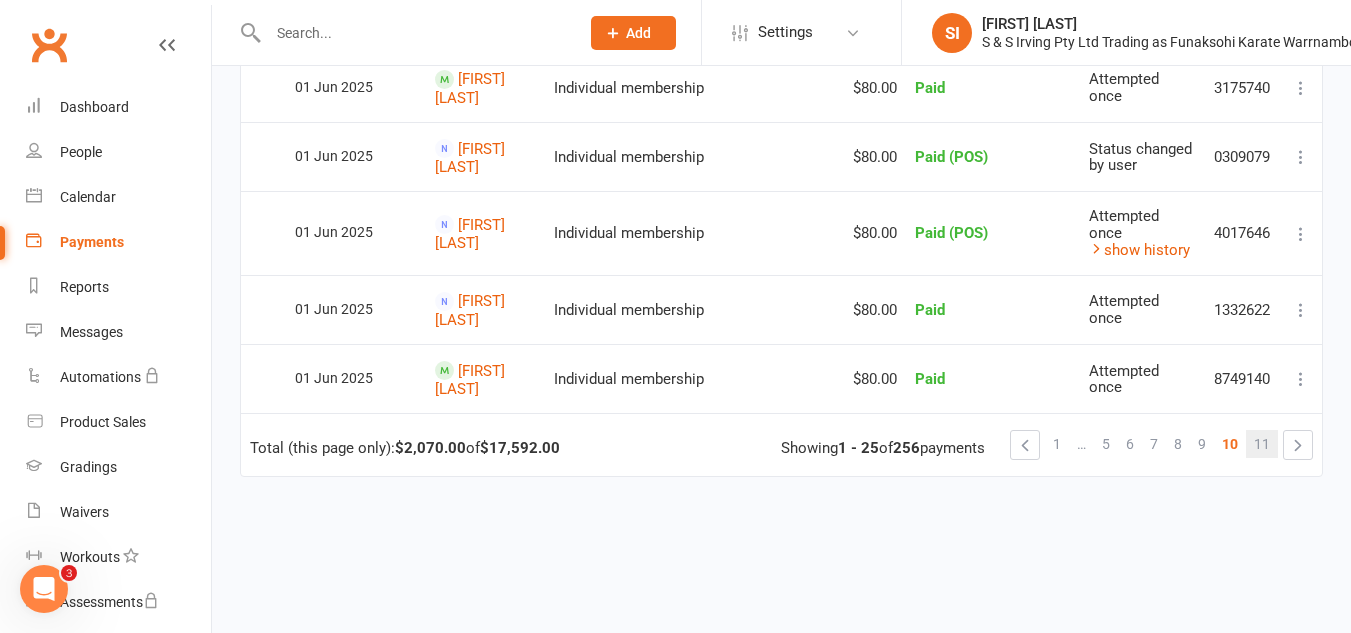click on "11" at bounding box center (1262, 444) 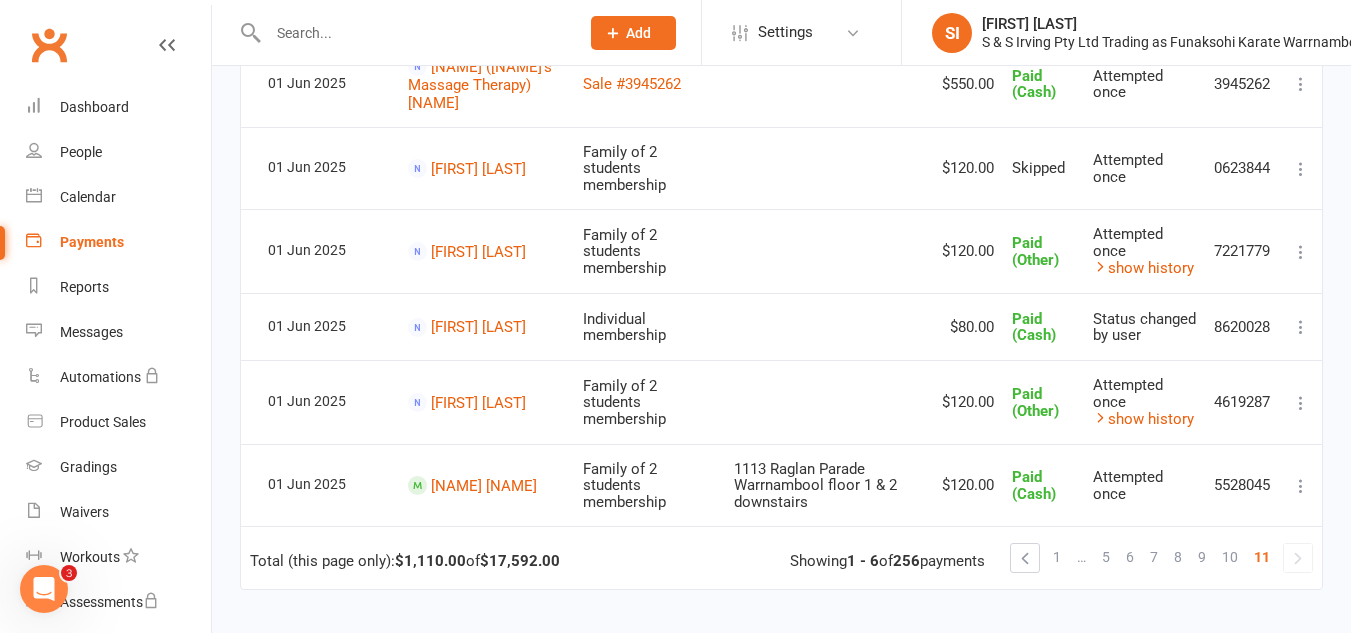 scroll, scrollTop: 286, scrollLeft: 0, axis: vertical 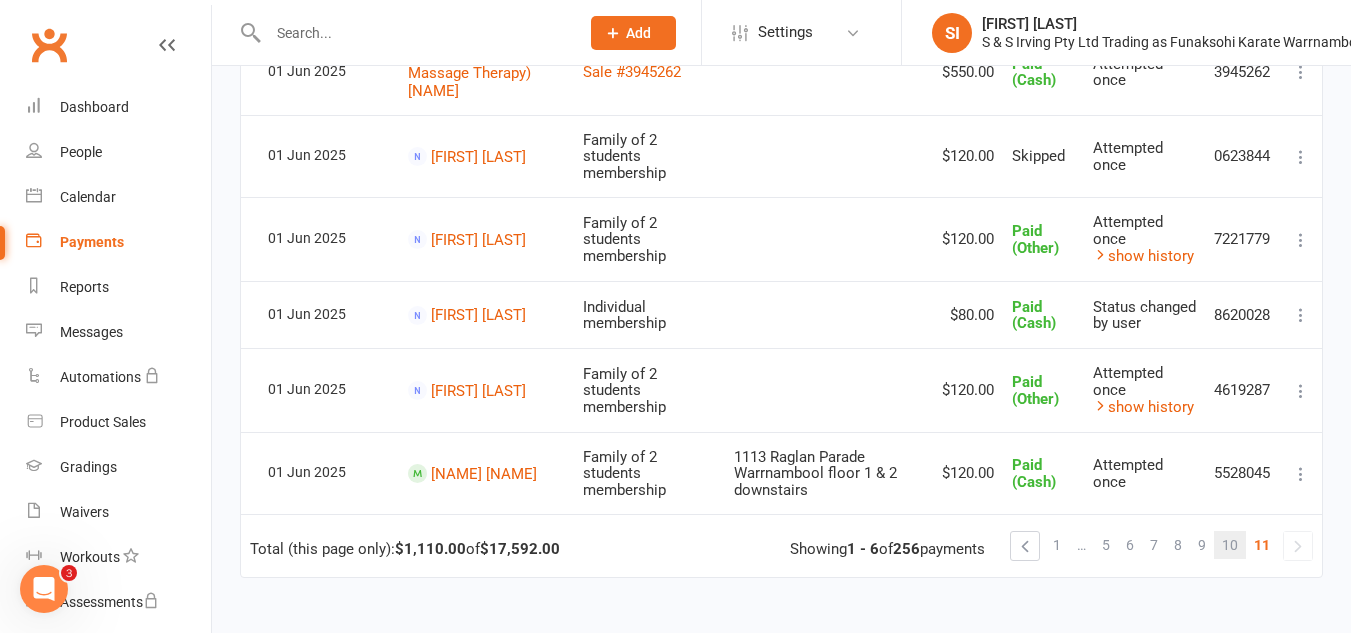 click on "10" at bounding box center [1230, 545] 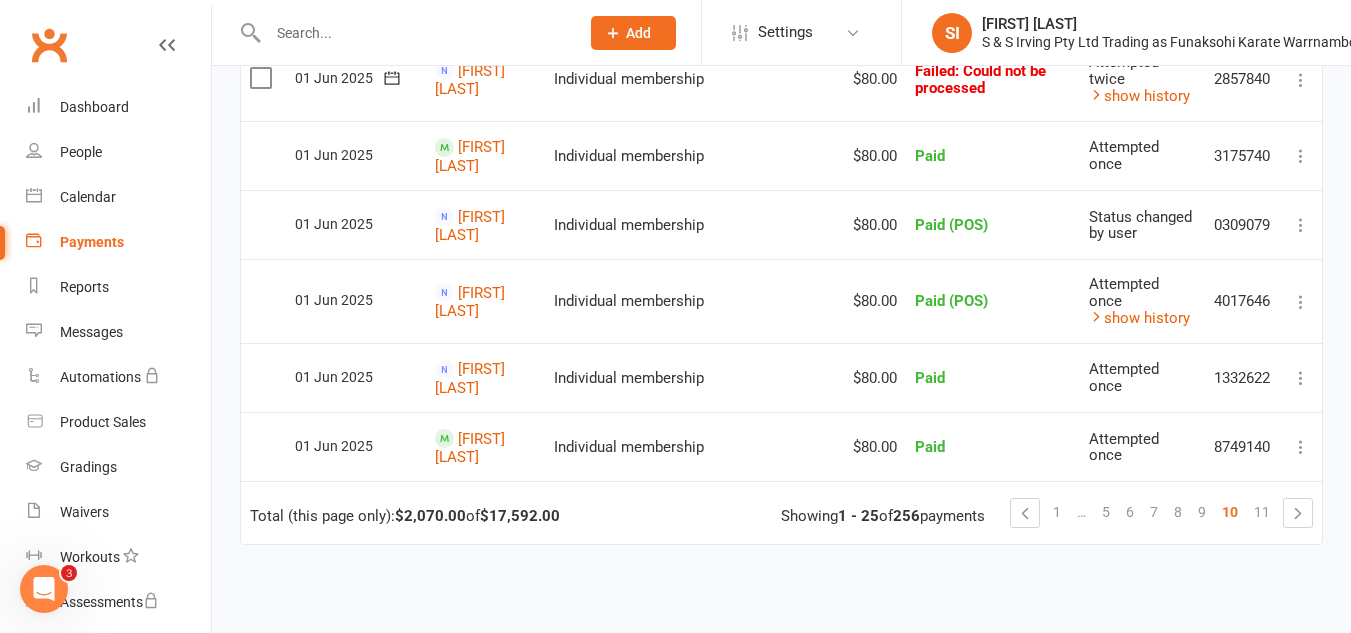 scroll, scrollTop: 1642, scrollLeft: 0, axis: vertical 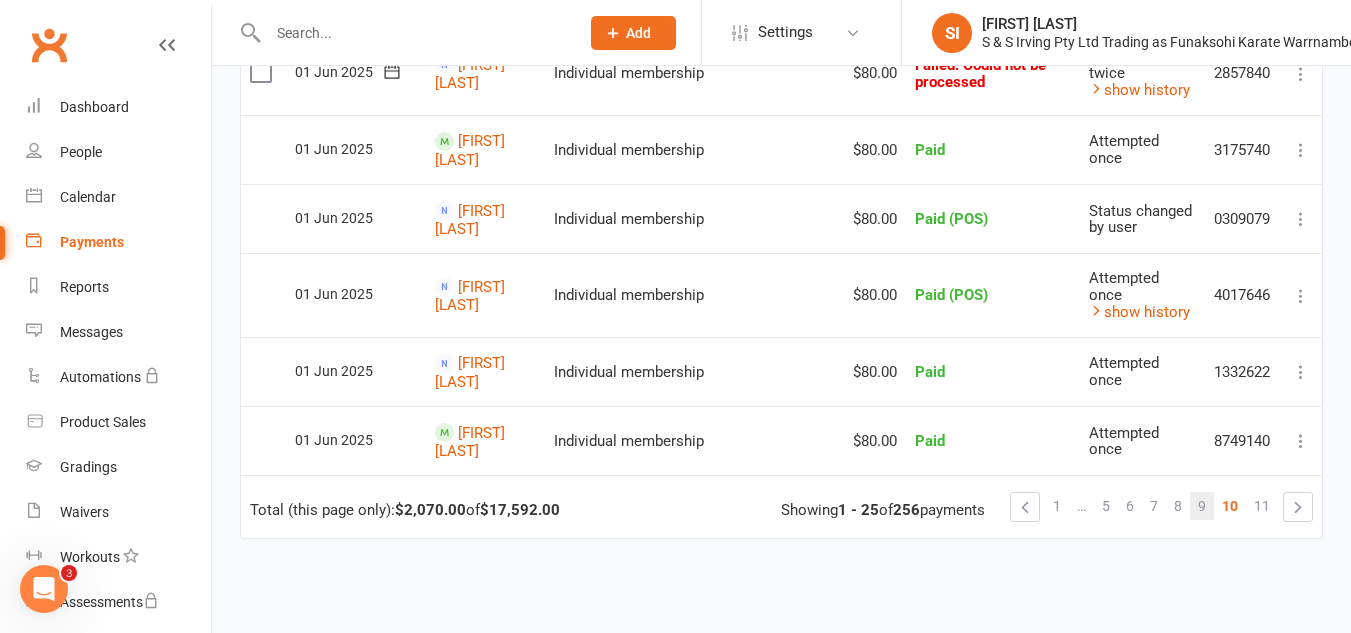 click on "9" at bounding box center [1202, 506] 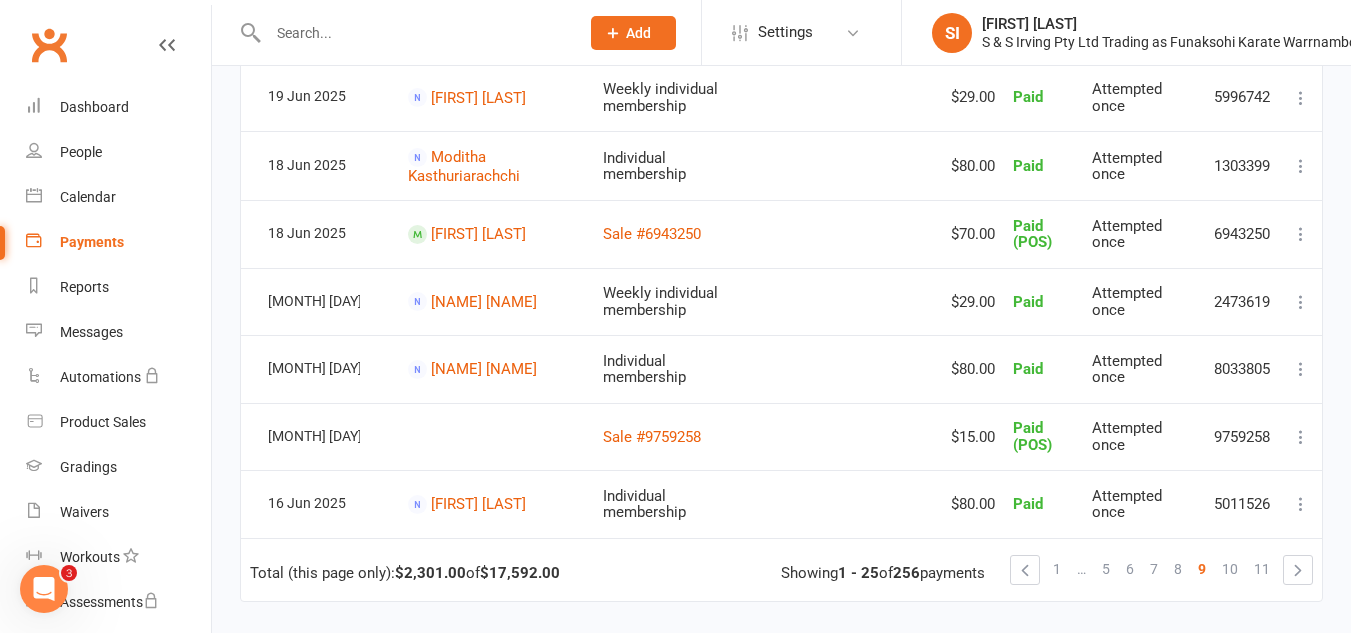 scroll, scrollTop: 1677, scrollLeft: 0, axis: vertical 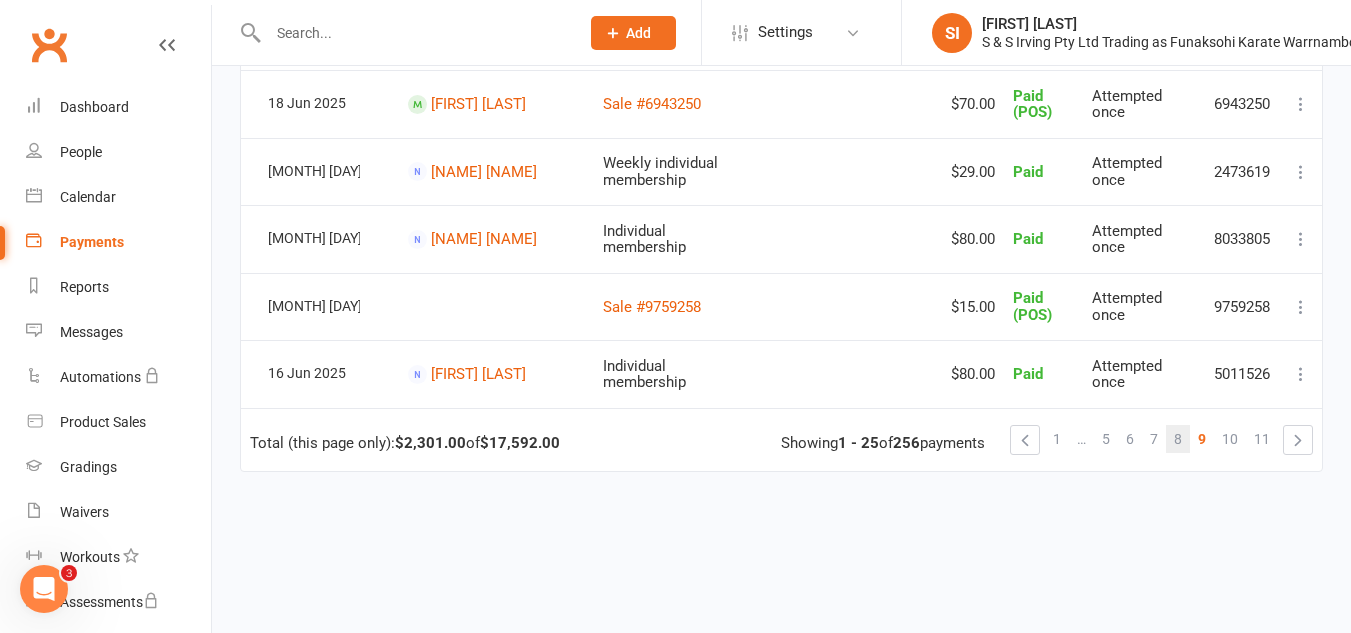 click on "8" at bounding box center [1178, 439] 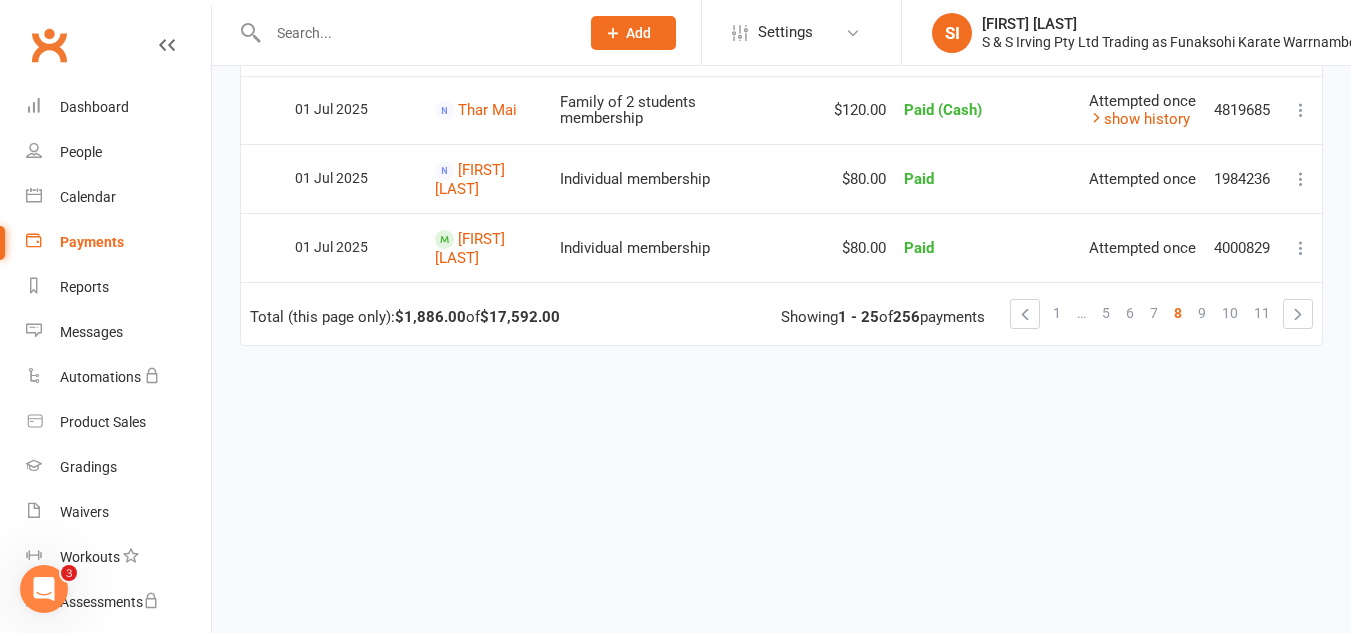 scroll, scrollTop: 1831, scrollLeft: 0, axis: vertical 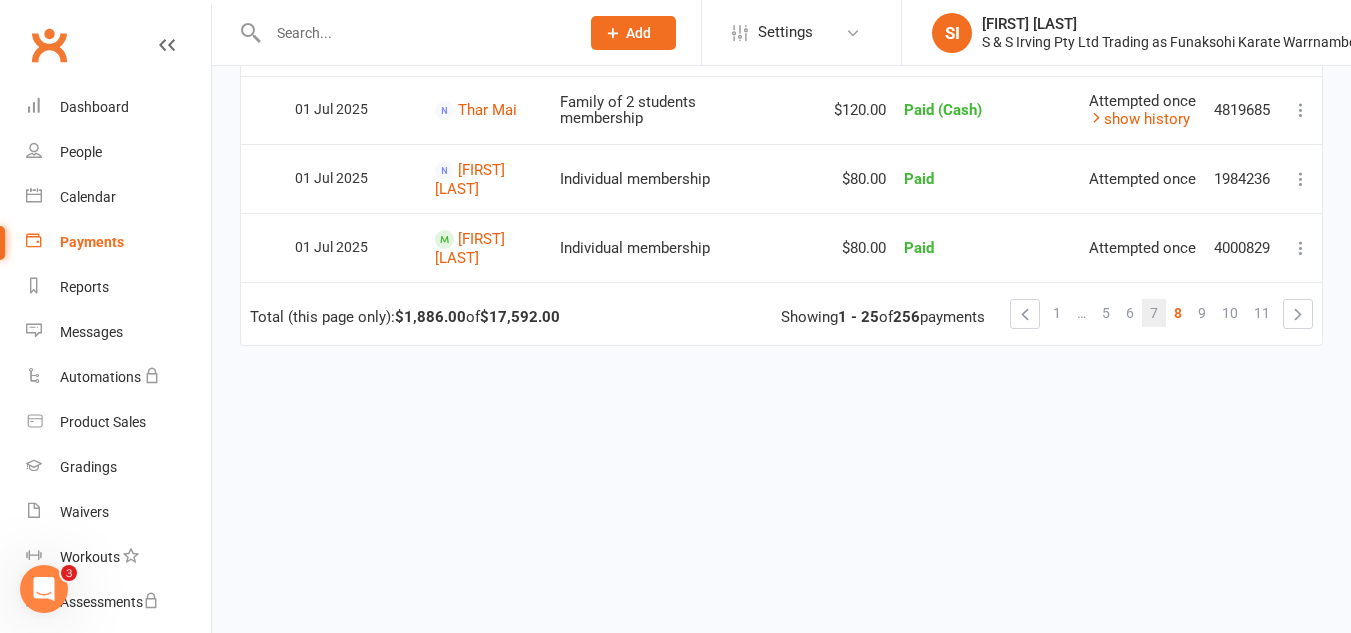 click on "7" at bounding box center [1154, 313] 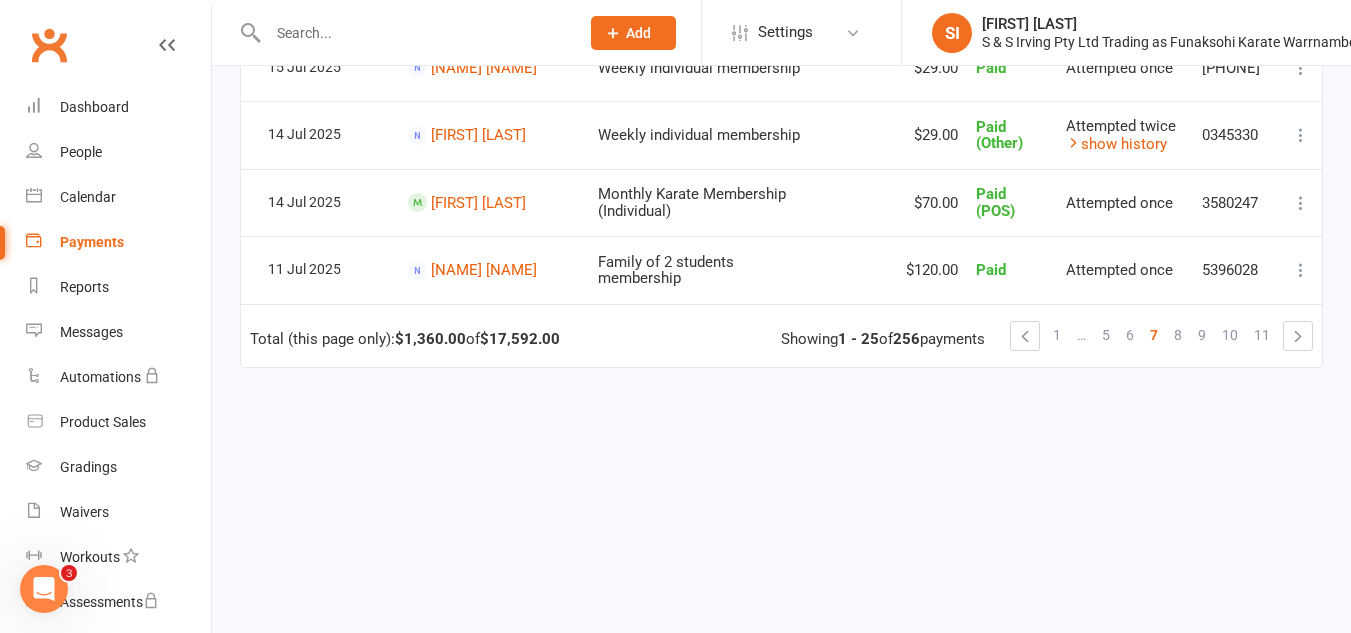 scroll, scrollTop: 1717, scrollLeft: 0, axis: vertical 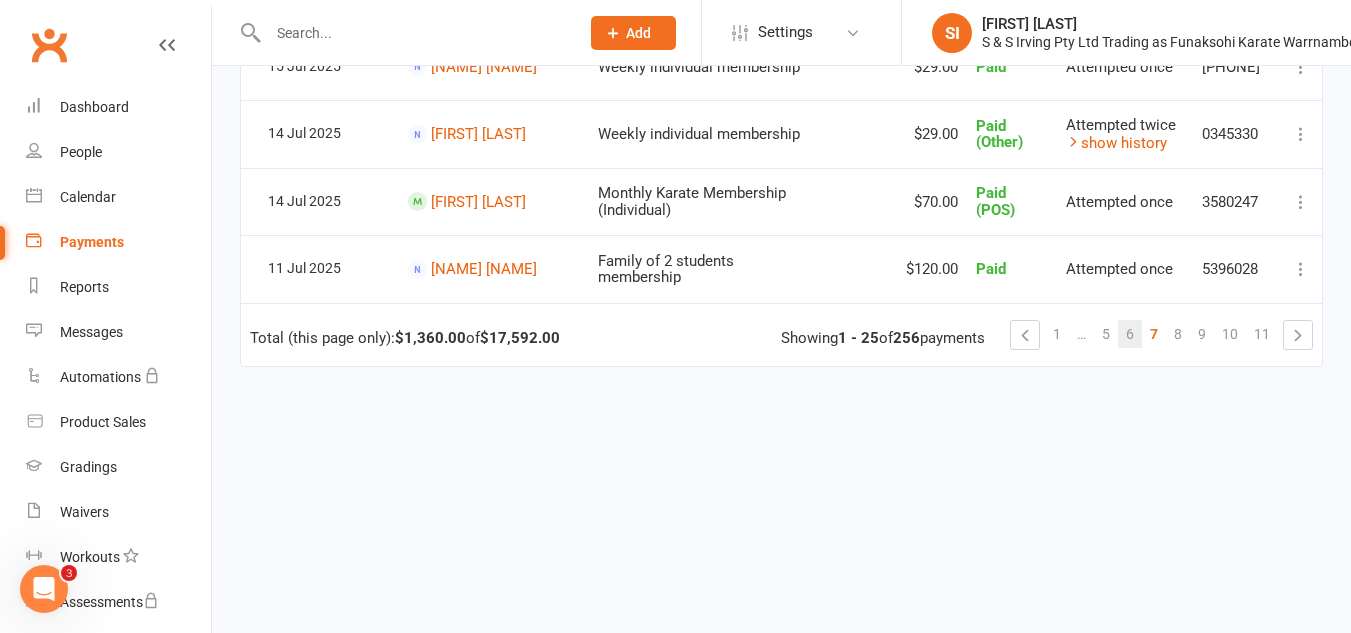 click on "6" at bounding box center [1130, 334] 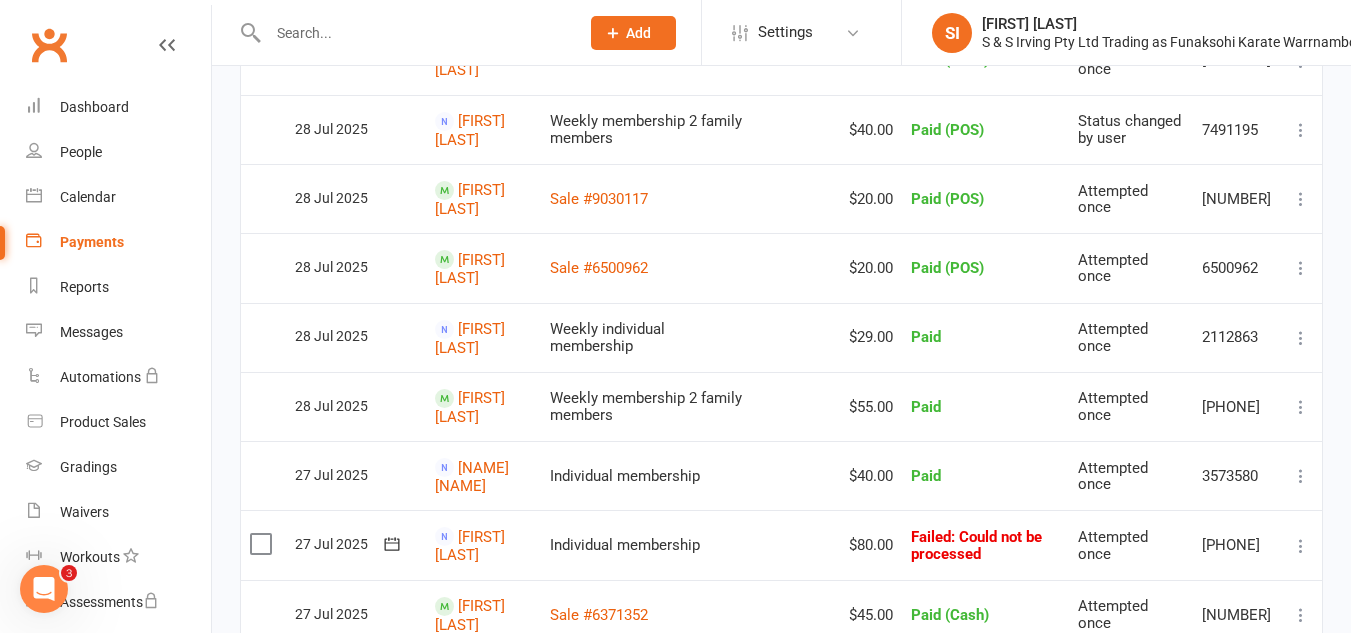 scroll, scrollTop: 1000, scrollLeft: 0, axis: vertical 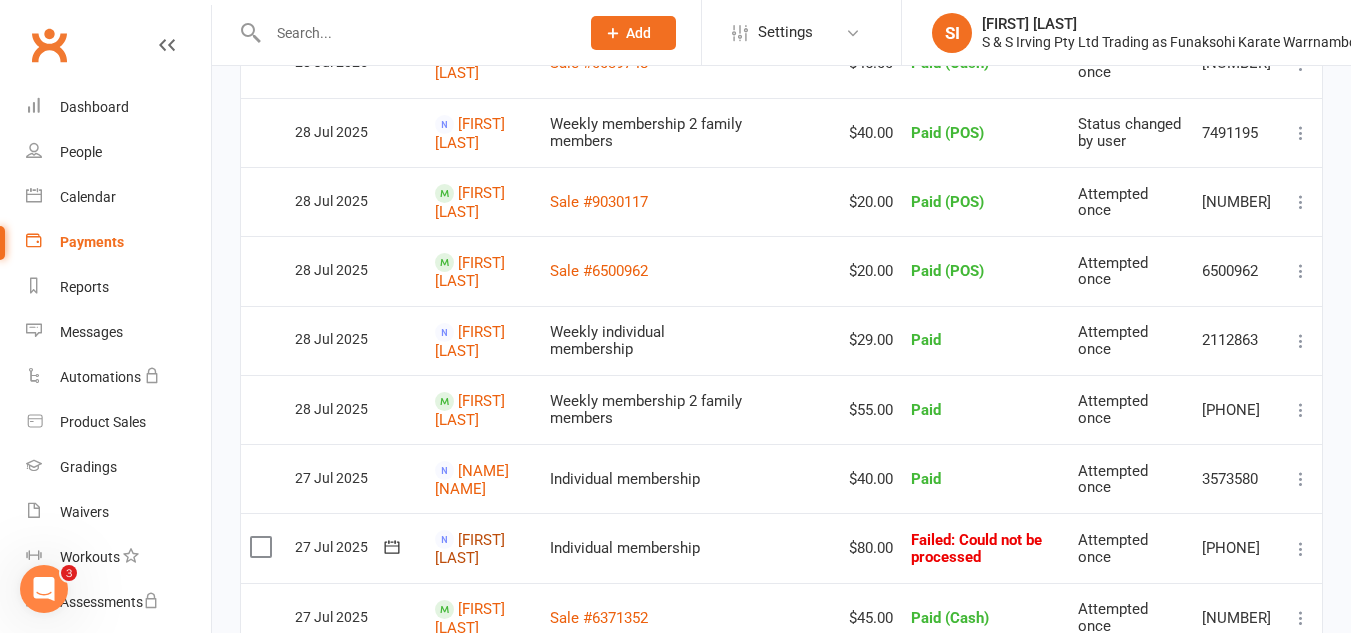 click on "[FIRST] [LAST]" at bounding box center (470, 549) 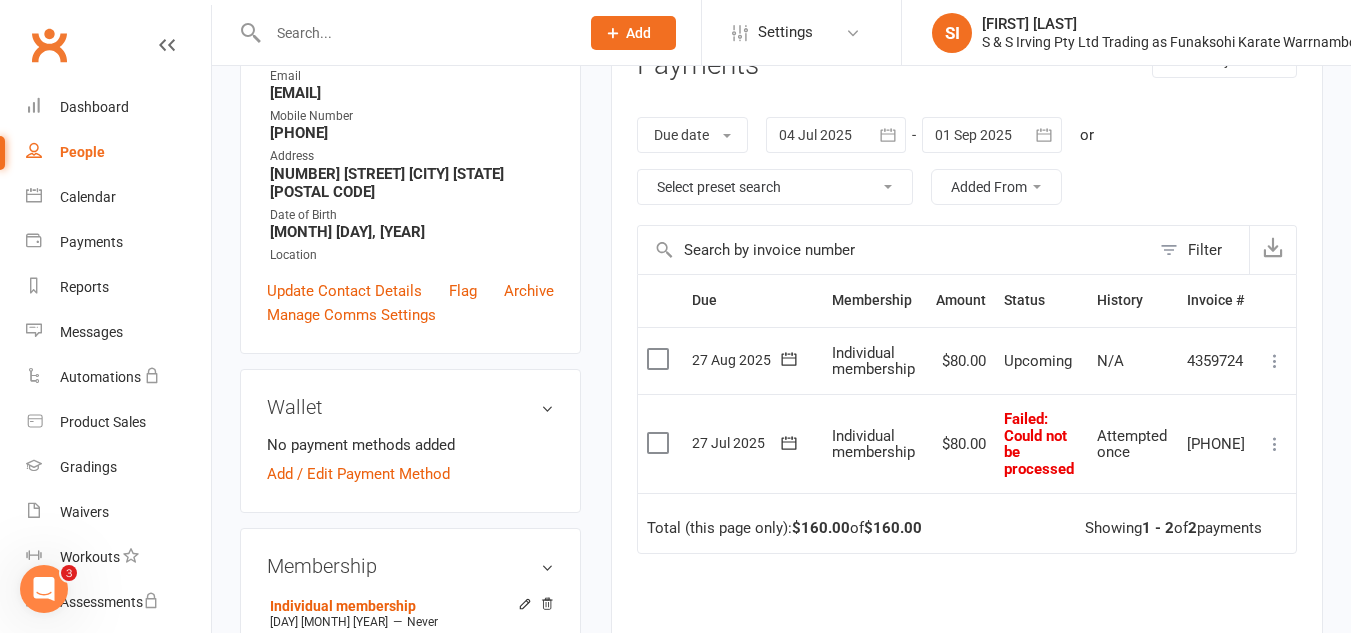 scroll, scrollTop: 279, scrollLeft: 0, axis: vertical 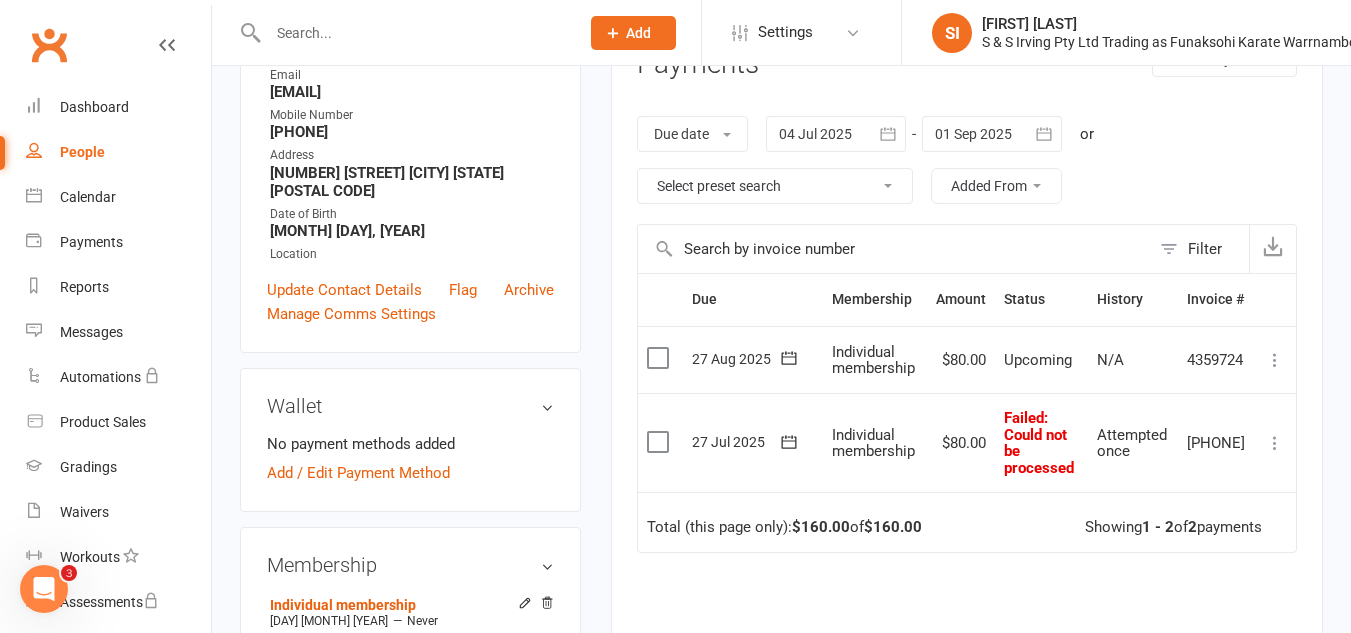click 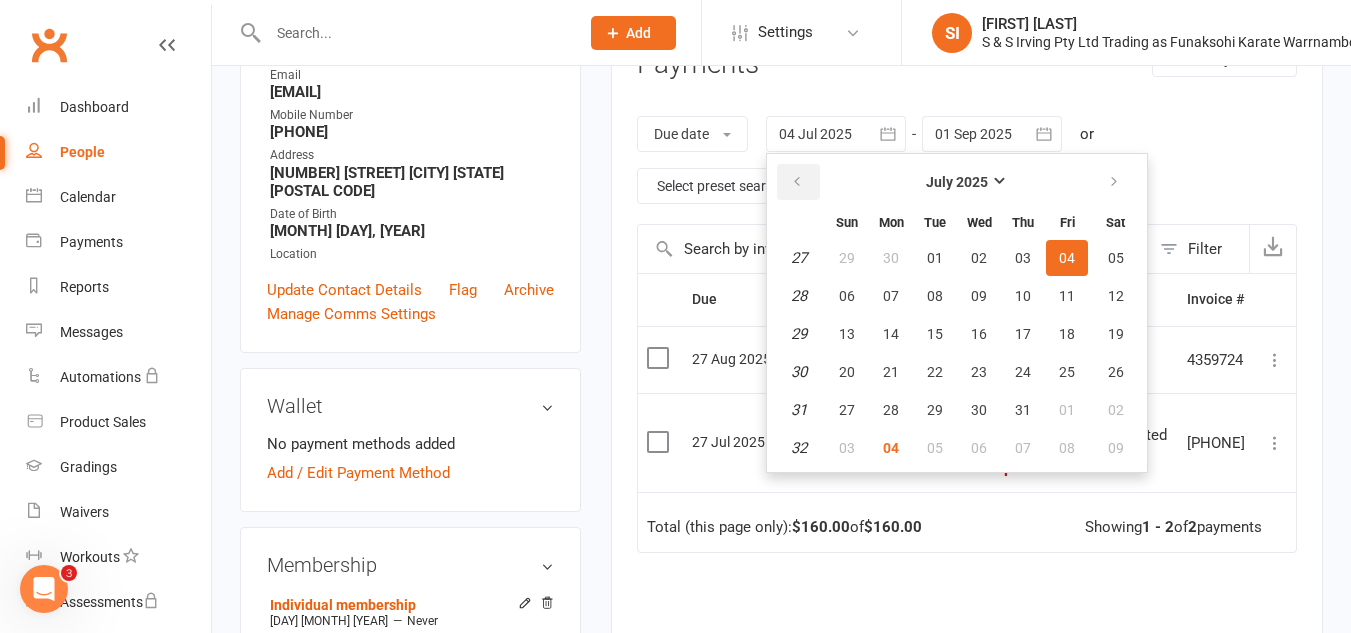 click at bounding box center [797, 182] 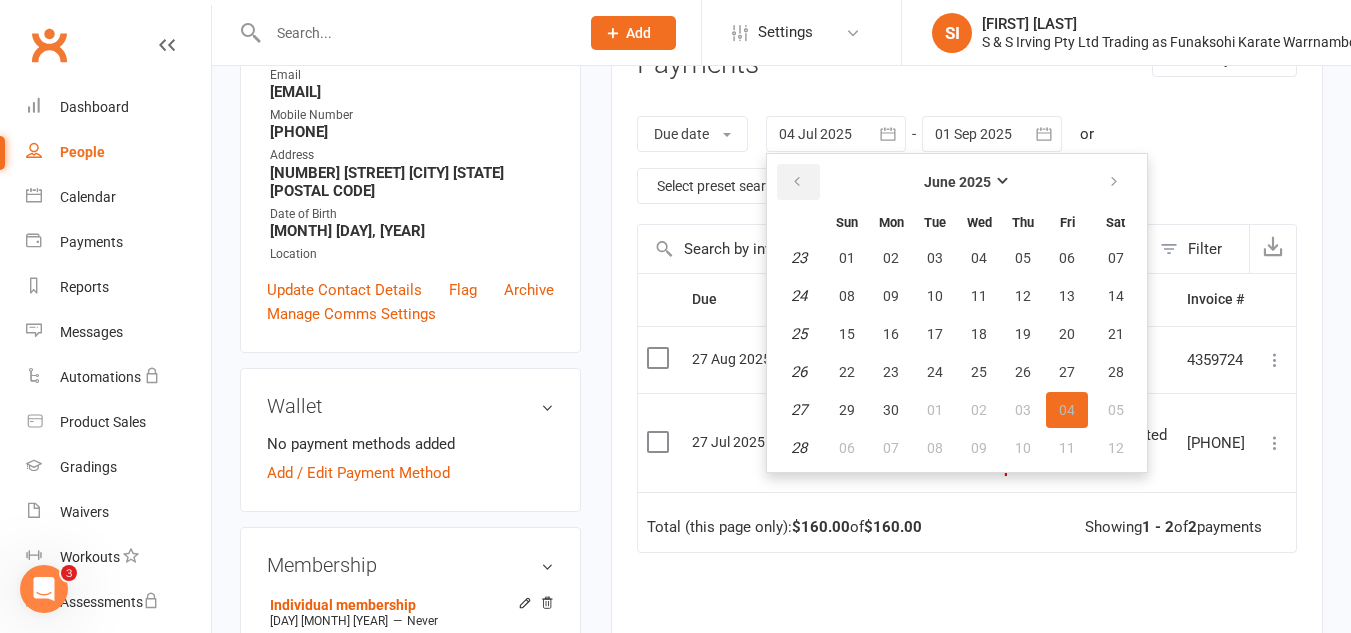 click at bounding box center (797, 182) 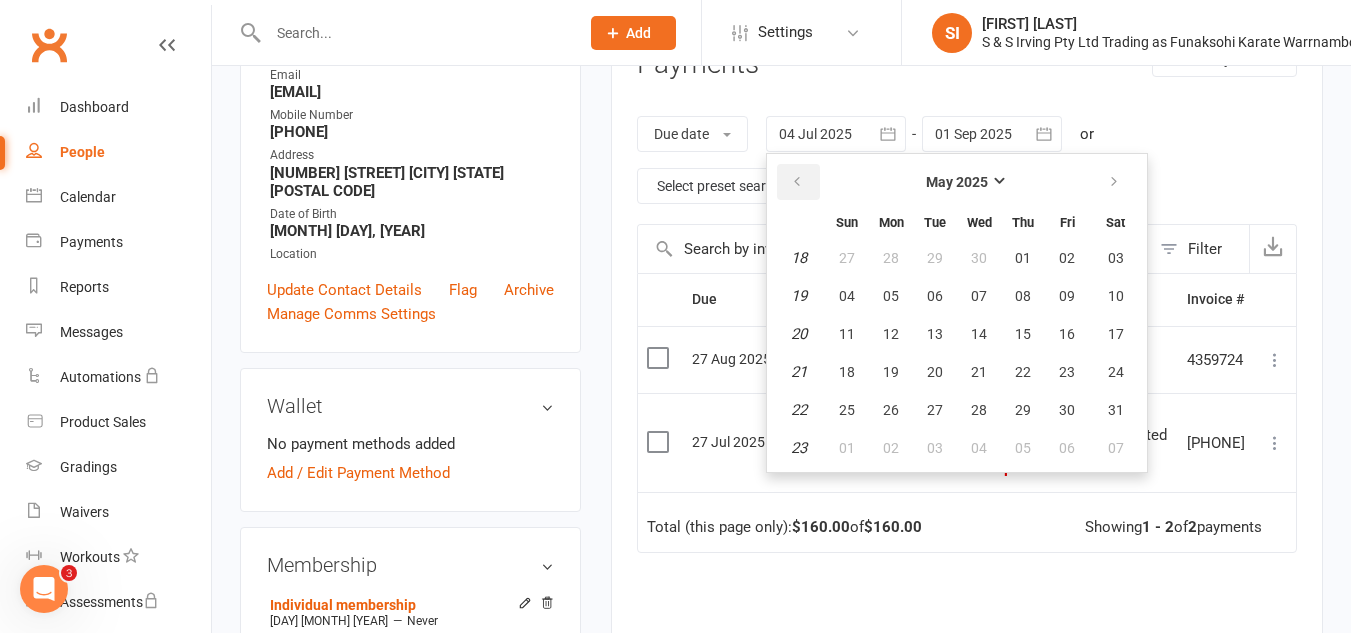 click at bounding box center (797, 182) 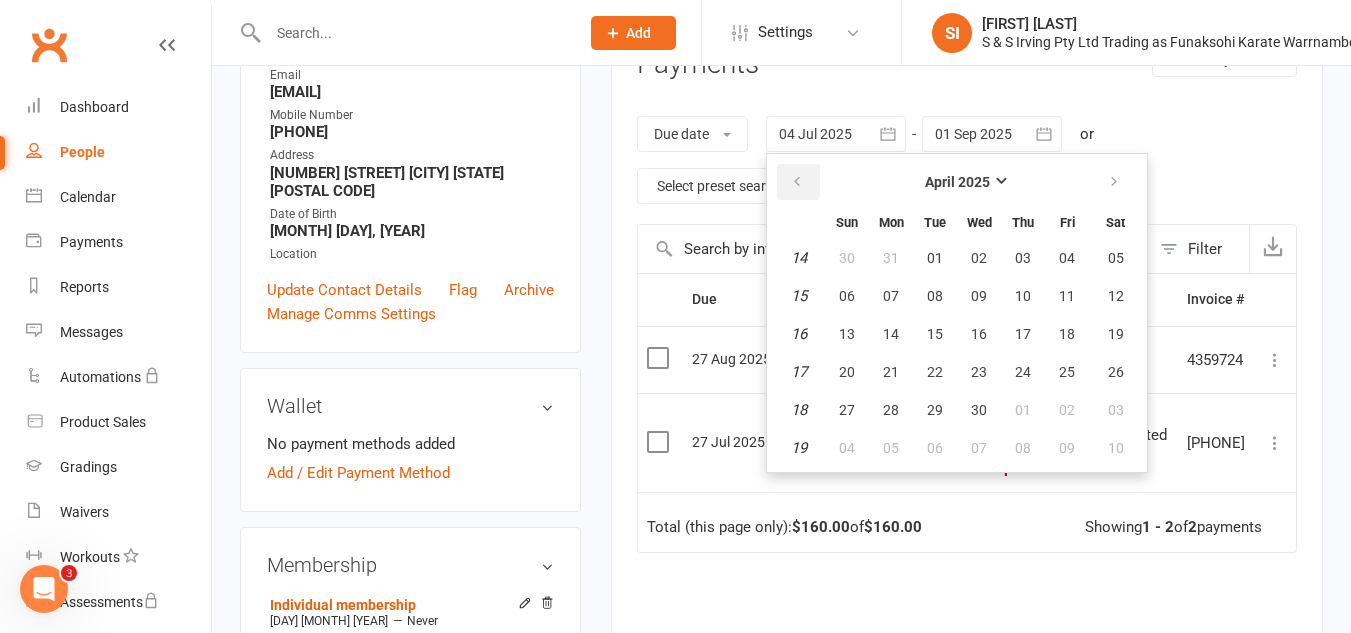 click at bounding box center [797, 182] 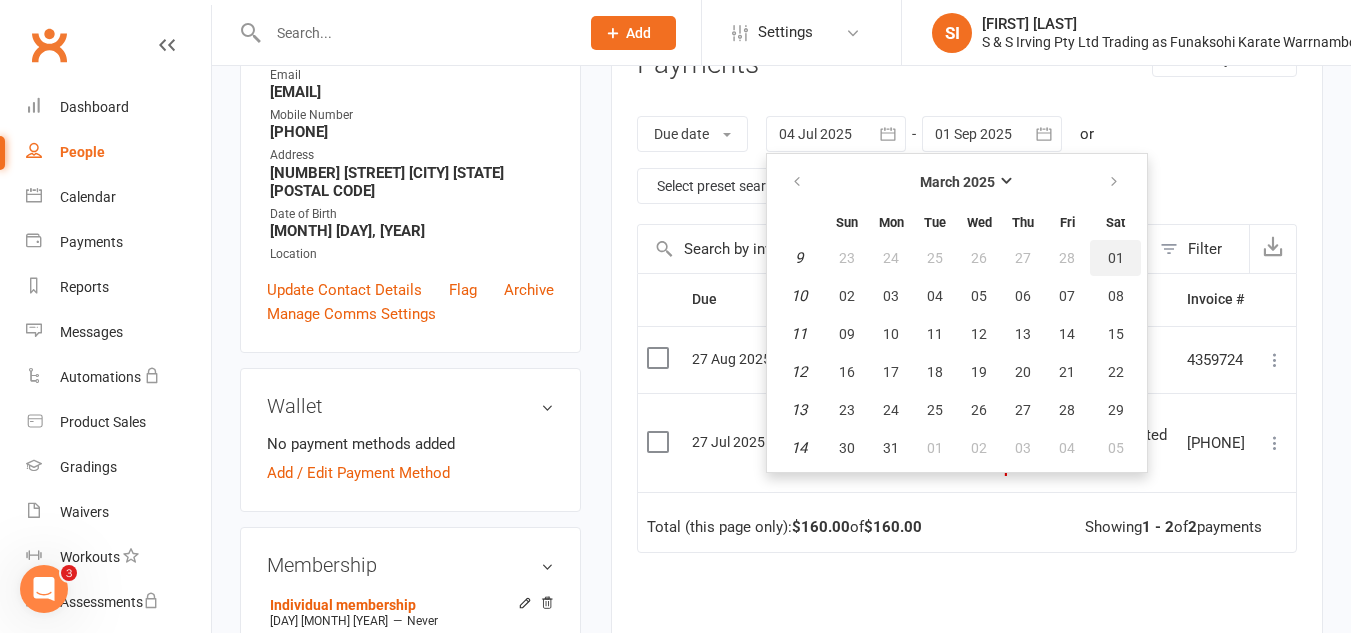 click on "01" at bounding box center [1116, 258] 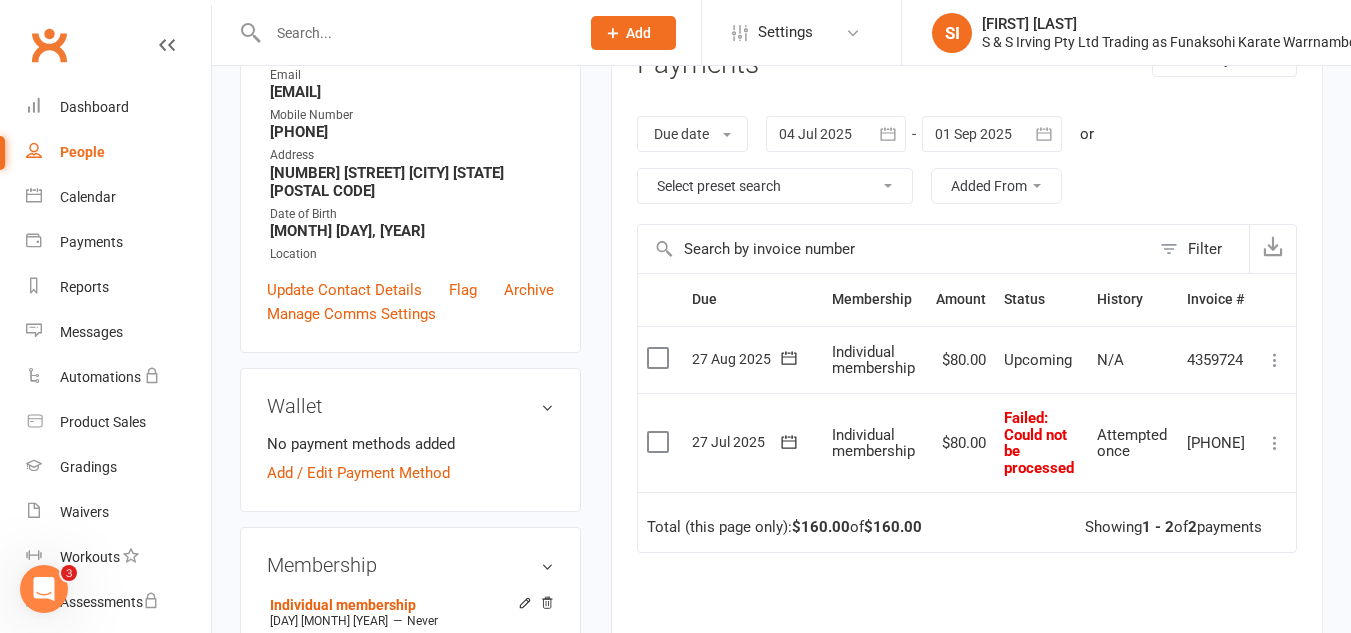 type on "01 Mar 2025" 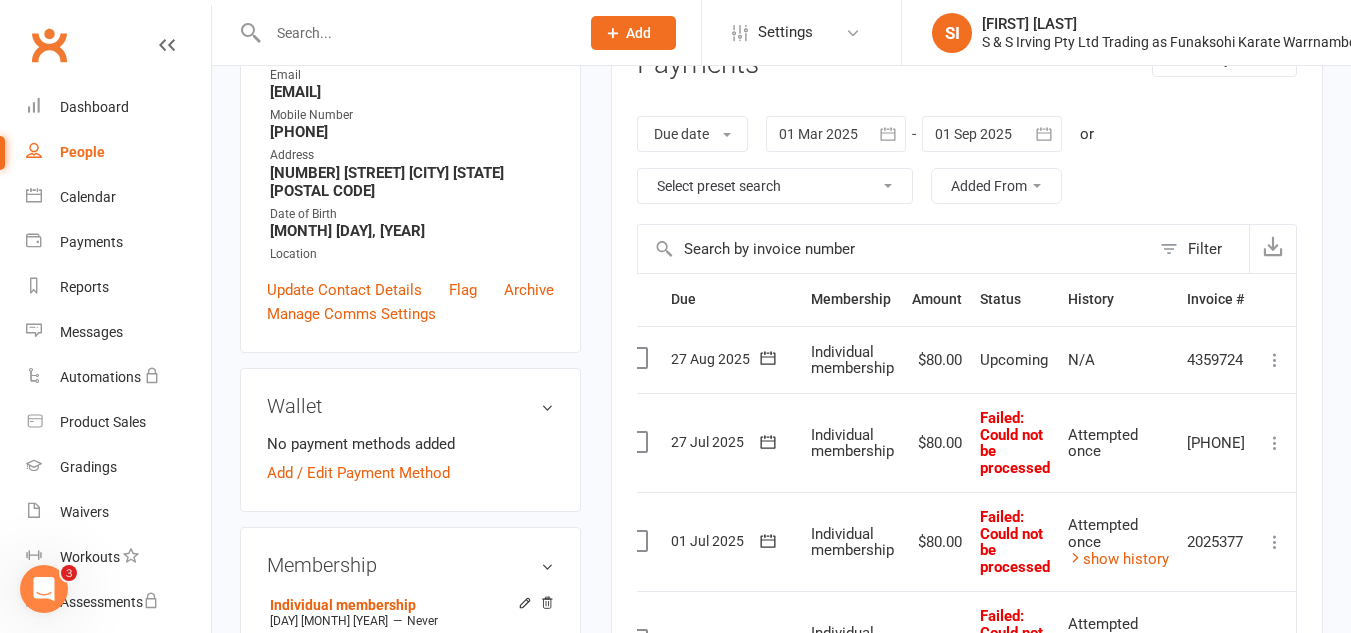 scroll, scrollTop: 0, scrollLeft: 0, axis: both 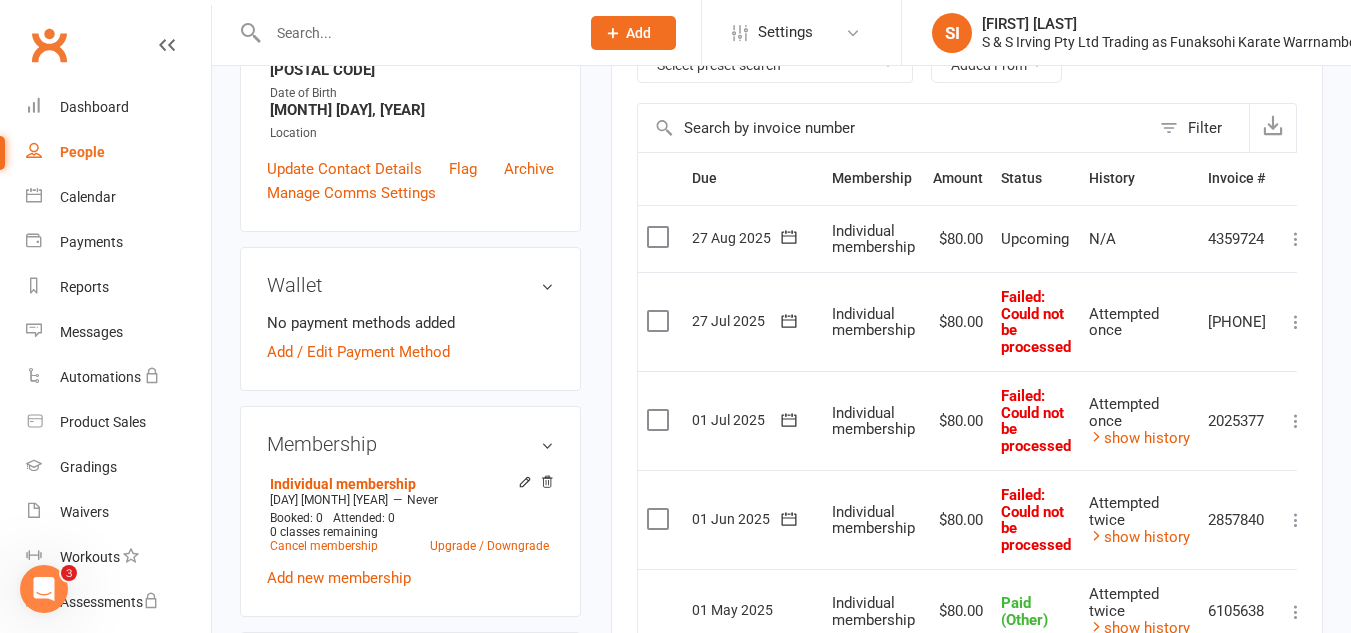 click 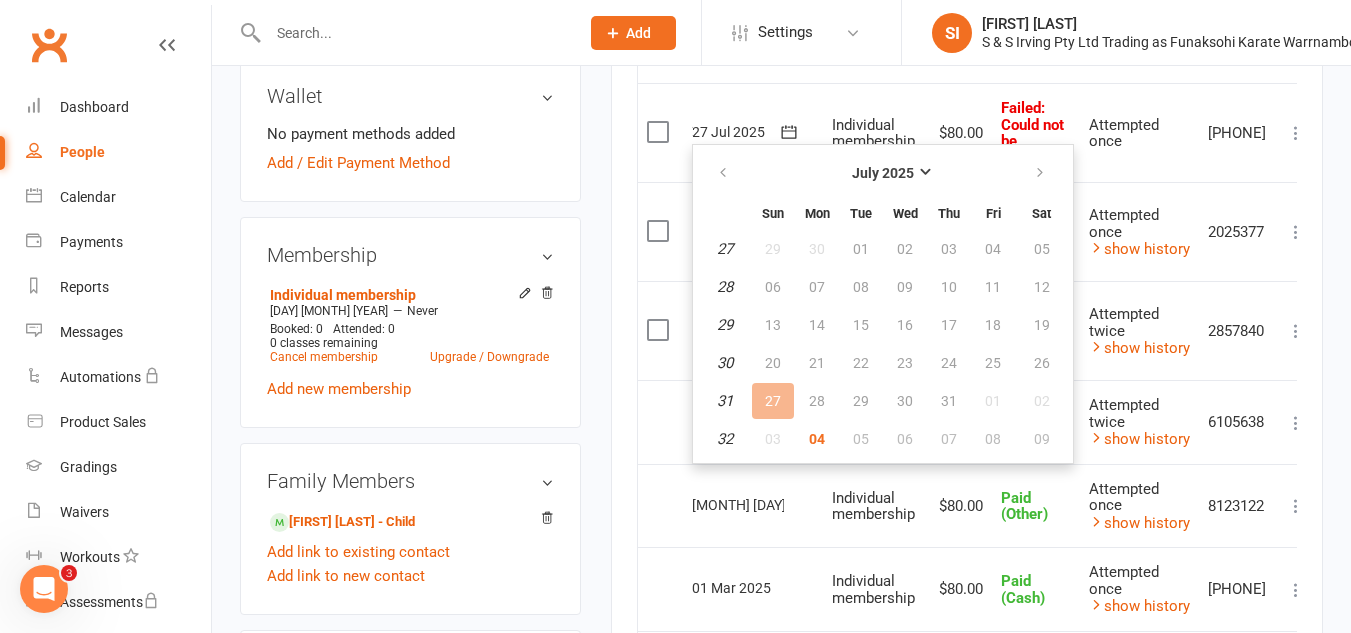 scroll, scrollTop: 595, scrollLeft: 0, axis: vertical 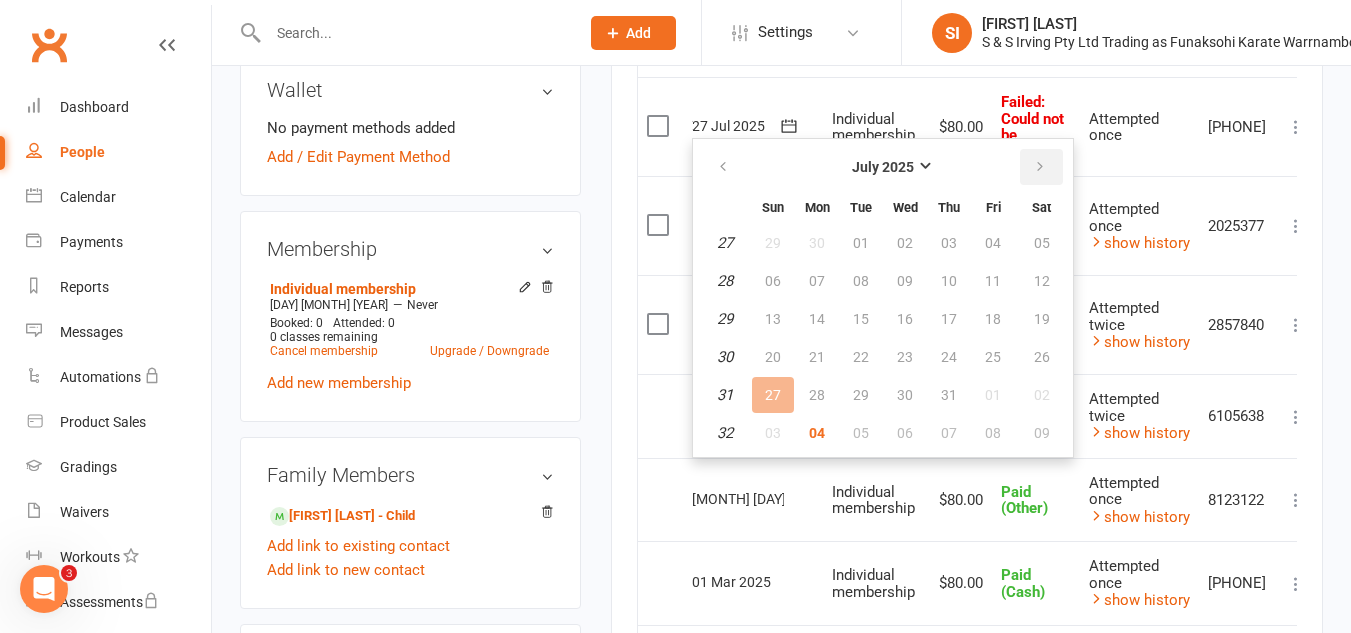 click at bounding box center [1041, 167] 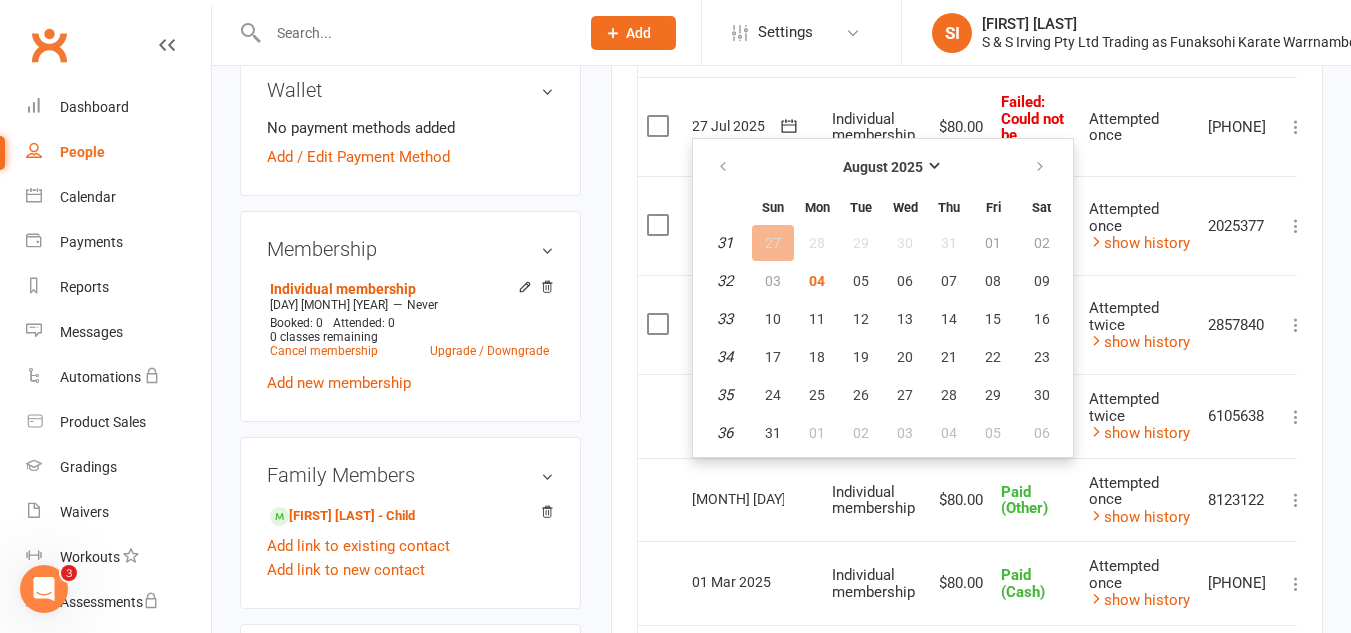 click on "01" at bounding box center (993, 243) 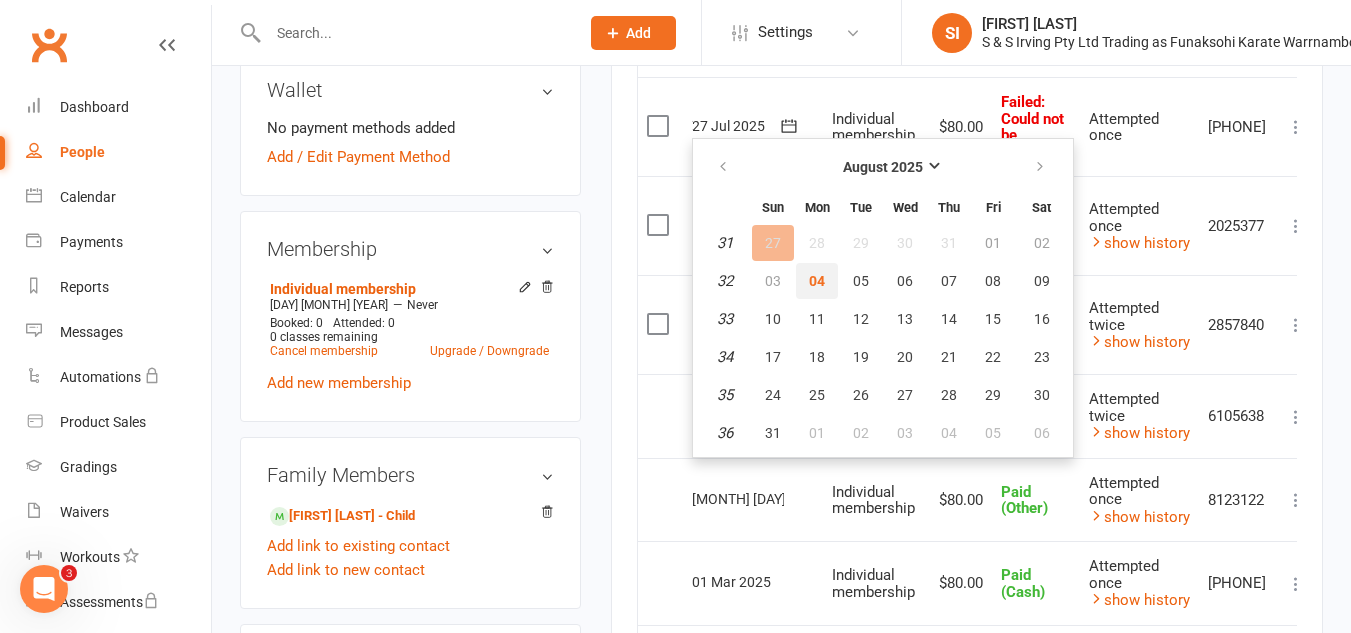 click on "04" at bounding box center [817, 281] 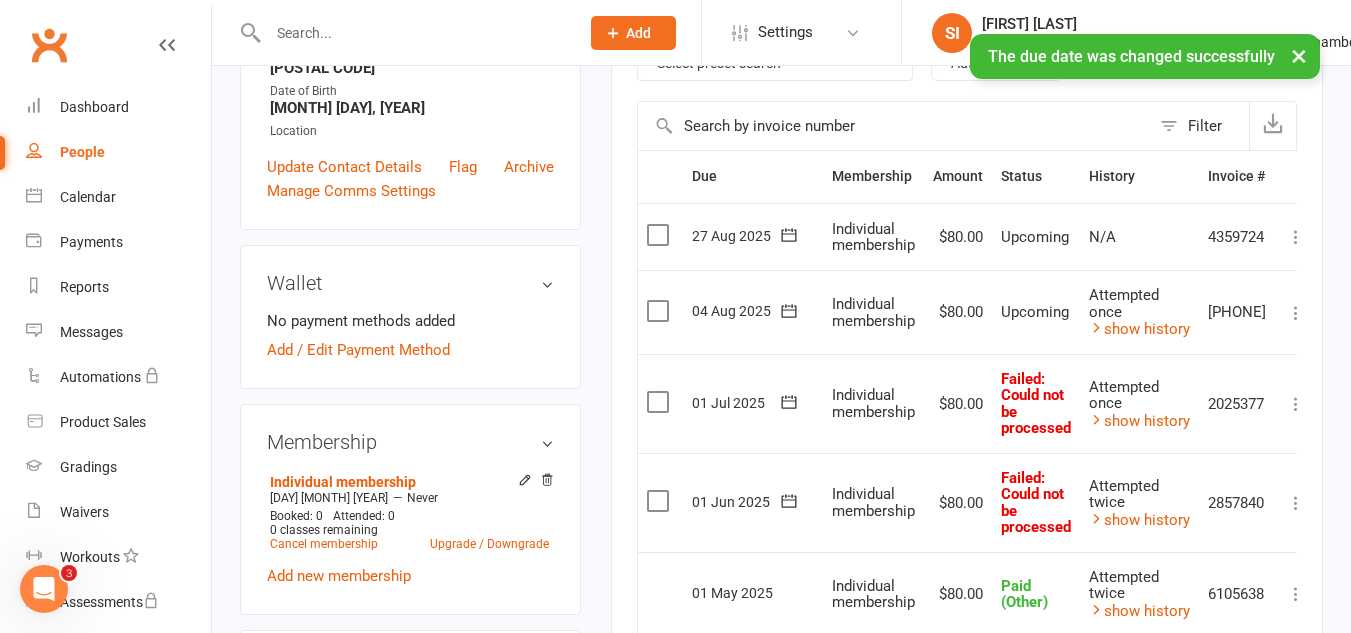 scroll, scrollTop: 401, scrollLeft: 0, axis: vertical 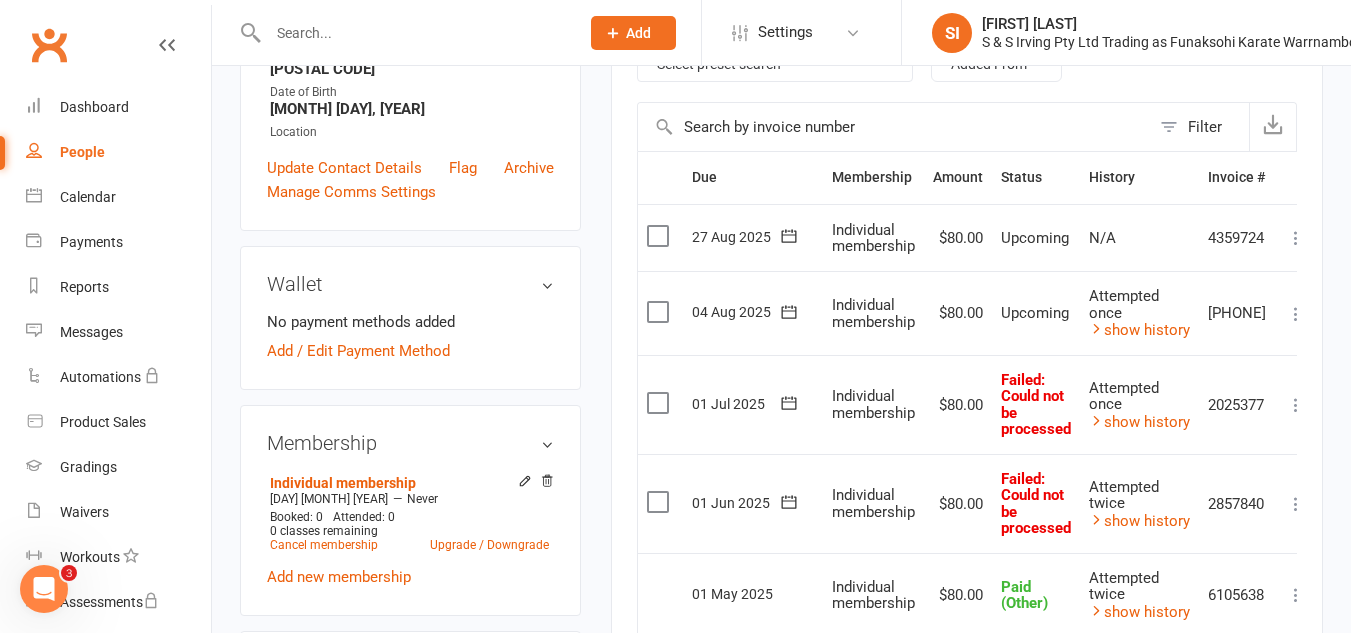 click 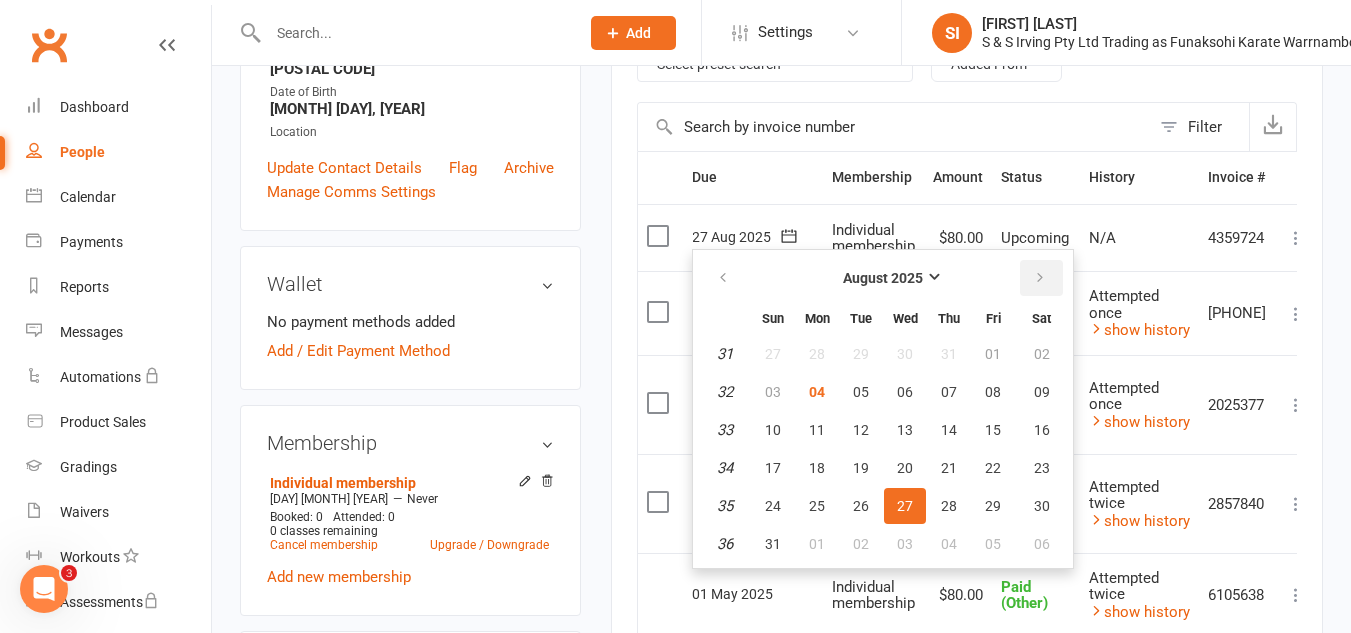 click at bounding box center (1041, 278) 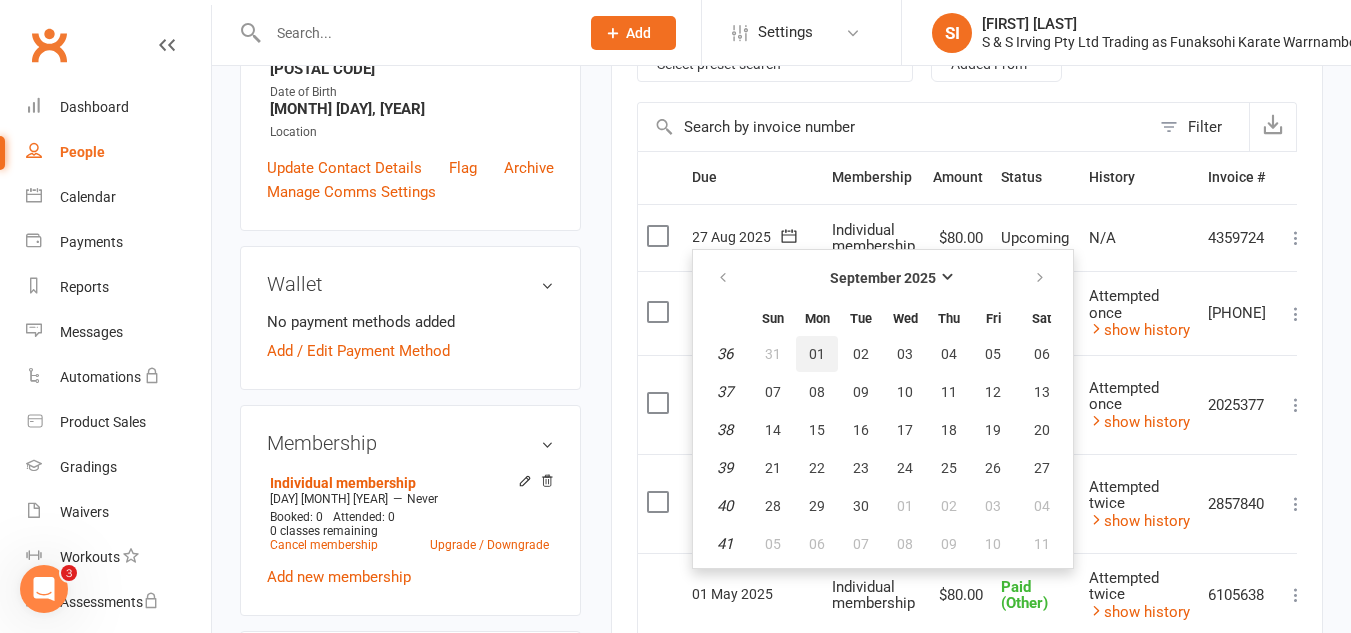 click on "01" at bounding box center [817, 354] 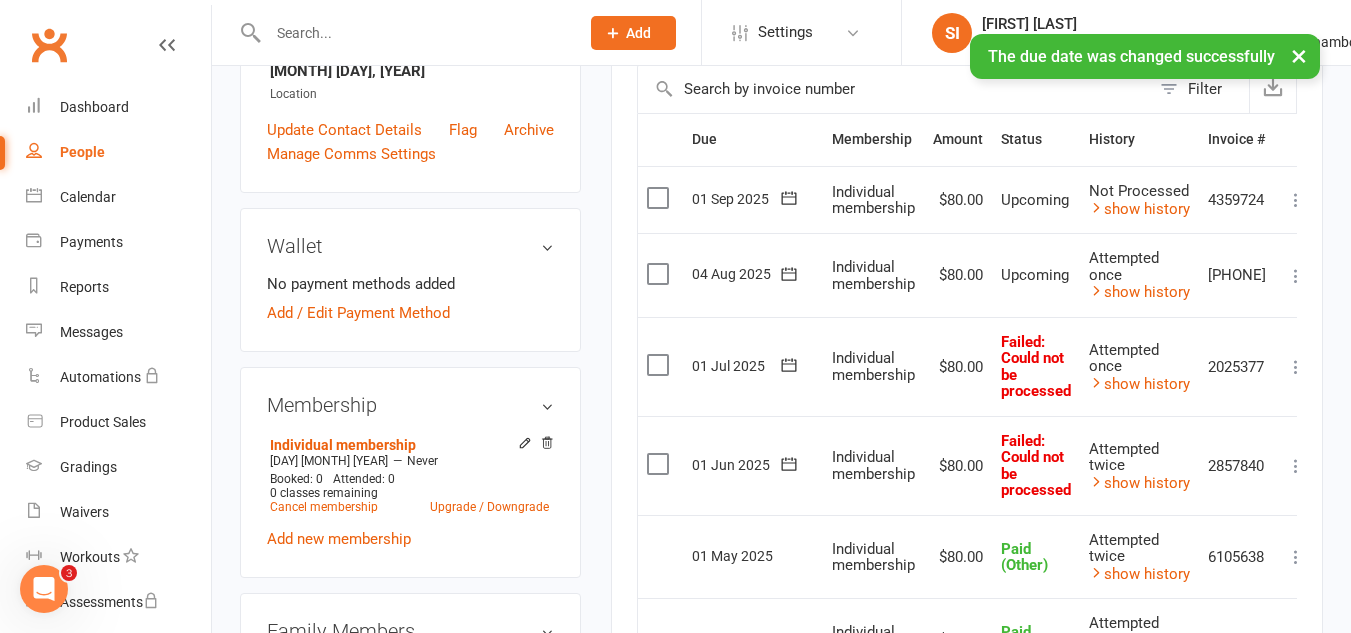 scroll, scrollTop: 438, scrollLeft: 0, axis: vertical 